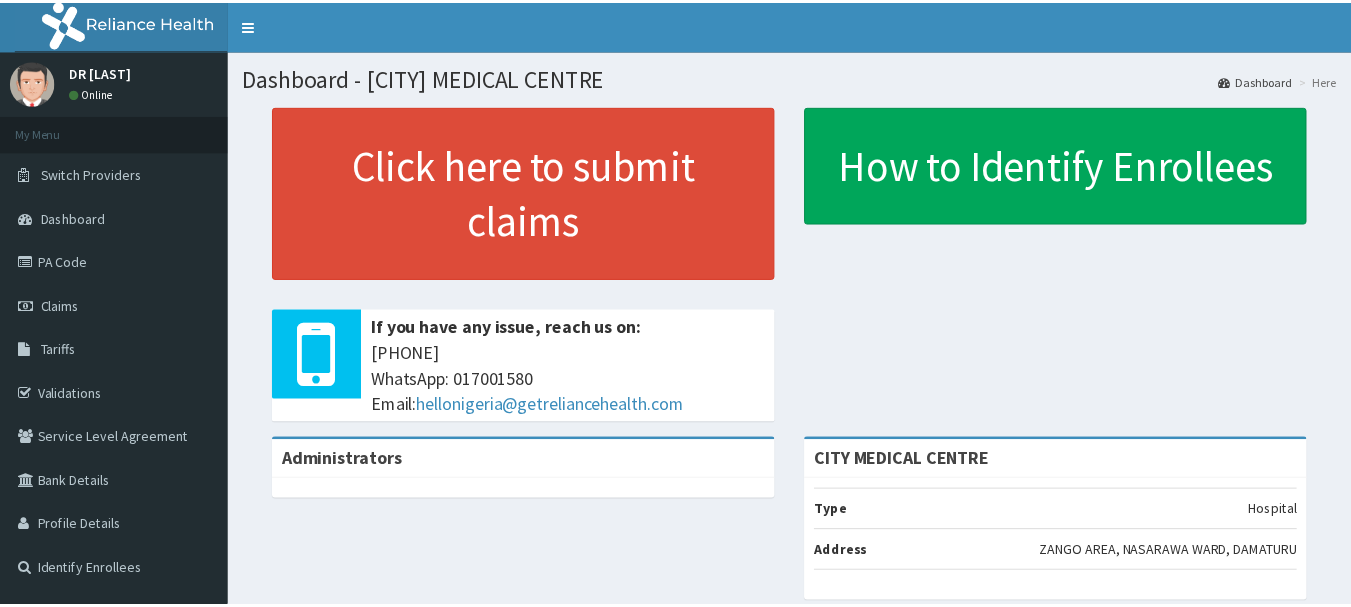 scroll, scrollTop: 0, scrollLeft: 0, axis: both 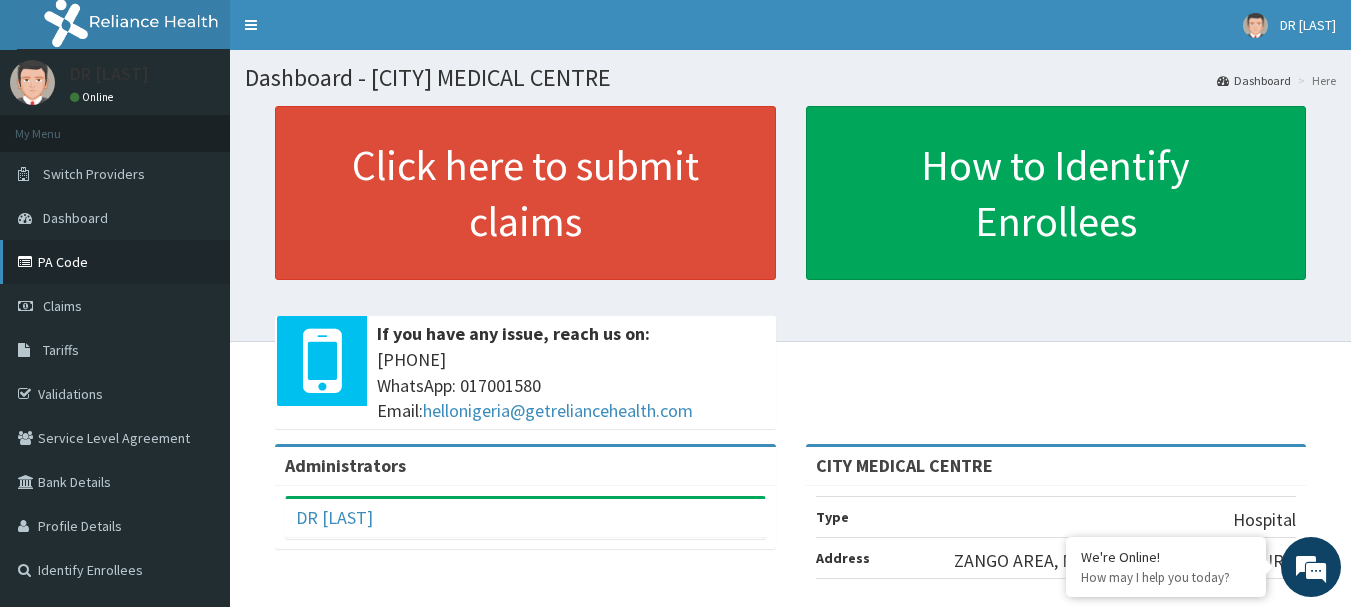 click on "PA Code" at bounding box center [115, 262] 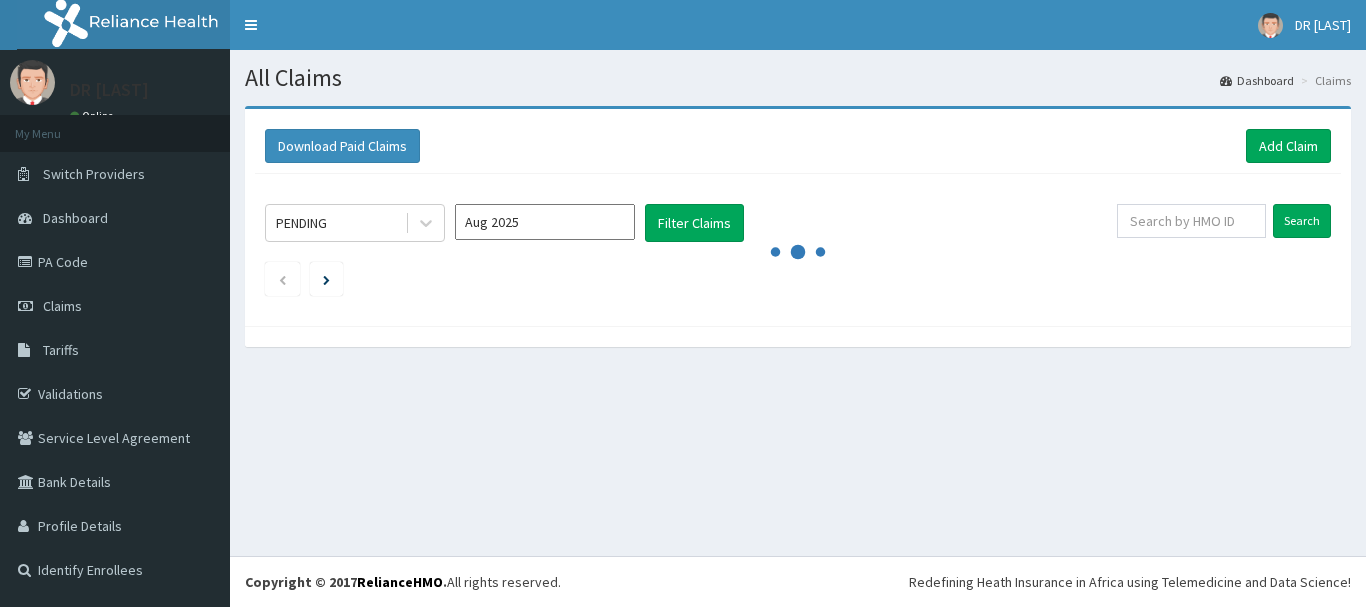 scroll, scrollTop: 0, scrollLeft: 0, axis: both 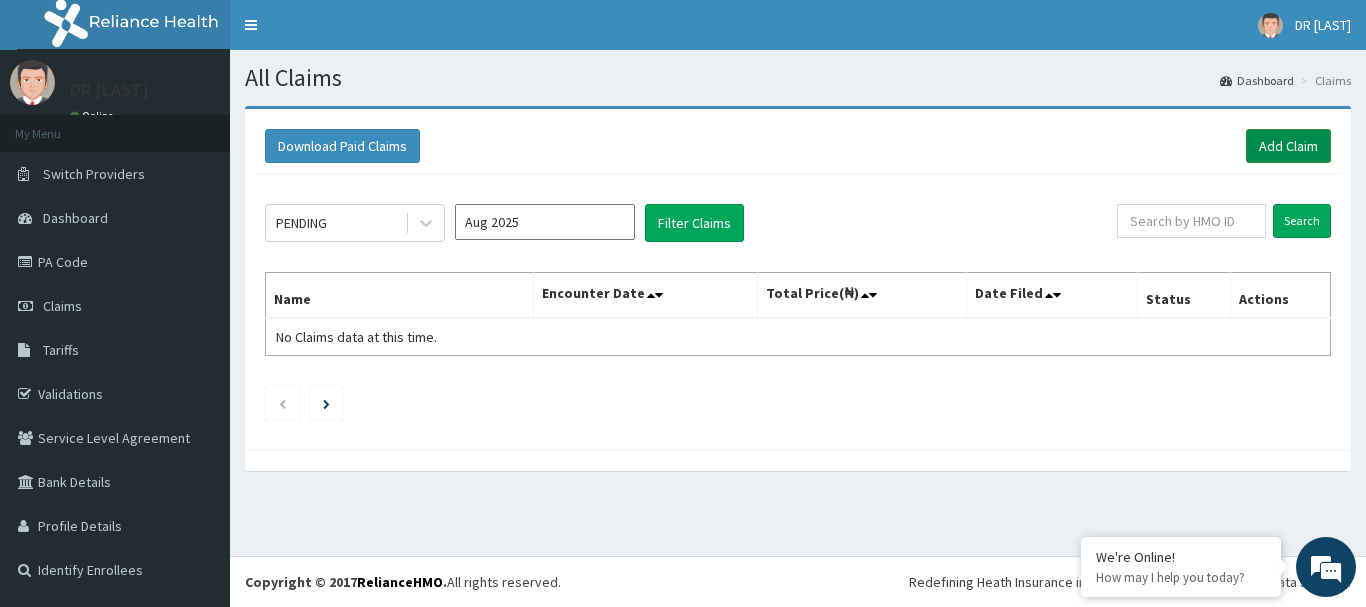 click on "Add Claim" at bounding box center [1288, 146] 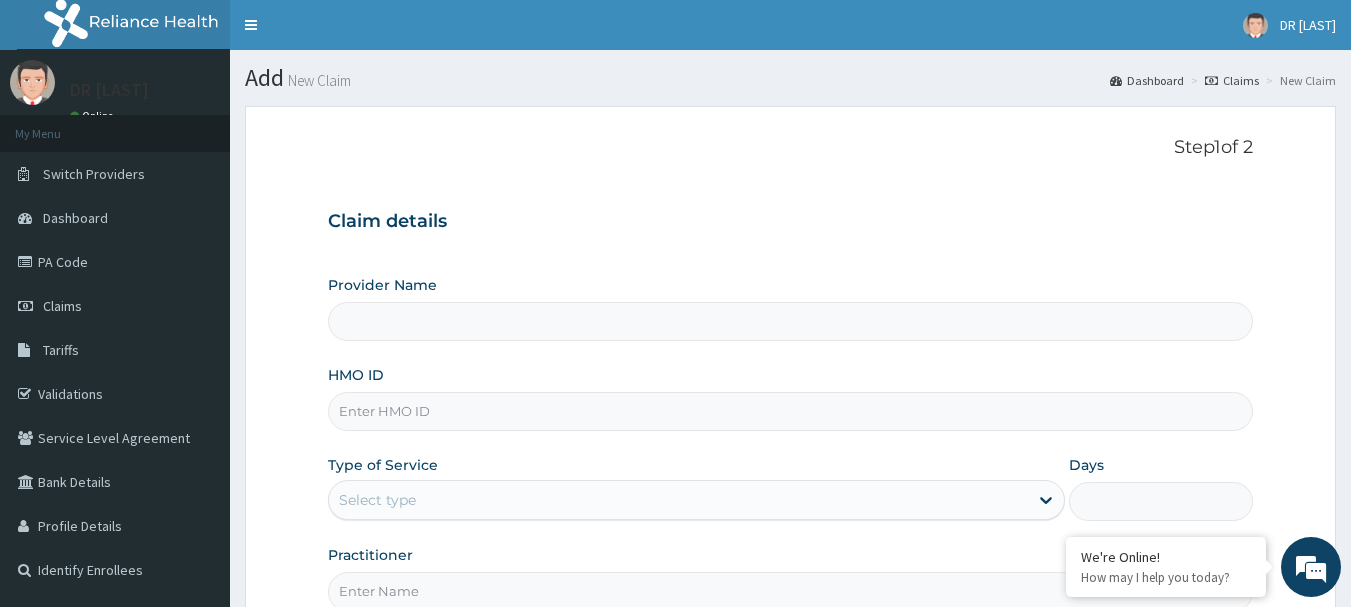 scroll, scrollTop: 0, scrollLeft: 0, axis: both 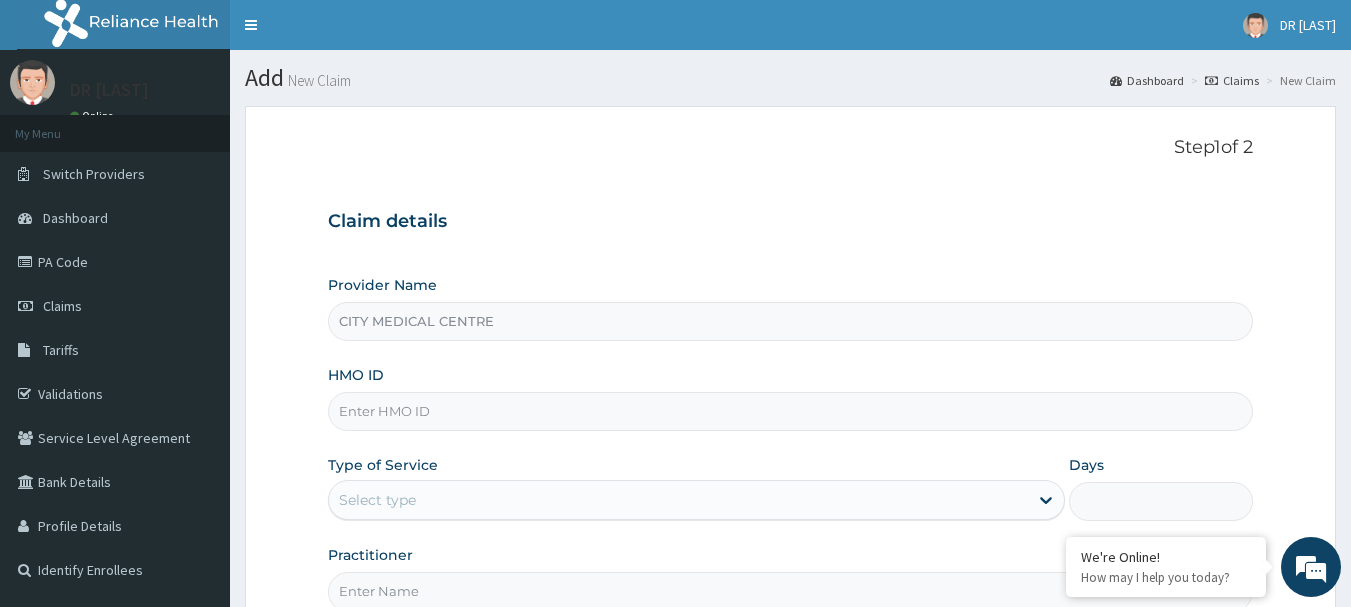 click on "HMO ID" at bounding box center [791, 411] 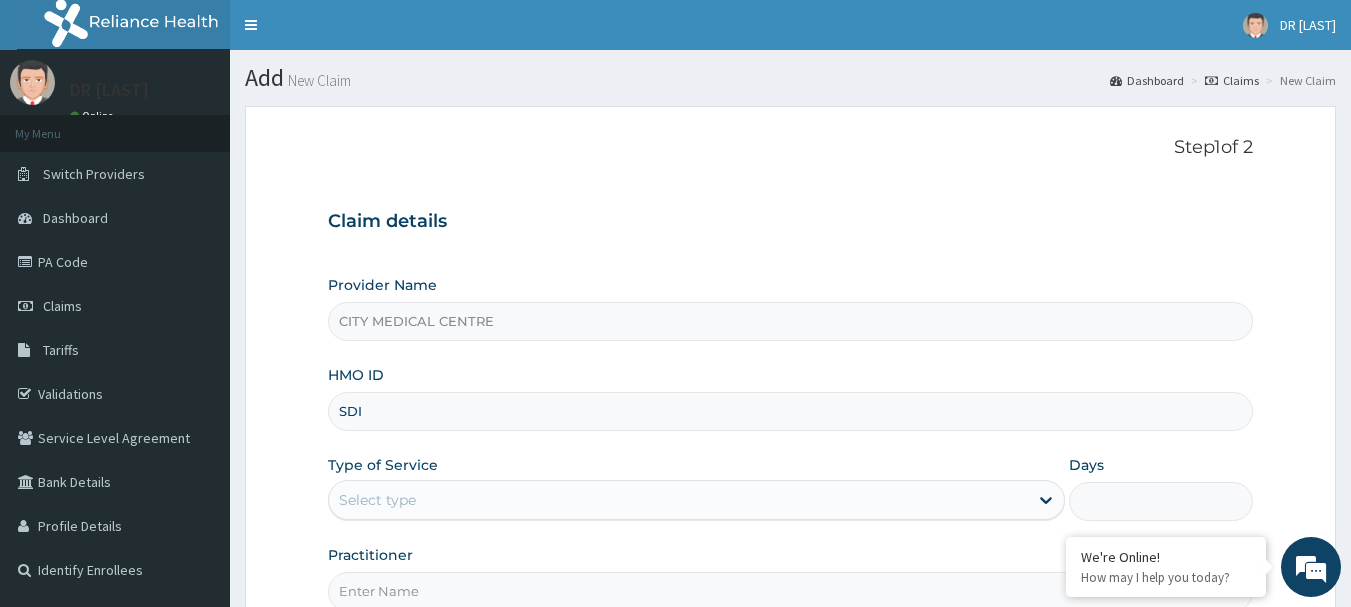 scroll, scrollTop: 0, scrollLeft: 0, axis: both 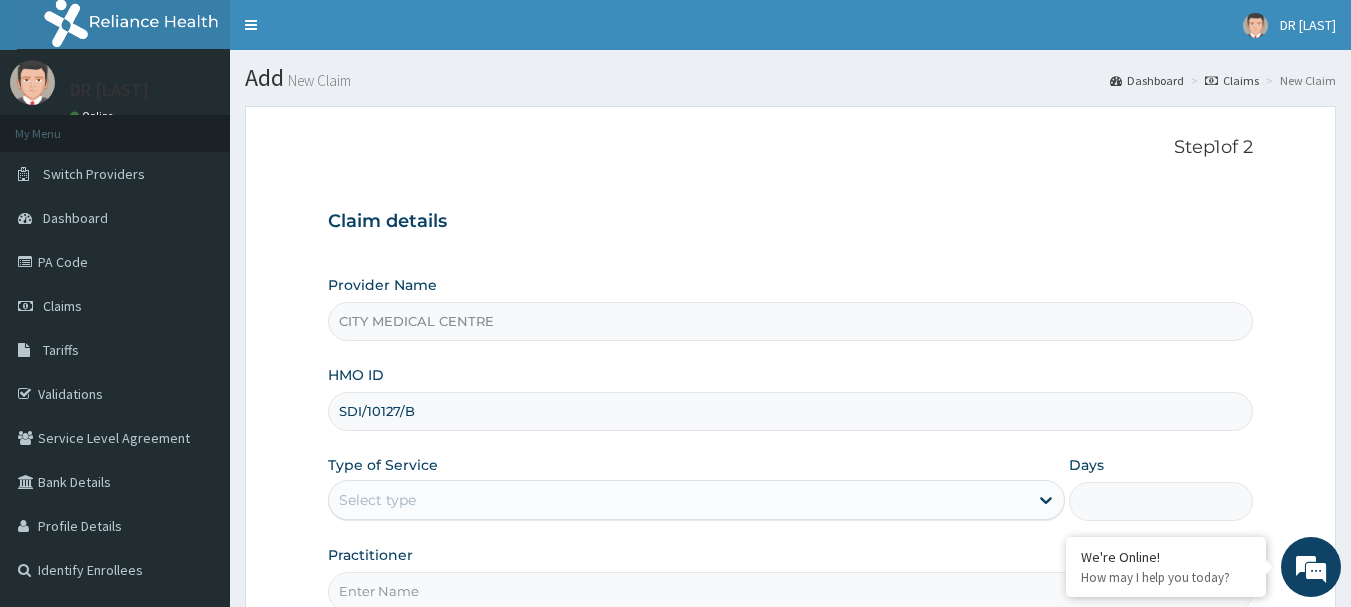 type on "SDI/10127/B" 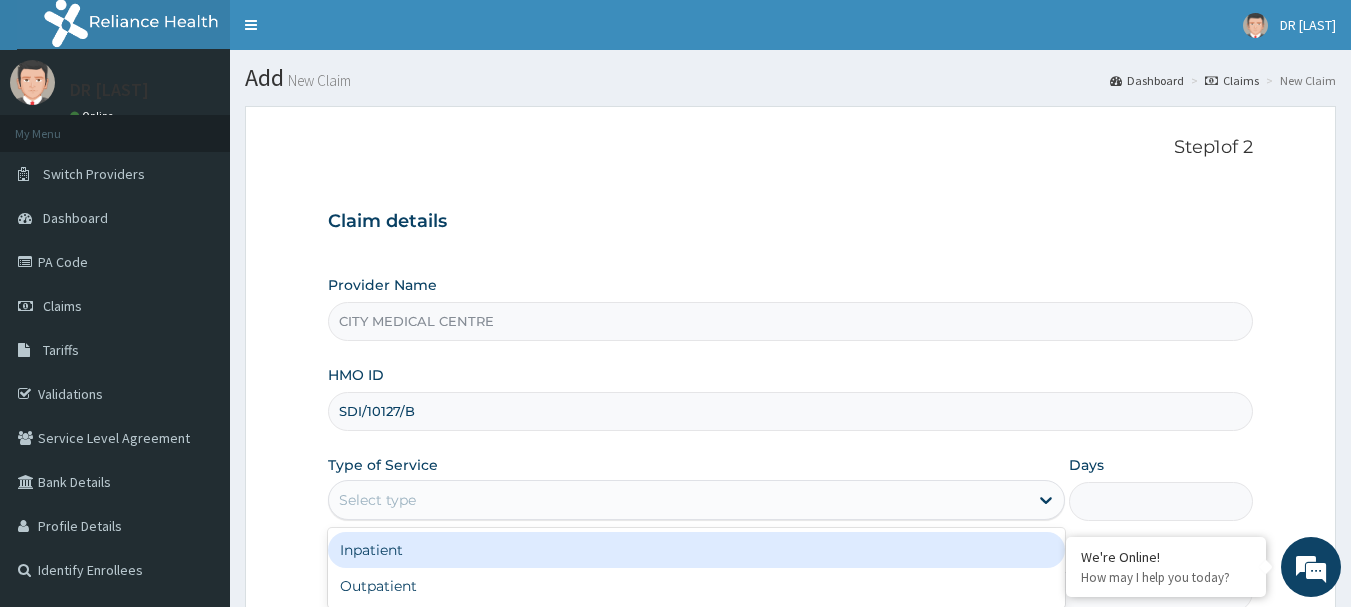 click on "Select type" at bounding box center (678, 500) 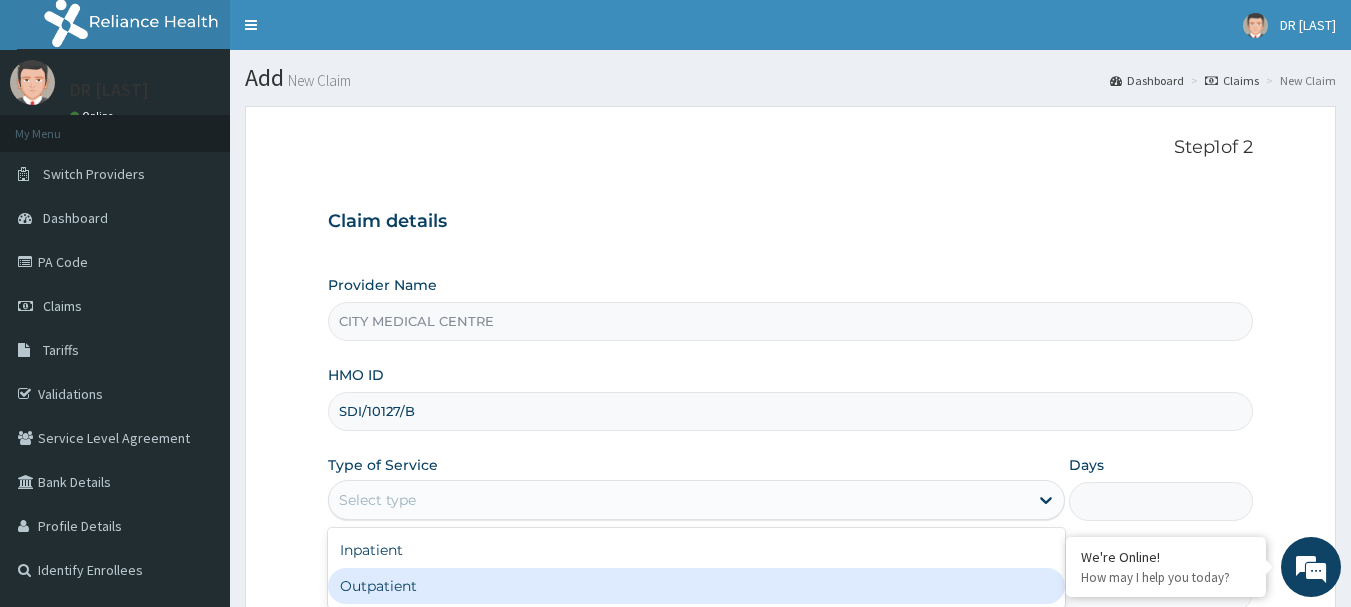 click on "Outpatient" at bounding box center [696, 586] 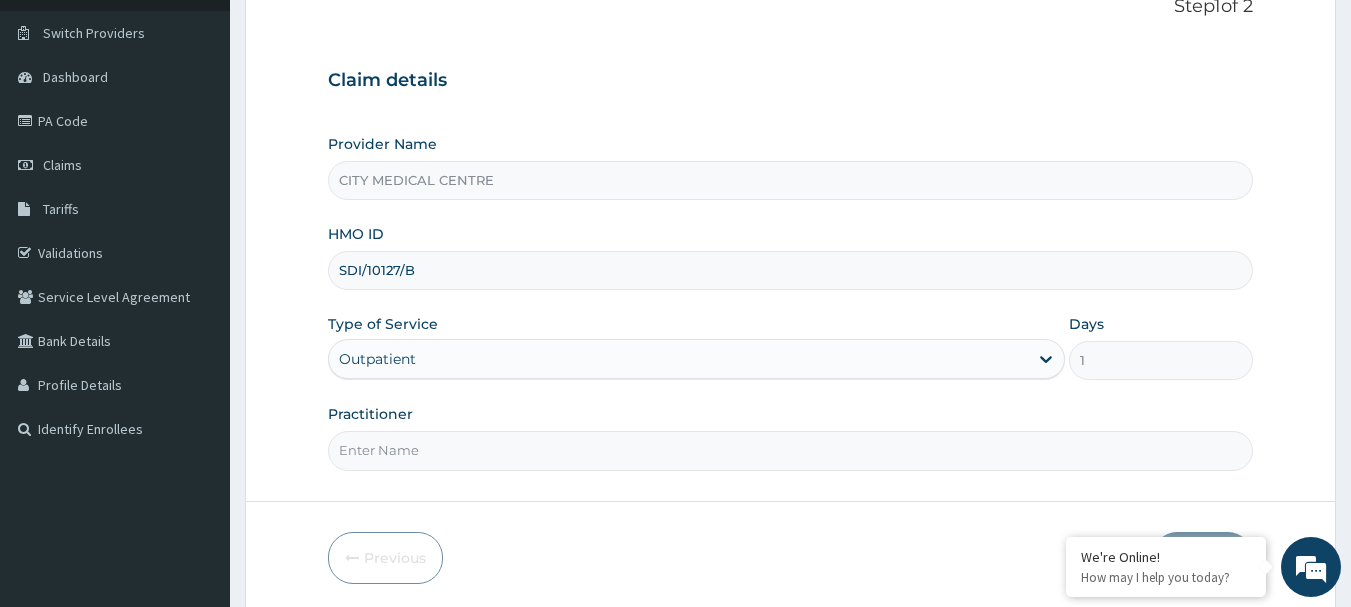 scroll, scrollTop: 150, scrollLeft: 0, axis: vertical 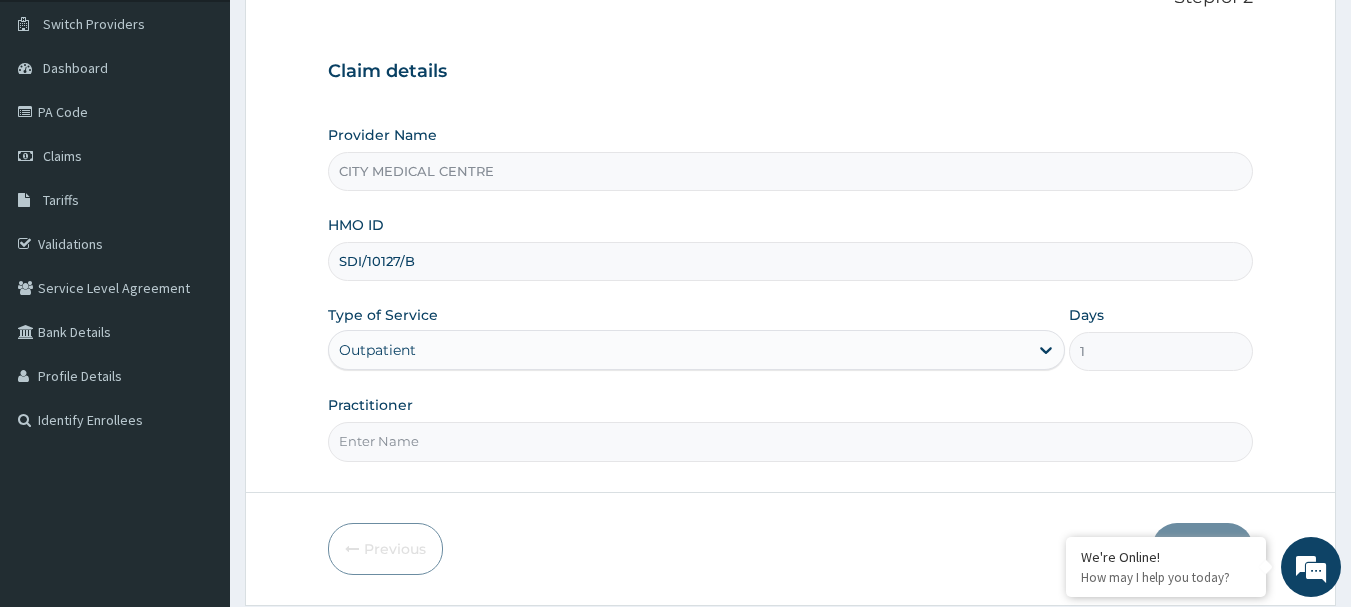 click on "Practitioner" at bounding box center [791, 441] 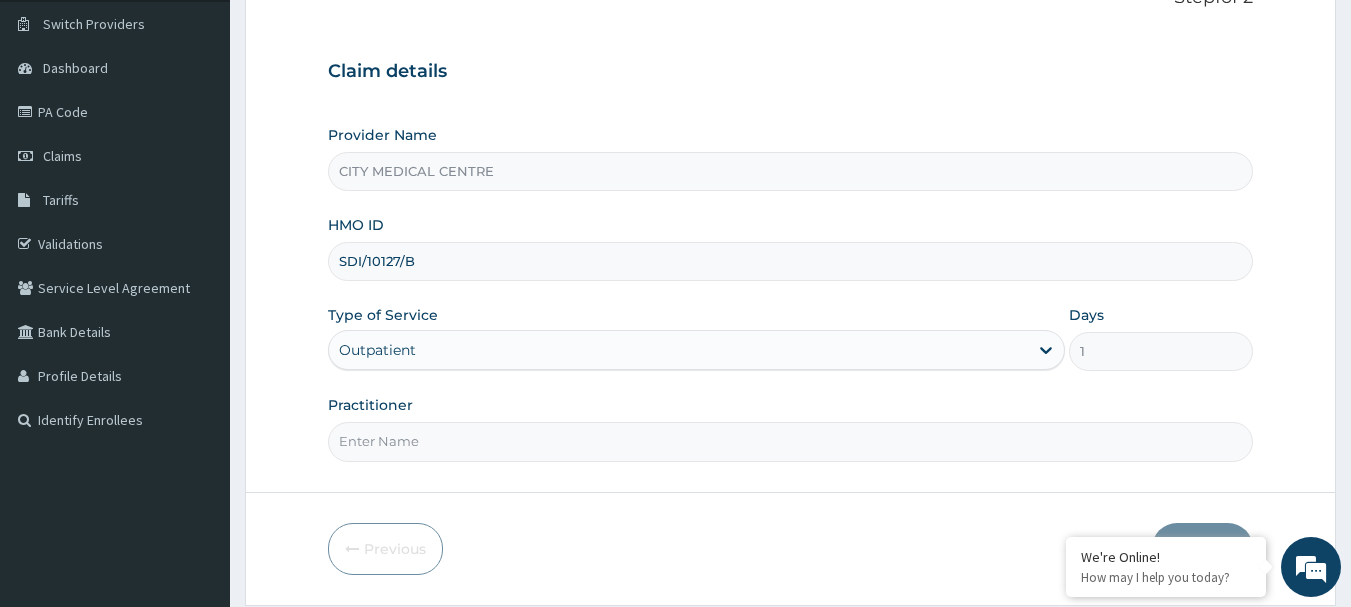 type on "Dr. Umar" 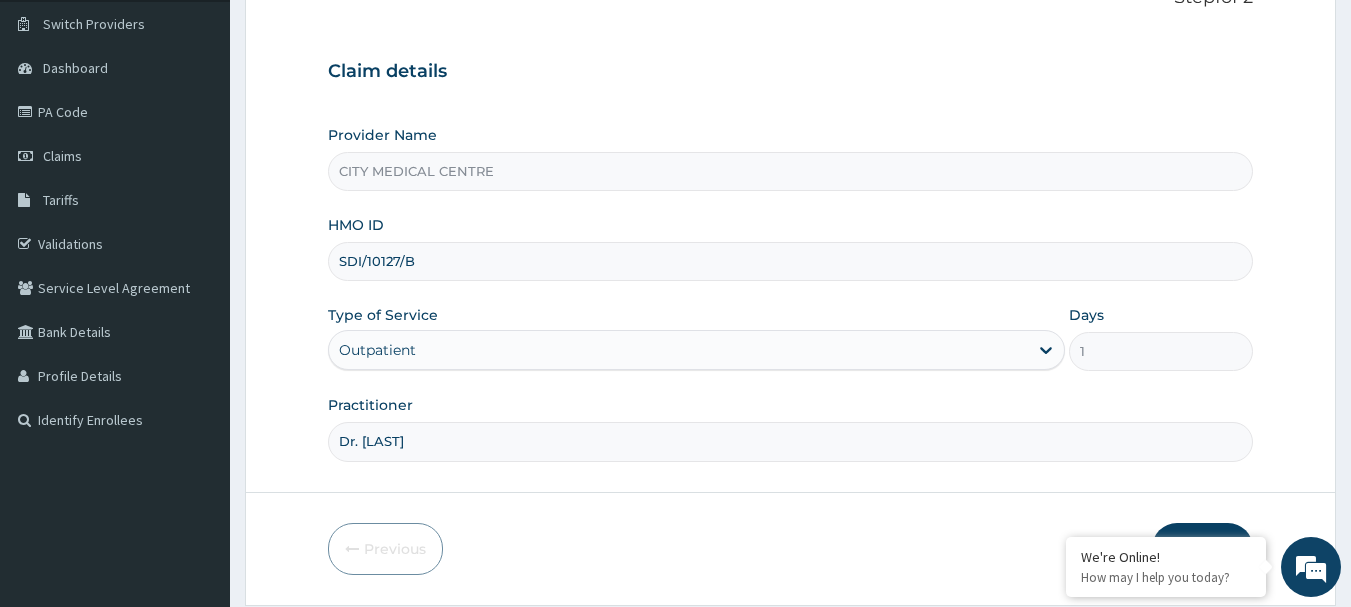 scroll, scrollTop: 215, scrollLeft: 0, axis: vertical 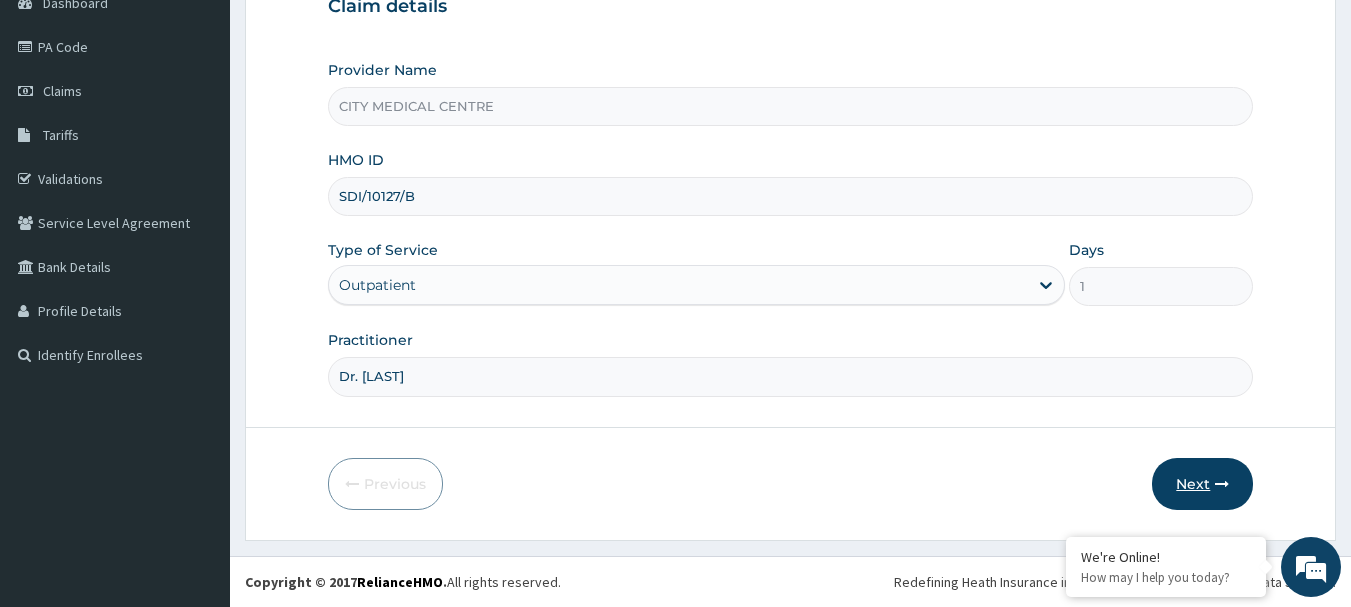 click on "Next" at bounding box center [1202, 484] 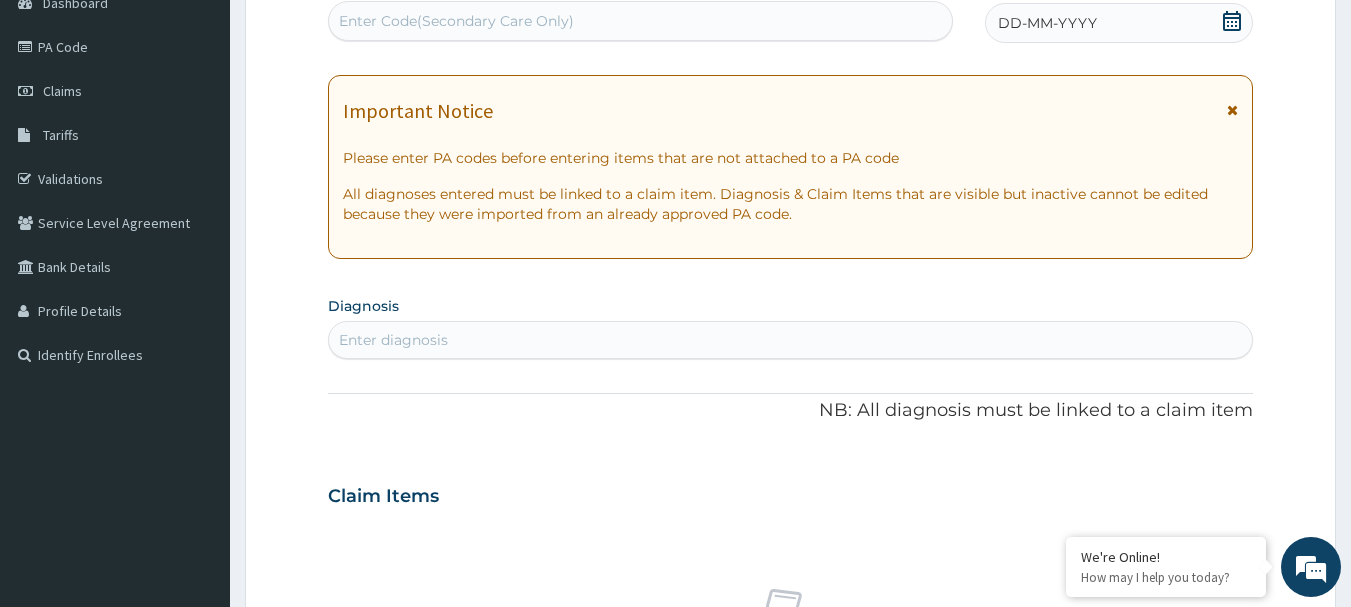 click on "Enter diagnosis" at bounding box center [791, 340] 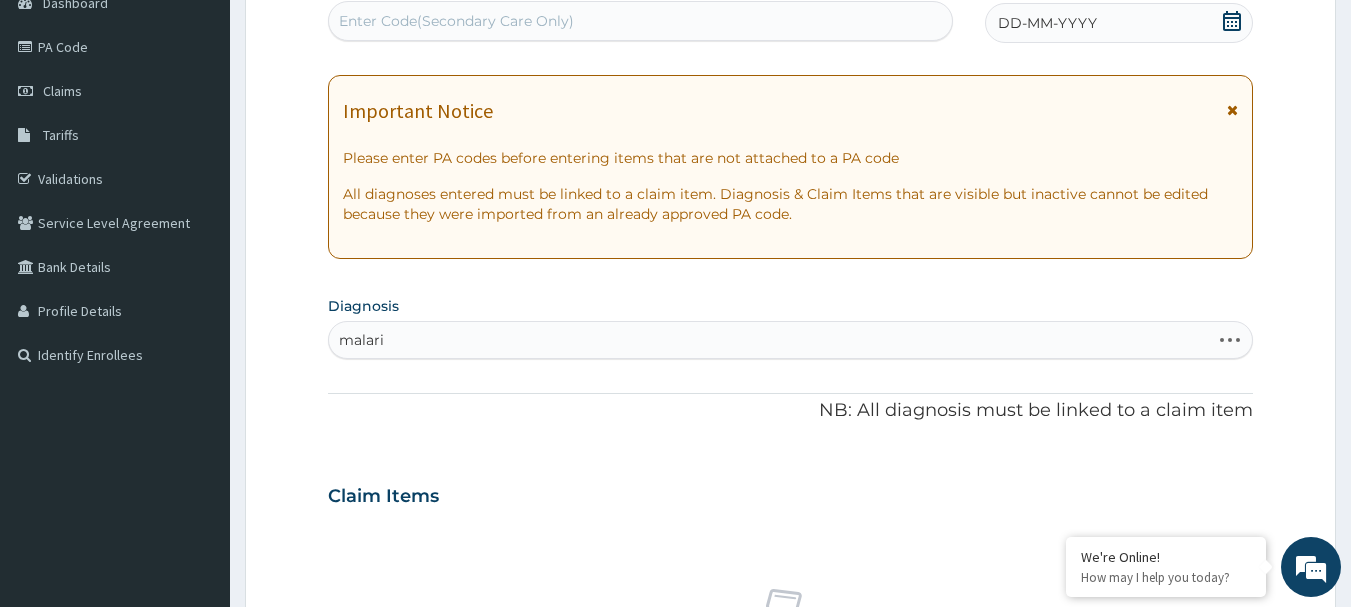 type on "malaria" 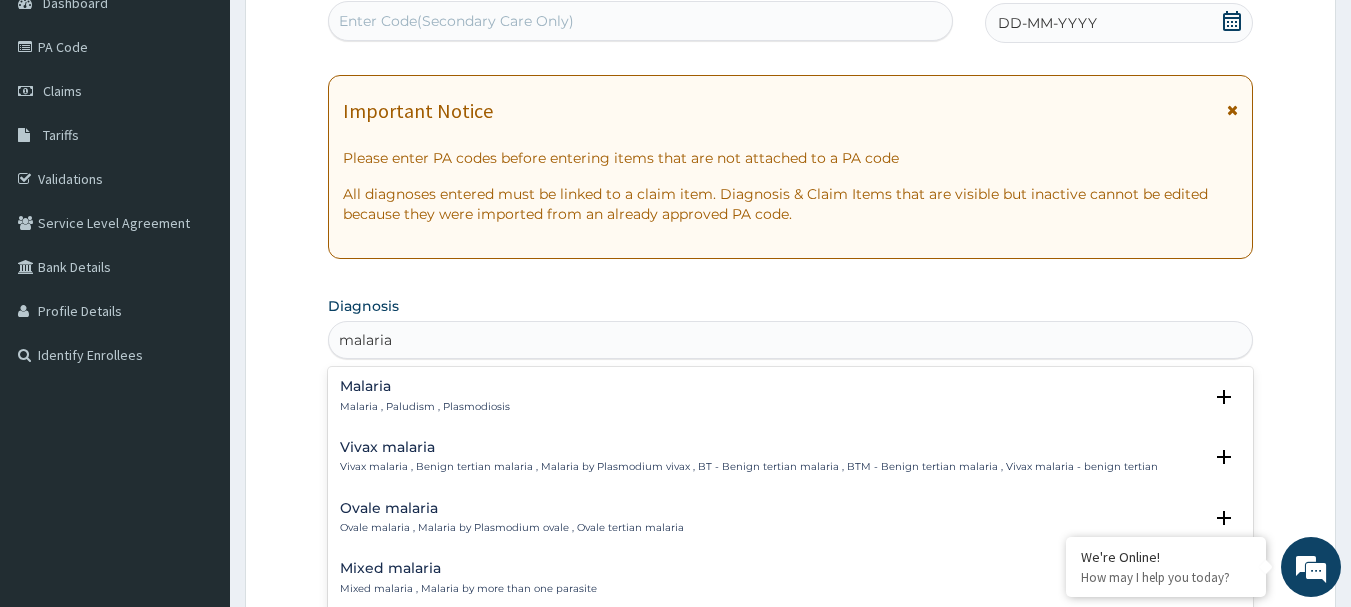 click on "Malaria Malaria , Paludism , Plasmodiosis" at bounding box center (791, 396) 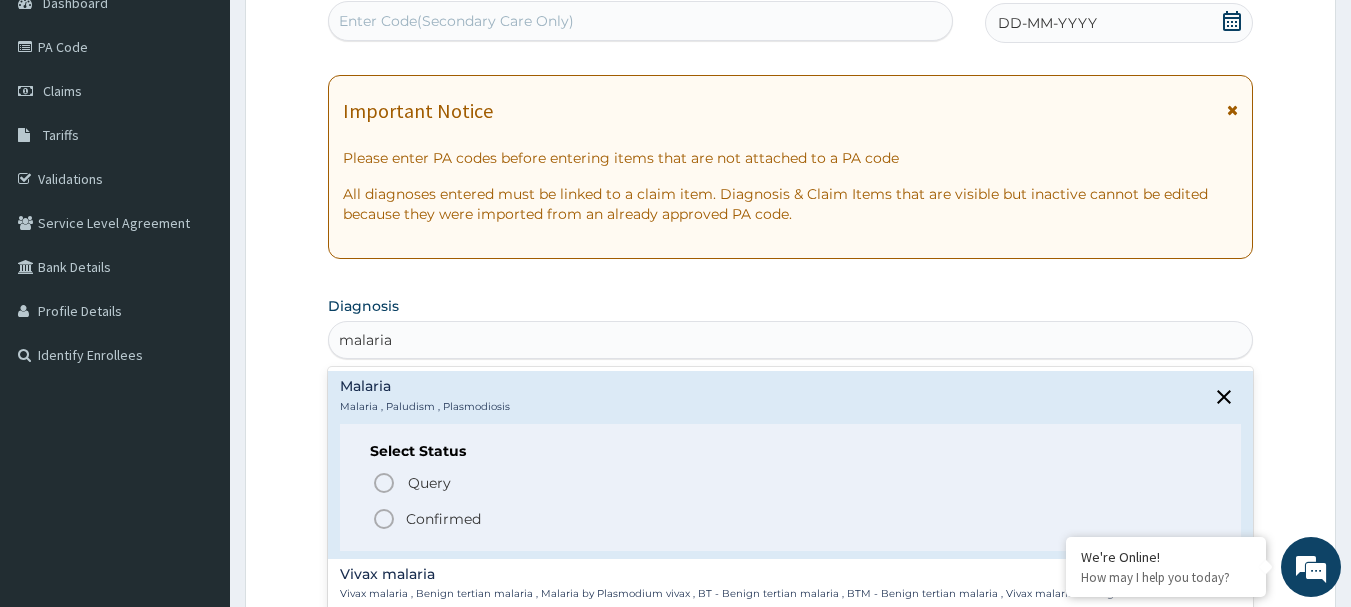 click on "Confirmed" at bounding box center [443, 519] 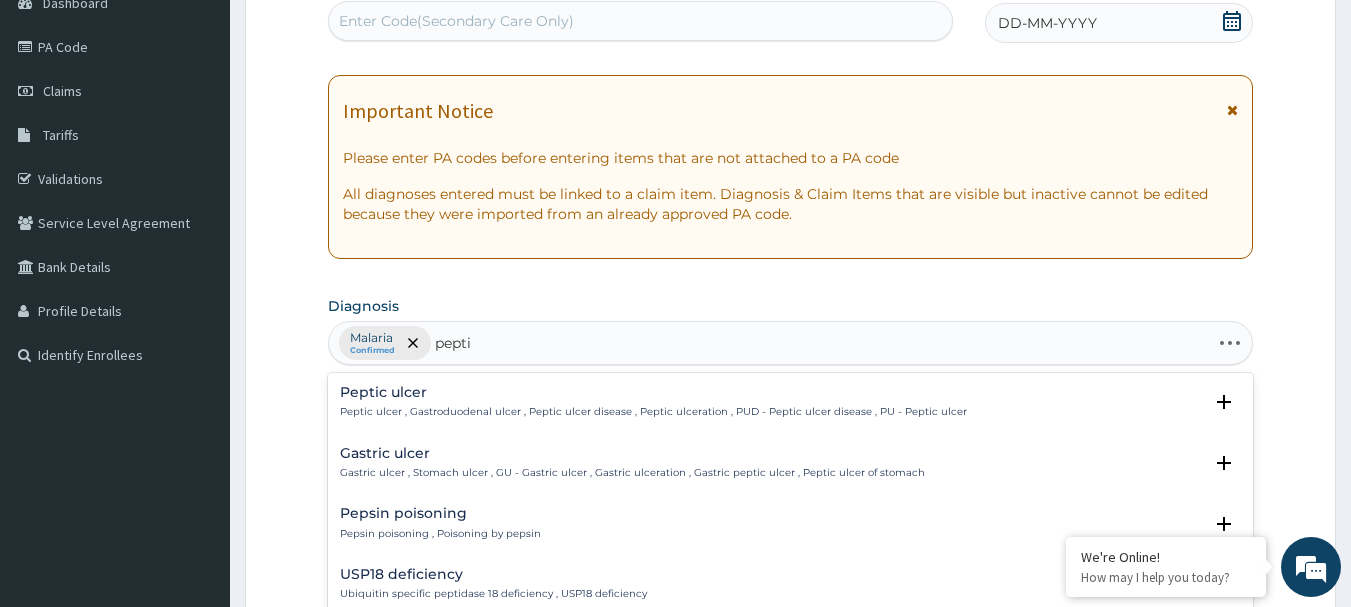 type on "peptic" 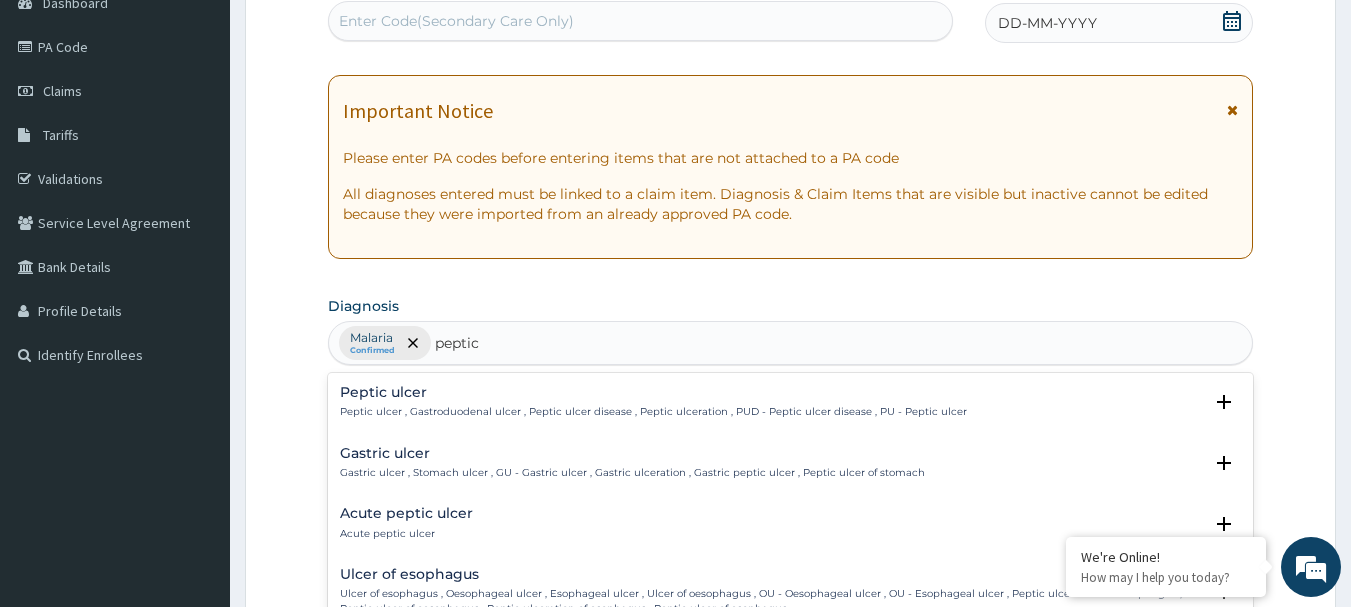 click on "Gastric ulcer Gastric ulcer , Stomach ulcer , GU - Gastric ulcer , Gastric ulceration , Gastric peptic ulcer , Peptic ulcer of stomach" at bounding box center (632, 463) 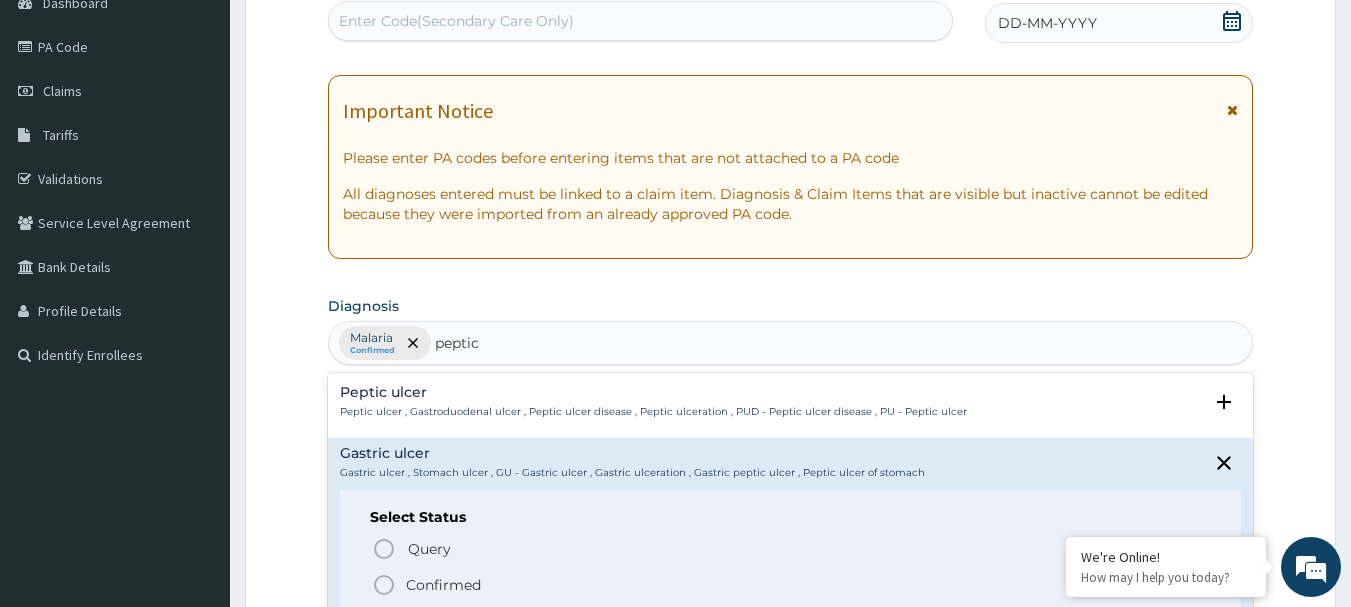 click 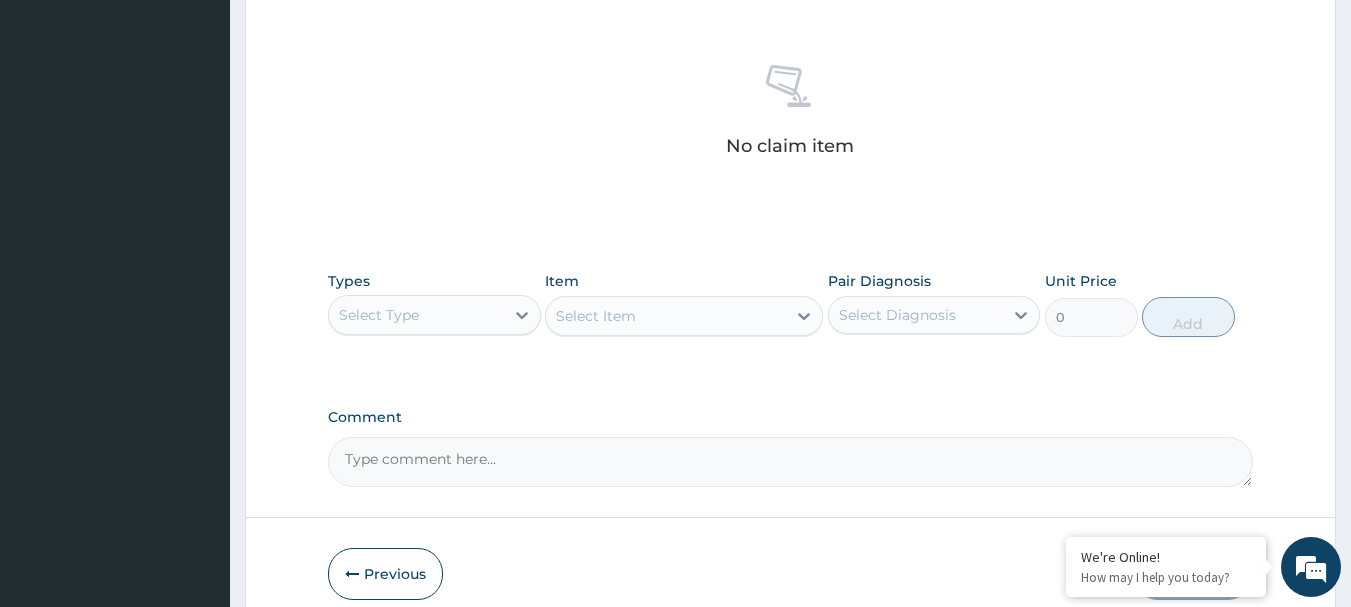 scroll, scrollTop: 757, scrollLeft: 0, axis: vertical 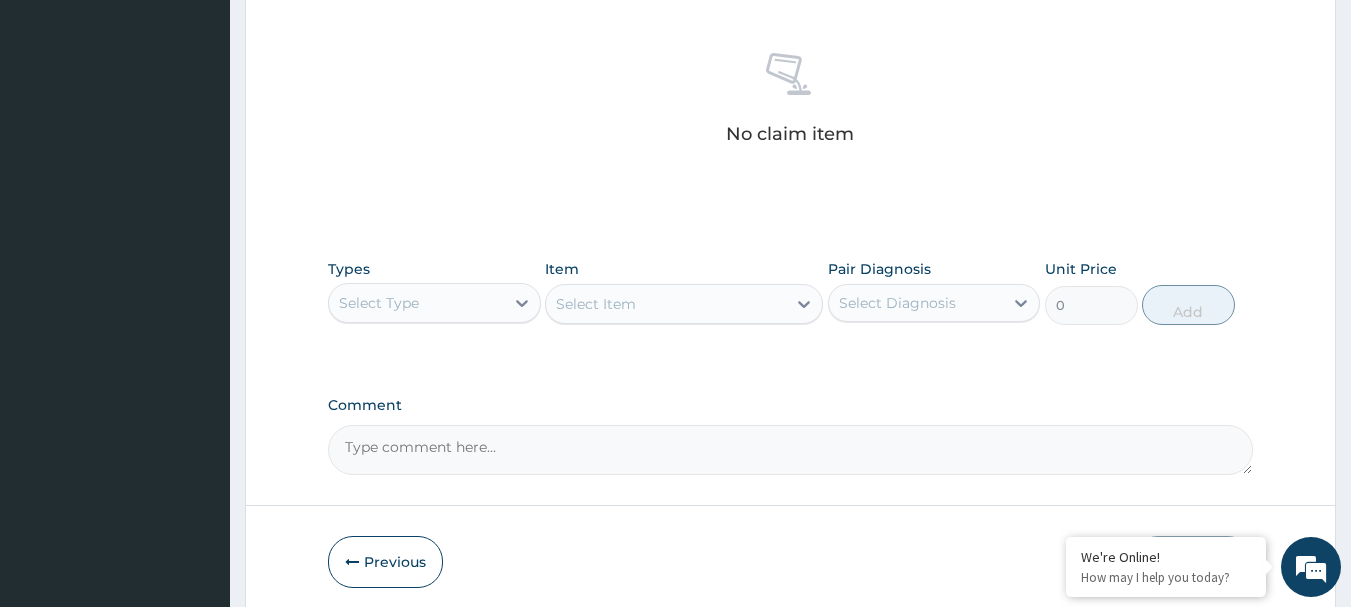 click on "Select Type" at bounding box center [416, 303] 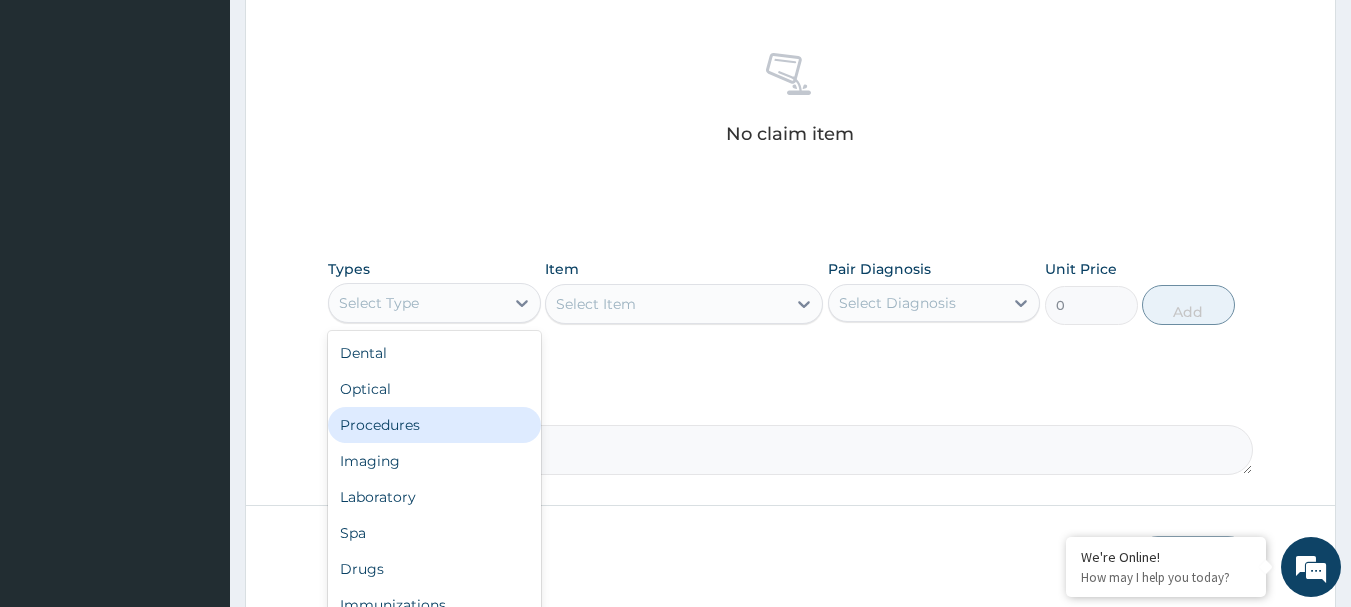 click on "Procedures" at bounding box center [434, 425] 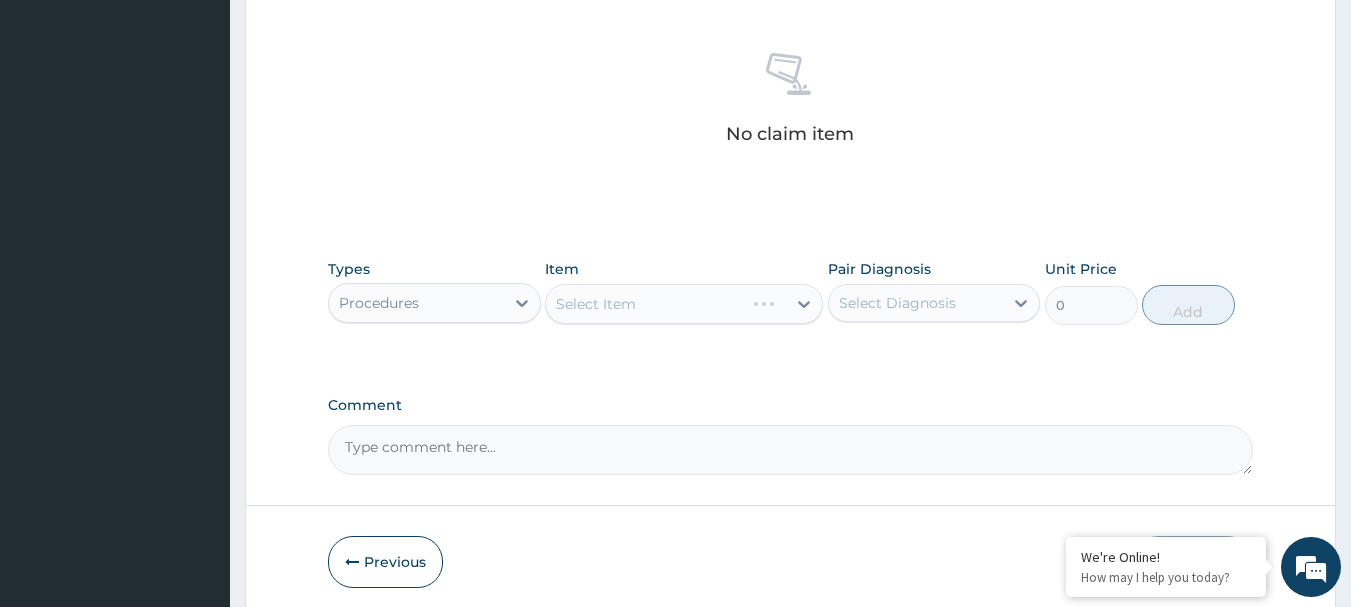 click on "Select Item" at bounding box center [684, 304] 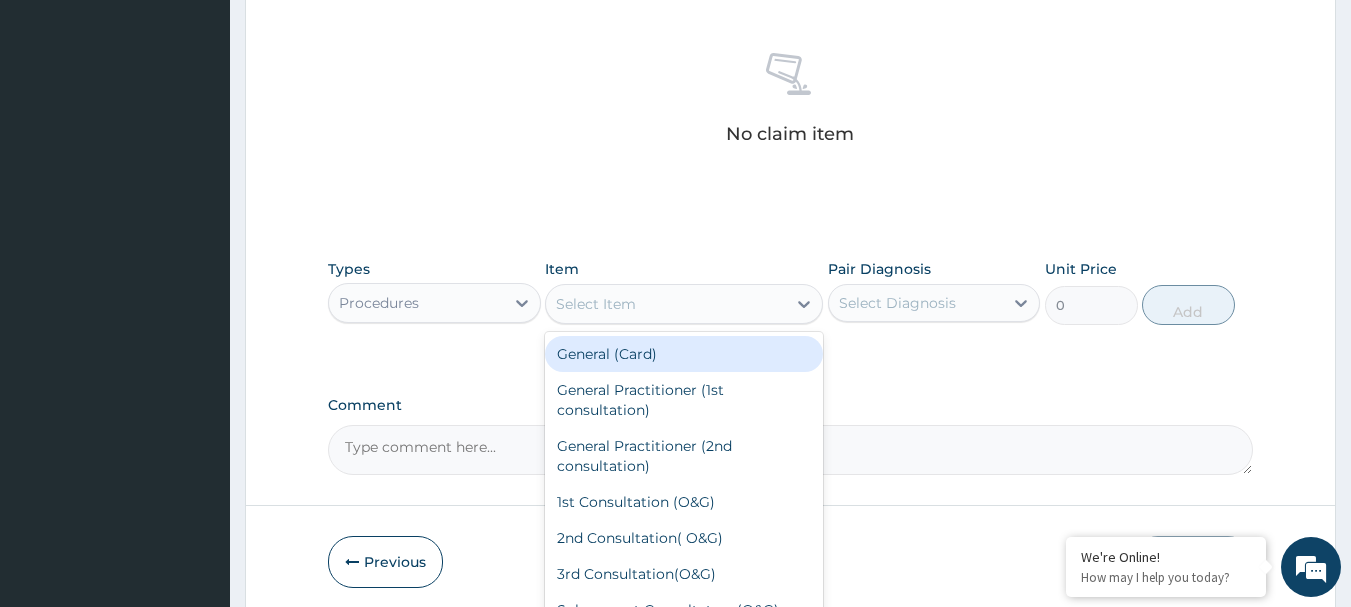click on "Select Item" at bounding box center (666, 304) 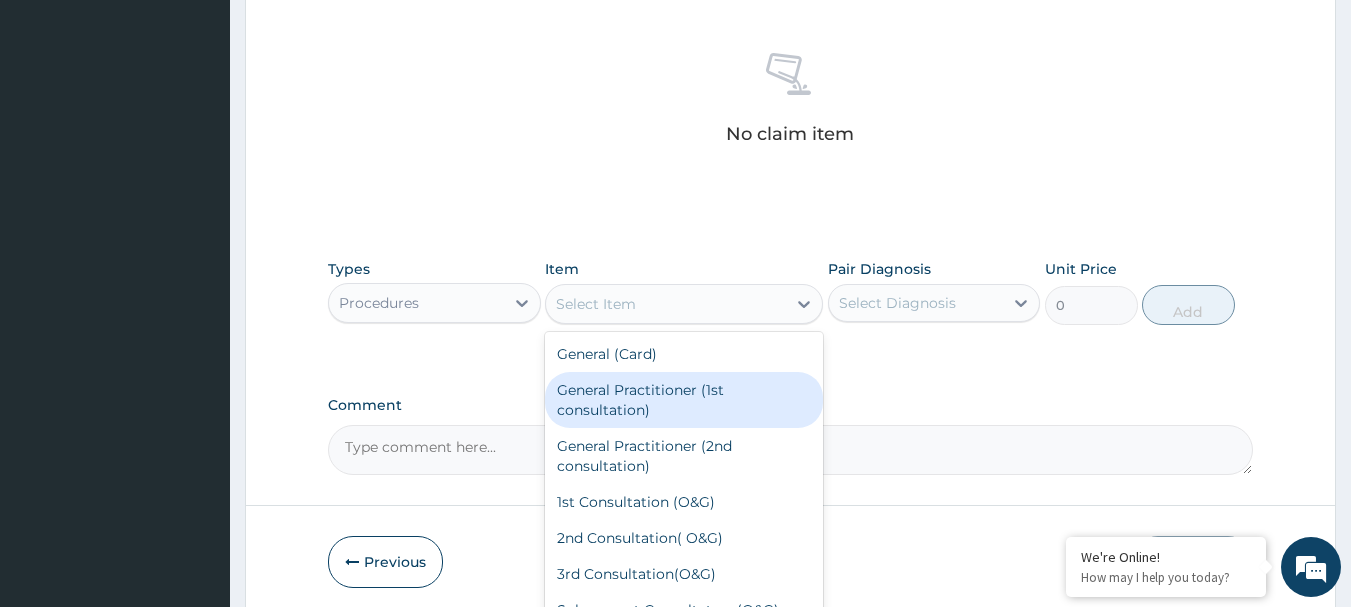 click on "General Practitioner (1st consultation)" at bounding box center (684, 400) 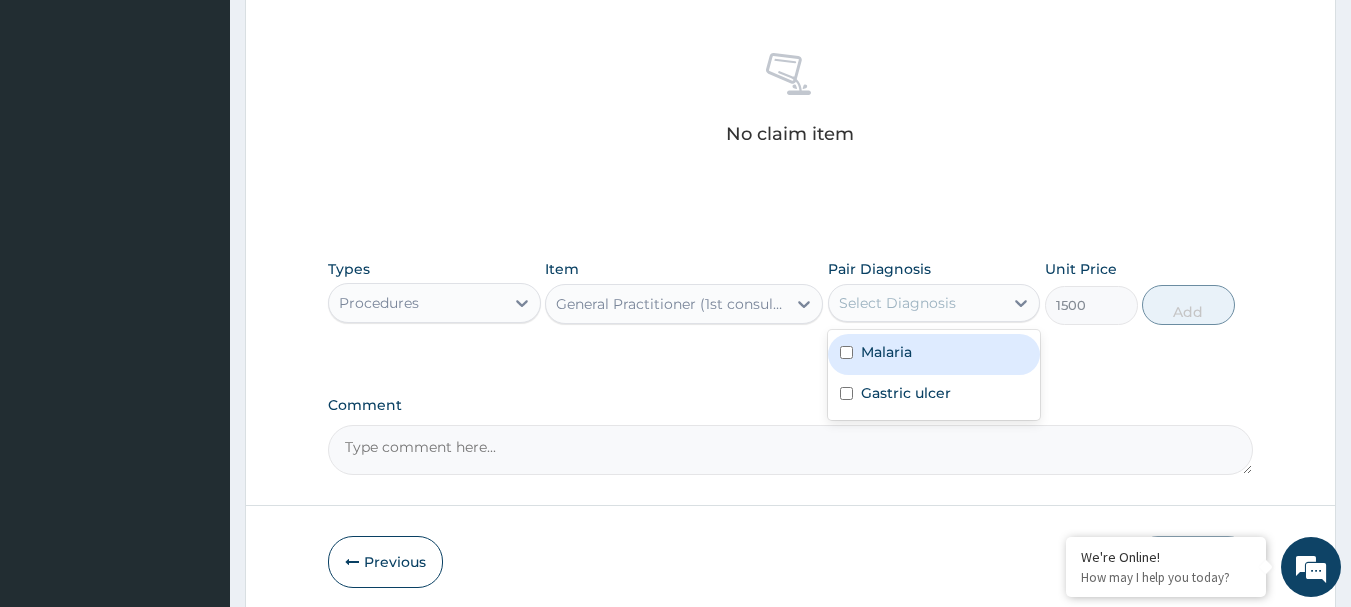 click on "Select Diagnosis" at bounding box center (897, 303) 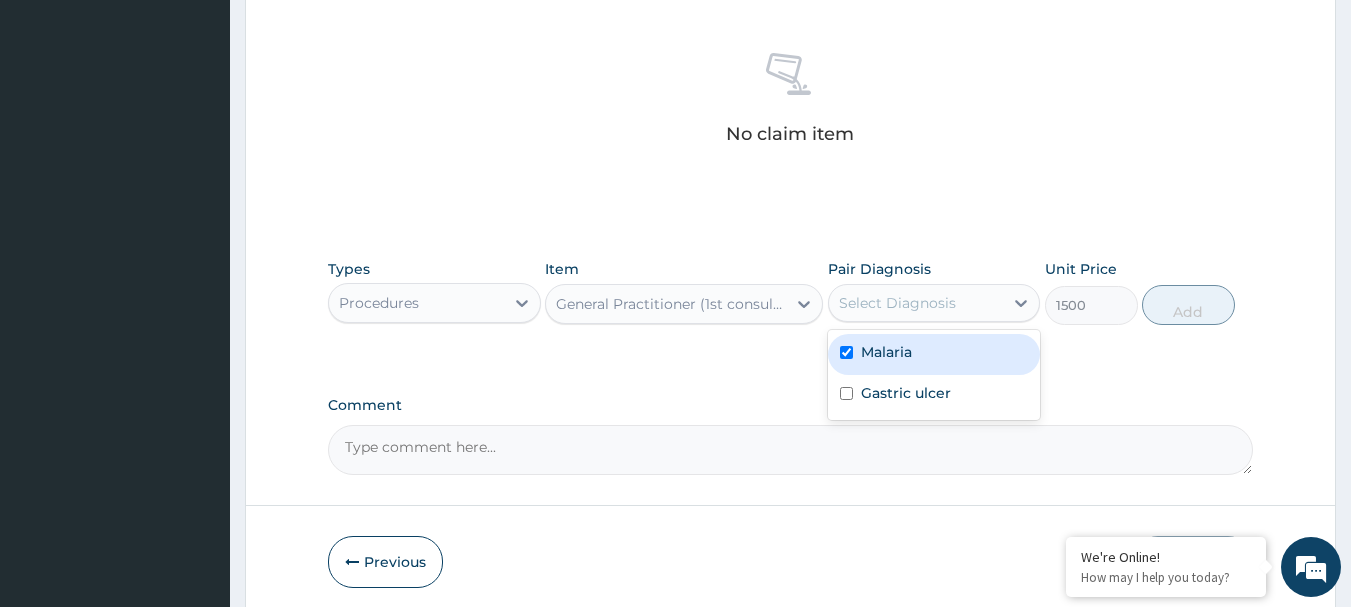 checkbox on "true" 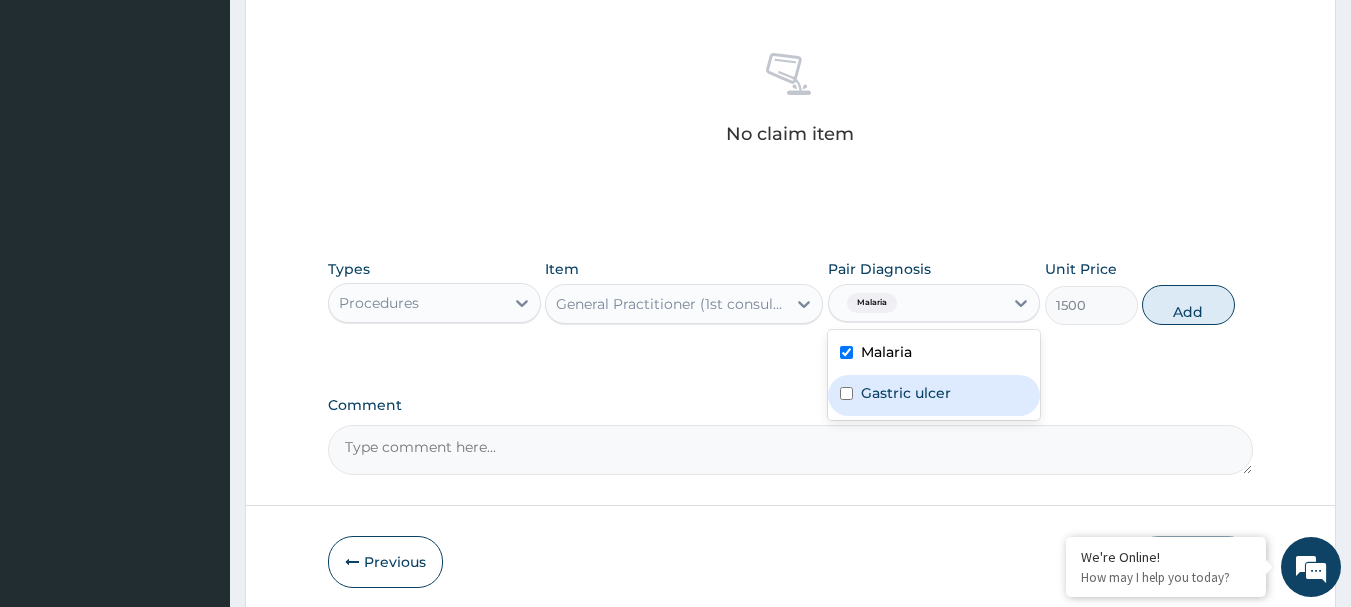 click at bounding box center [846, 393] 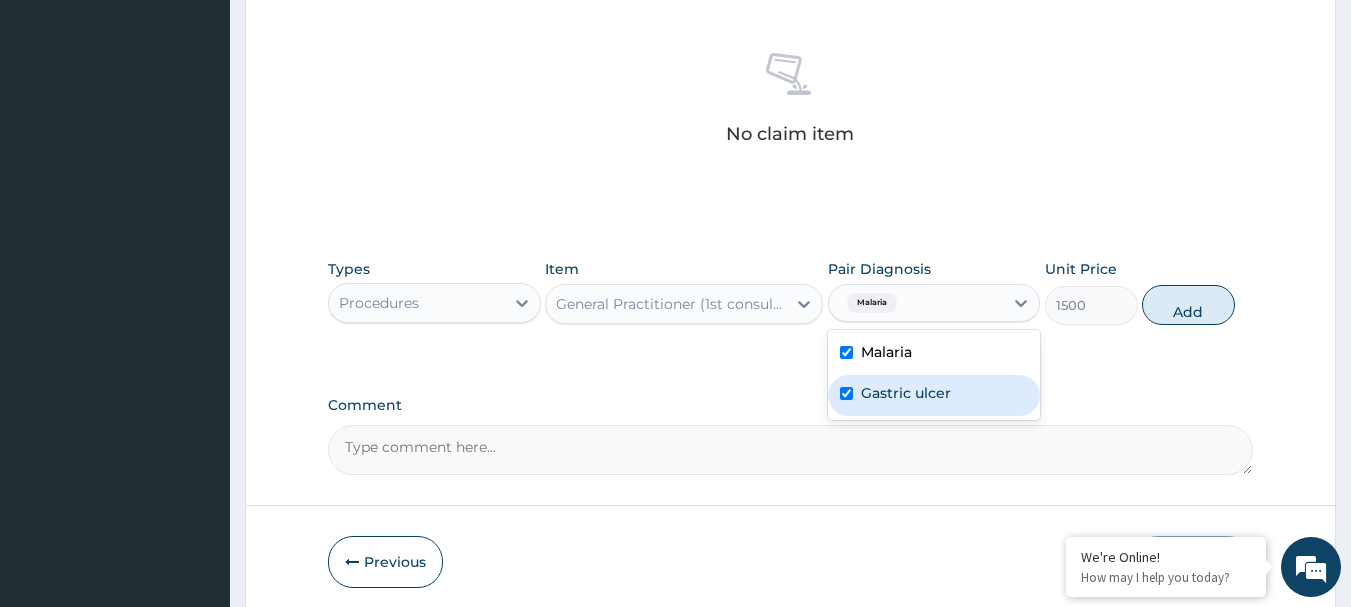 checkbox on "true" 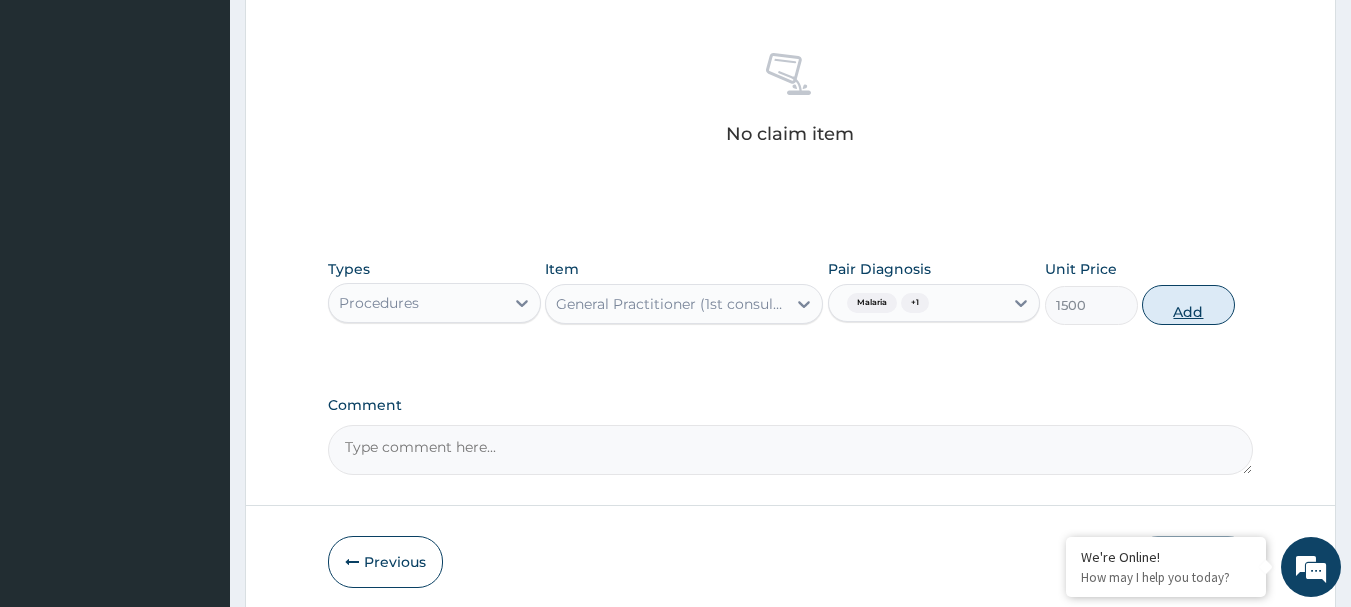 click on "Add" at bounding box center (1188, 305) 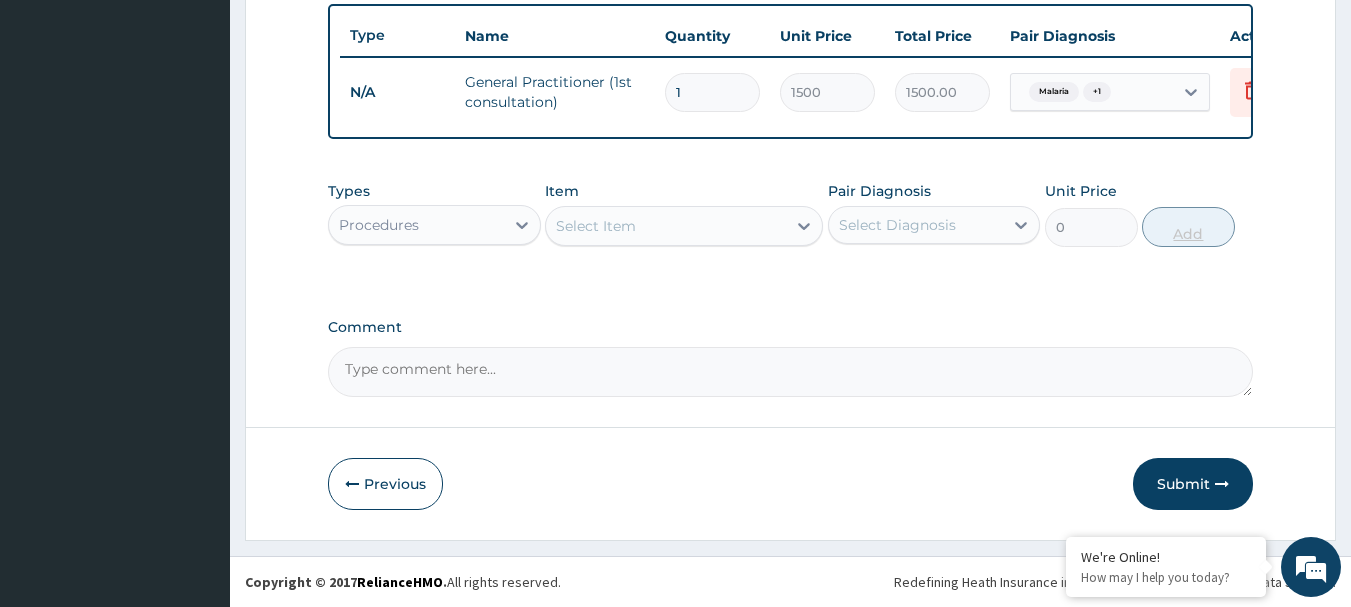 scroll, scrollTop: 755, scrollLeft: 0, axis: vertical 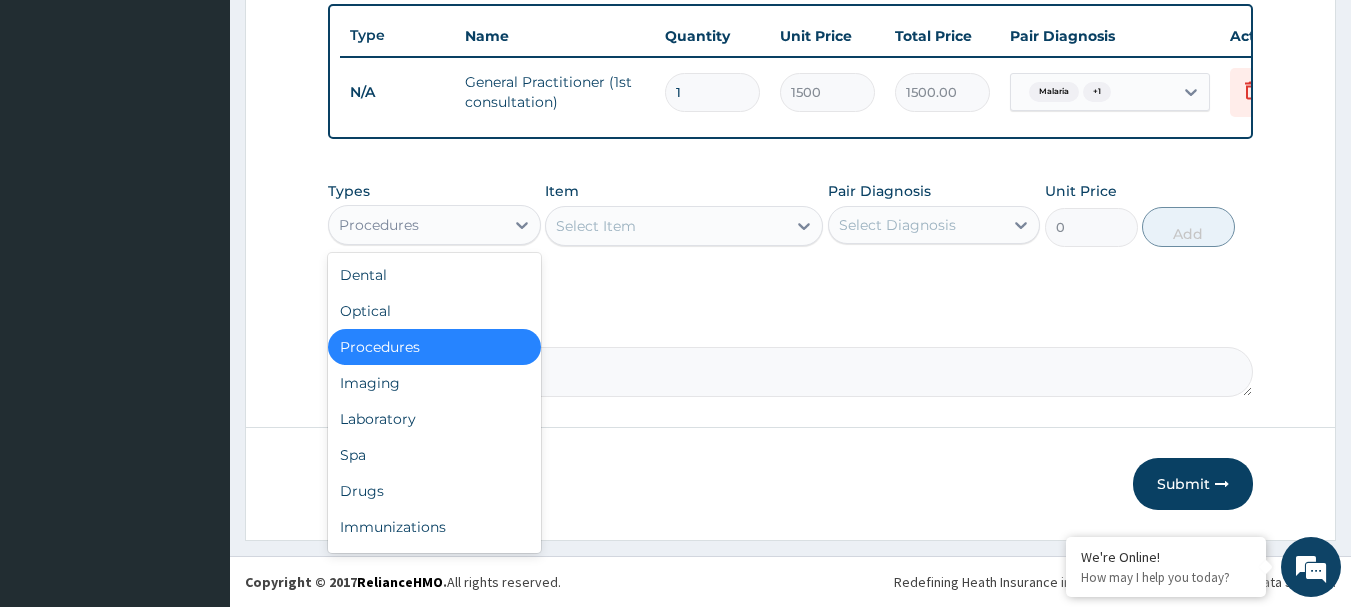 click on "Procedures" at bounding box center (416, 225) 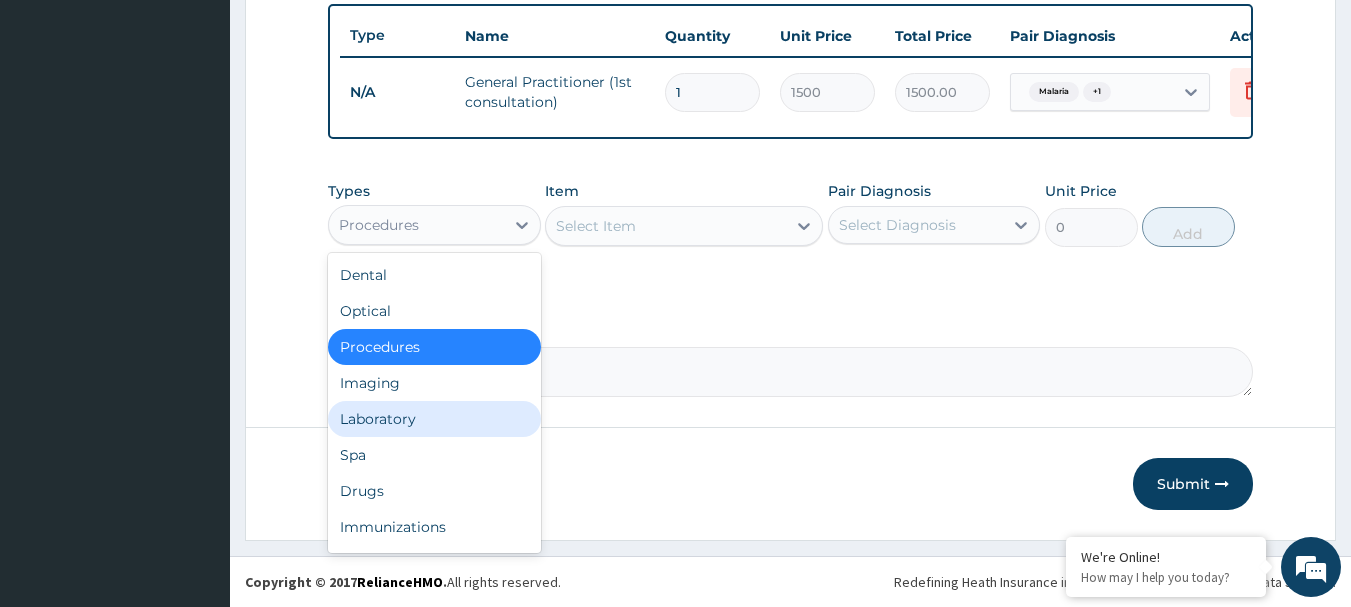 click on "Laboratory" at bounding box center [434, 419] 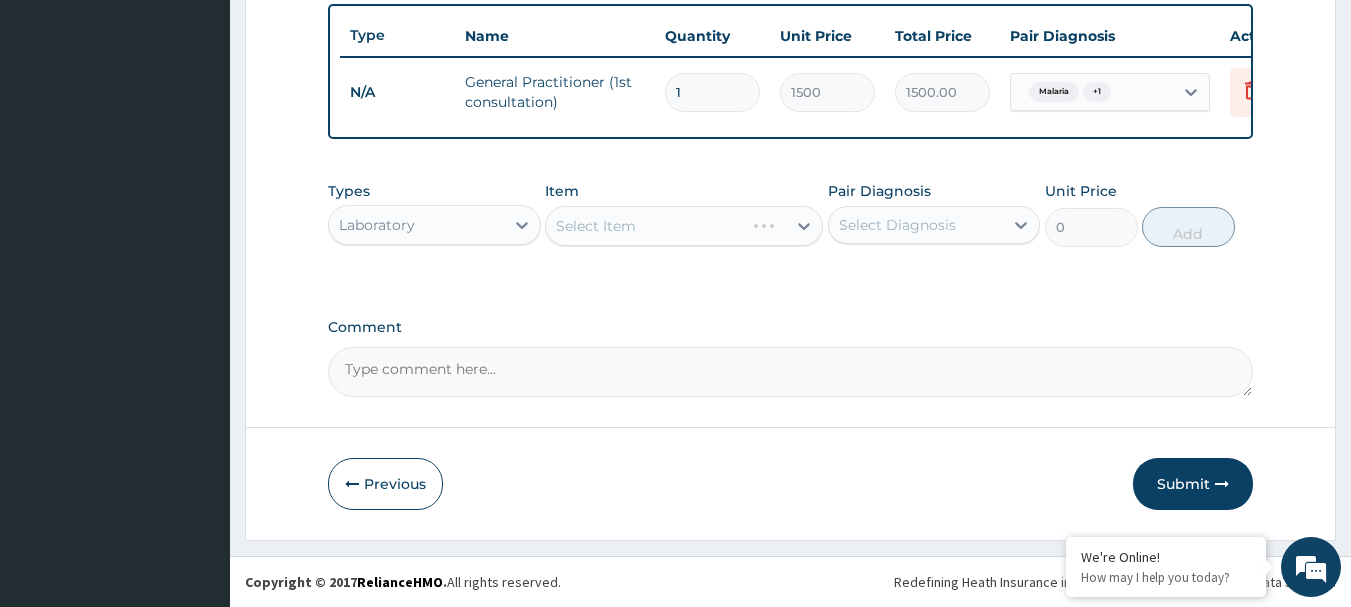 click on "Select Item" at bounding box center [684, 226] 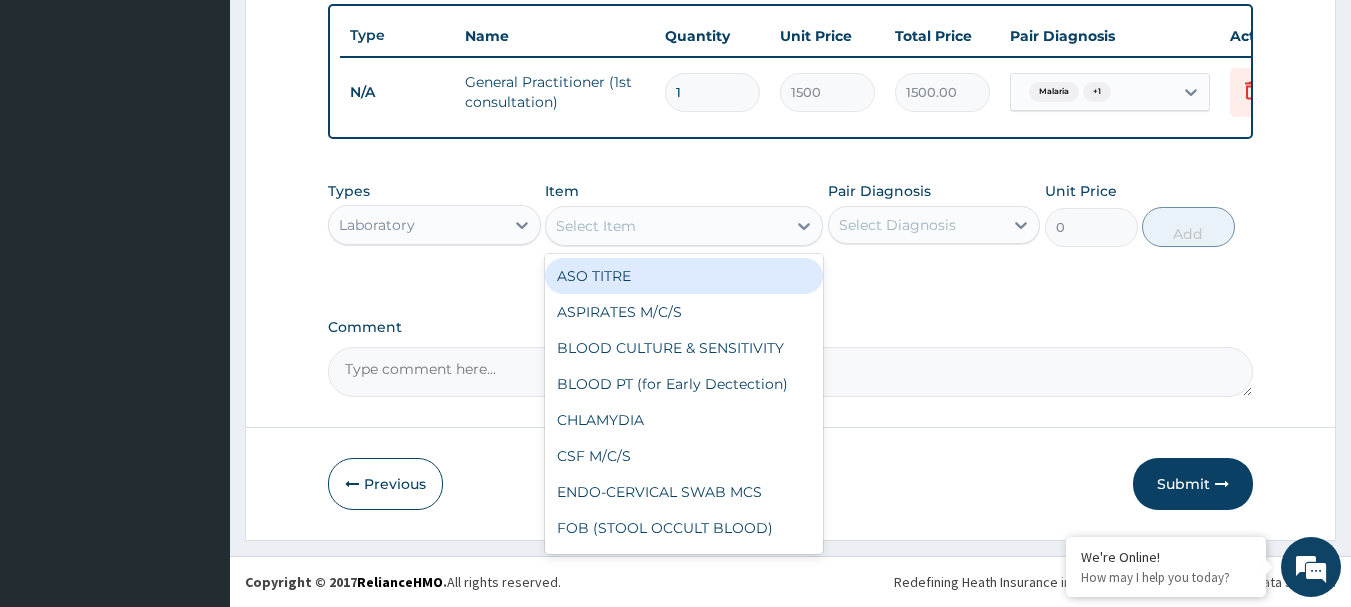 click on "Select Item" at bounding box center [666, 226] 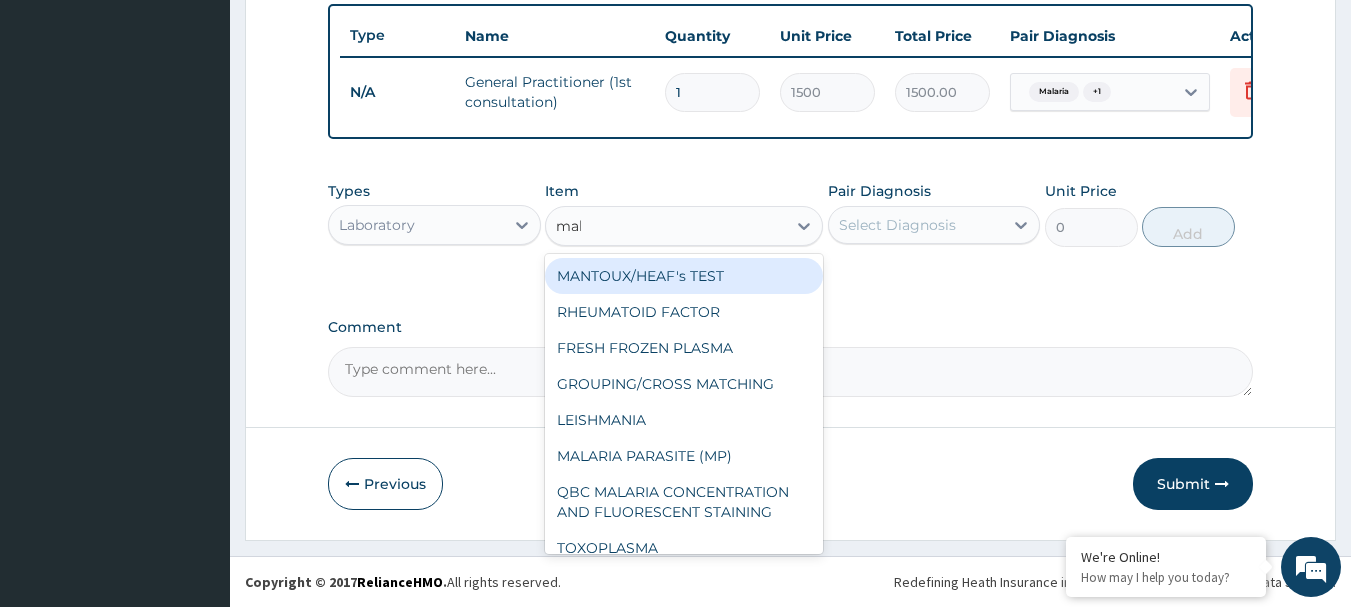 type on "mala" 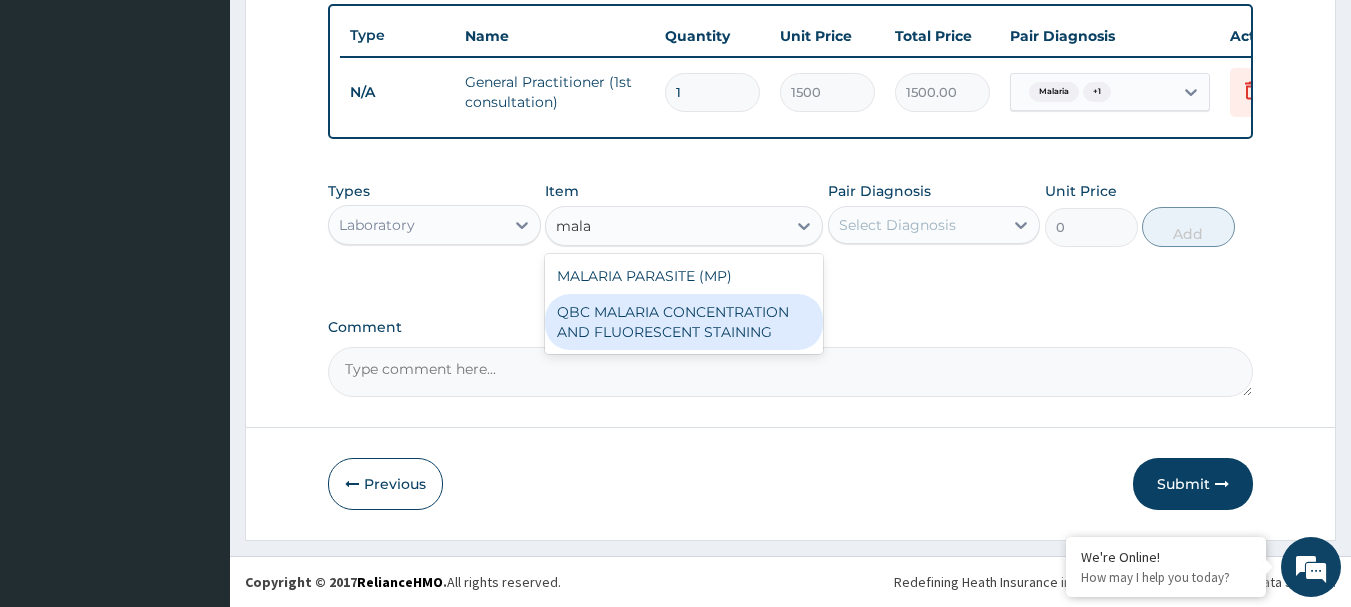 click on "QBC MALARIA CONCENTRATION AND FLUORESCENT STAINING" at bounding box center (684, 322) 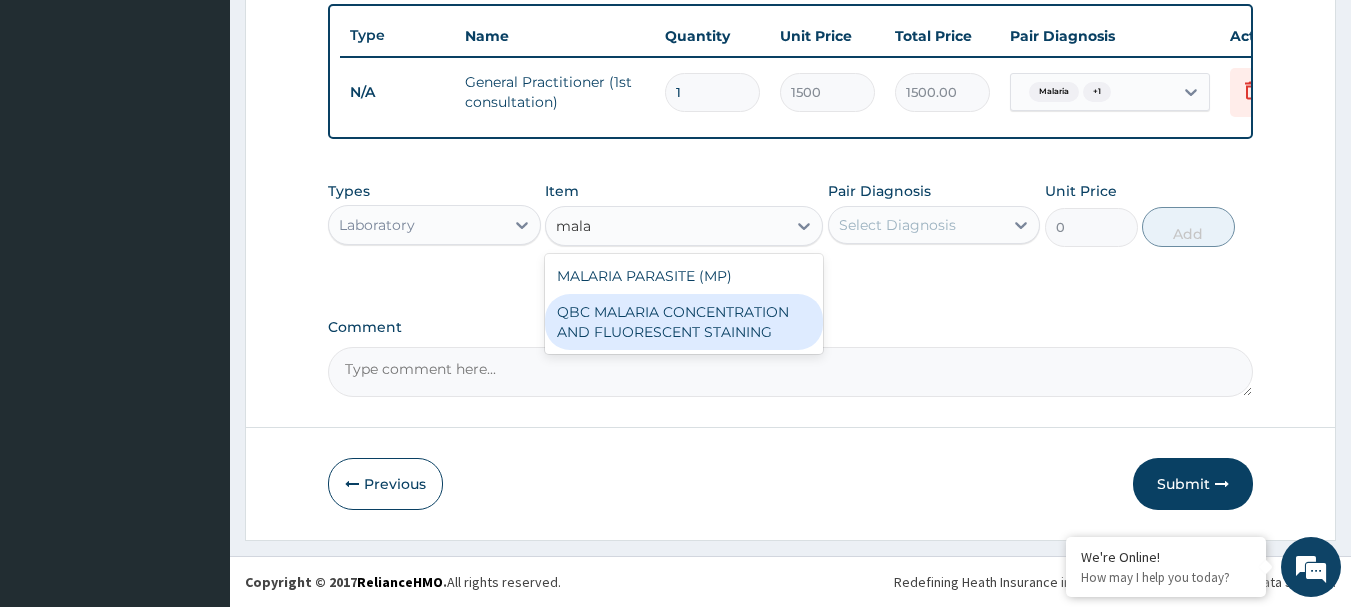 type 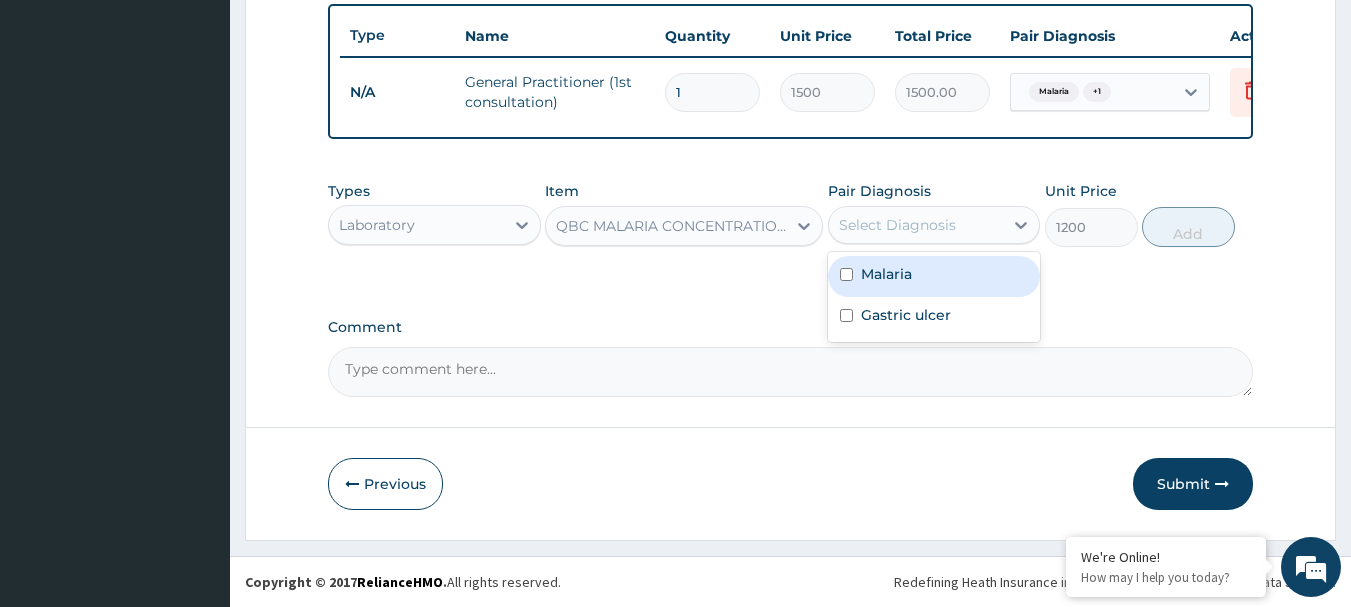 click on "Select Diagnosis" at bounding box center [897, 225] 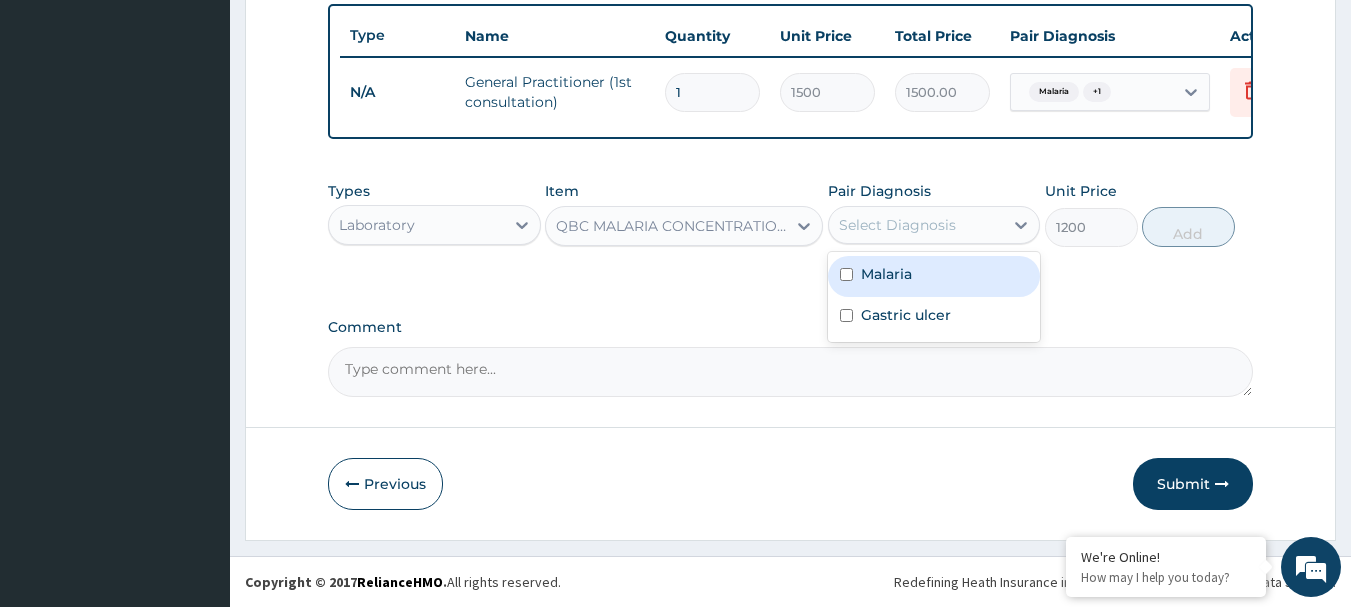 click at bounding box center (846, 274) 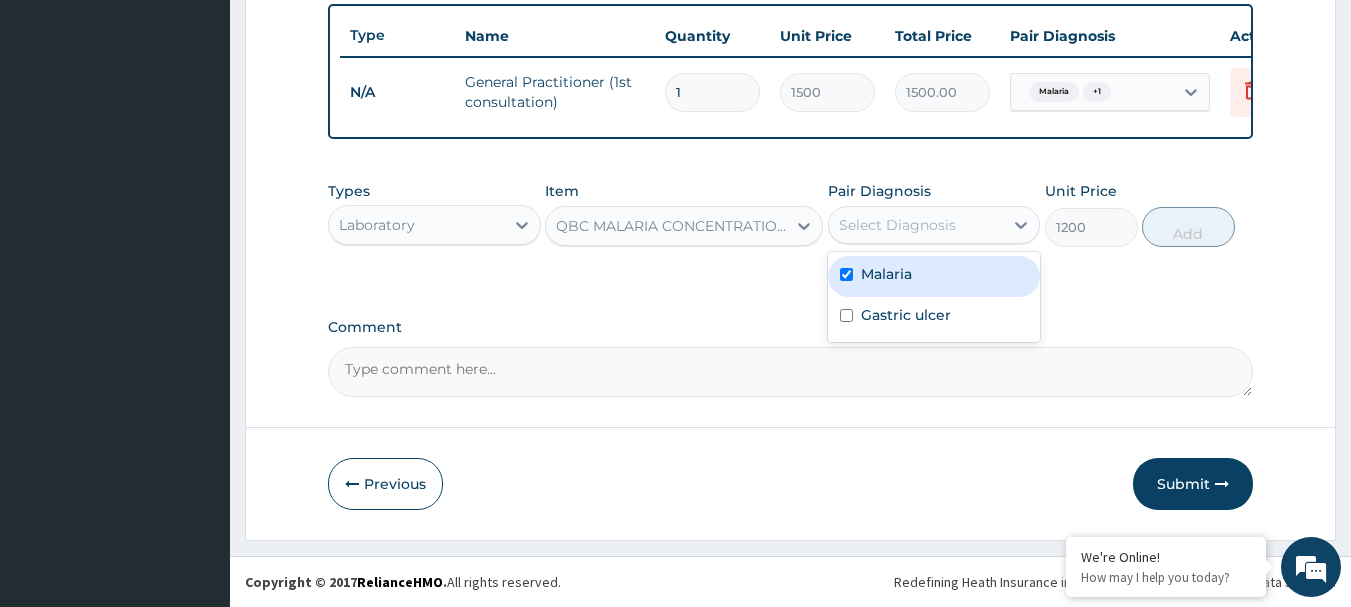 checkbox on "true" 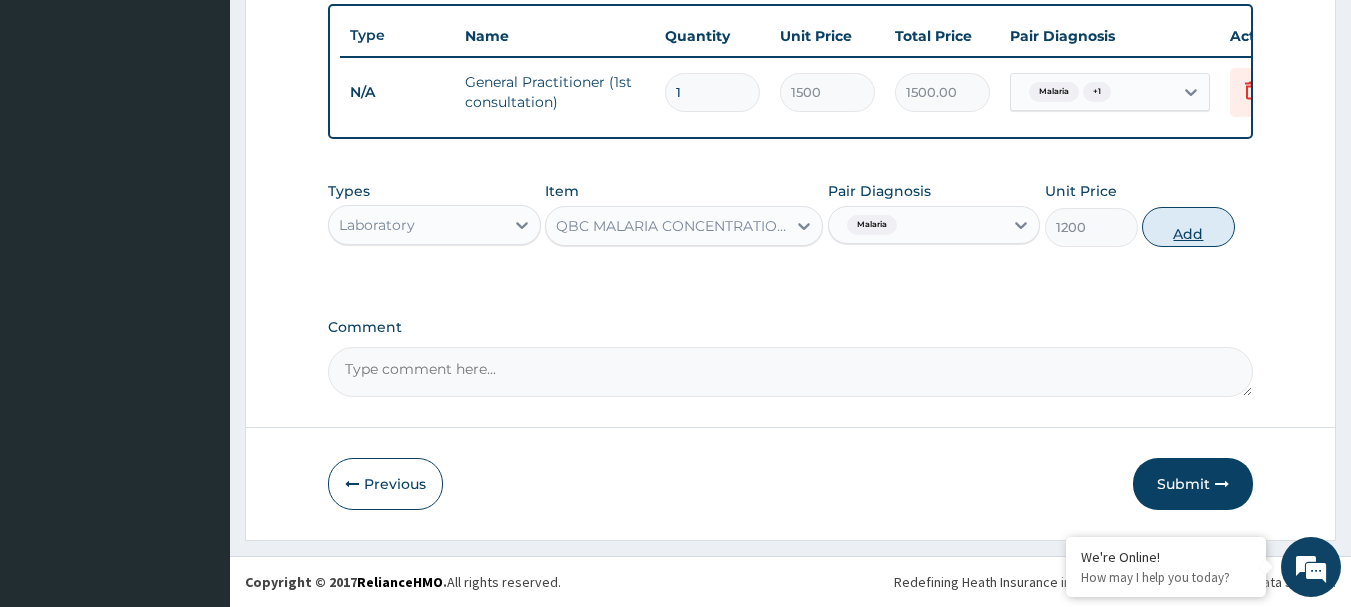 click on "Add" at bounding box center [1188, 227] 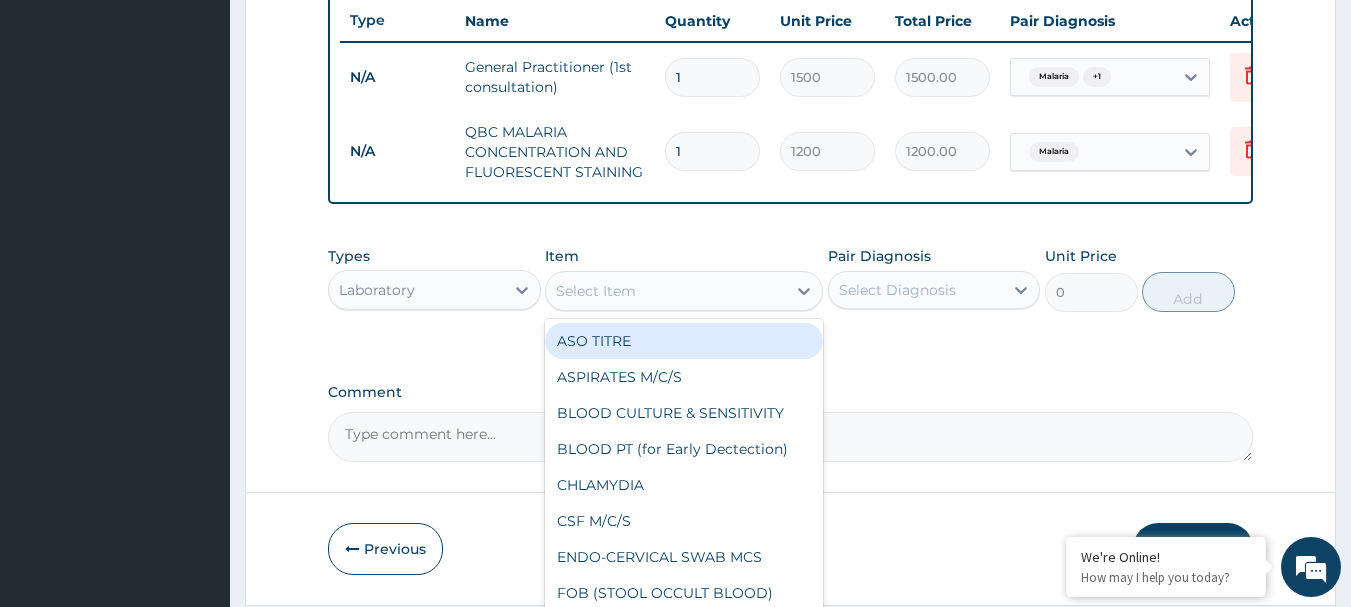 click on "Select Item" at bounding box center (596, 291) 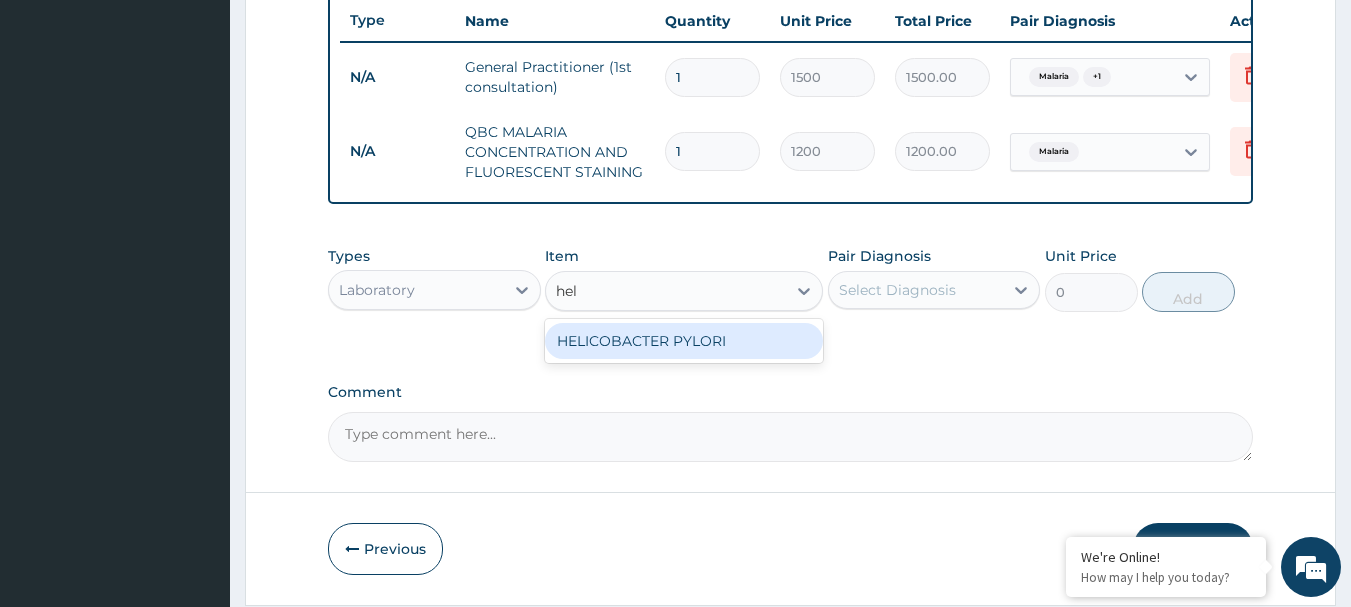 type on "heli" 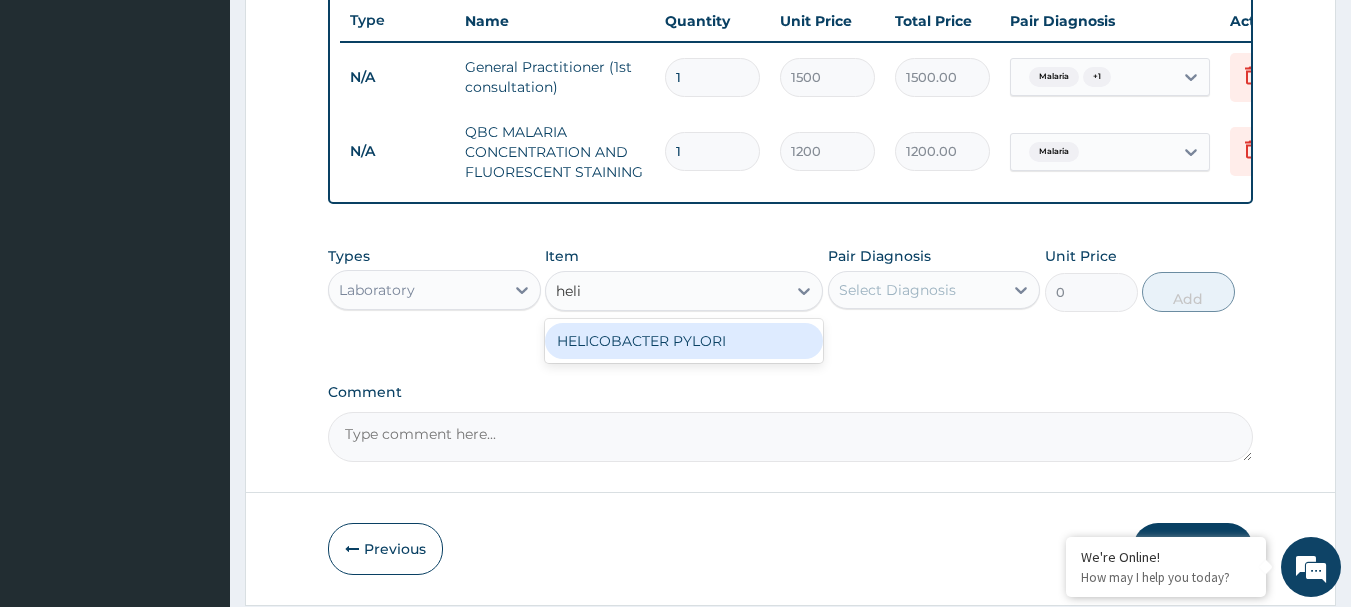 click on "HELICOBACTER PYLORI" at bounding box center [684, 341] 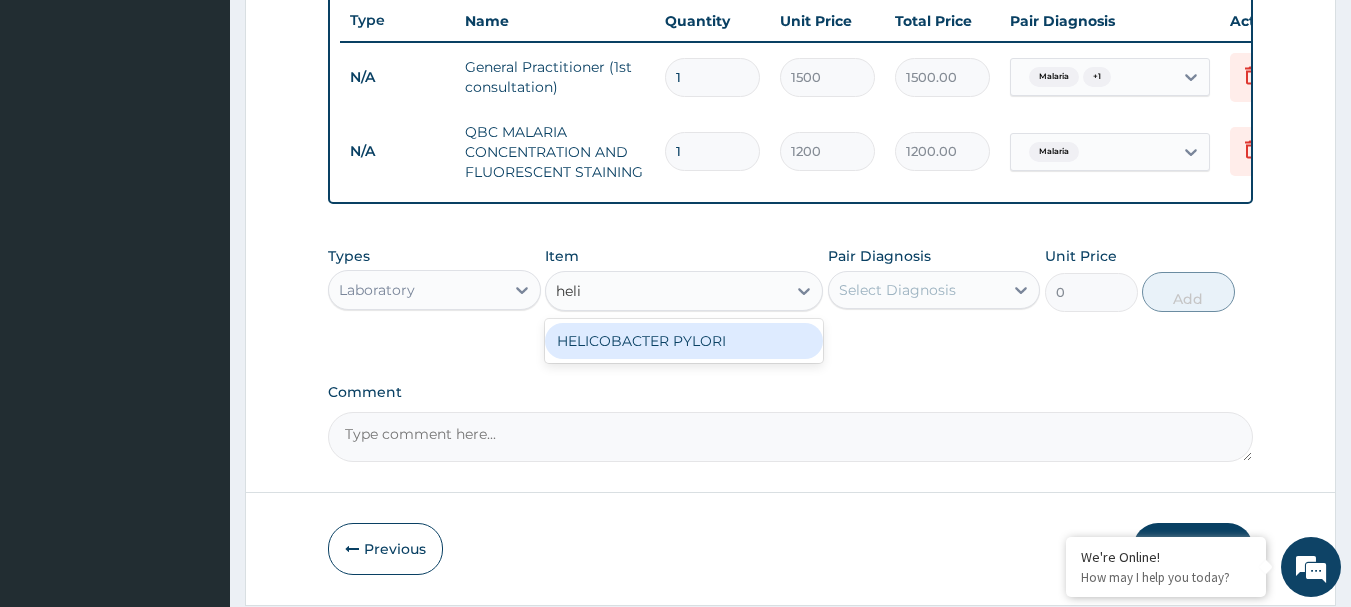 type 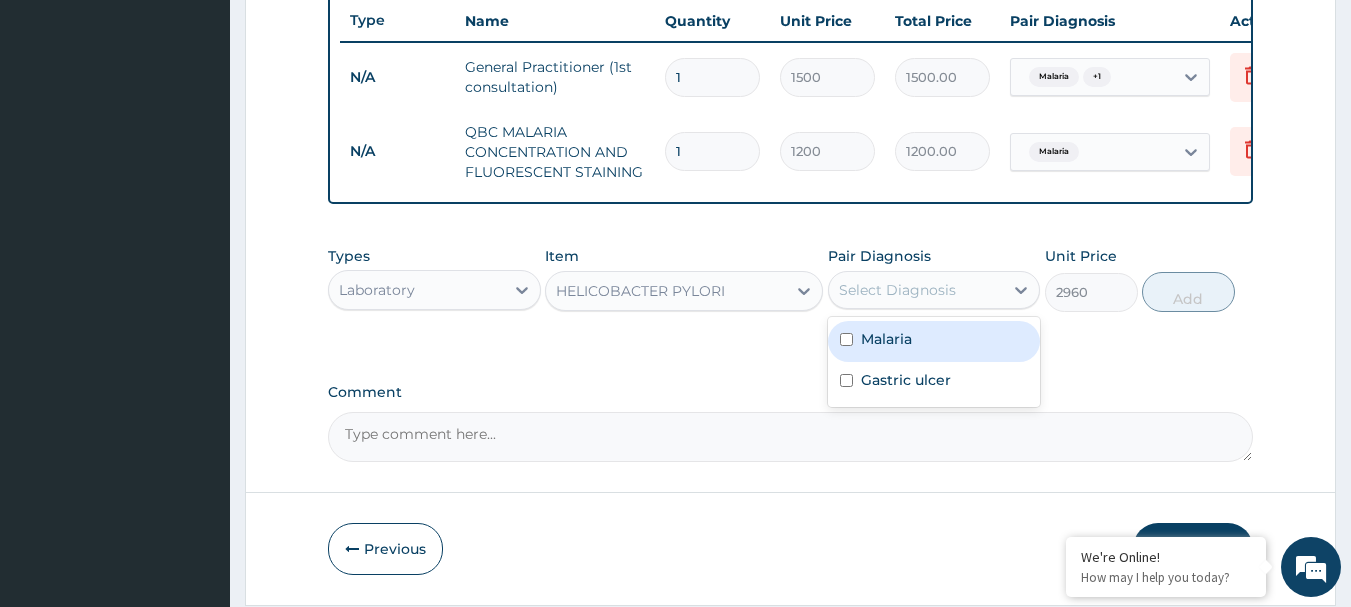 click on "Select Diagnosis" at bounding box center [897, 290] 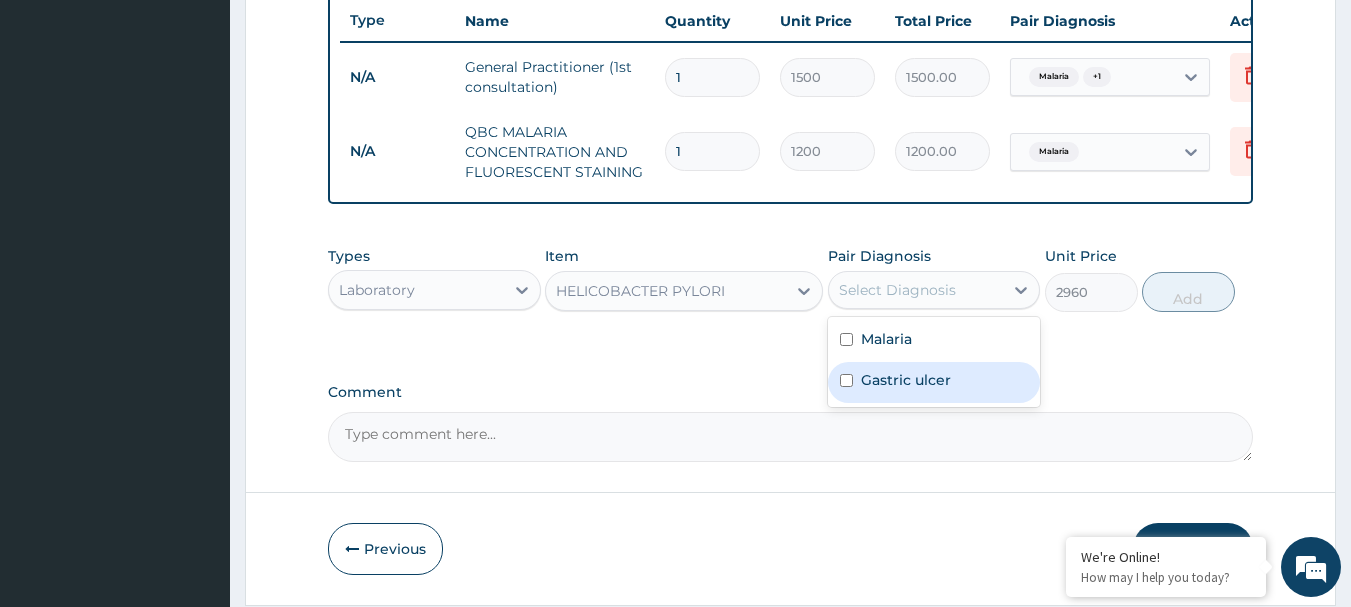 click at bounding box center [846, 380] 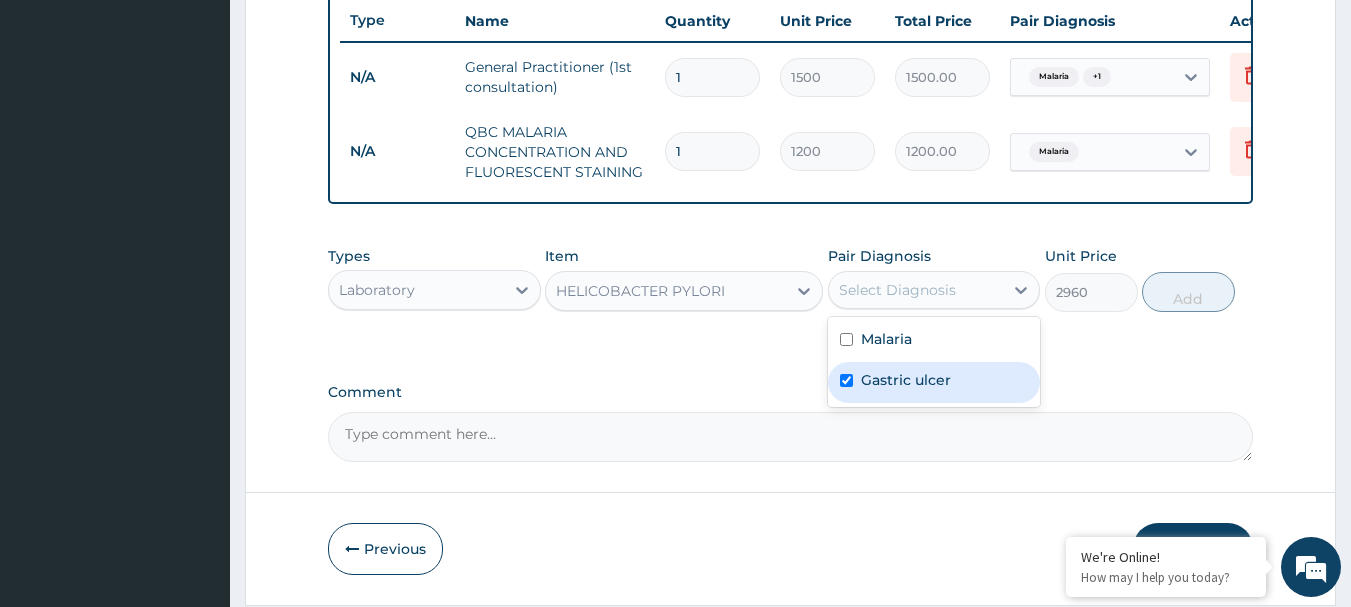 checkbox on "true" 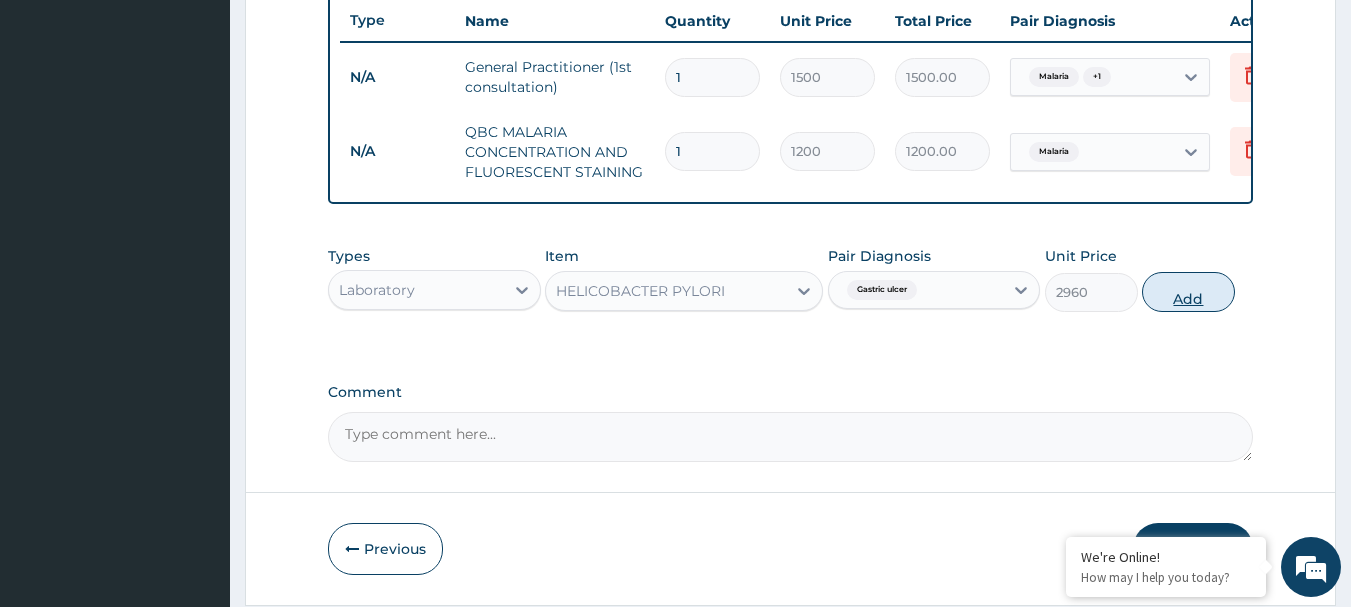 click on "Add" at bounding box center [1188, 292] 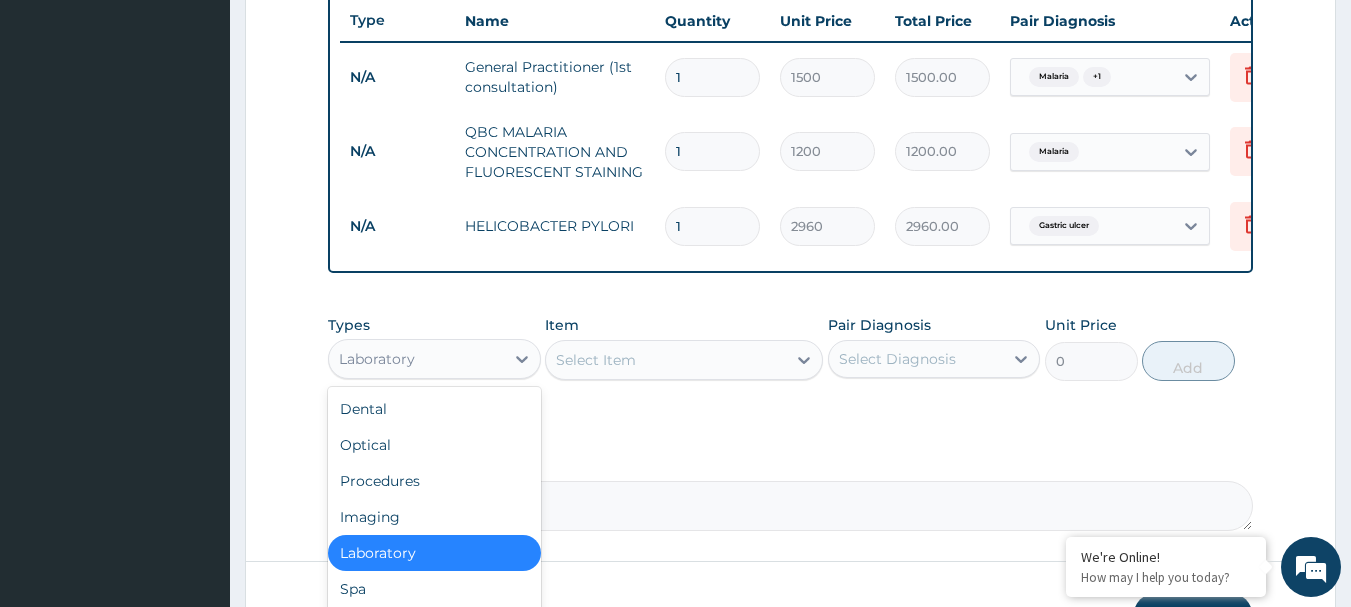 click on "Laboratory" at bounding box center [377, 359] 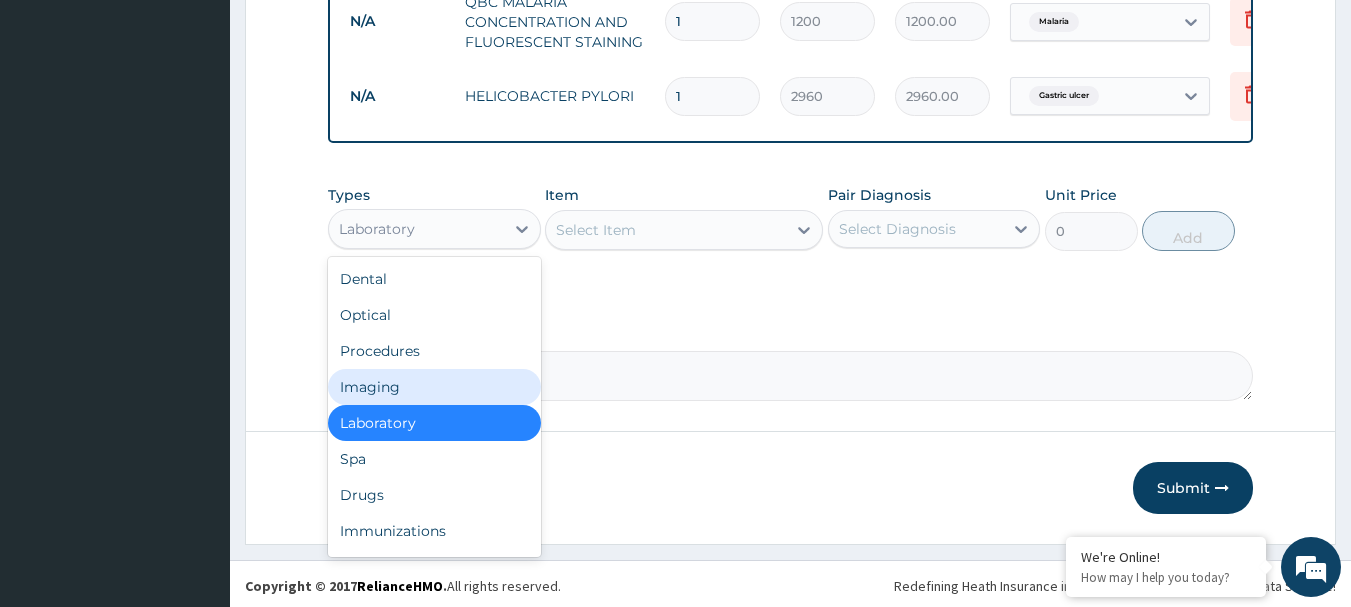 scroll, scrollTop: 904, scrollLeft: 0, axis: vertical 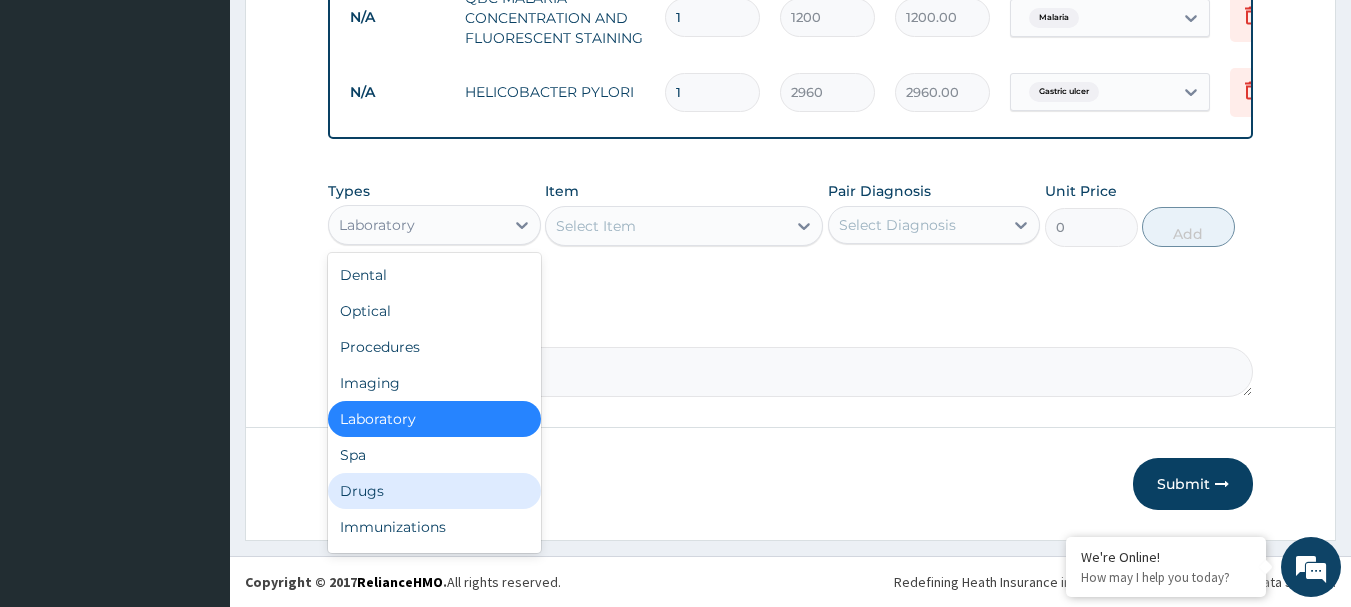 click on "Drugs" at bounding box center [434, 491] 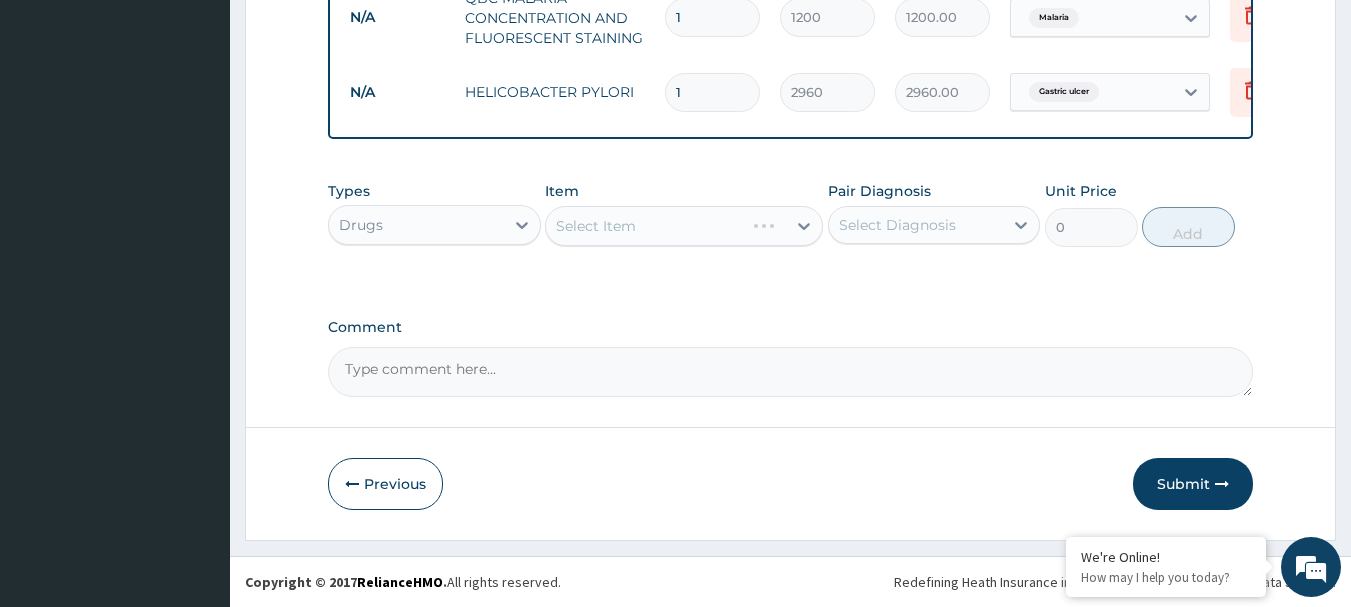 click on "Select Item" at bounding box center (684, 226) 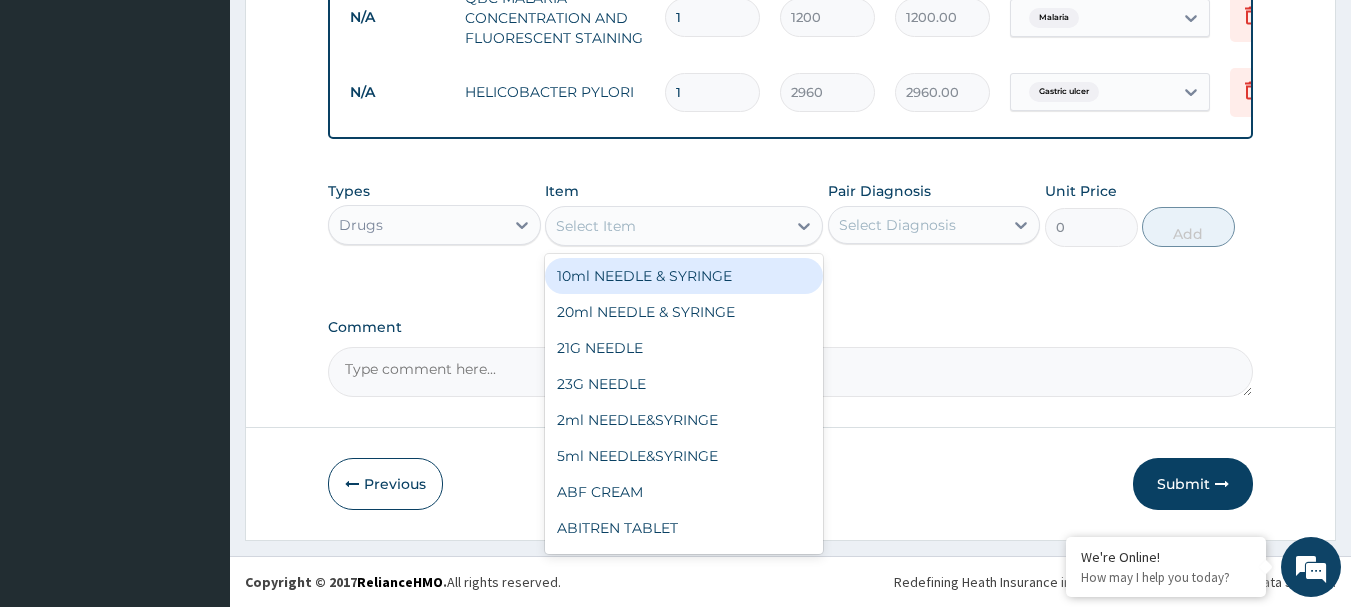 click on "Select Item" at bounding box center (666, 226) 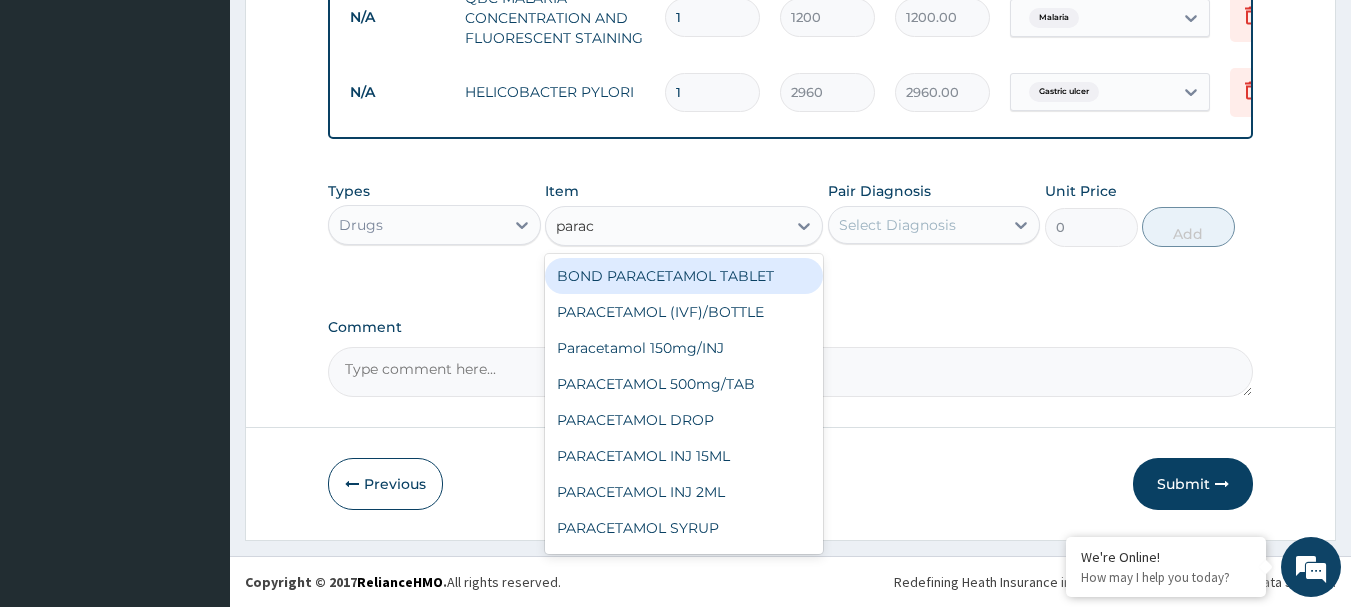 type on "parace" 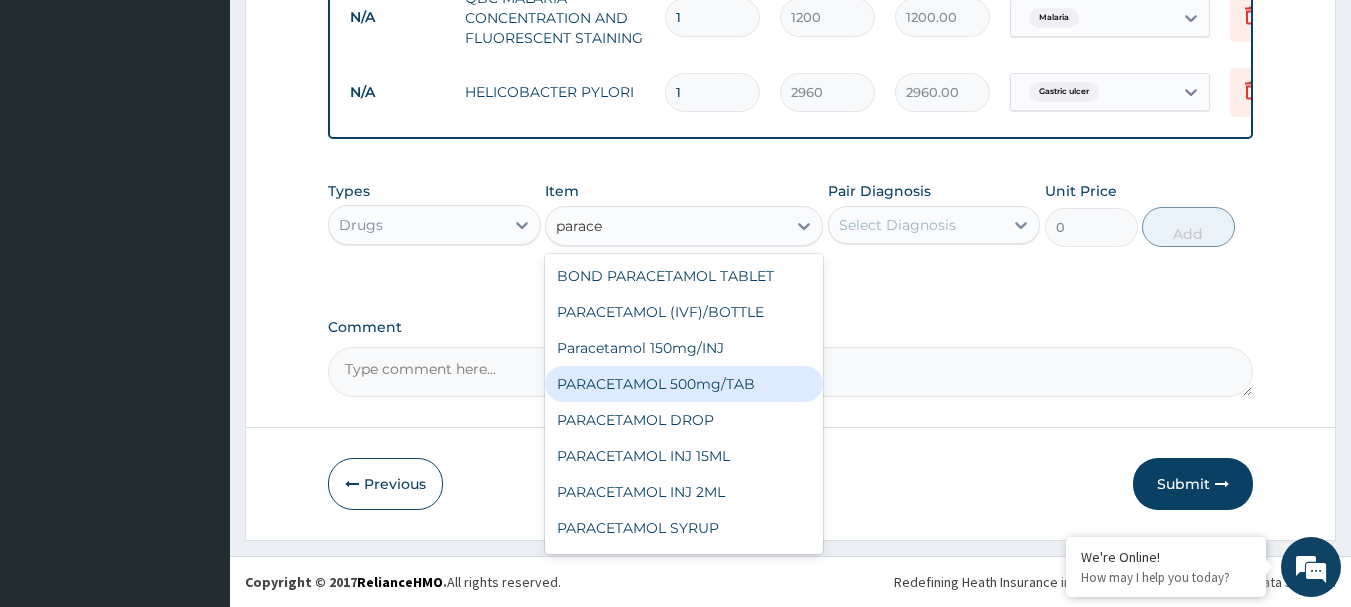 click on "PARACETAMOL 500mg/TAB" at bounding box center (684, 384) 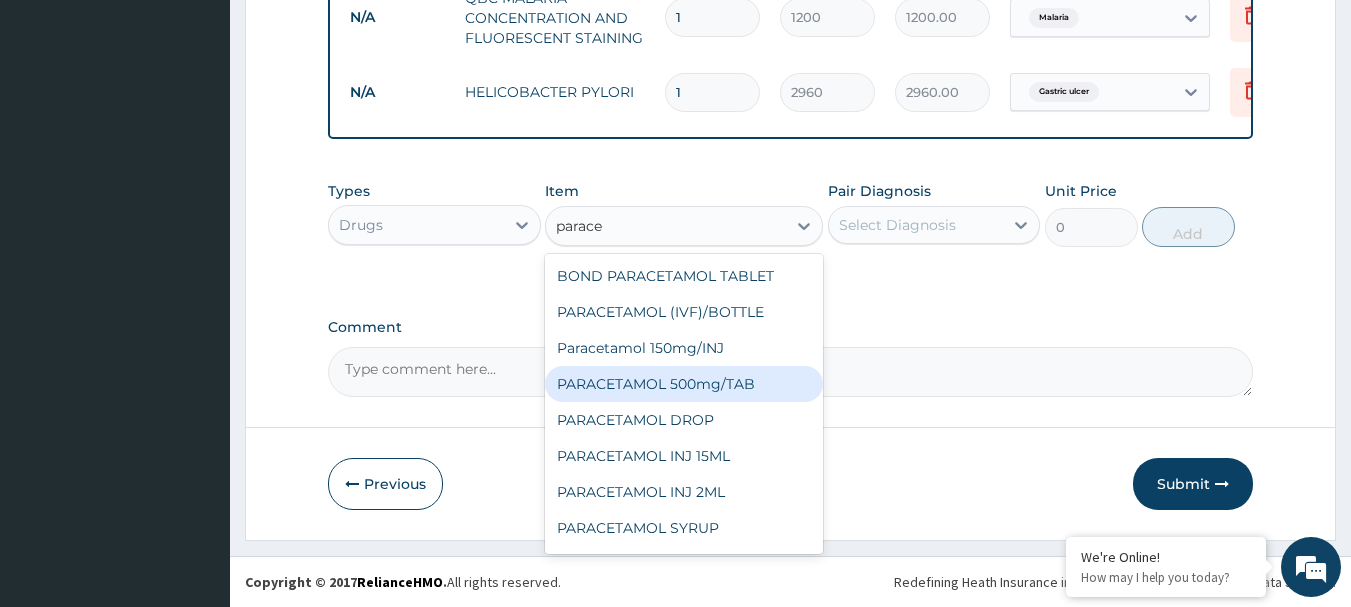 type 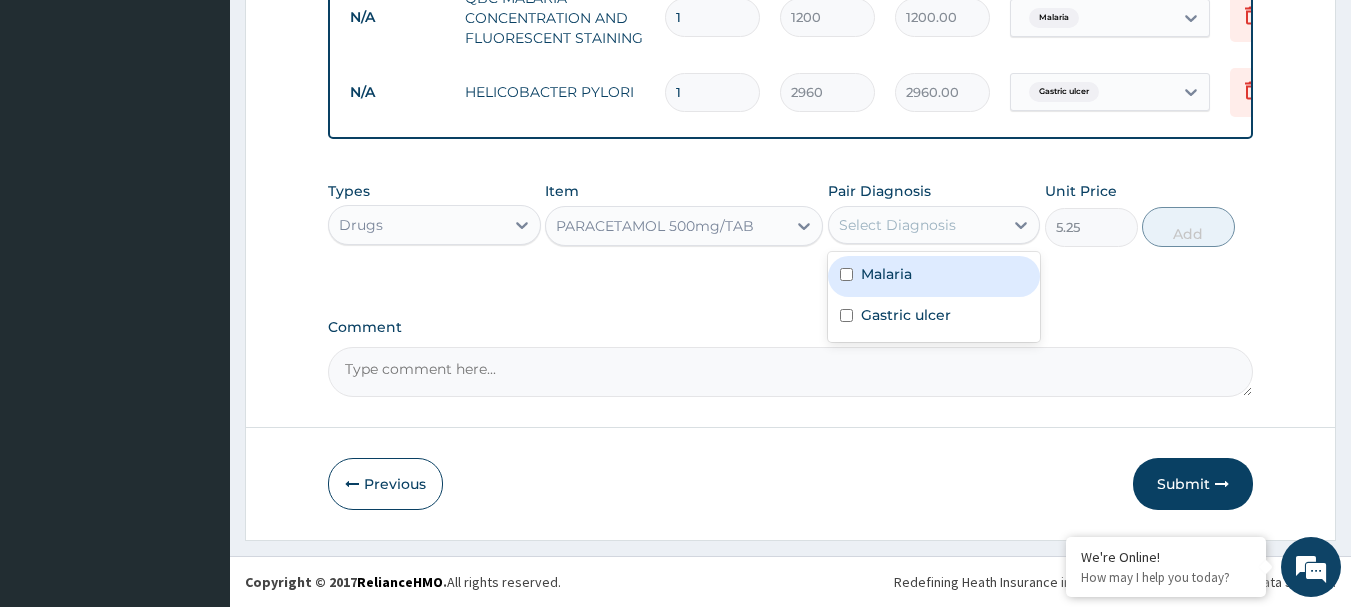 click on "Select Diagnosis" at bounding box center [897, 225] 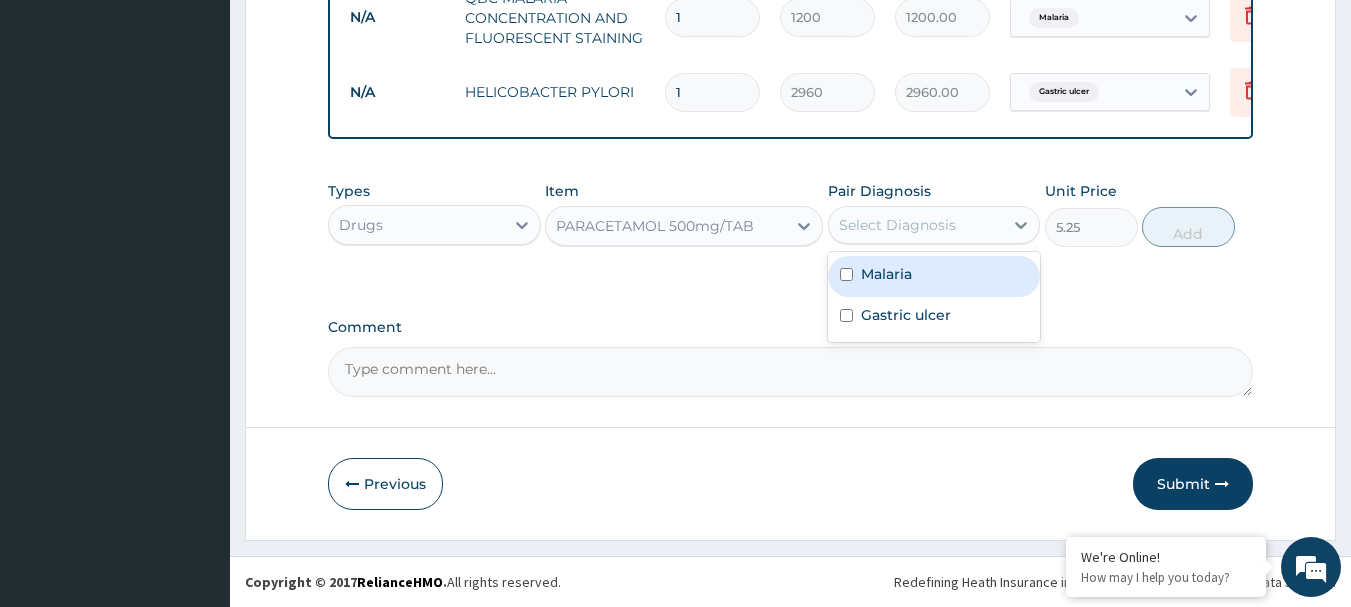click at bounding box center (846, 274) 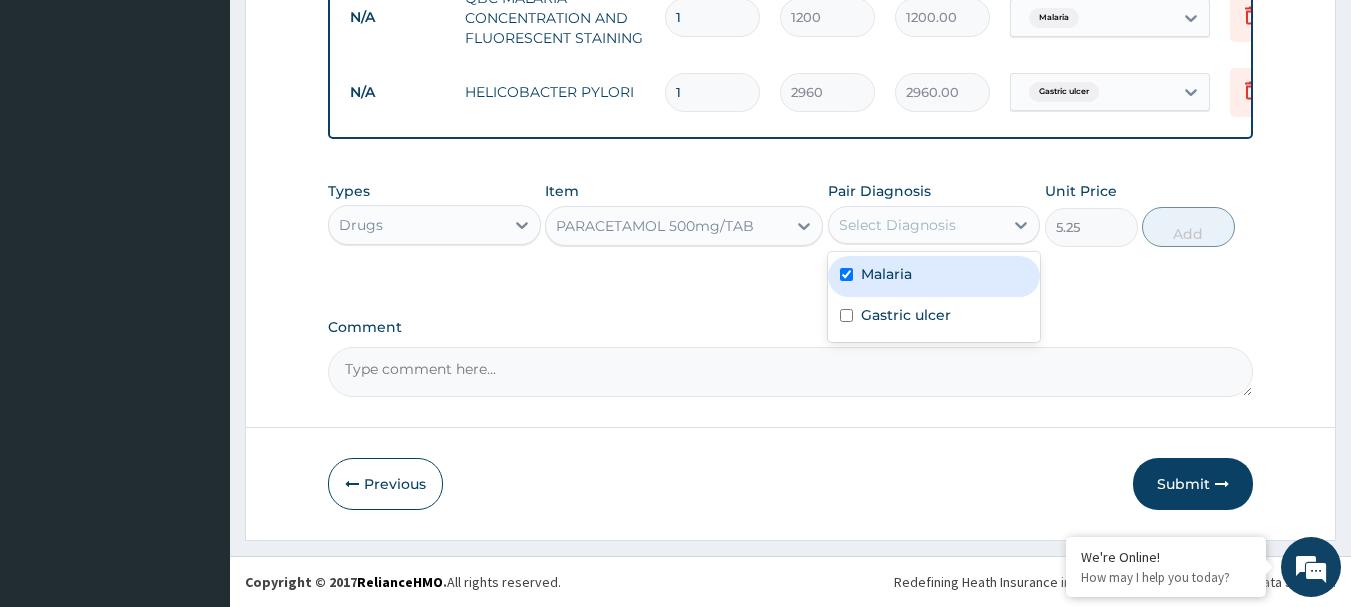 checkbox on "true" 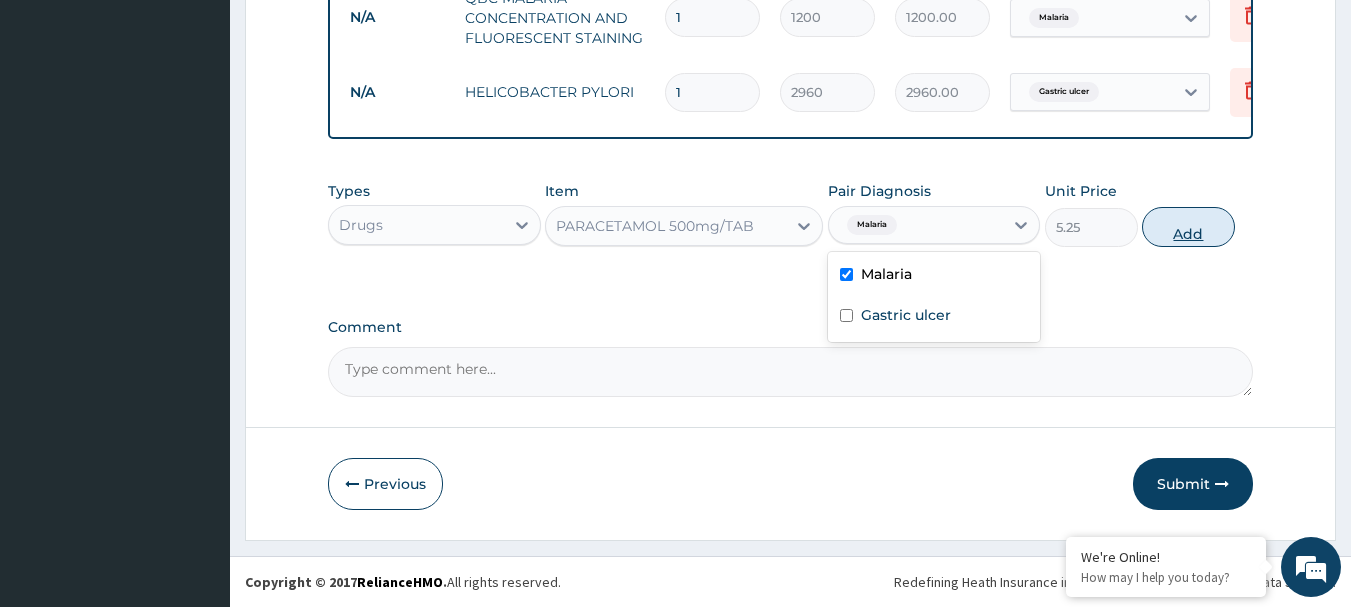 click on "Add" at bounding box center (1188, 227) 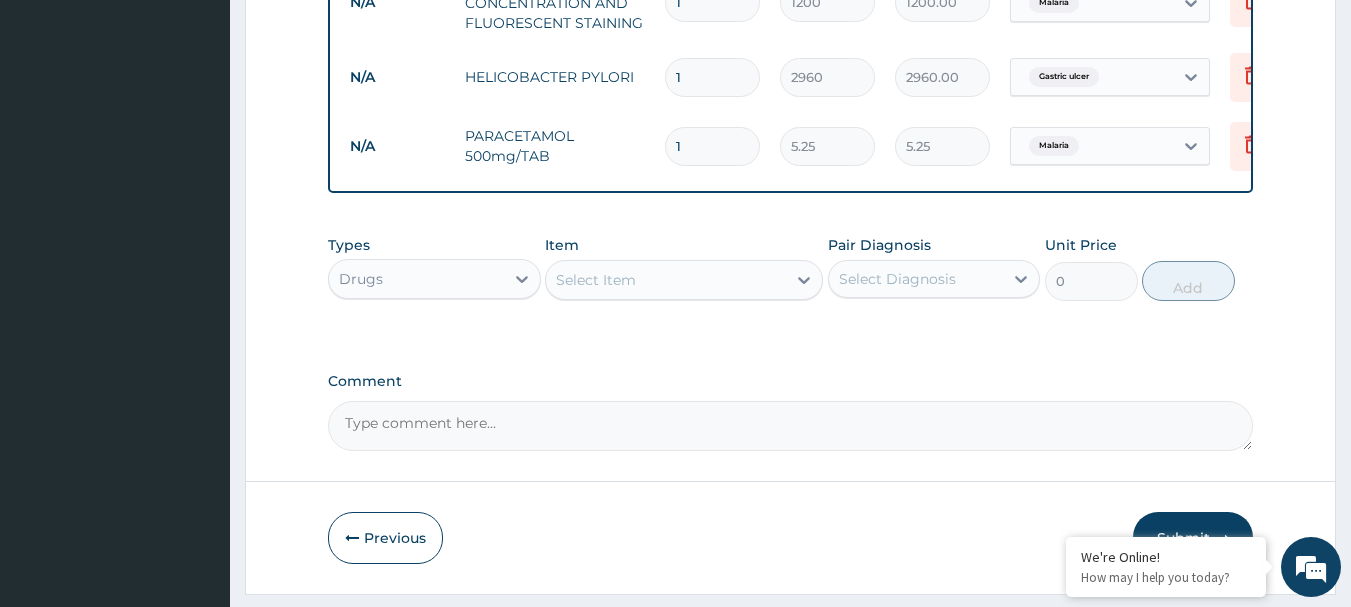 type on "18" 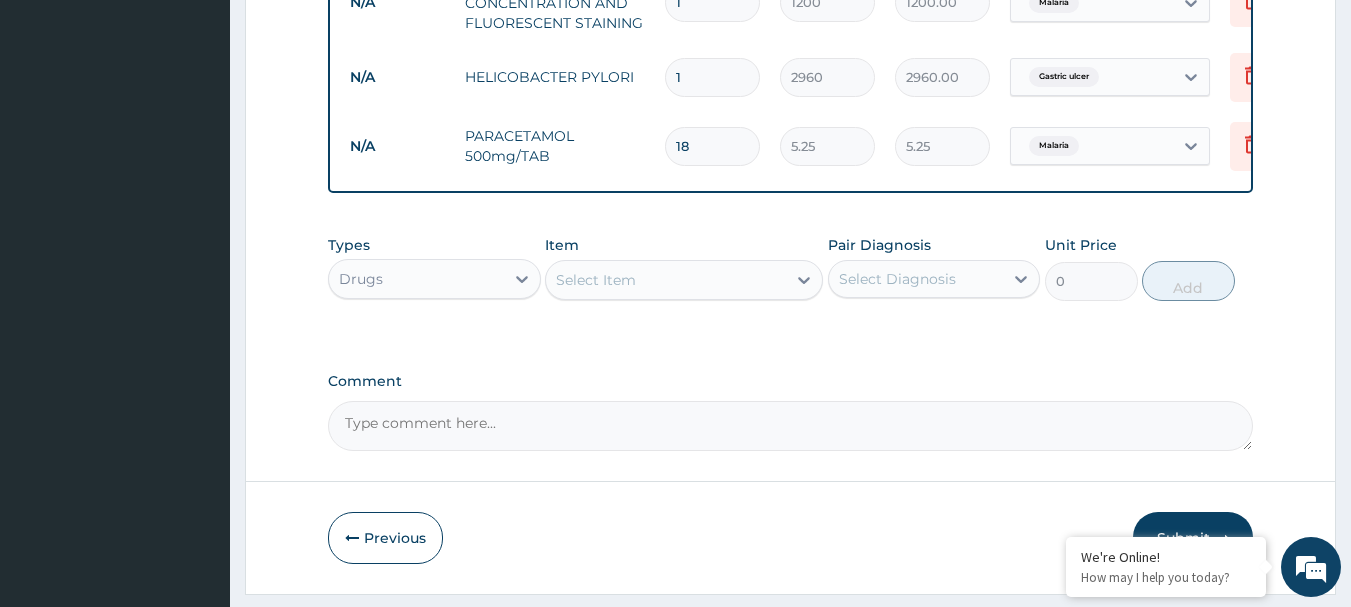 type on "94.50" 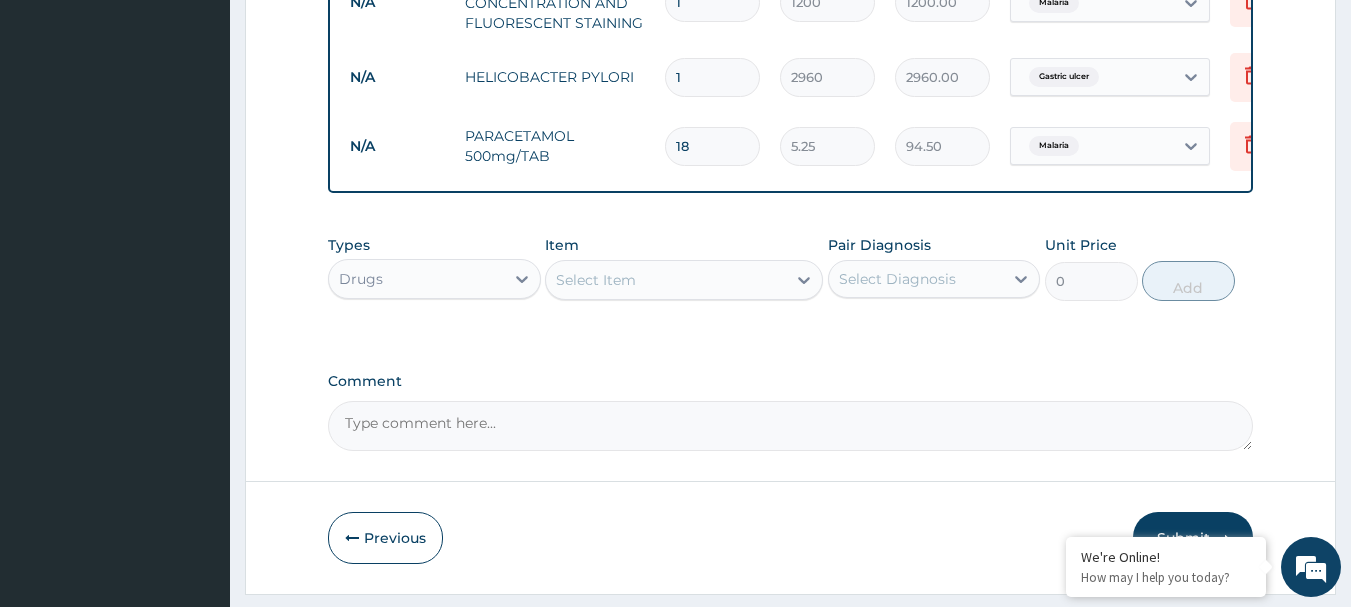 type on "18" 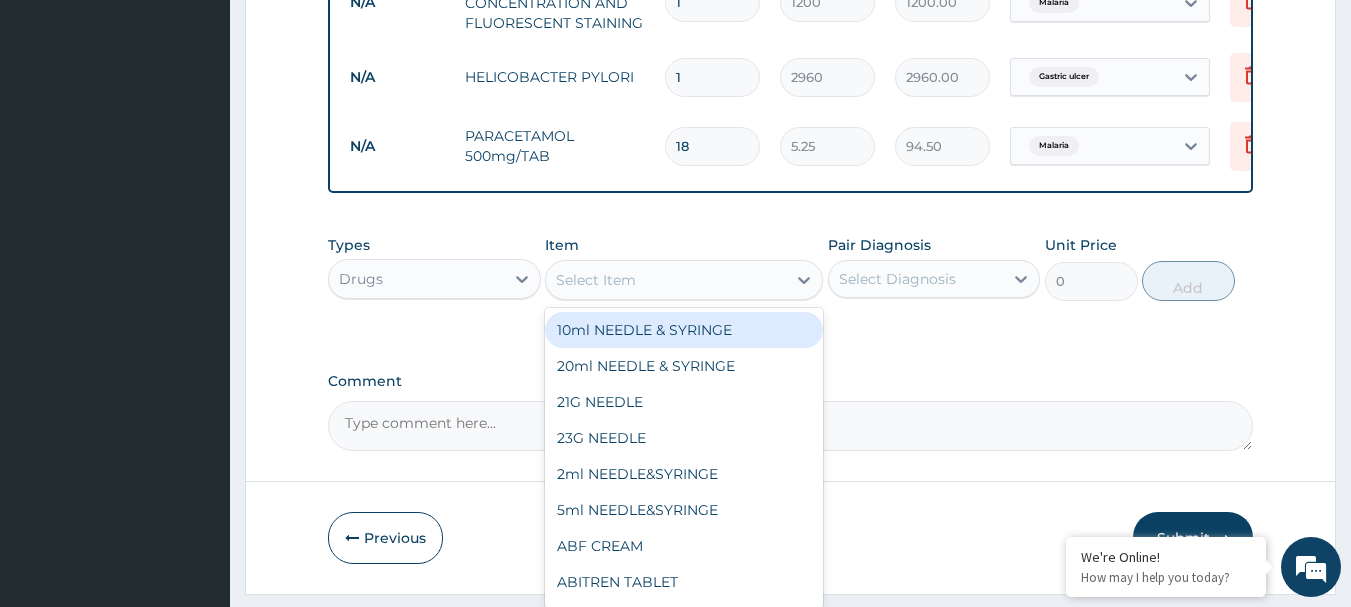 click on "Select Item" at bounding box center [596, 280] 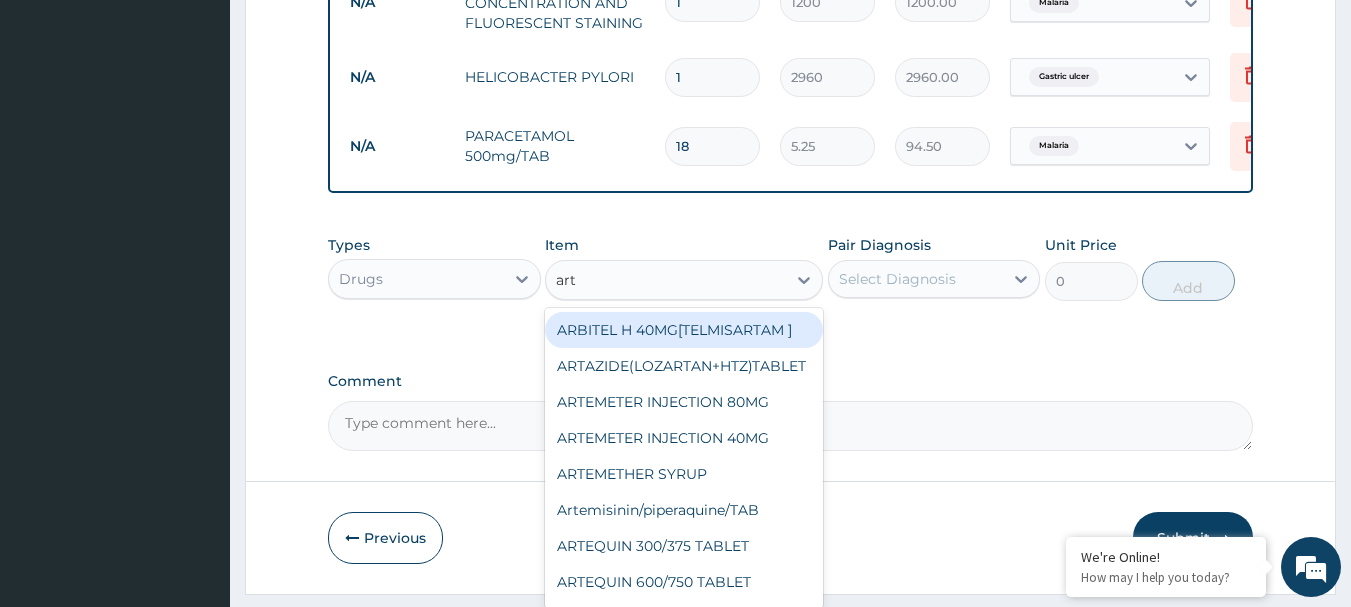 type on "arte" 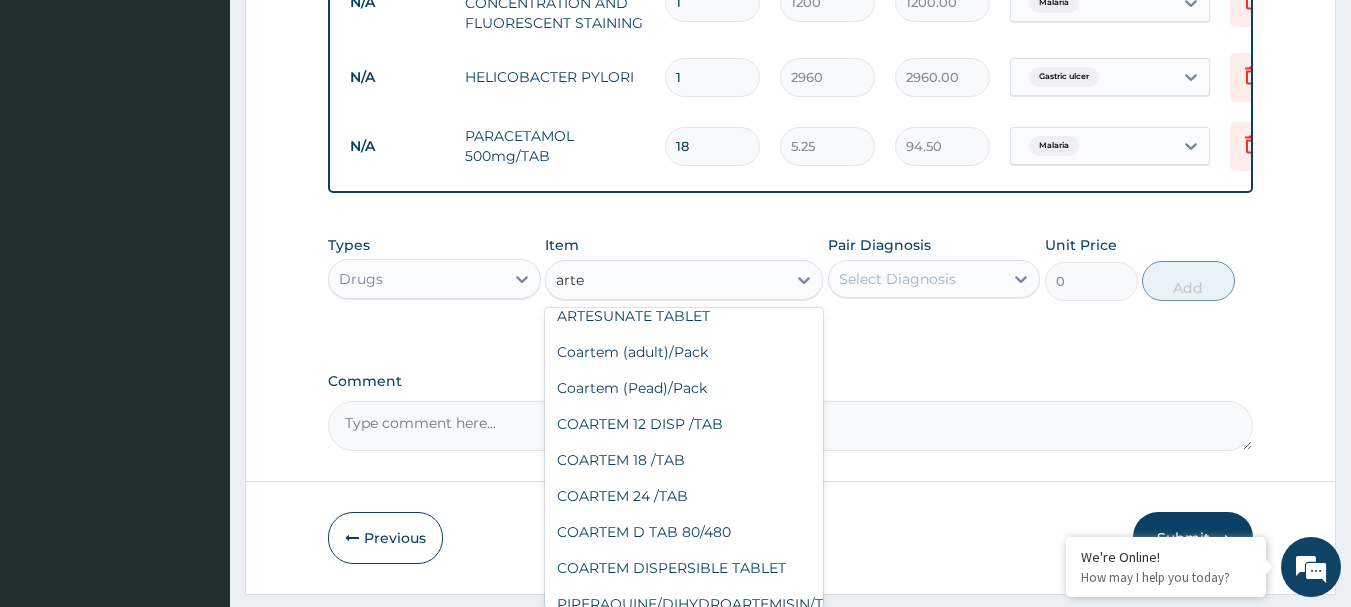 scroll, scrollTop: 391, scrollLeft: 0, axis: vertical 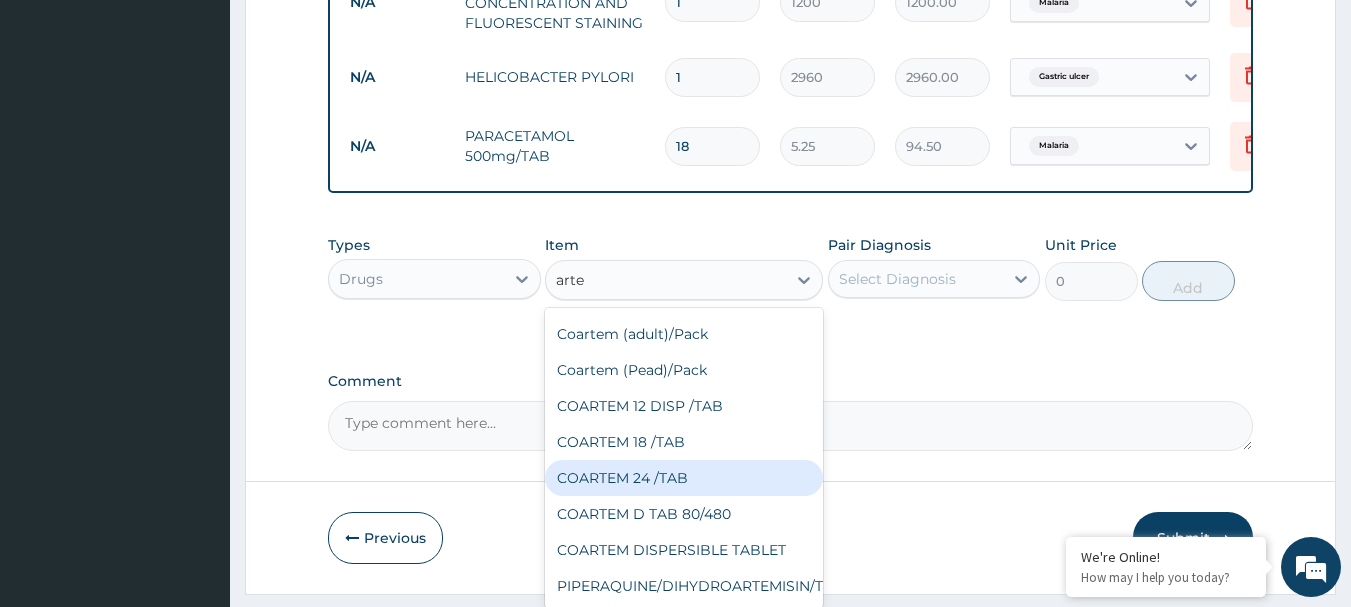 click on "COARTEM 24 /TAB" at bounding box center (684, 478) 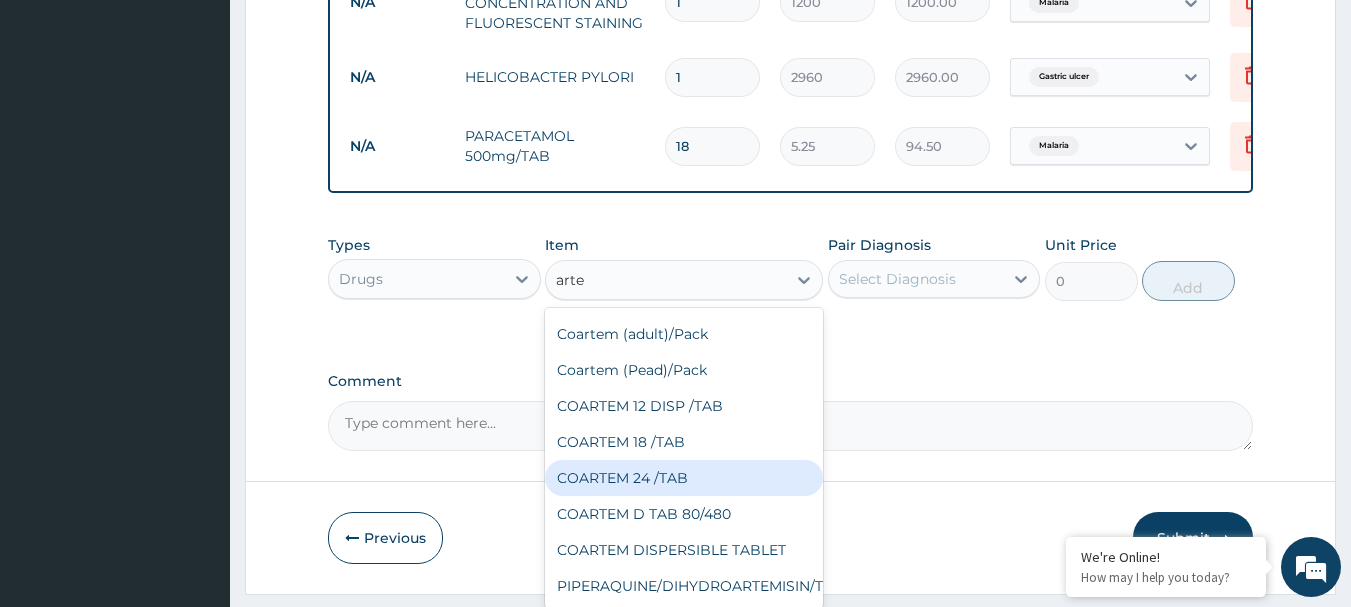 type 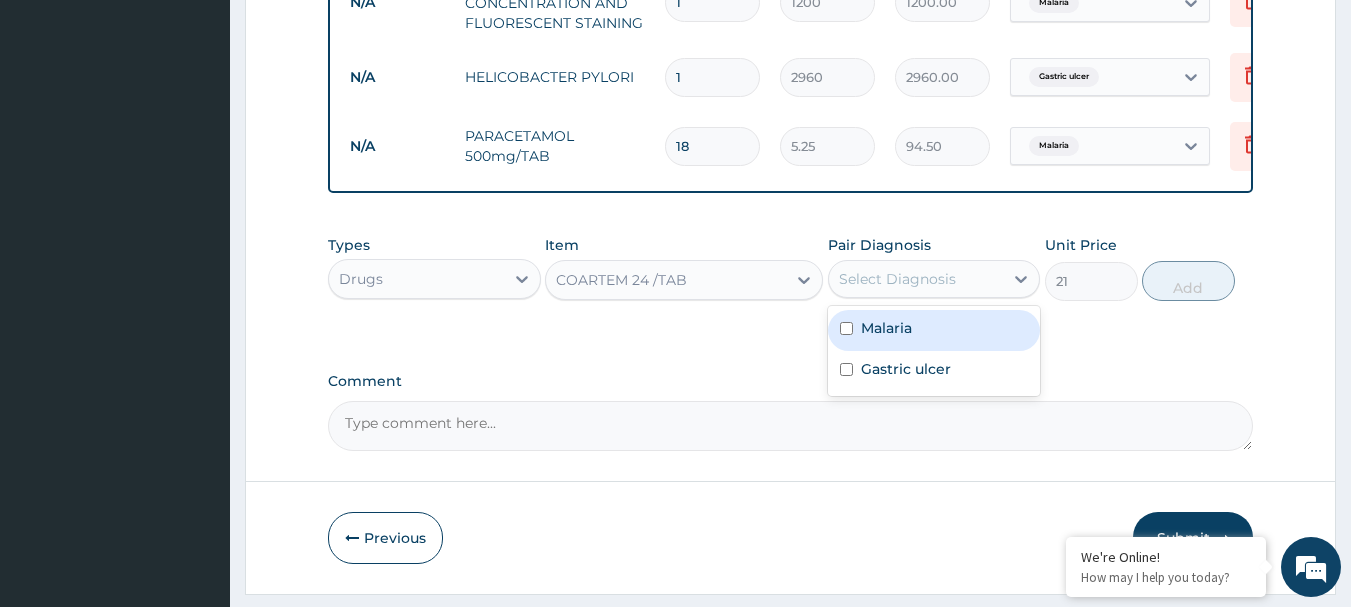 click on "Select Diagnosis" at bounding box center [897, 279] 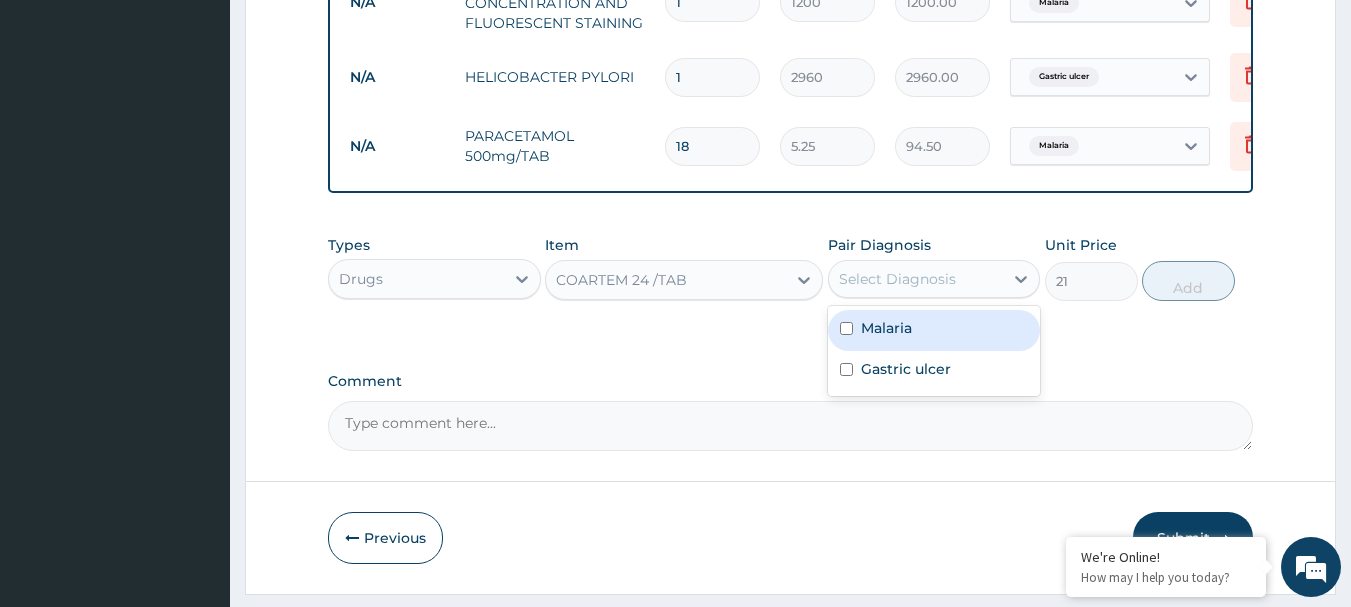 click at bounding box center (846, 328) 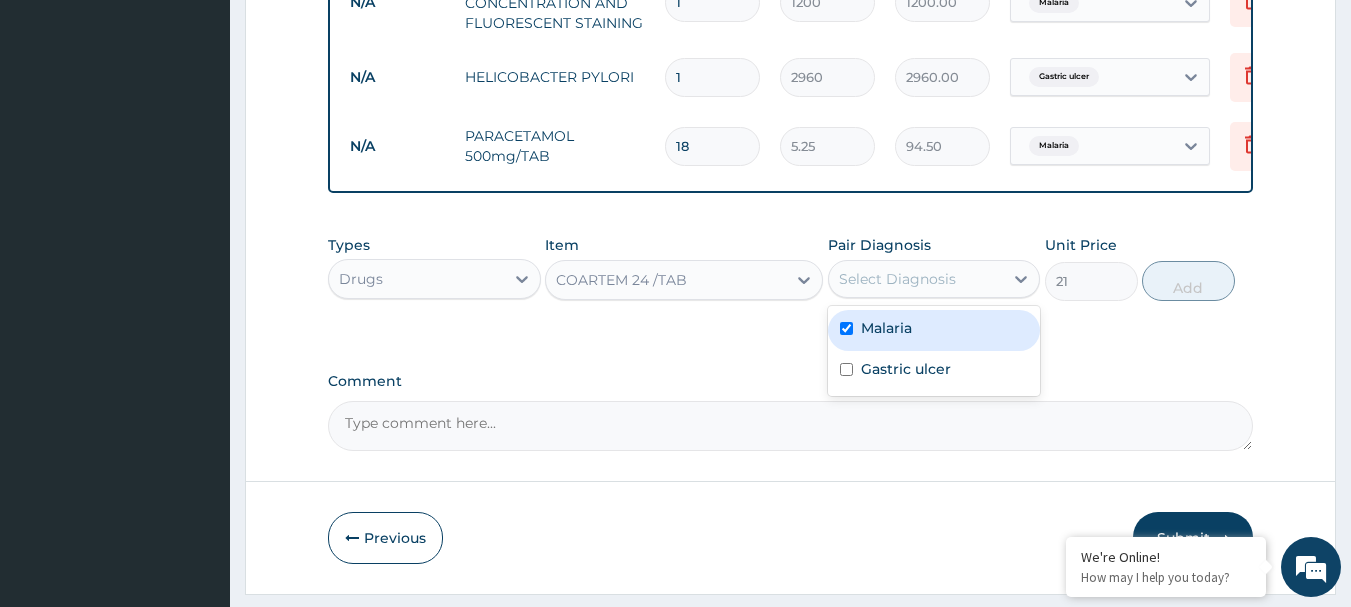 checkbox on "true" 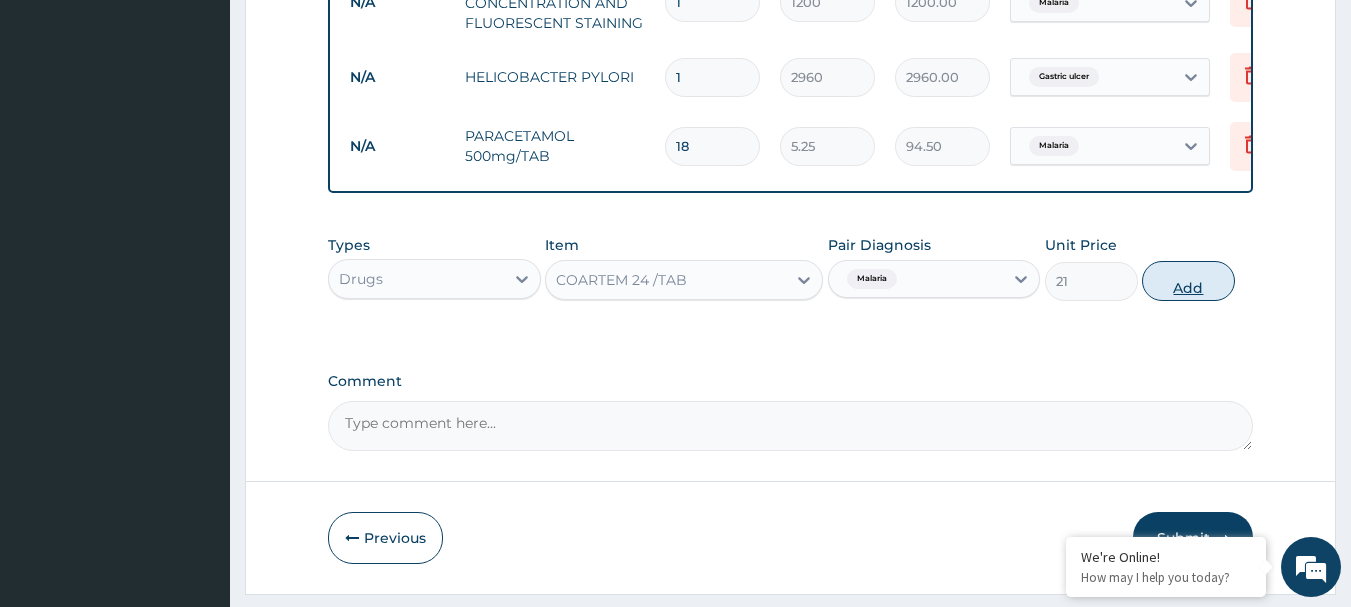 click on "Add" at bounding box center (1188, 281) 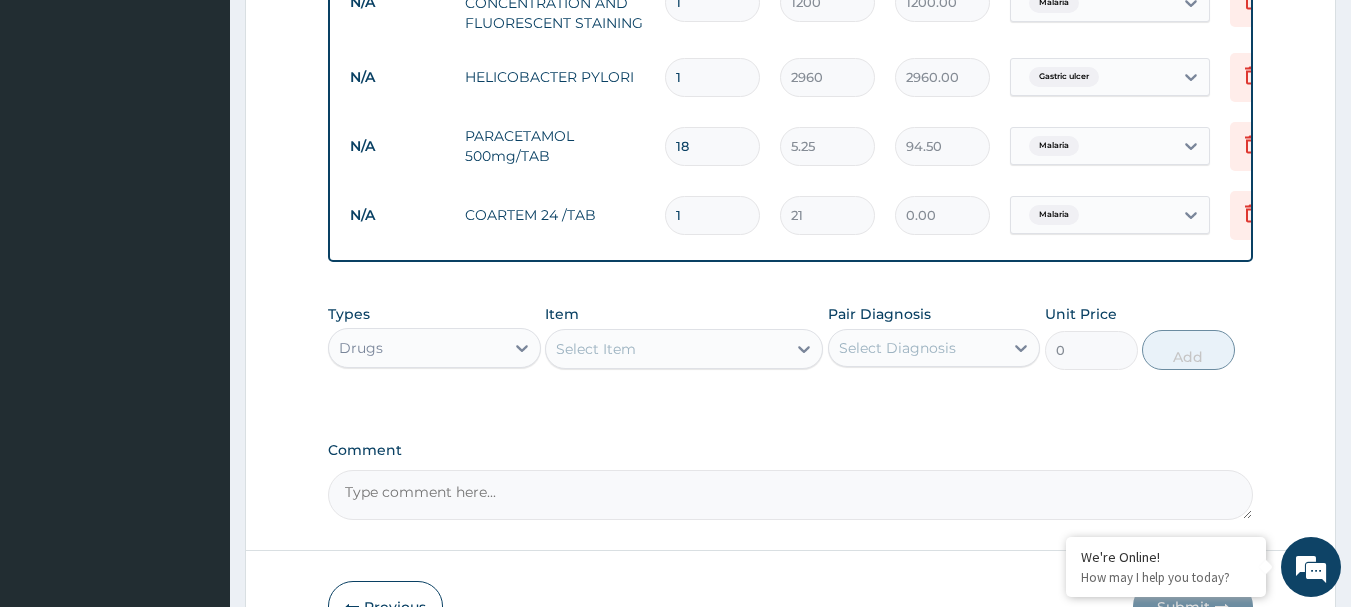 type 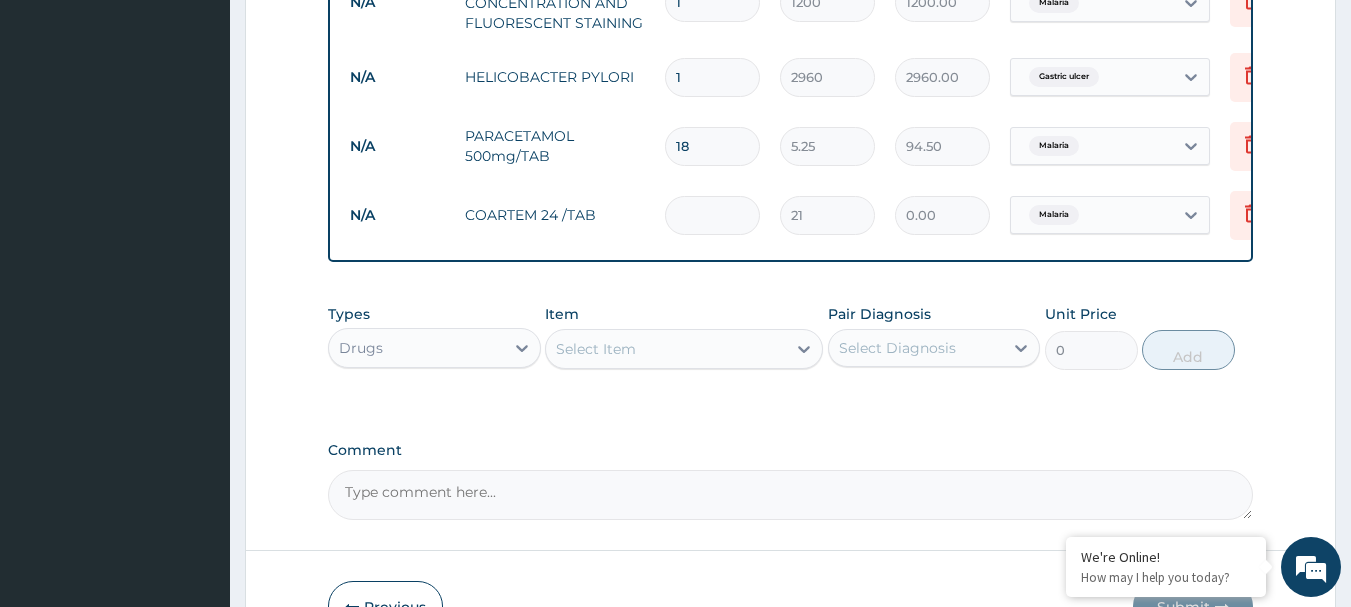 type on "0.00" 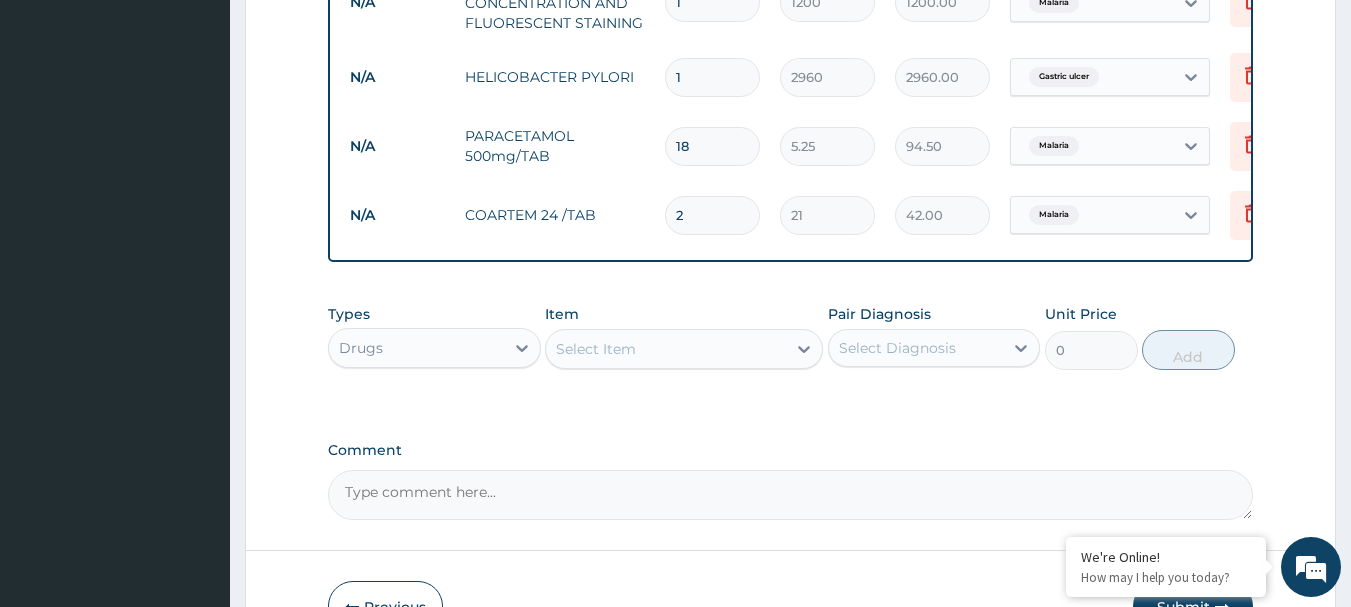type on "24" 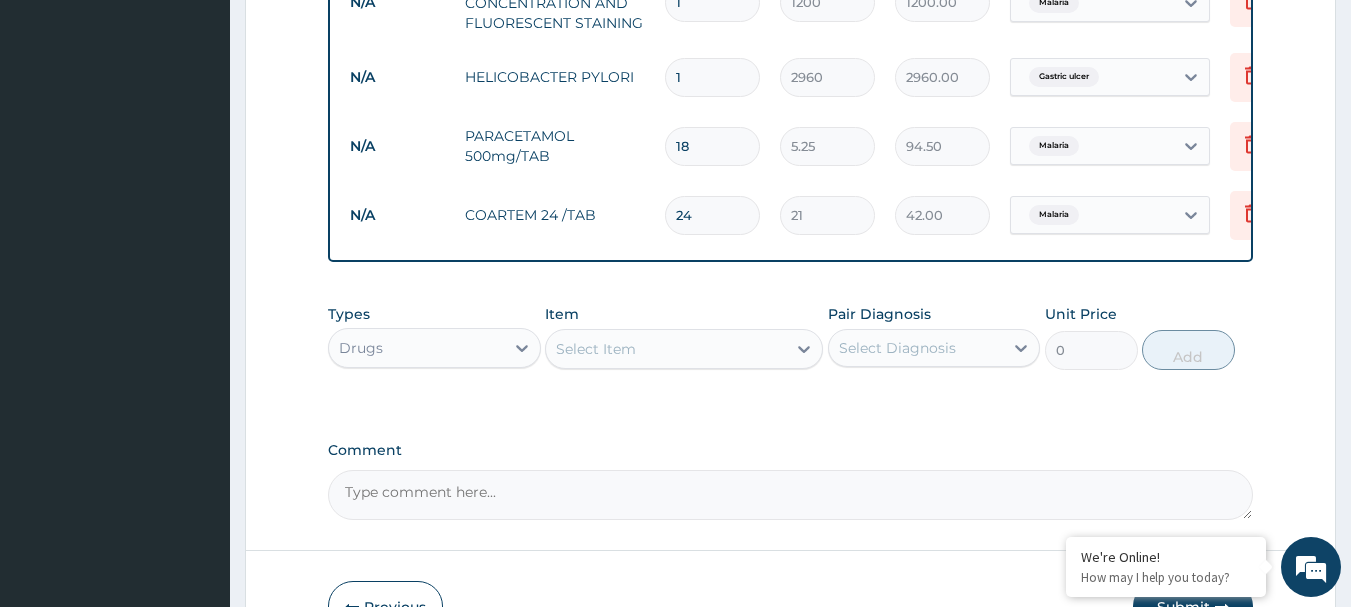 type on "504.00" 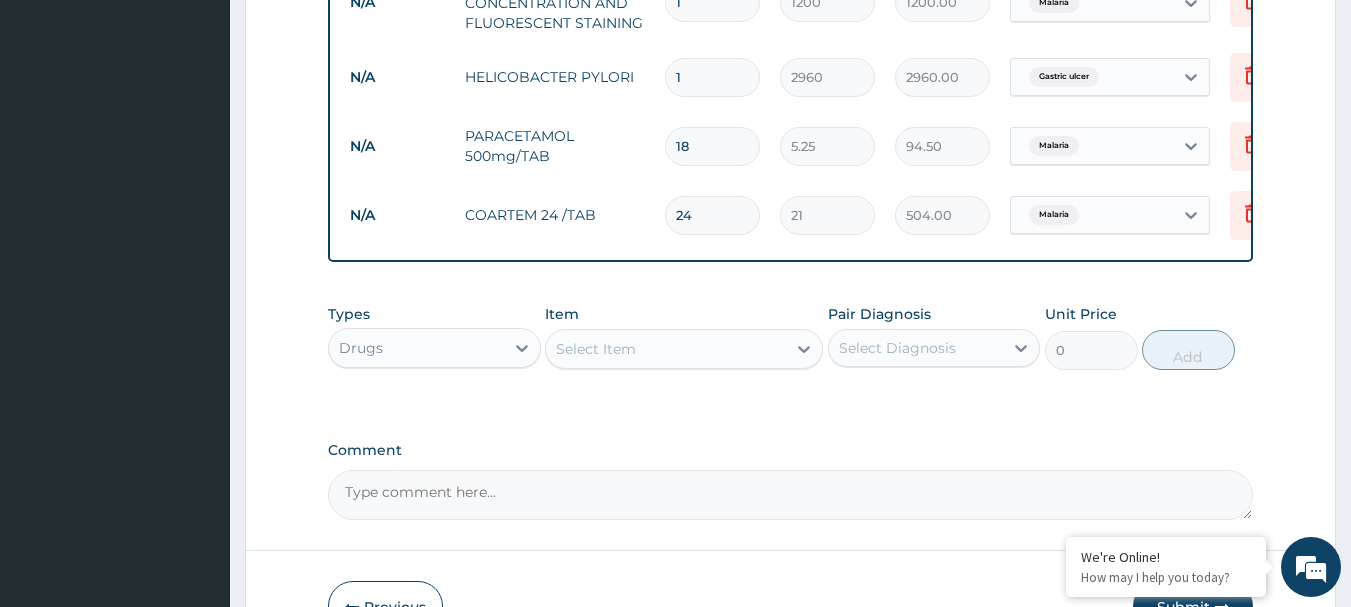 type on "24" 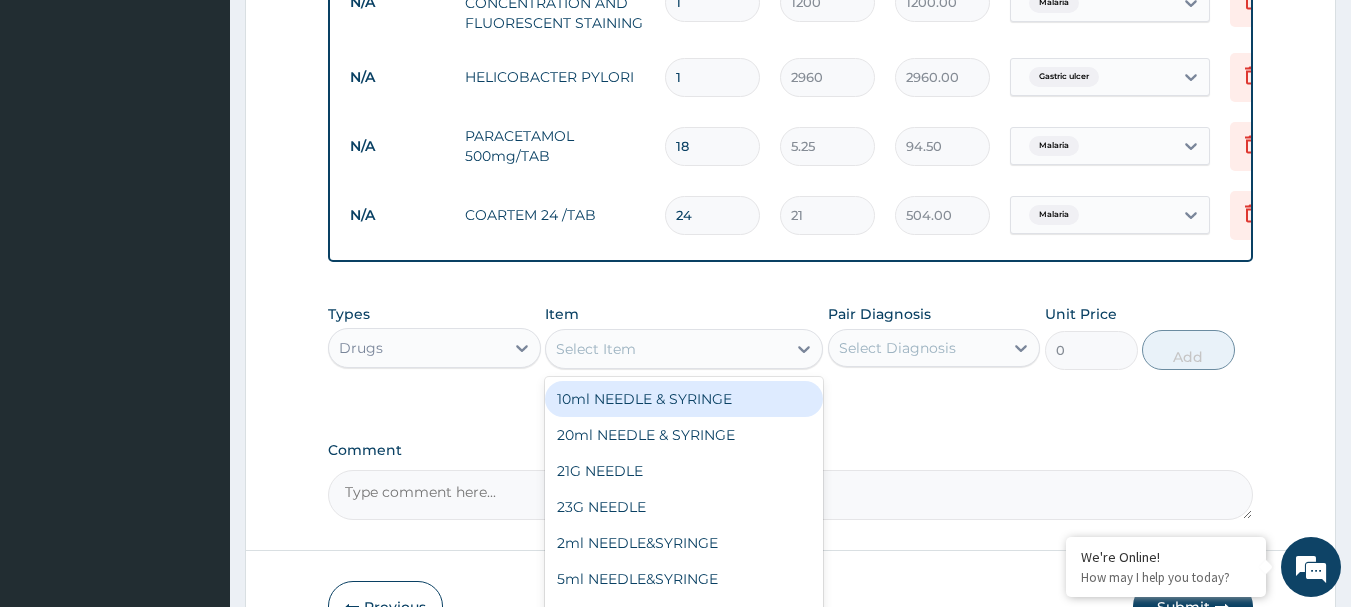click on "Select Item" at bounding box center (596, 349) 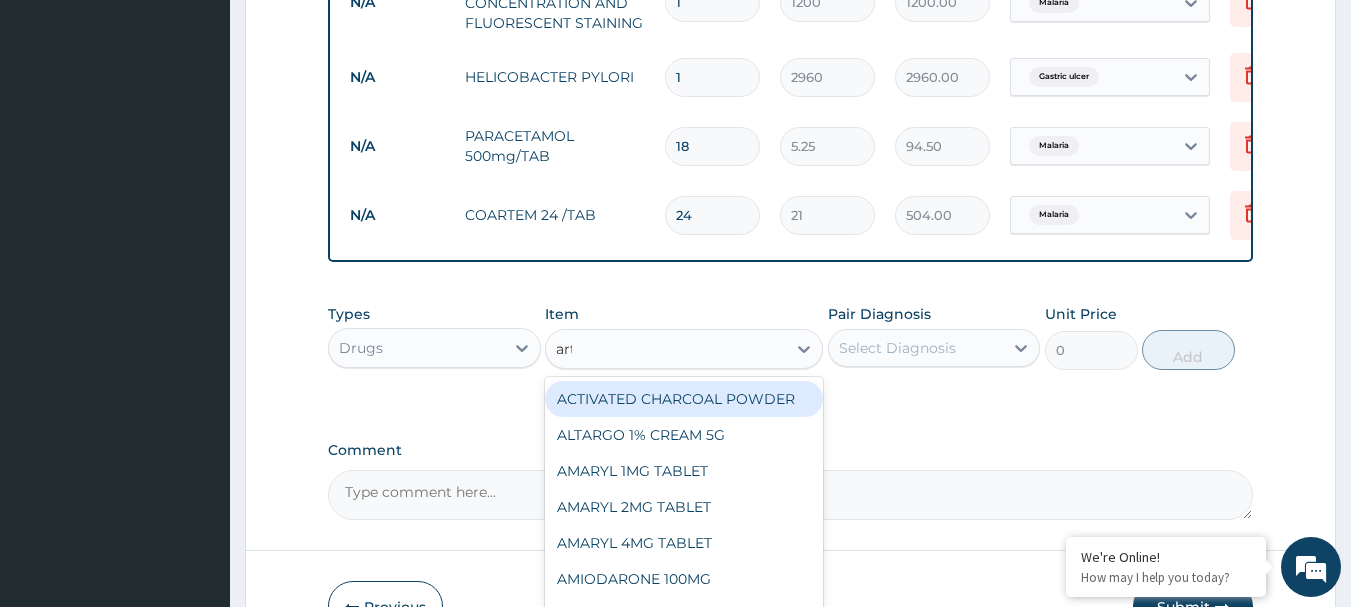 type on "arte" 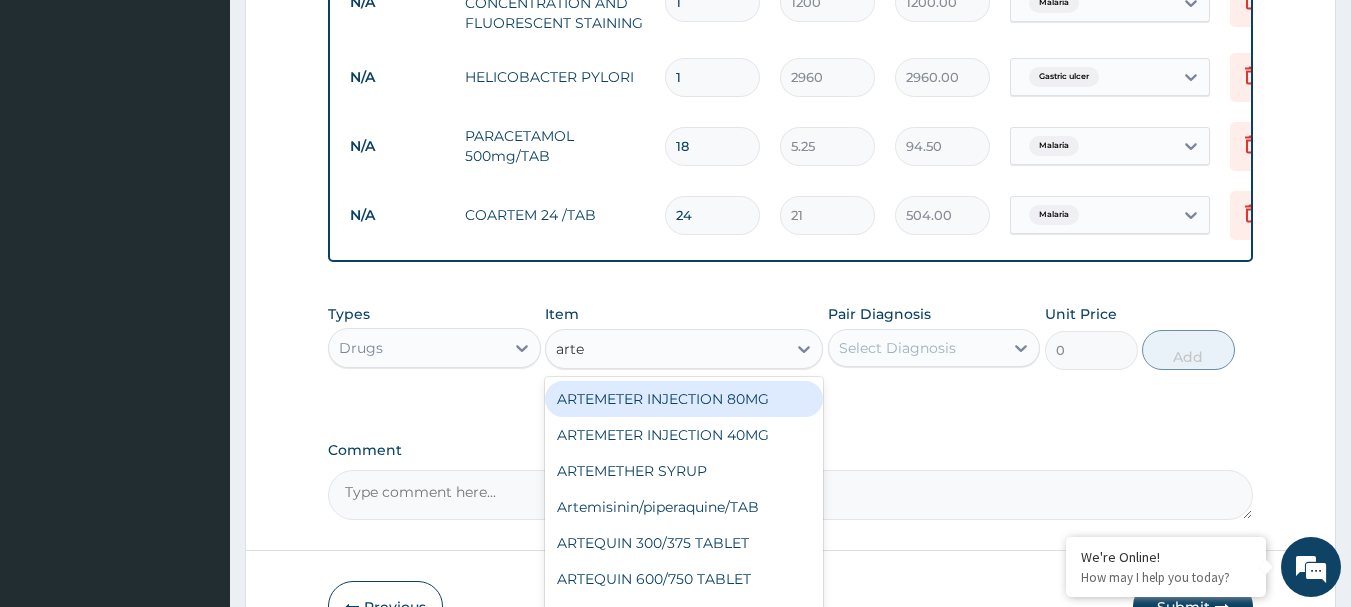 click on "ARTEMETER INJECTION  80MG" at bounding box center [684, 399] 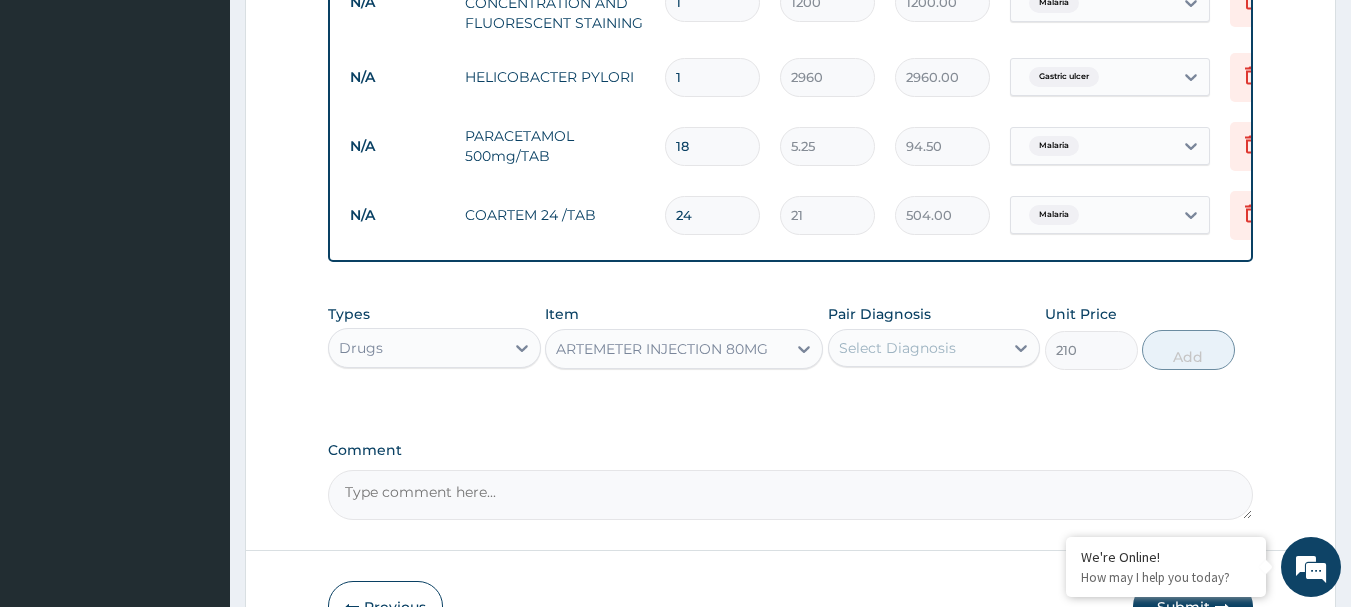 click on "Select Diagnosis" at bounding box center [897, 348] 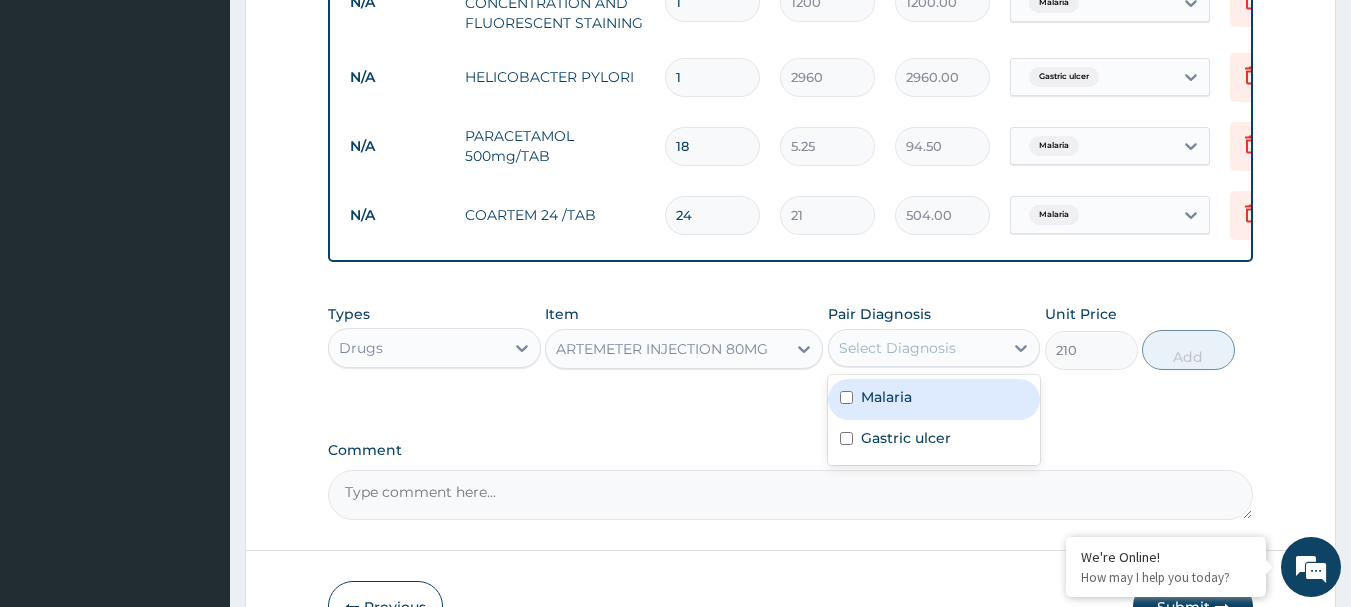 click at bounding box center (846, 397) 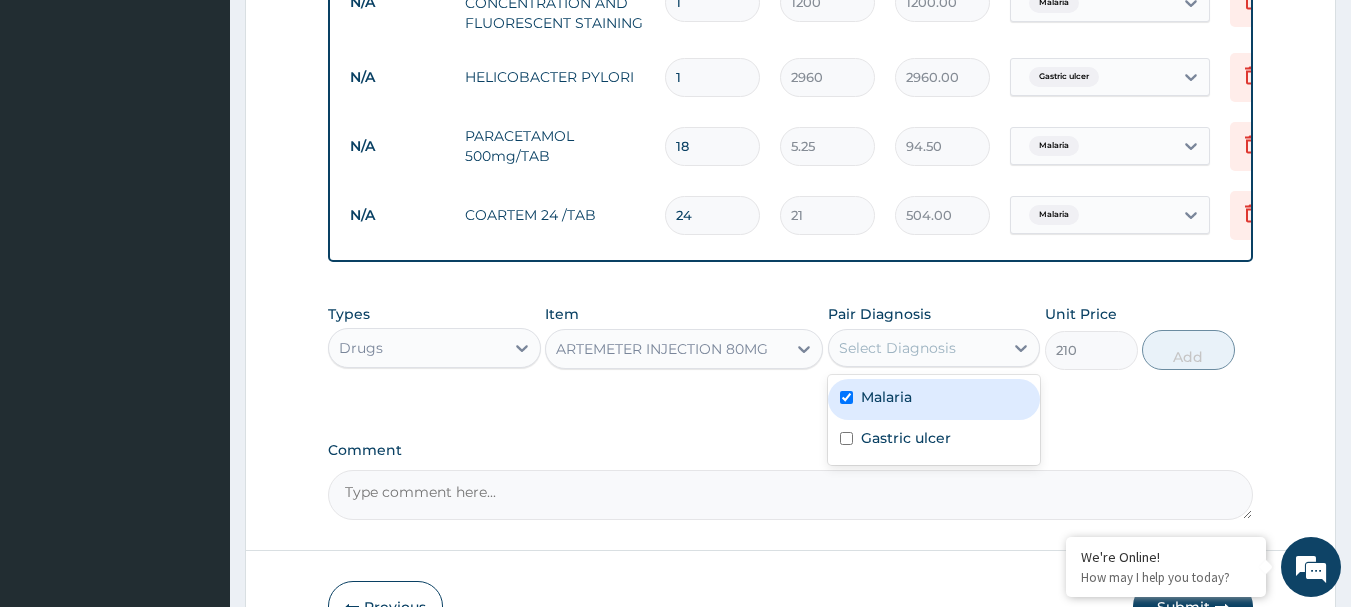 checkbox on "true" 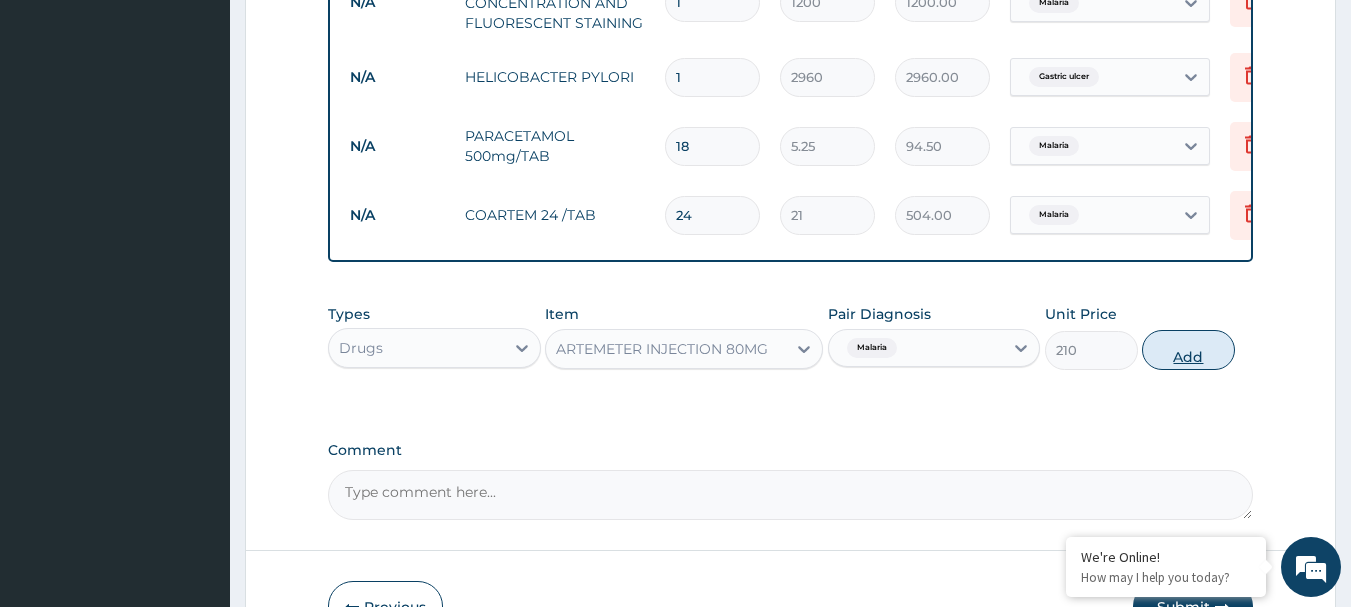 click on "Add" at bounding box center [1188, 350] 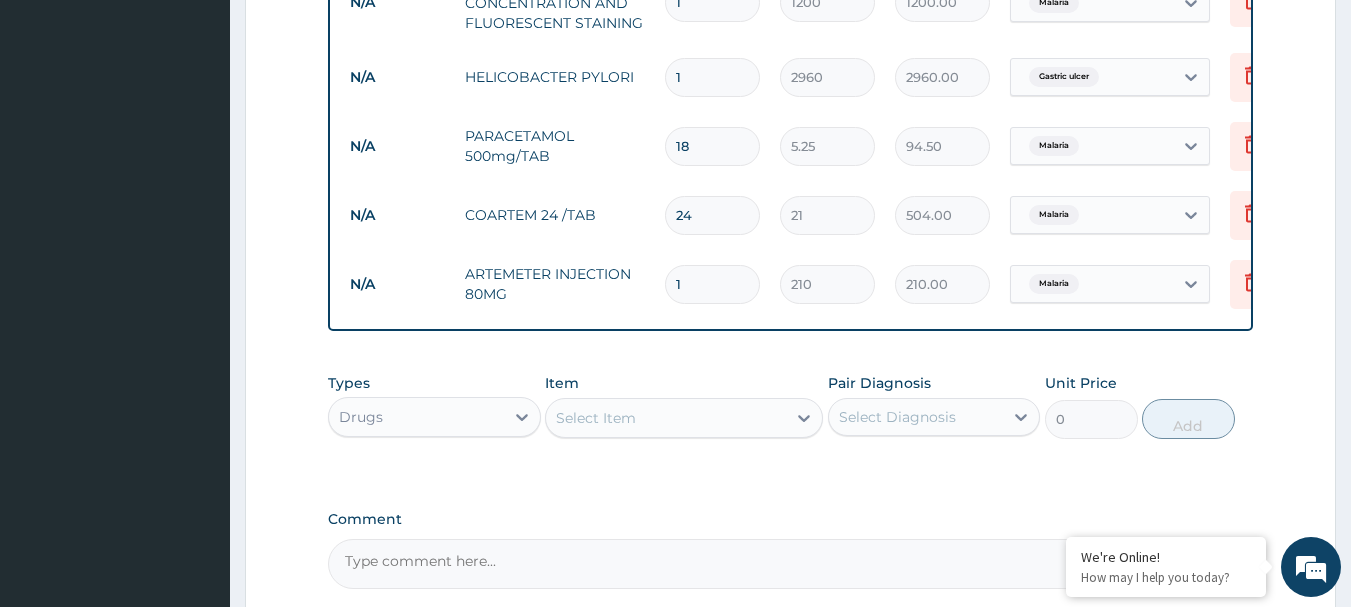 type 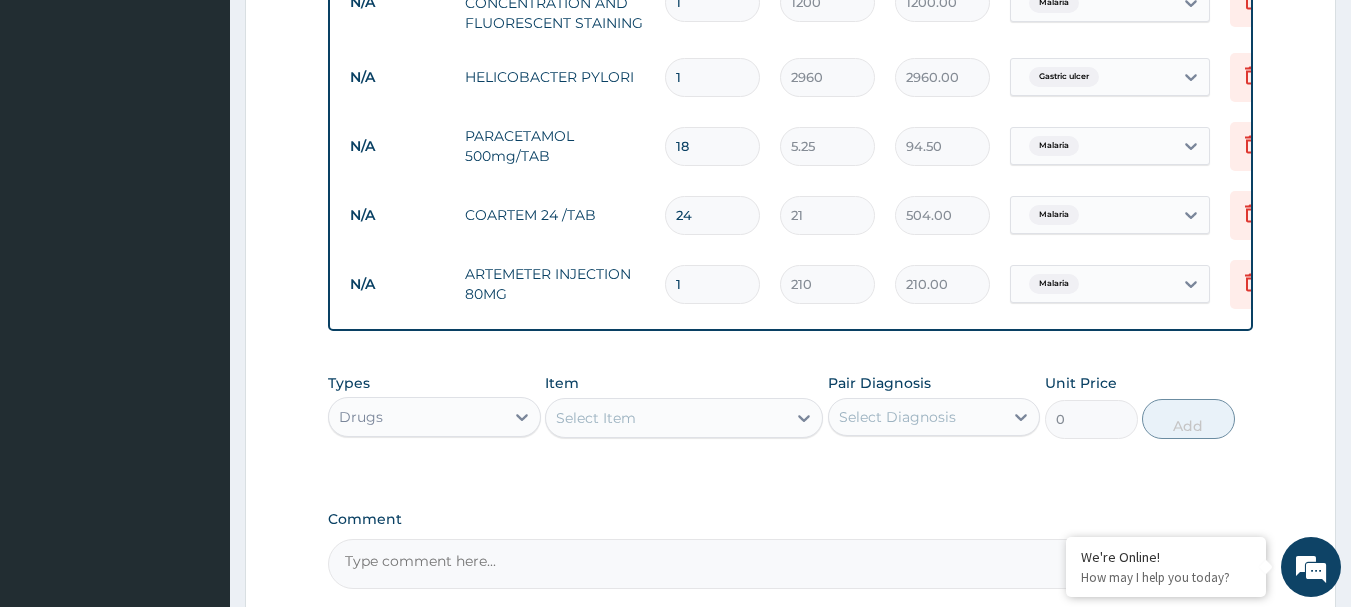 type on "0.00" 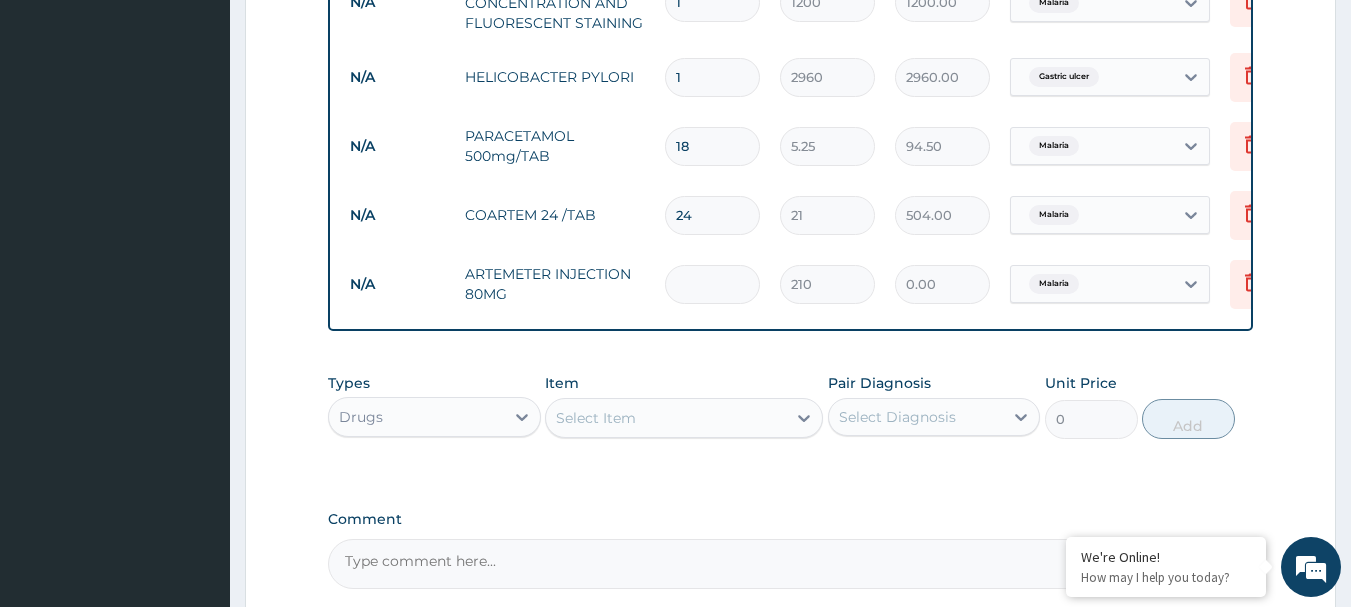 type on "6" 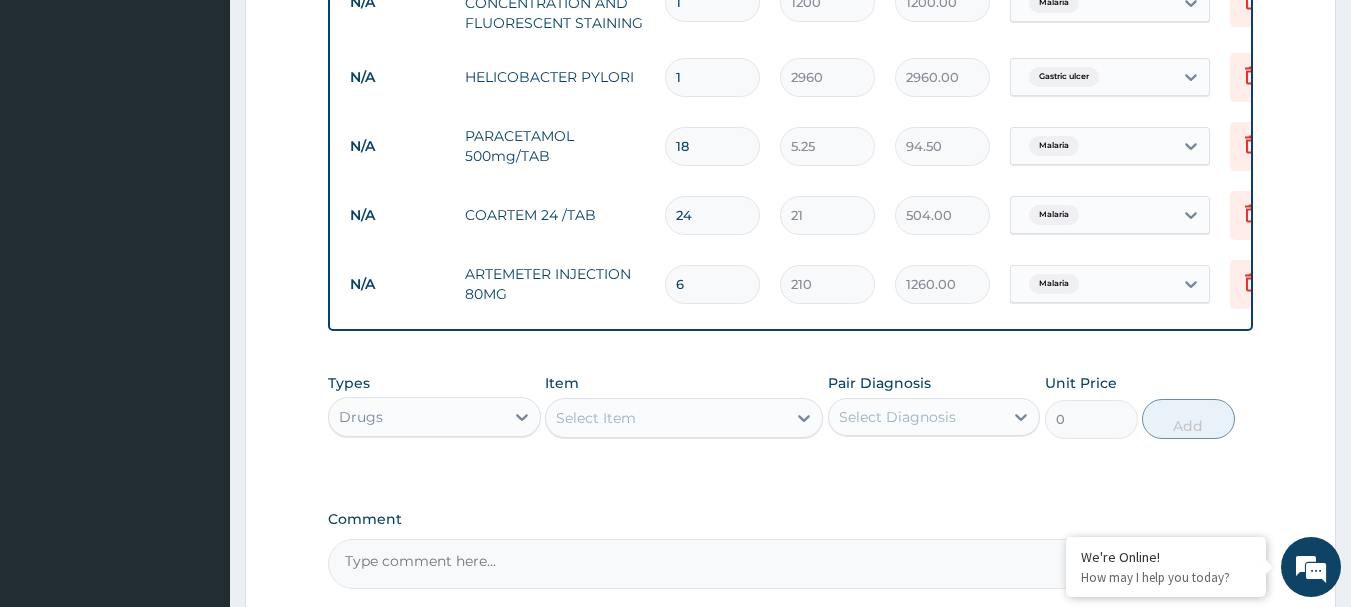 type on "6" 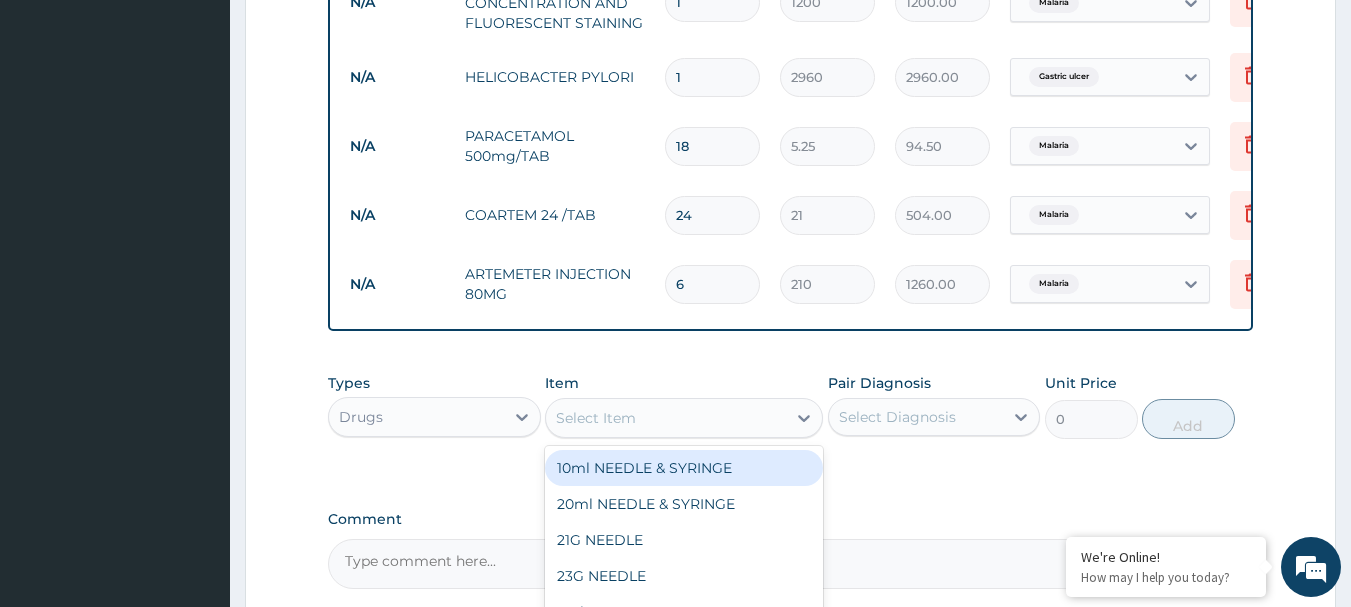 click on "Select Item" at bounding box center [666, 418] 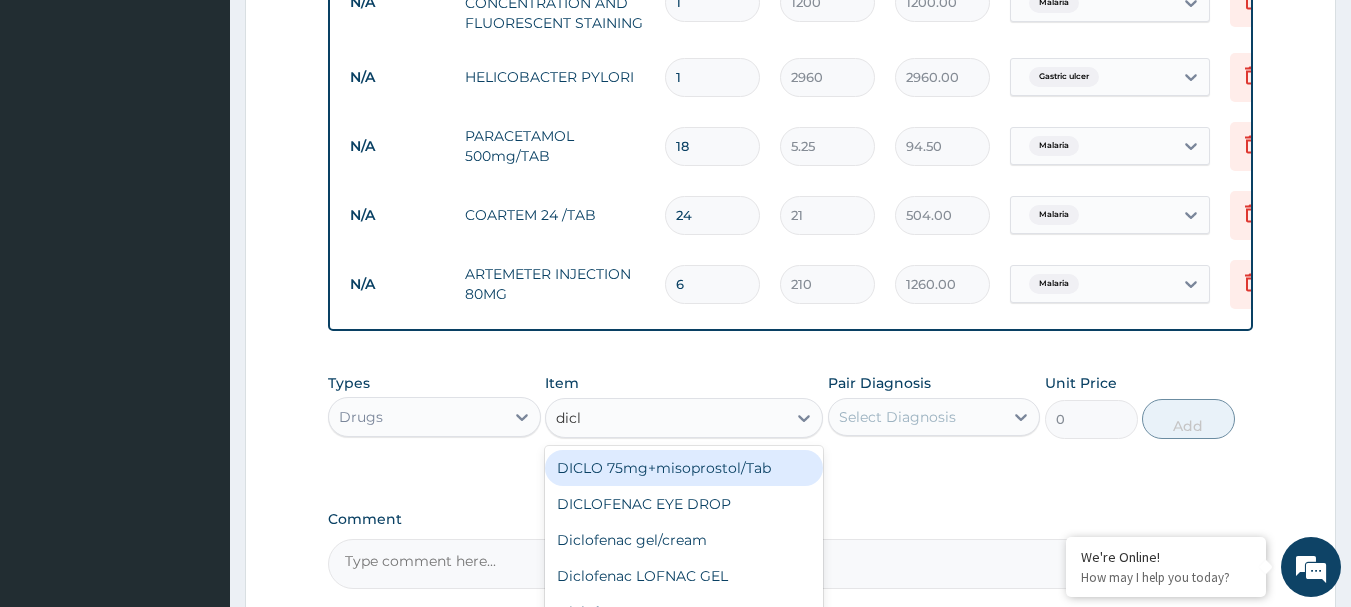 type on "diclo" 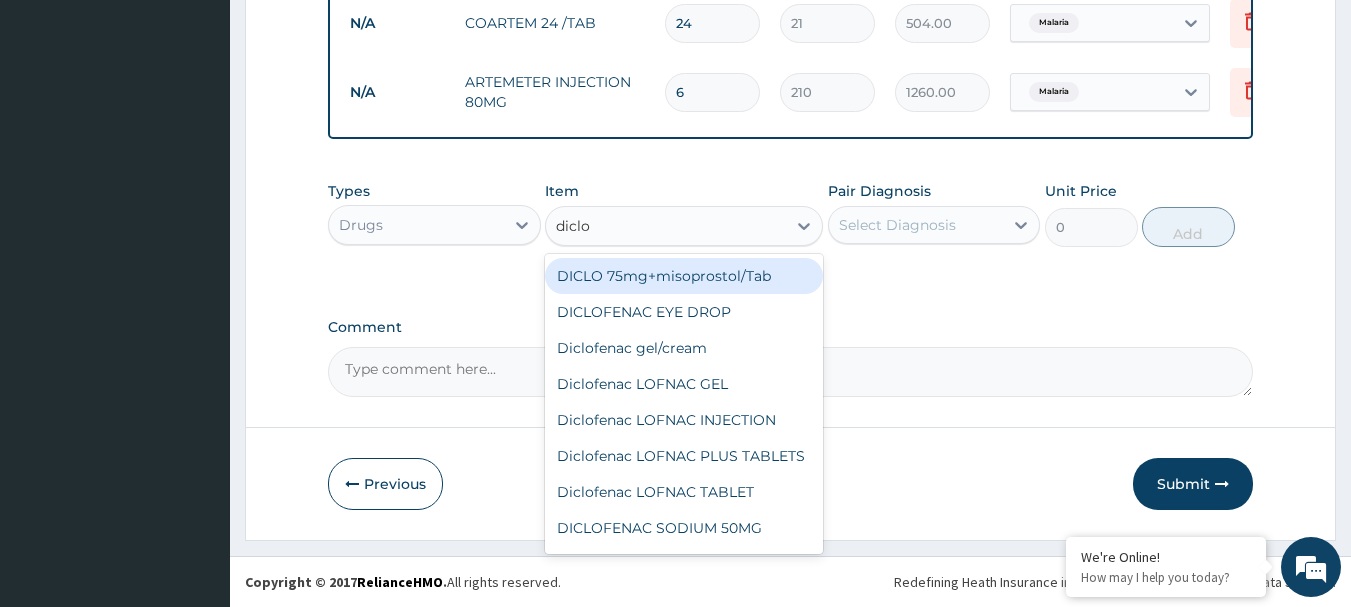 scroll, scrollTop: 1106, scrollLeft: 0, axis: vertical 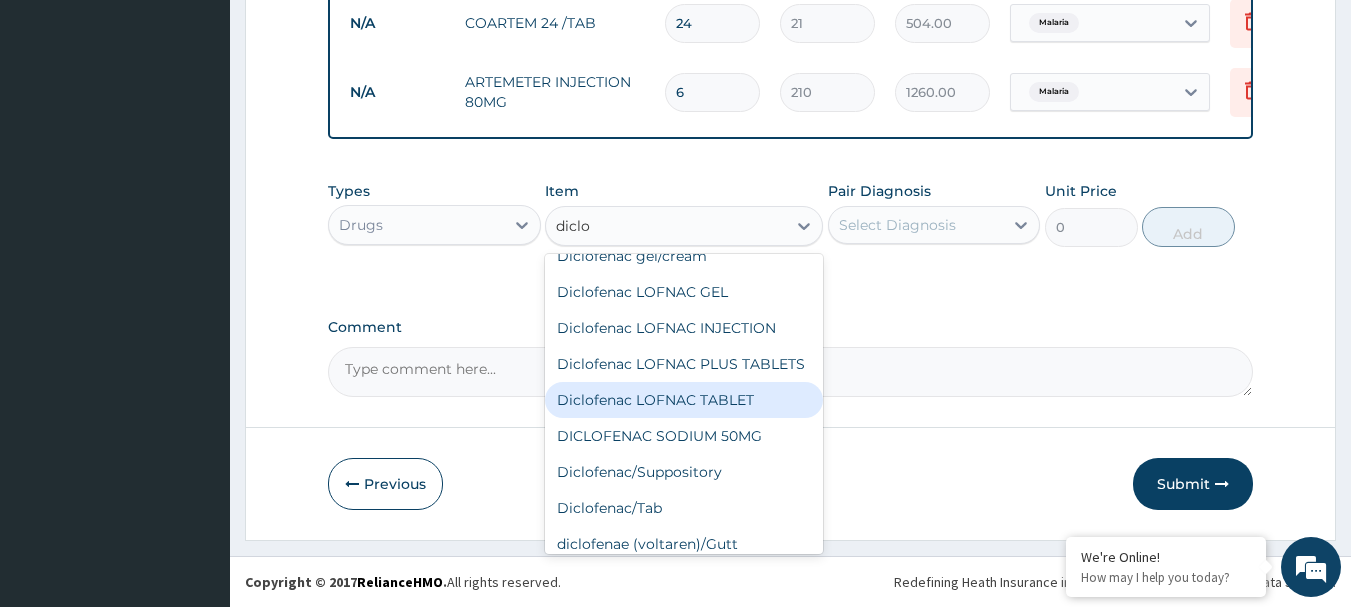 click on "Diclofenac LOFNAC TABLET" at bounding box center (684, 400) 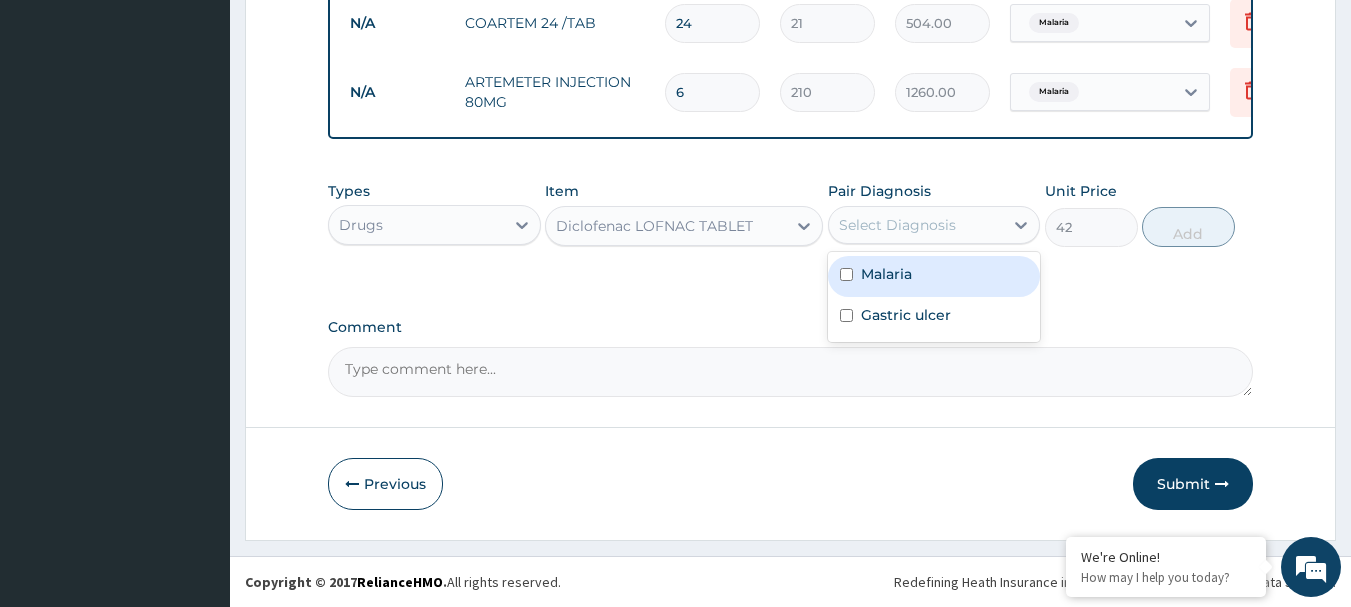 click on "Select Diagnosis" at bounding box center [897, 225] 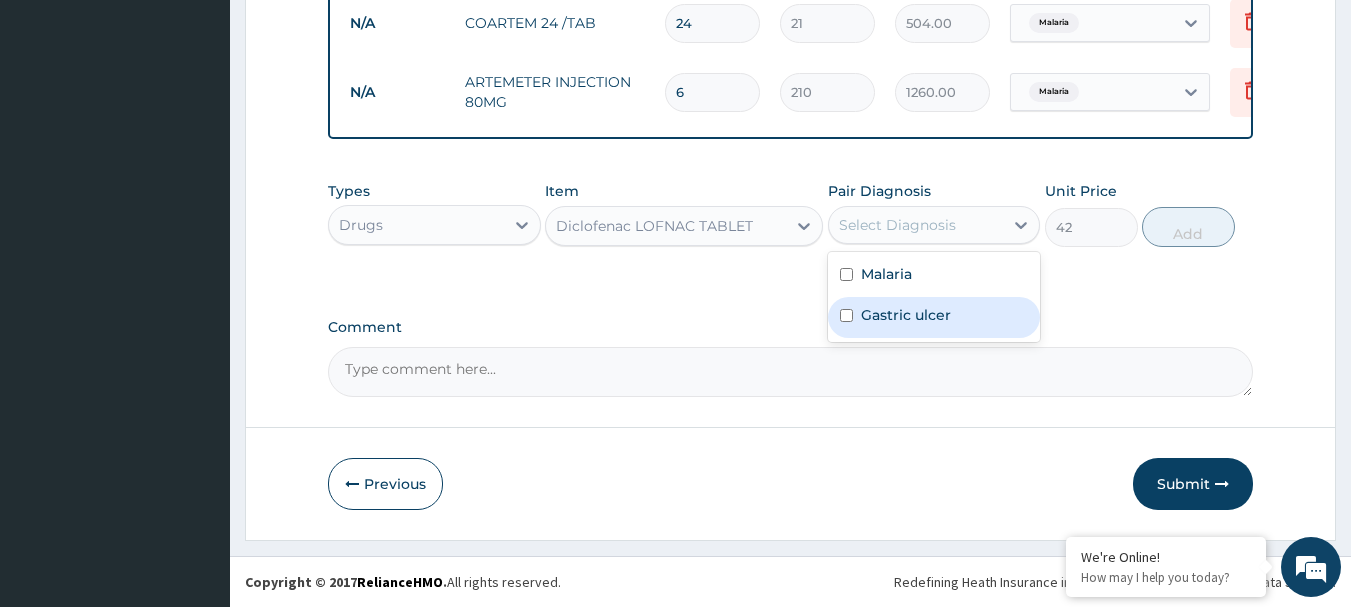click at bounding box center [846, 315] 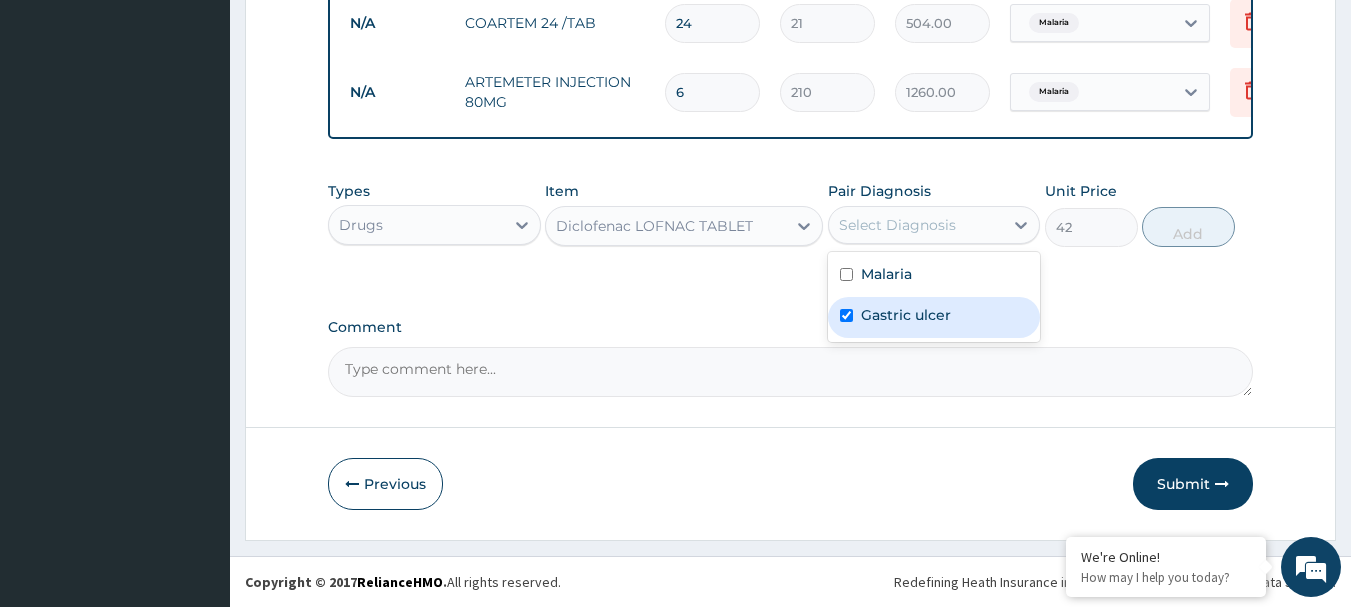checkbox on "true" 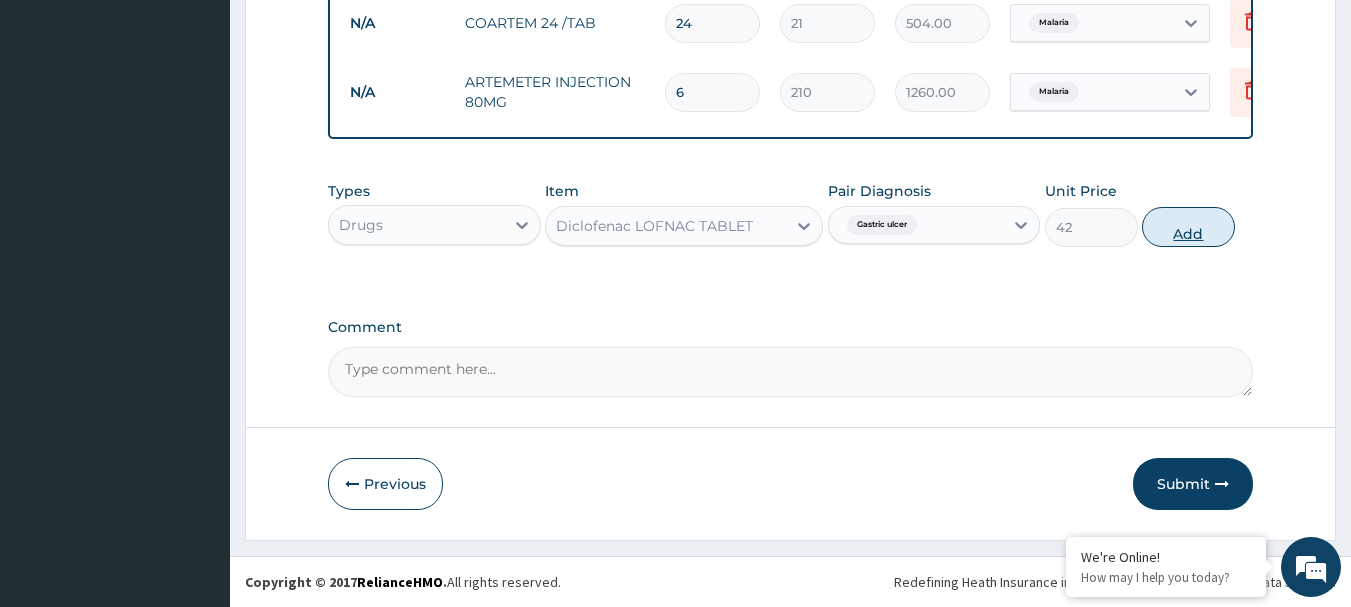 click on "Add" at bounding box center [1188, 227] 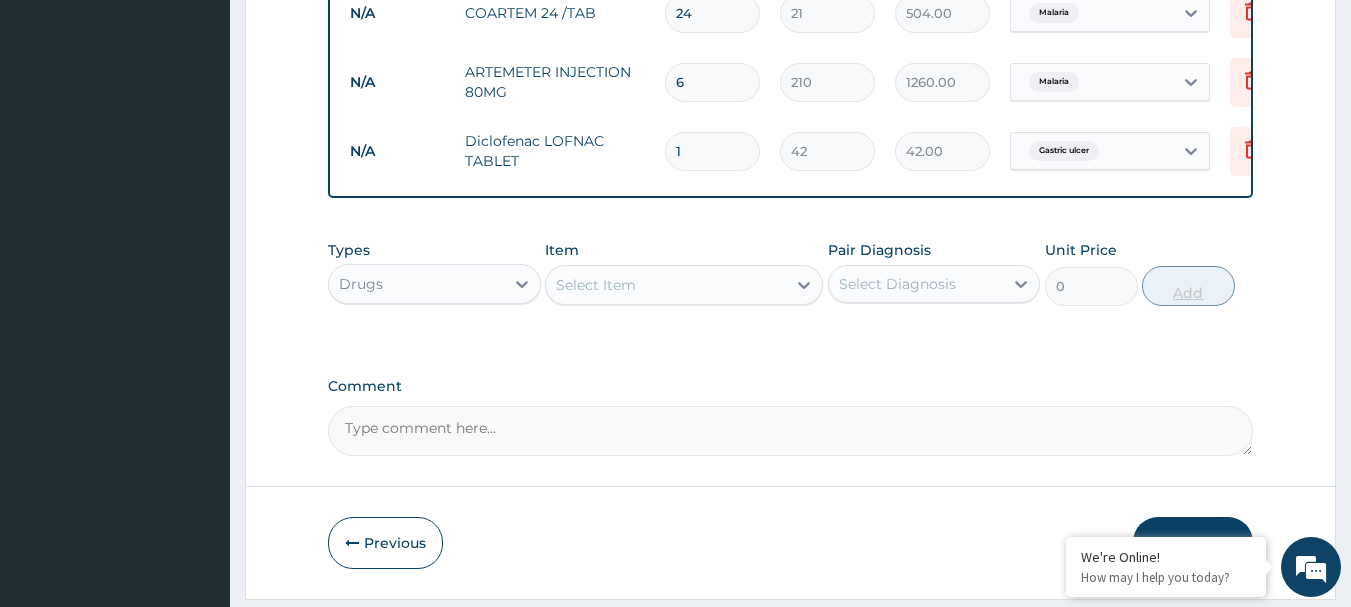 type on "10" 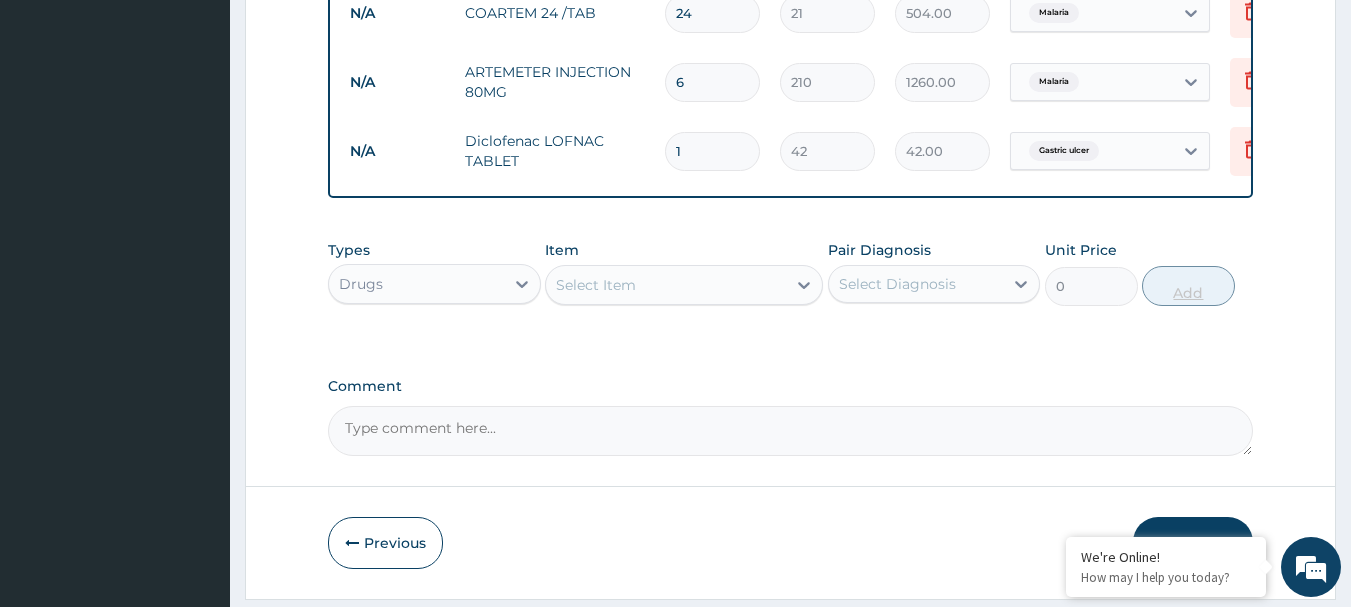 type on "420.00" 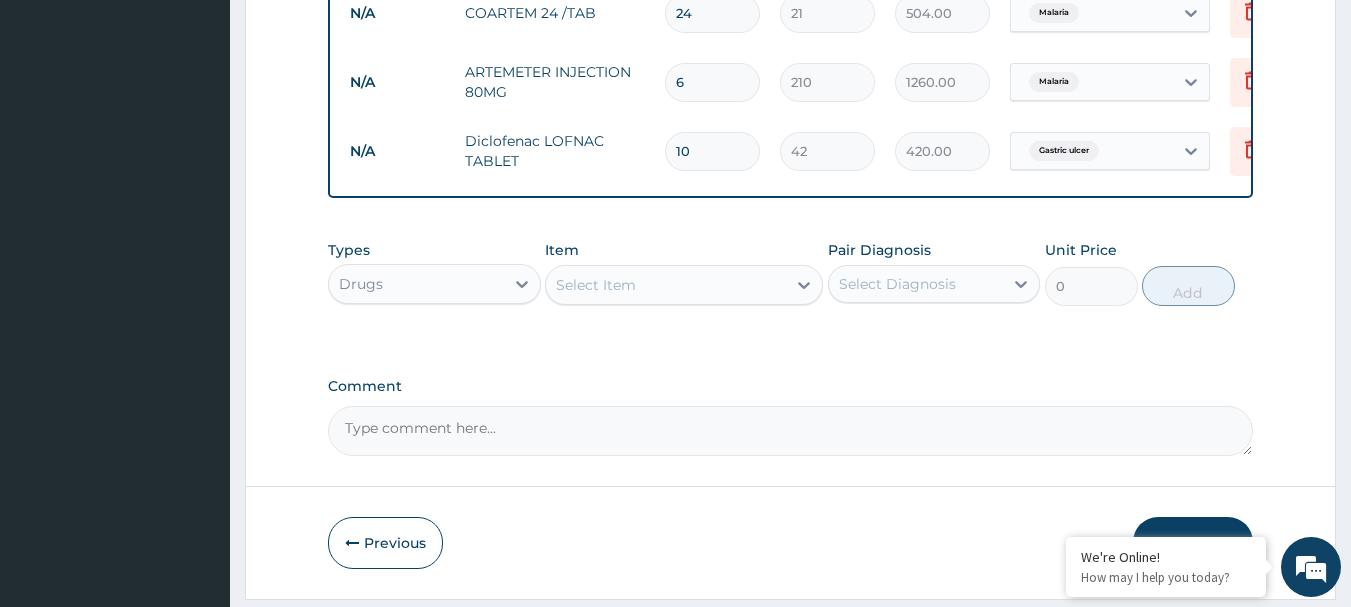 type on "10" 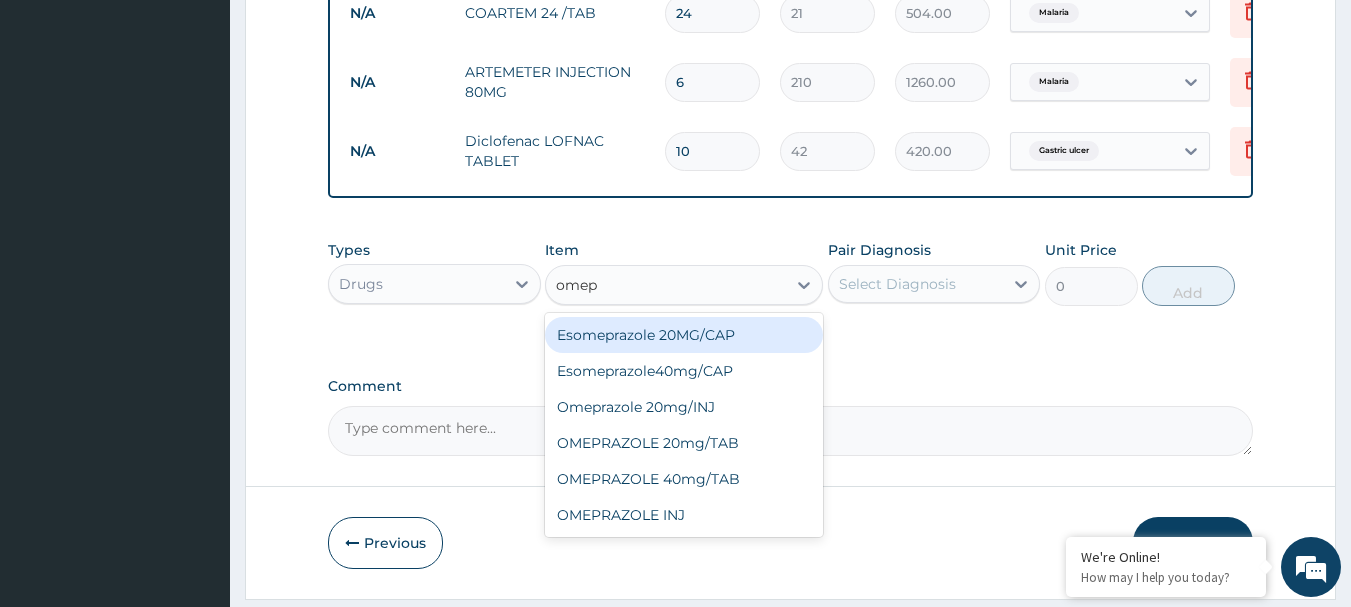 type on "omepr" 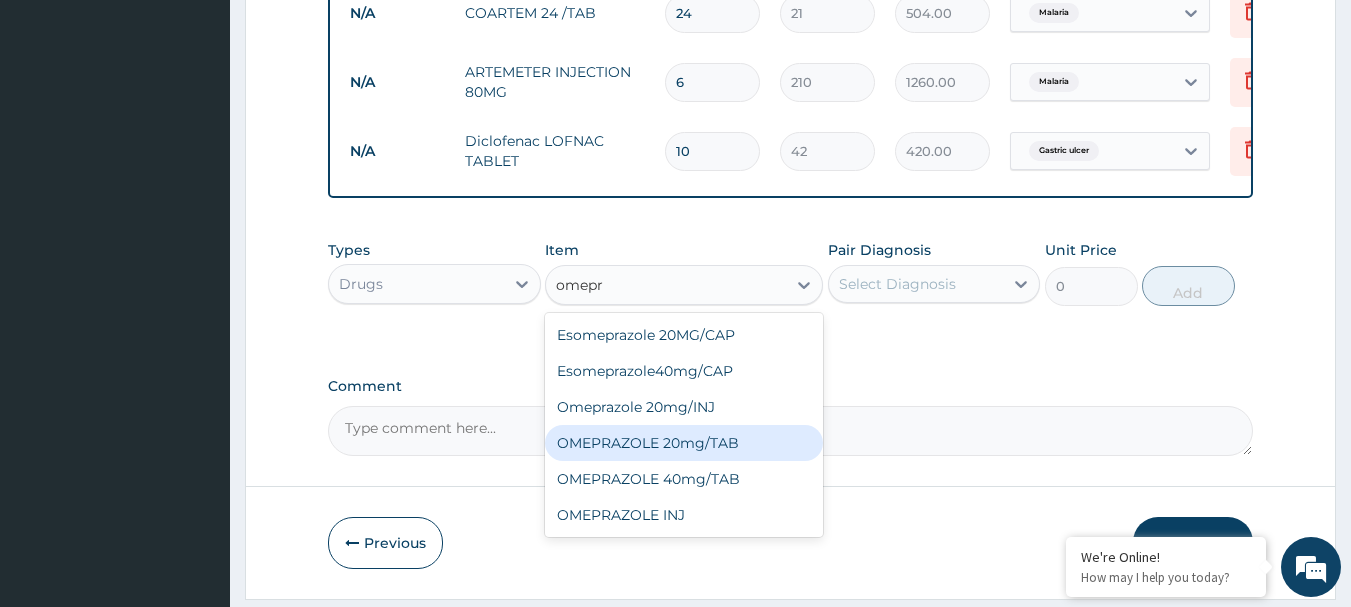 click on "OMEPRAZOLE 20mg/TAB" at bounding box center [684, 443] 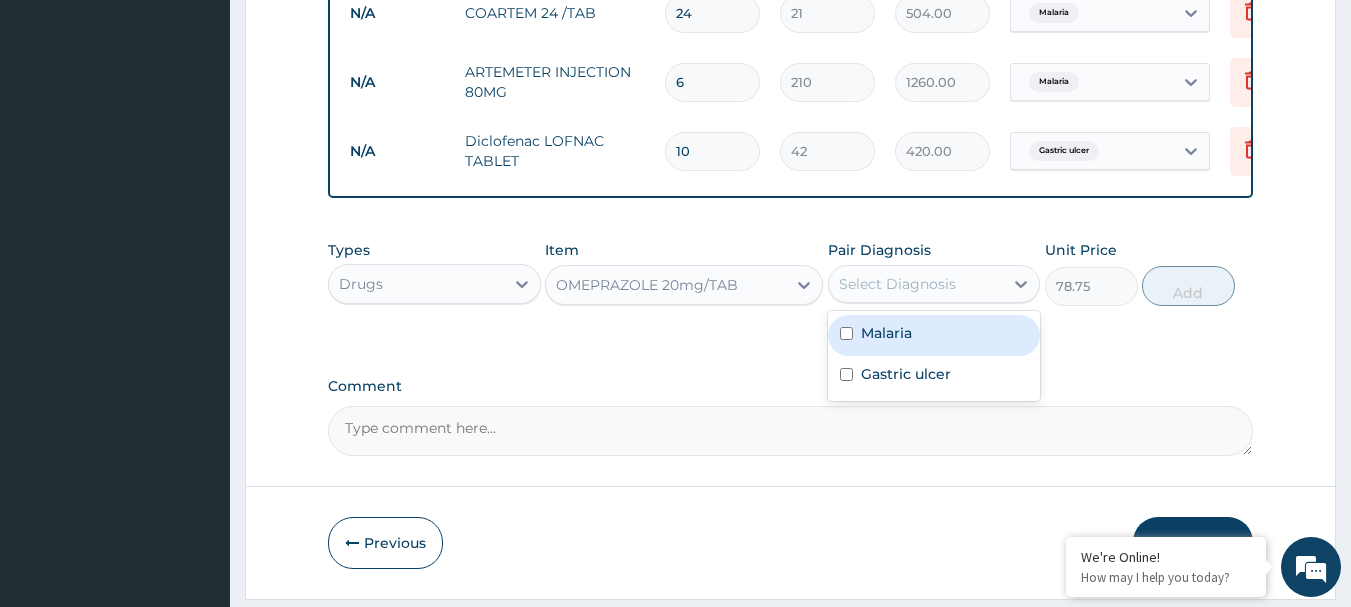 click on "Select Diagnosis" at bounding box center (897, 284) 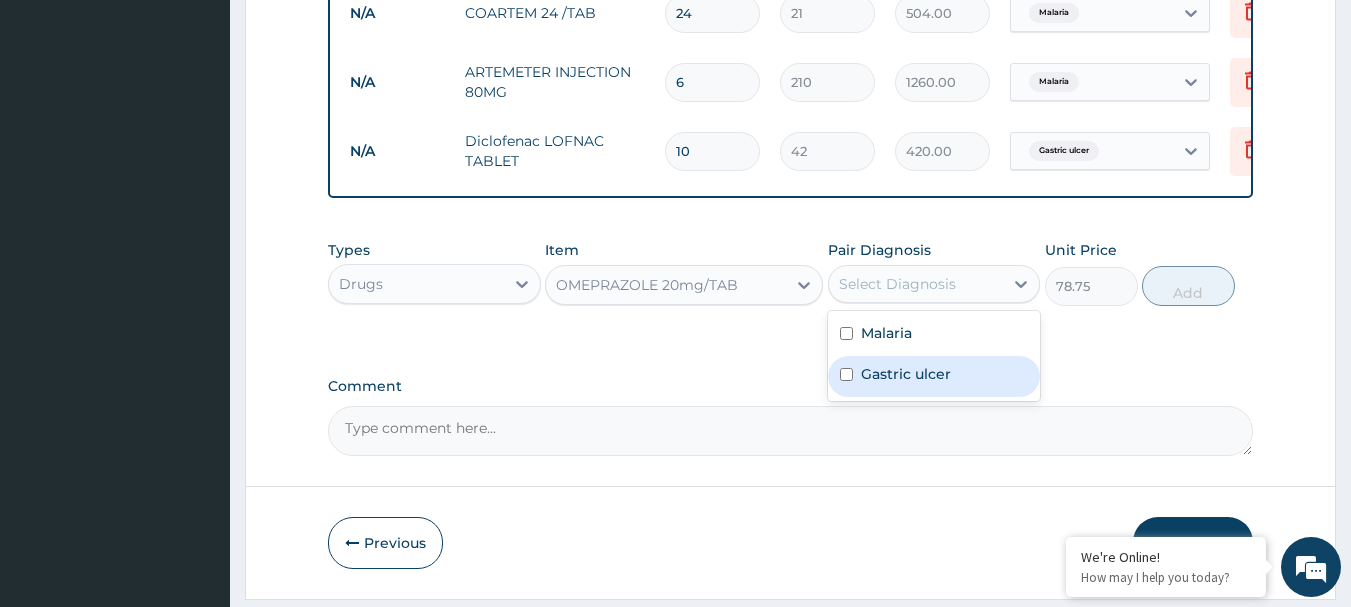 click at bounding box center [846, 374] 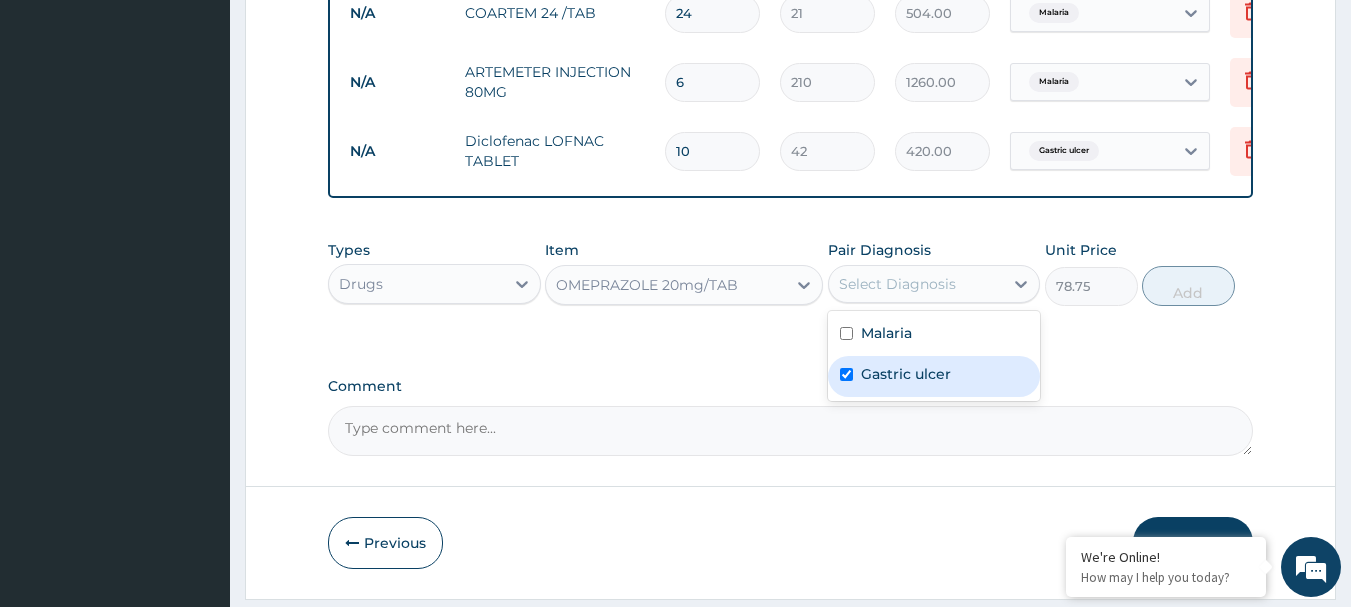 checkbox on "true" 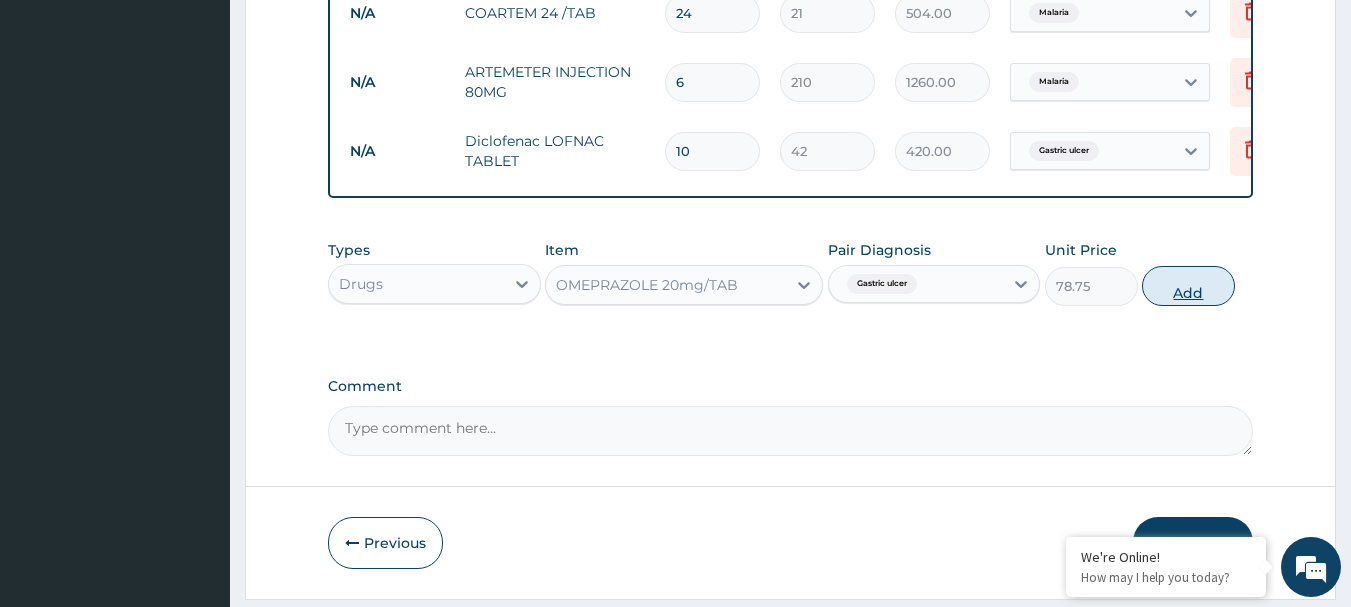 click on "Add" at bounding box center [1188, 286] 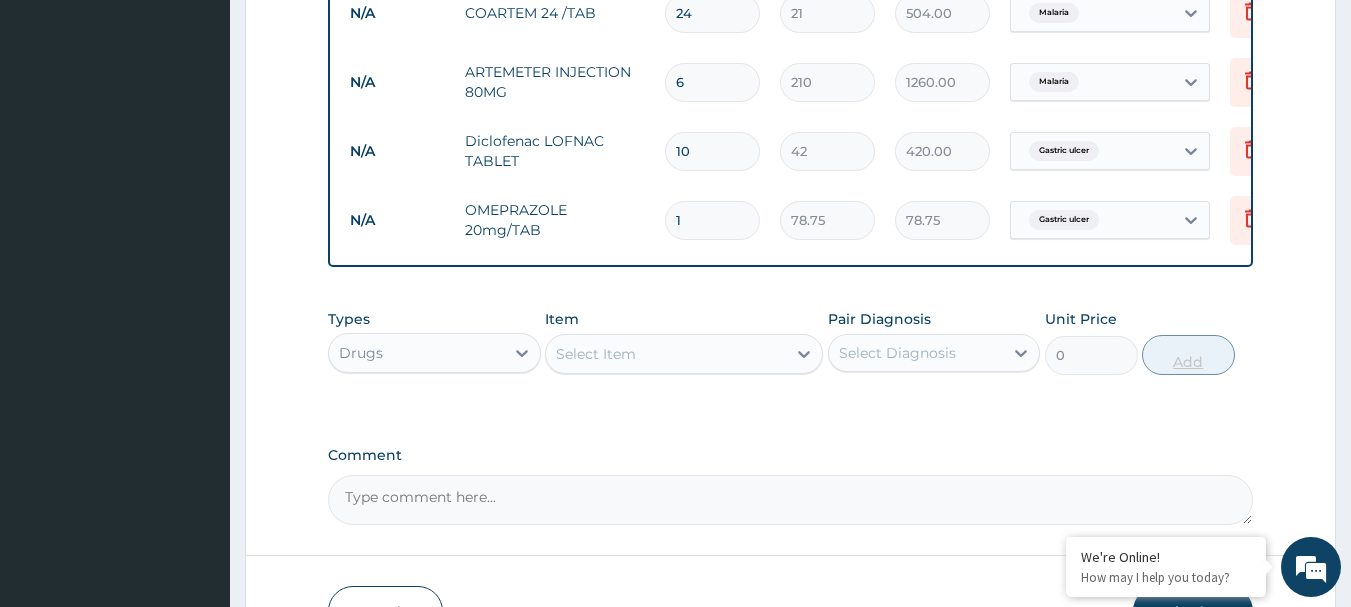 type on "10" 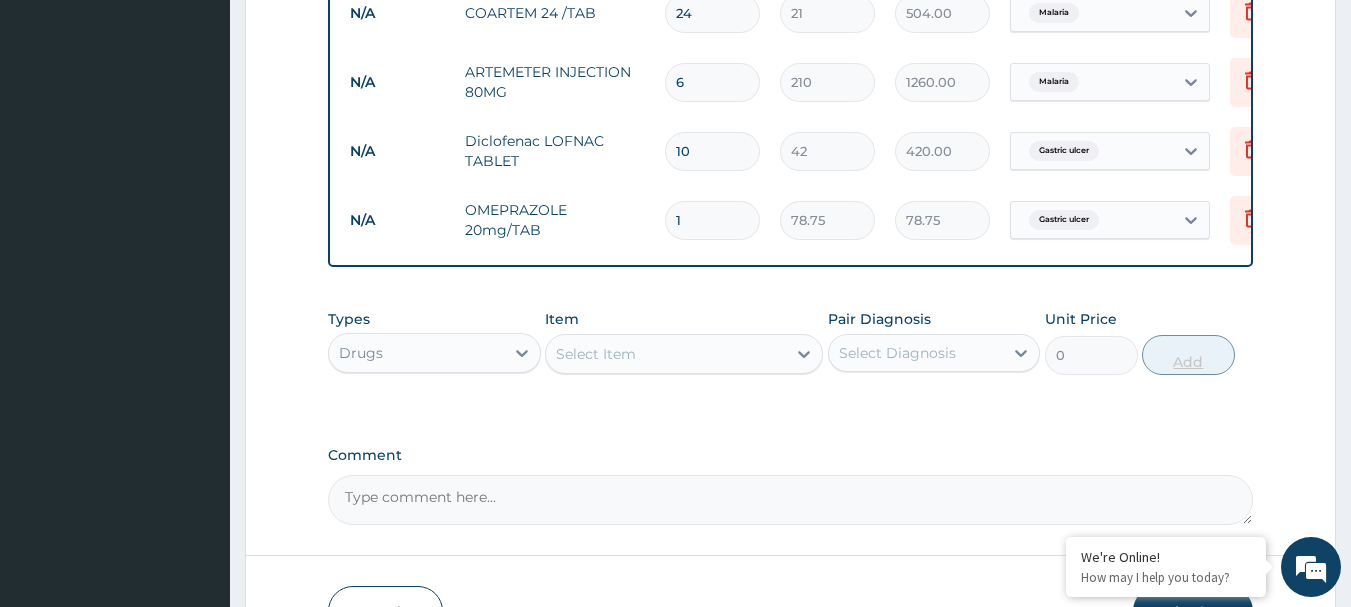 type on "787.50" 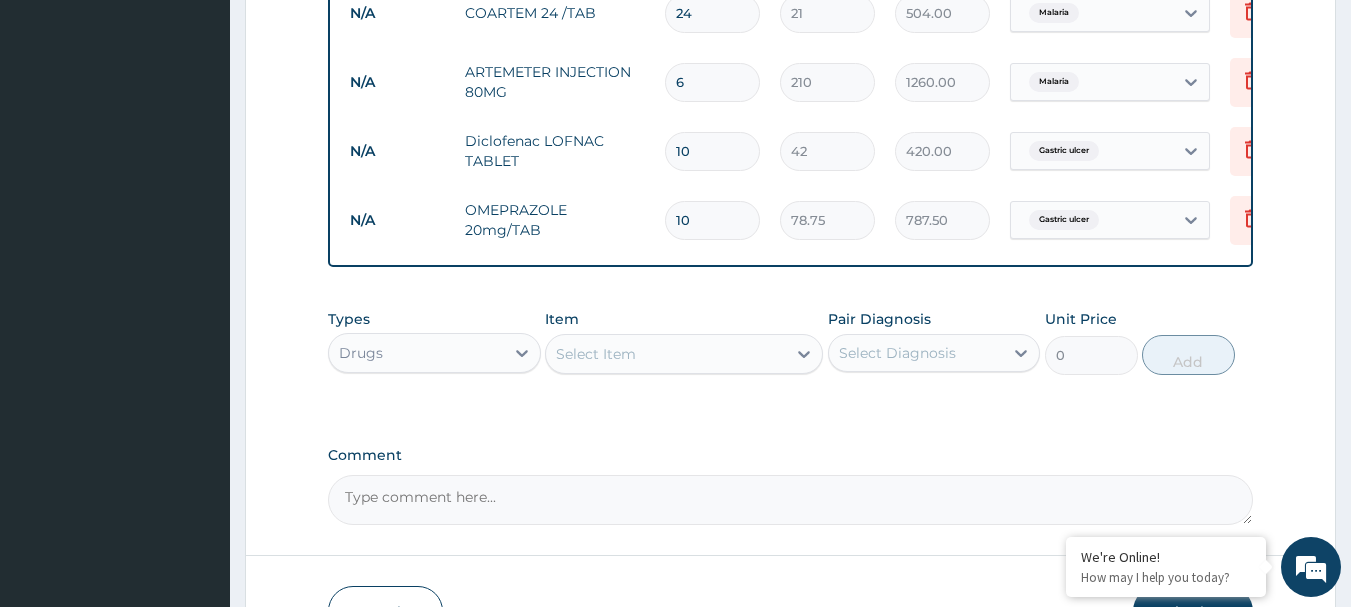 type on "10" 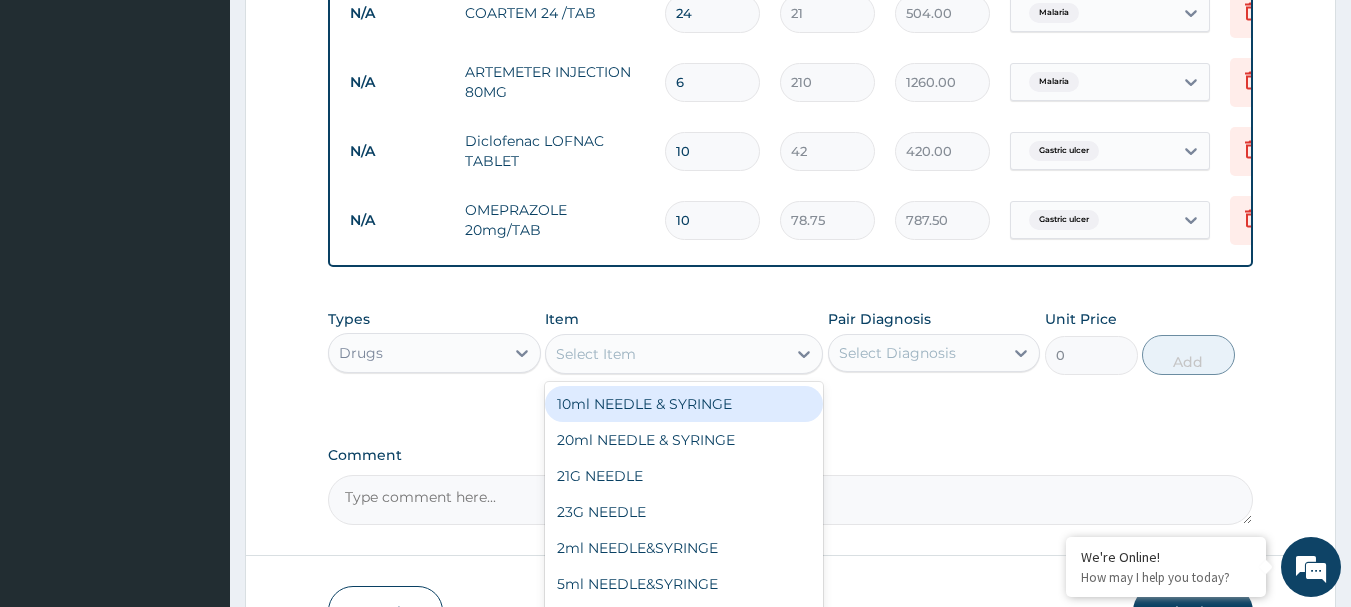 click on "Select Item" at bounding box center (666, 354) 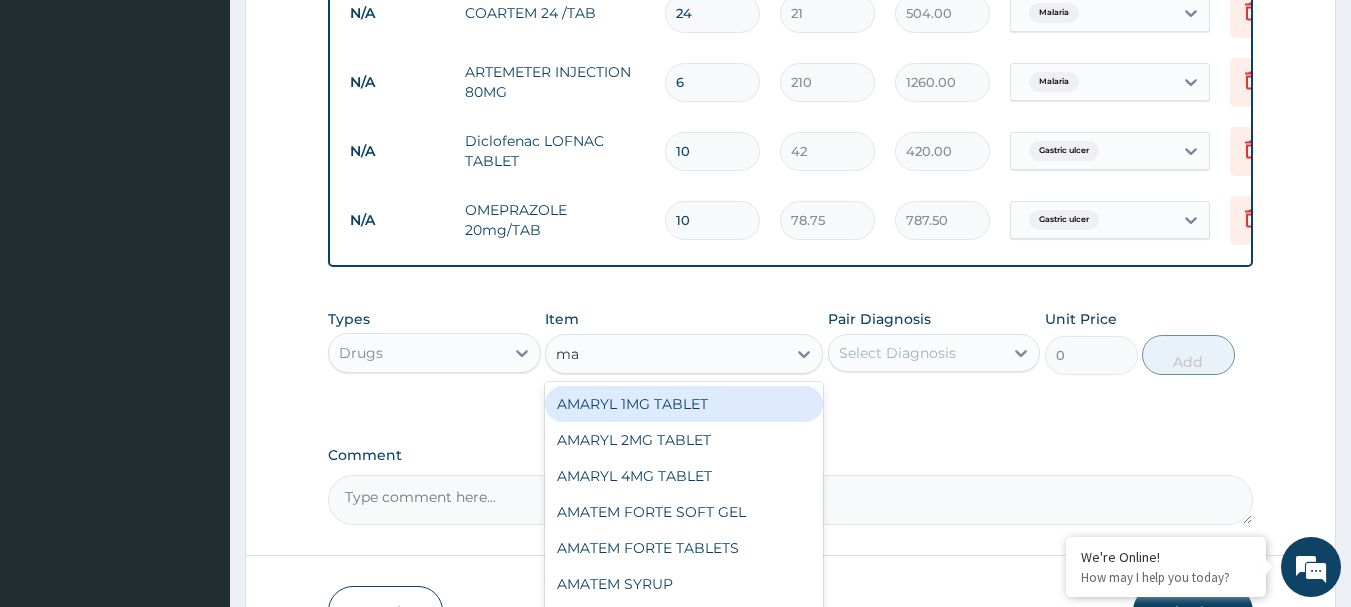 type on "mag" 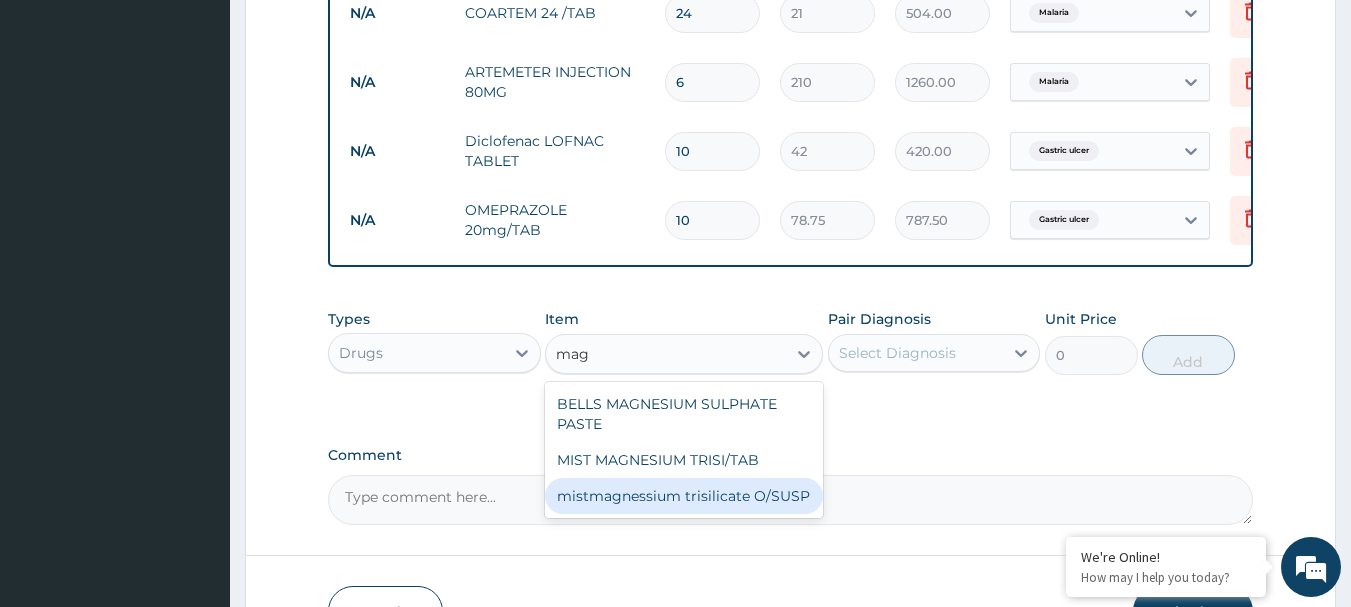 click on "mistmagnessium trisilicate O/SUSP" at bounding box center (684, 496) 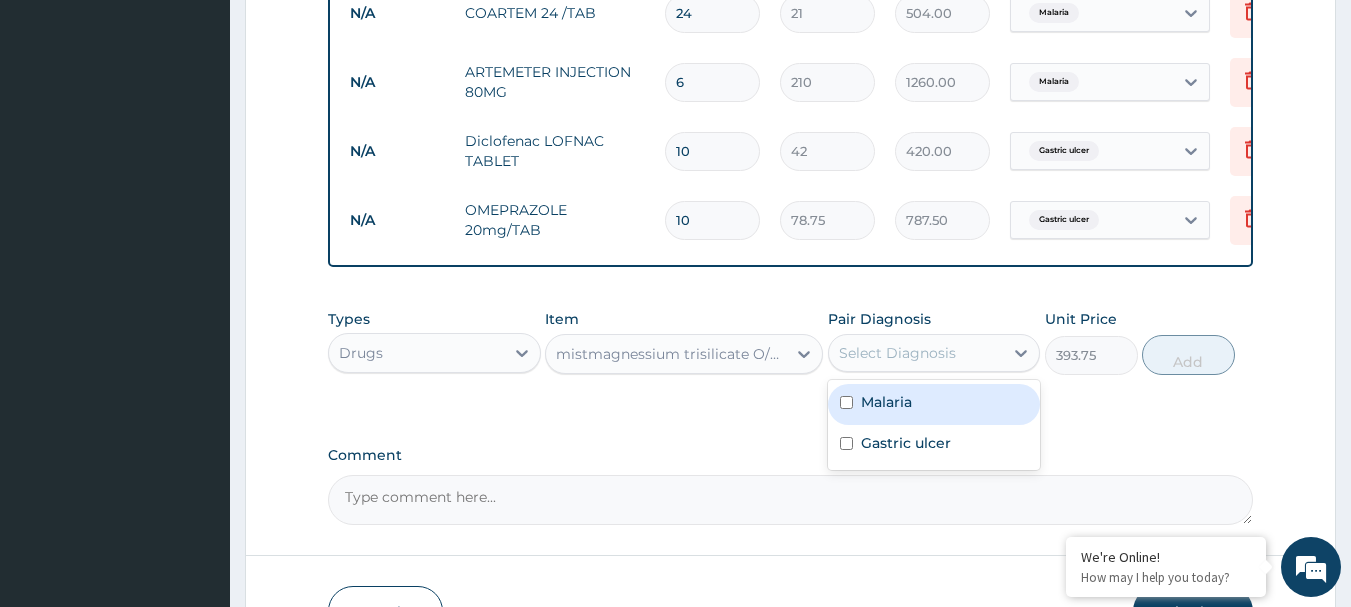 click on "Select Diagnosis" at bounding box center [897, 353] 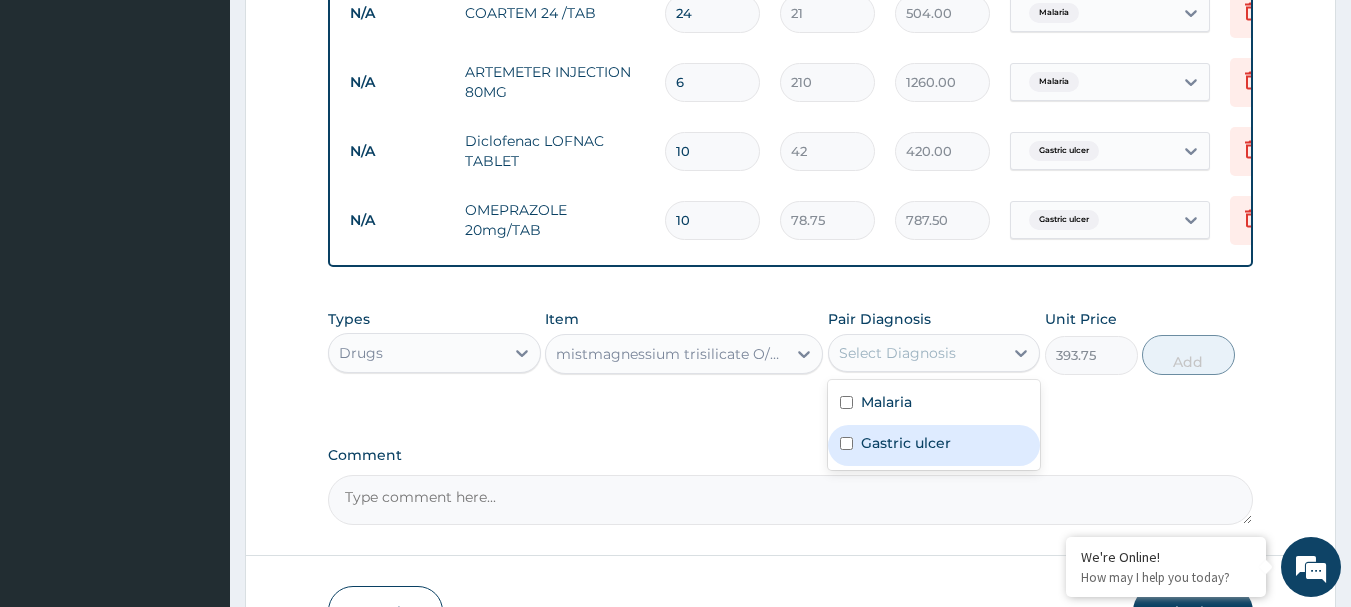 click at bounding box center (846, 443) 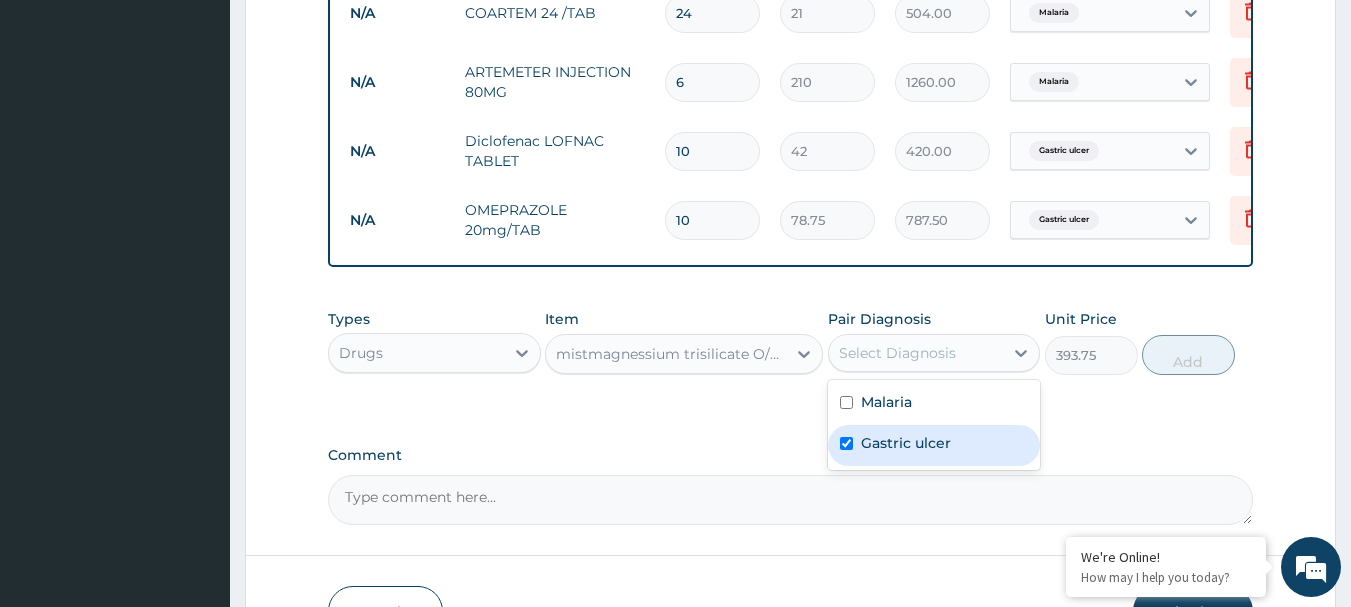 checkbox on "true" 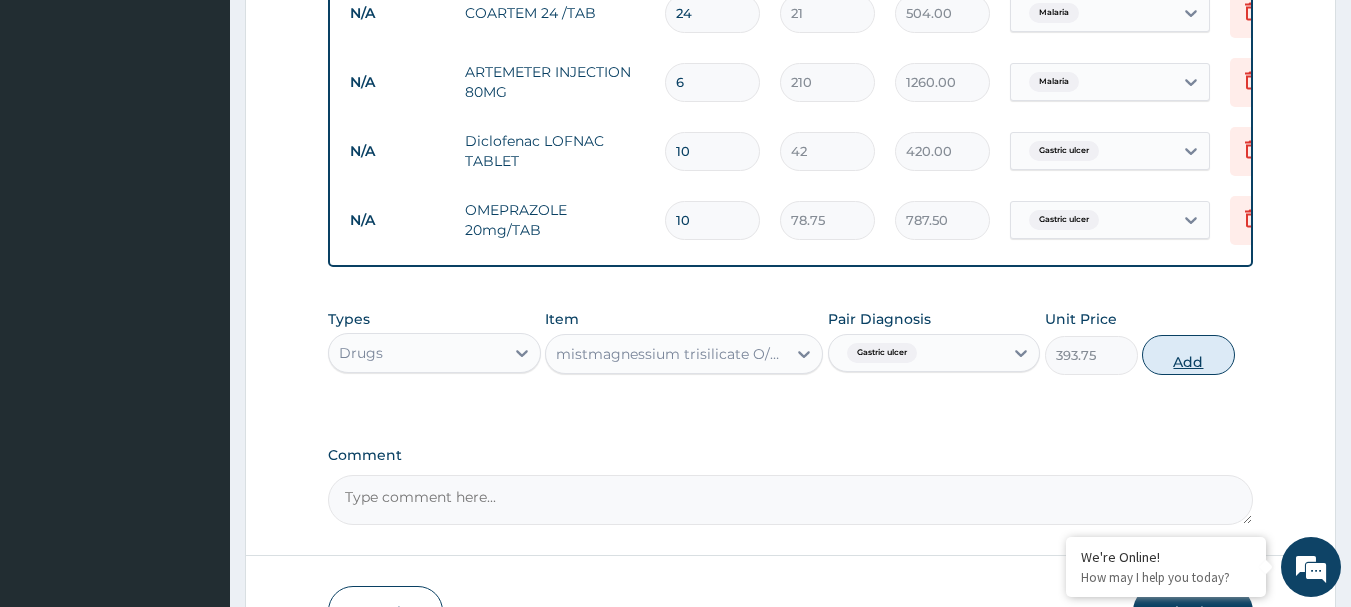 click on "Add" at bounding box center [1188, 355] 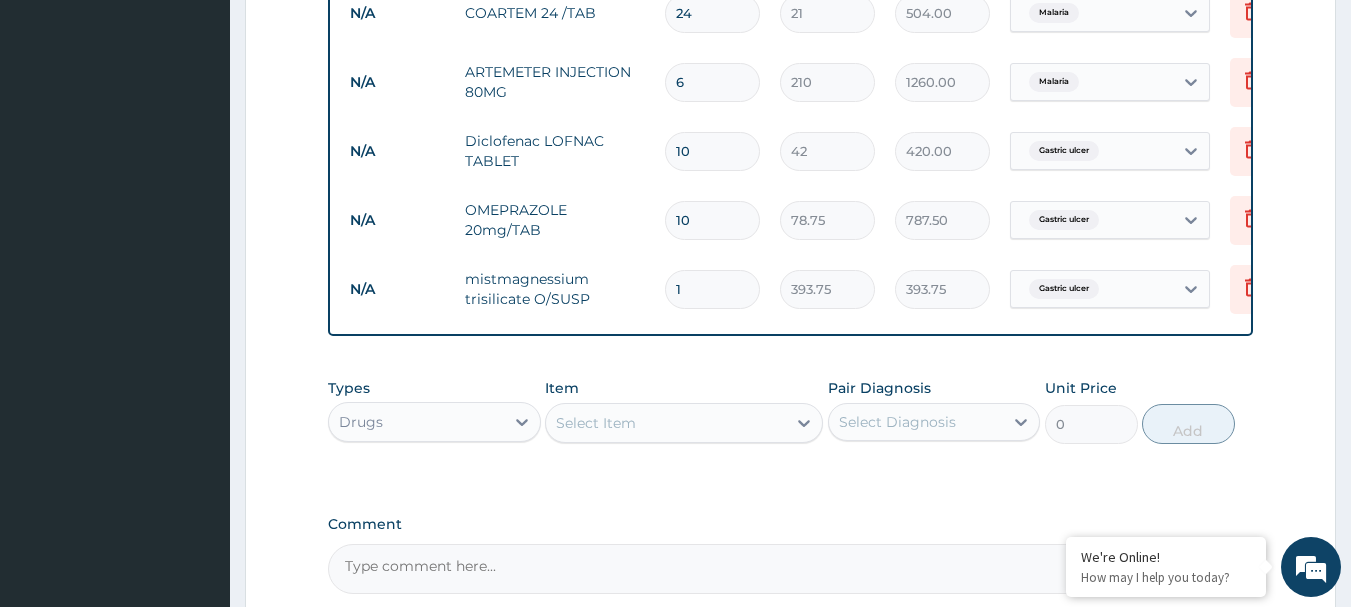 scroll, scrollTop: 1318, scrollLeft: 0, axis: vertical 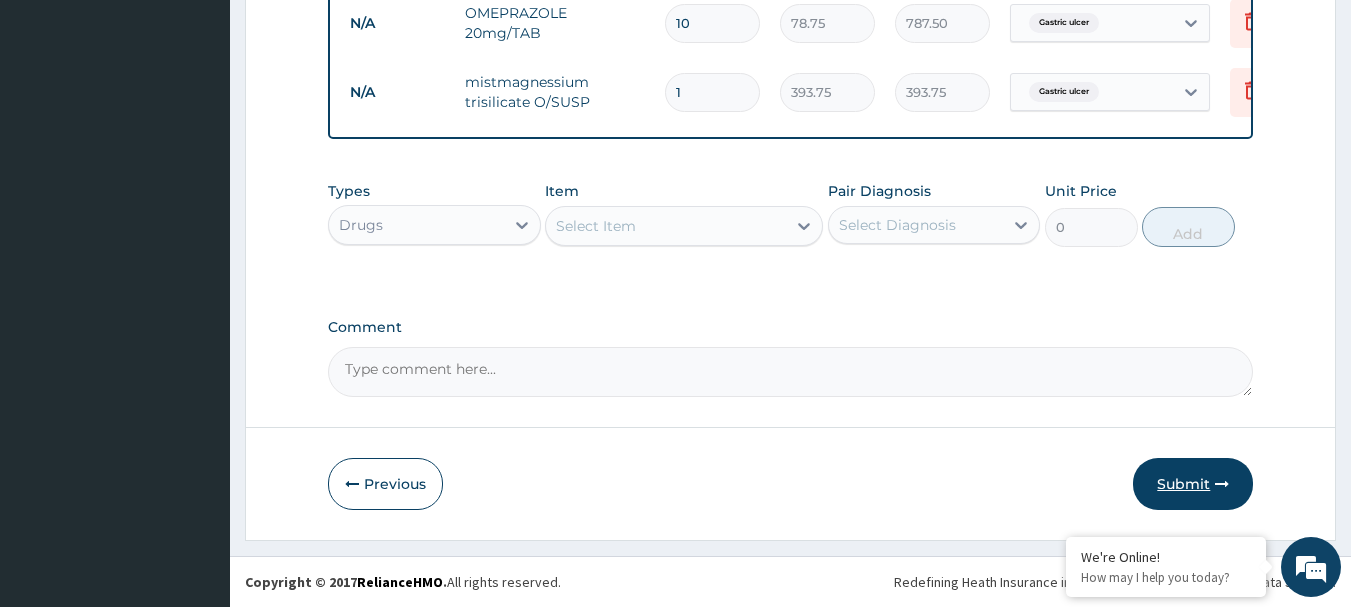 click on "Submit" at bounding box center [1193, 484] 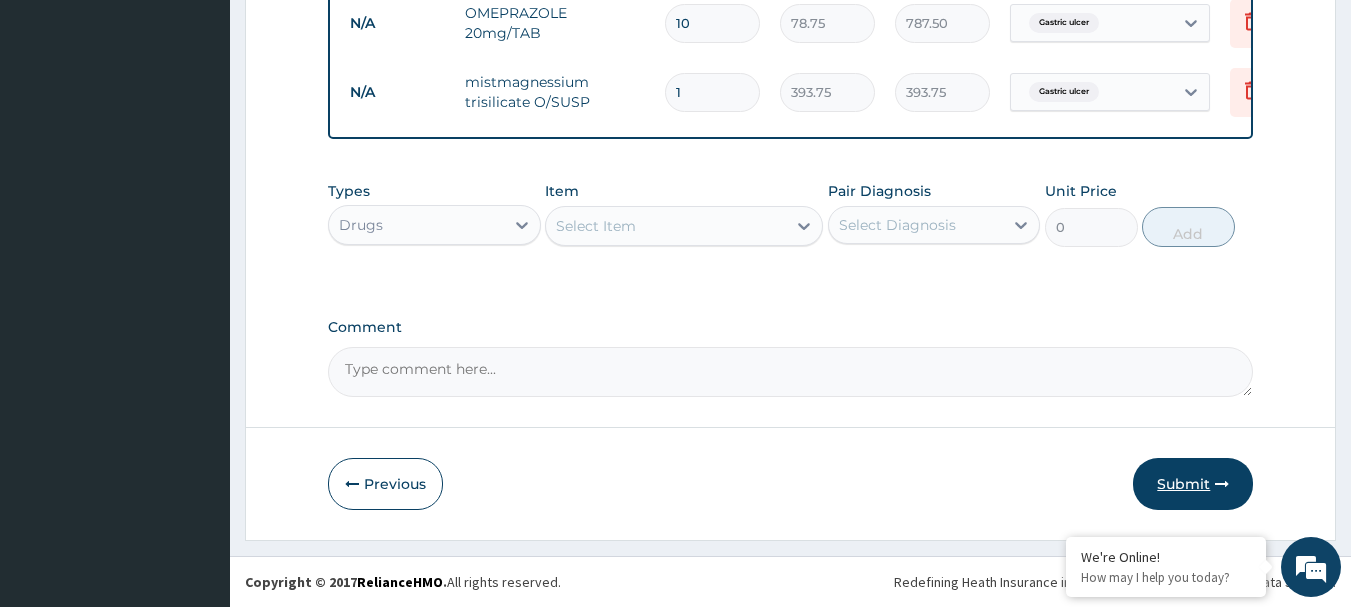 click on "Submit" at bounding box center [1193, 484] 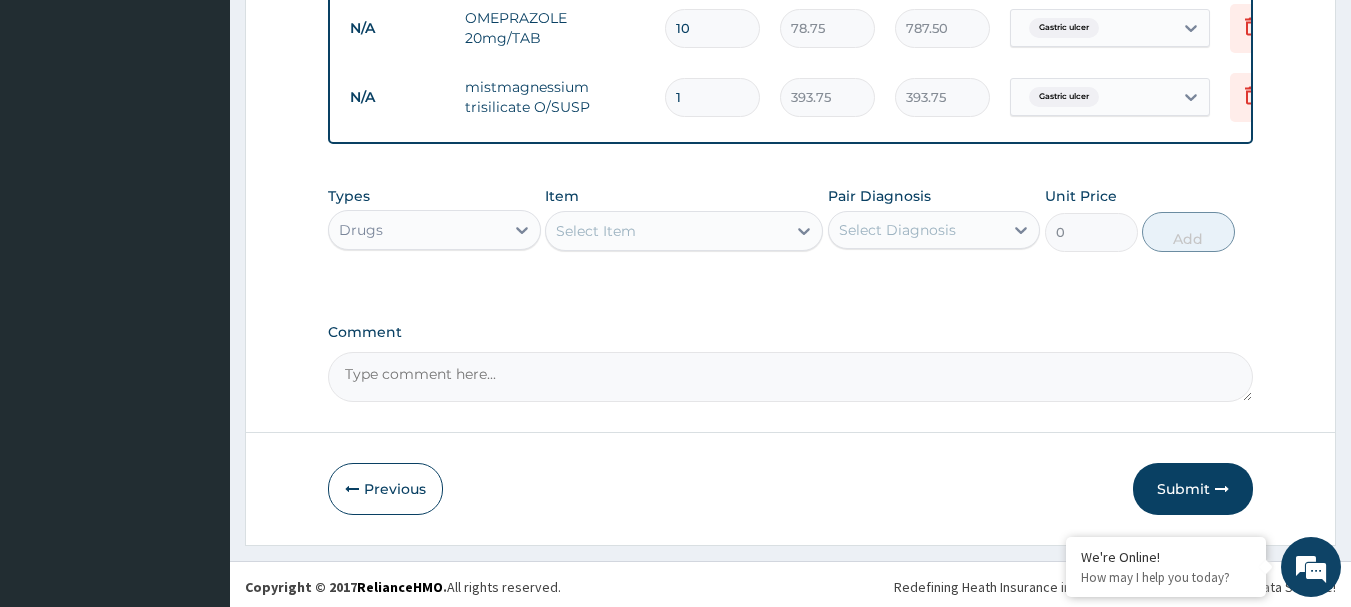 scroll, scrollTop: 1318, scrollLeft: 0, axis: vertical 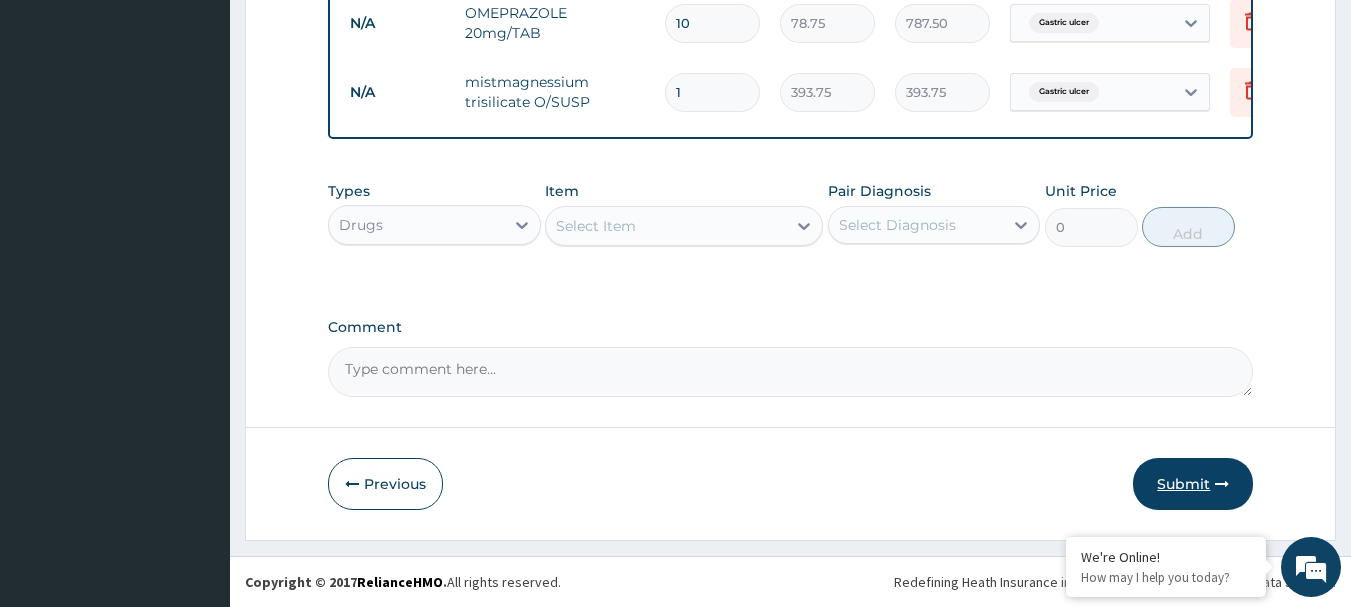 click on "Submit" at bounding box center (1193, 484) 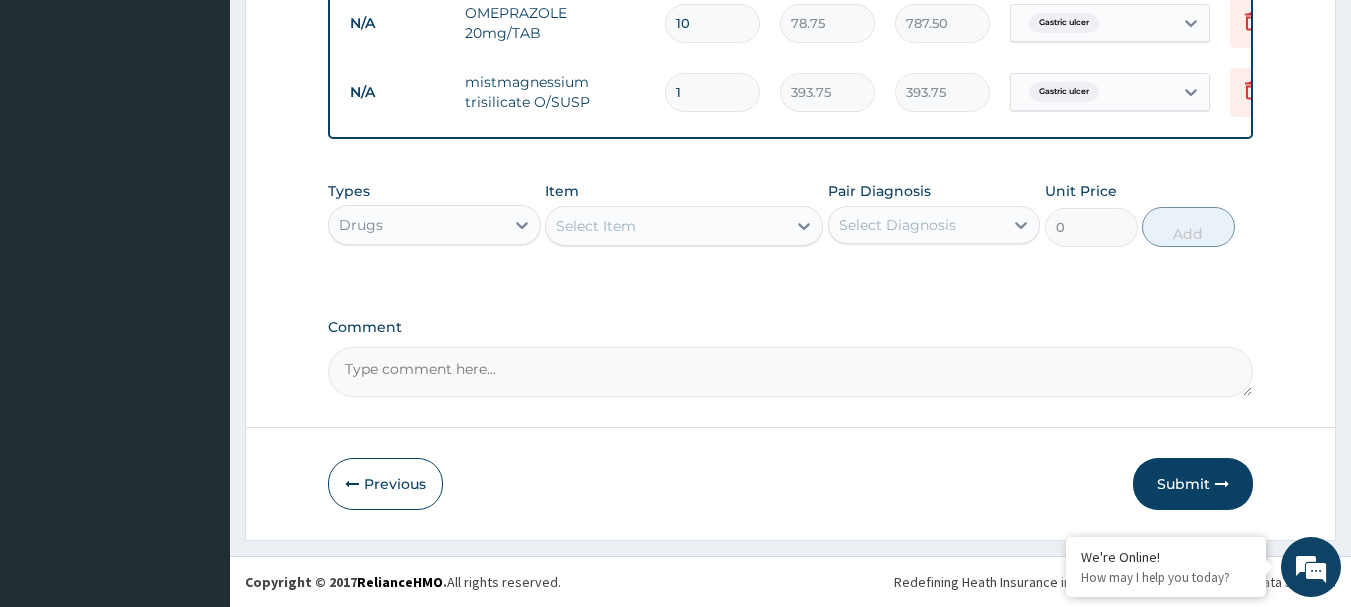 scroll, scrollTop: 0, scrollLeft: 78, axis: horizontal 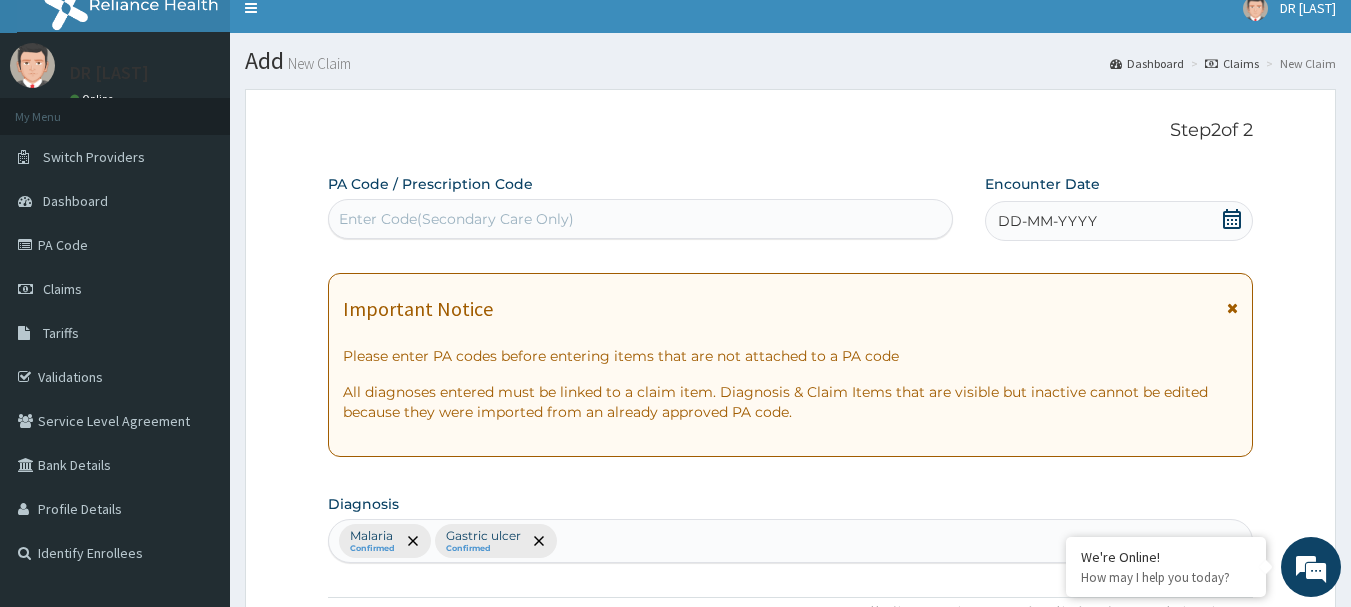 click 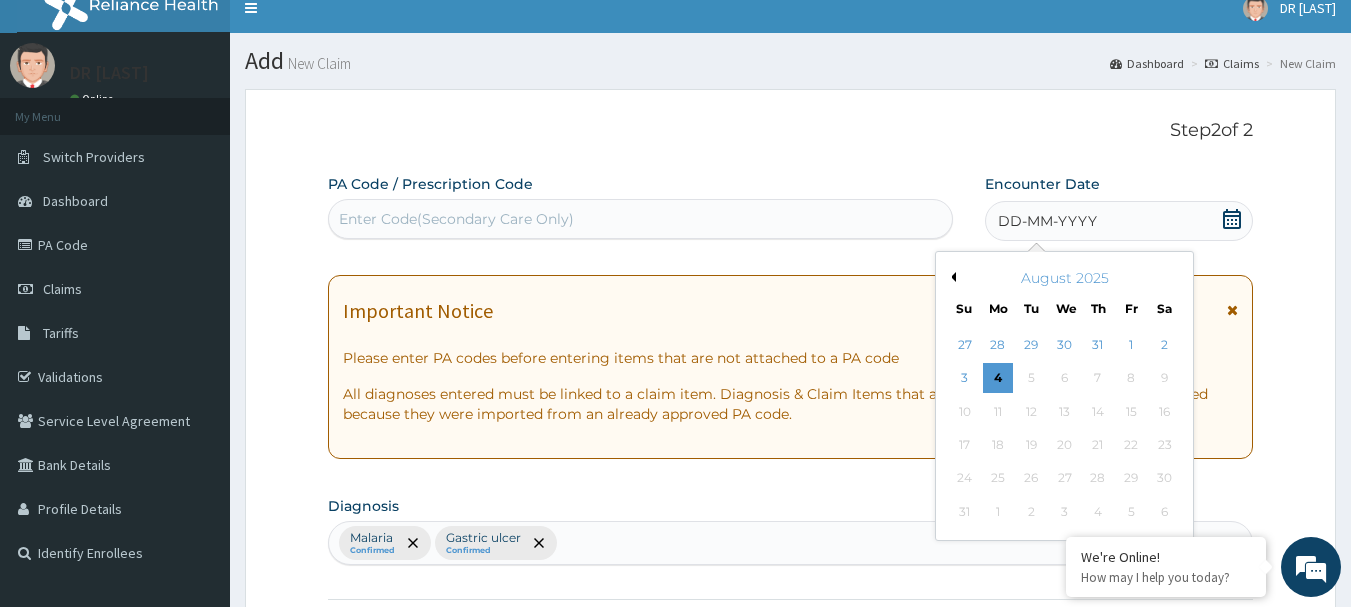 click on "Previous Month" at bounding box center [951, 277] 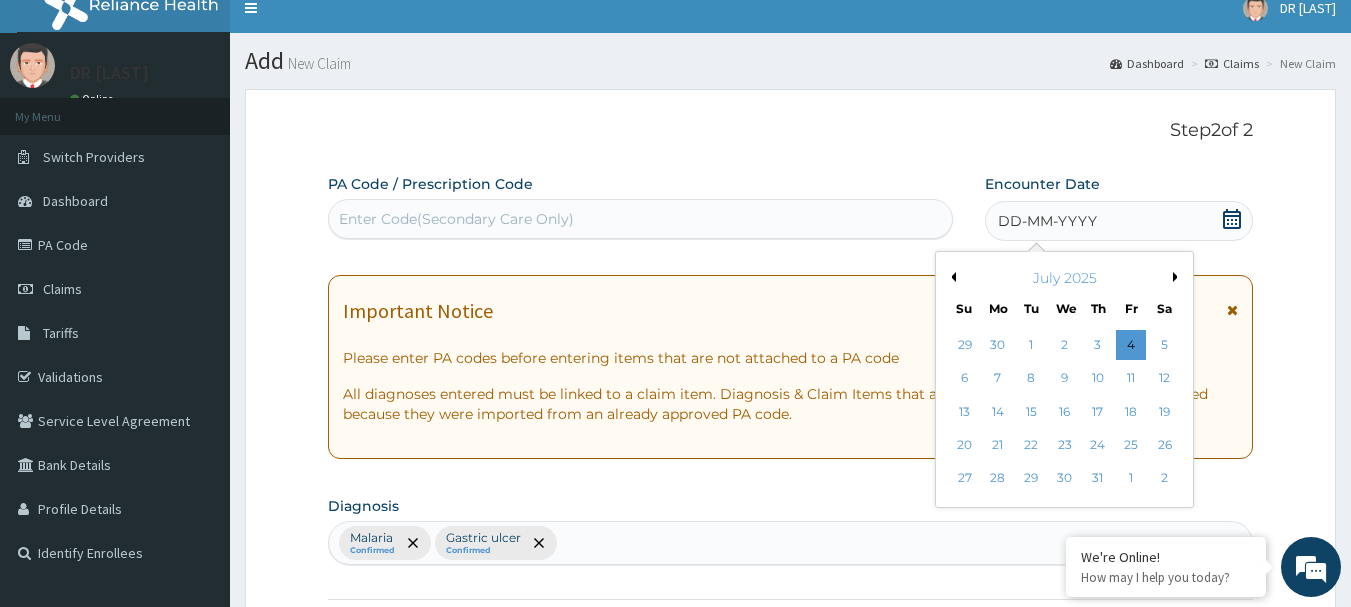 click on "17" at bounding box center [1098, 412] 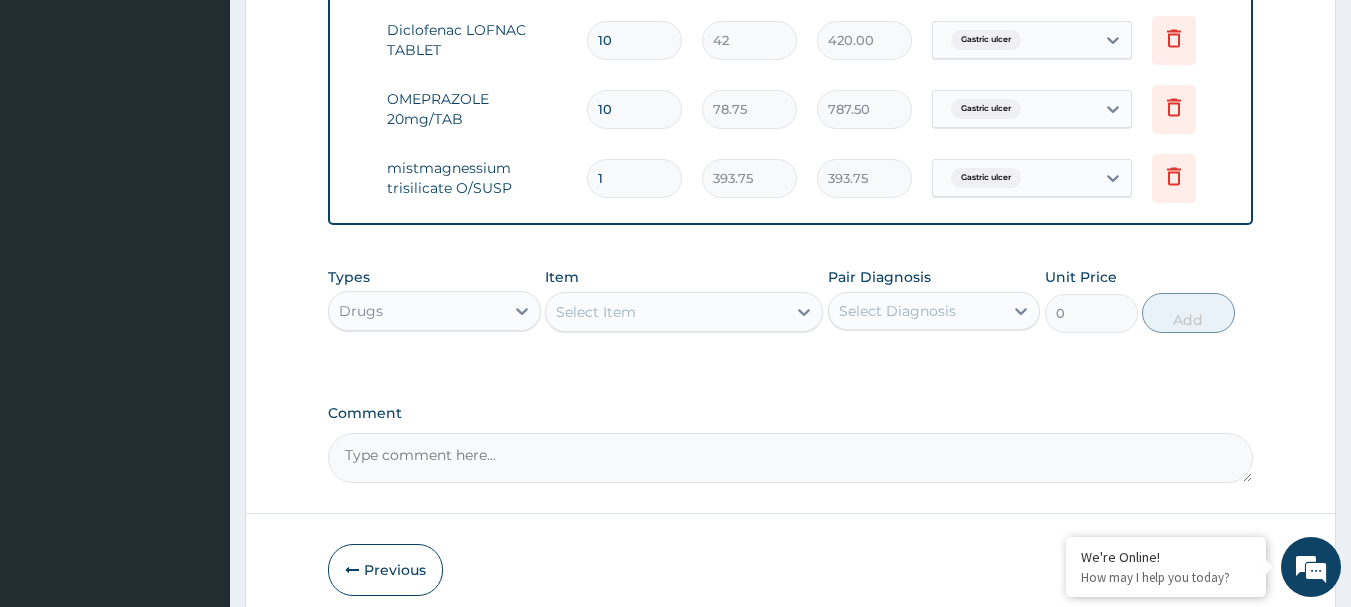 scroll, scrollTop: 1318, scrollLeft: 0, axis: vertical 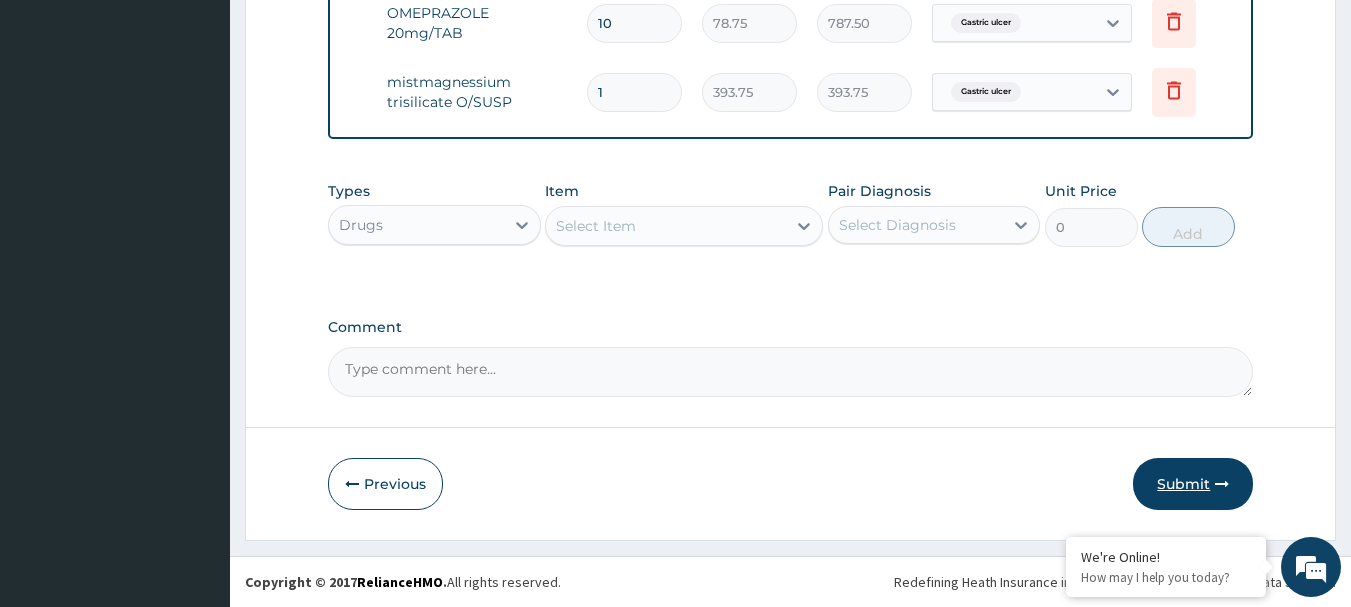 click on "Submit" at bounding box center (1193, 484) 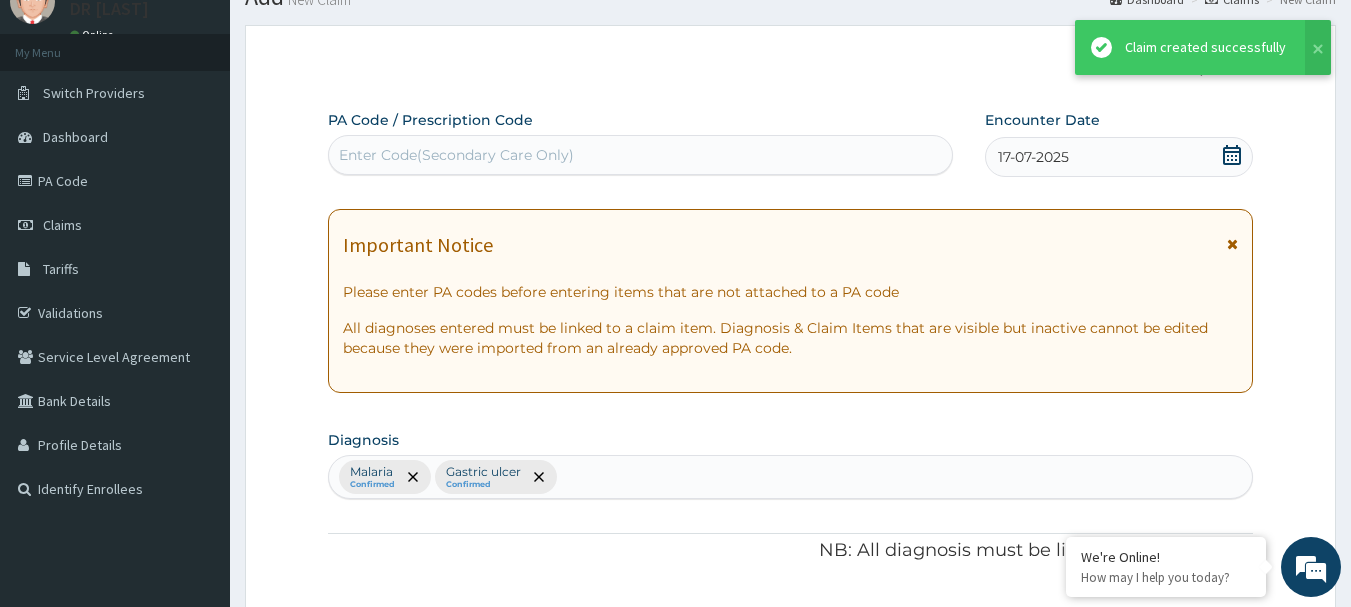scroll, scrollTop: 1318, scrollLeft: 0, axis: vertical 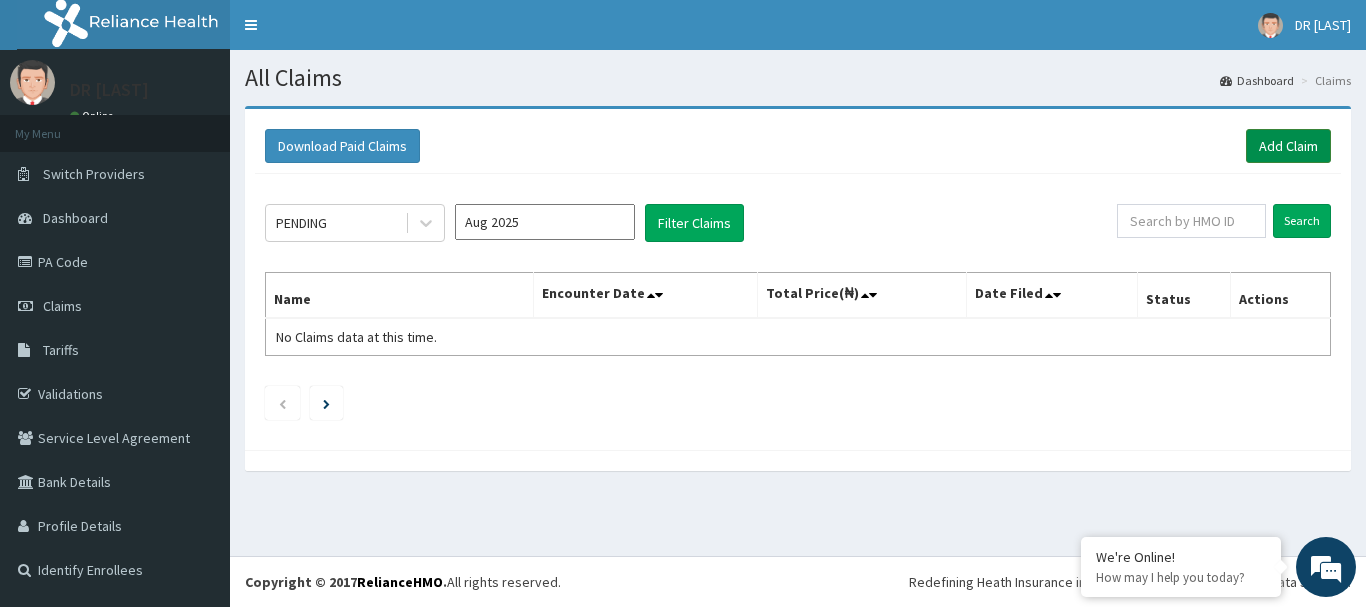 click on "Add Claim" at bounding box center (1288, 146) 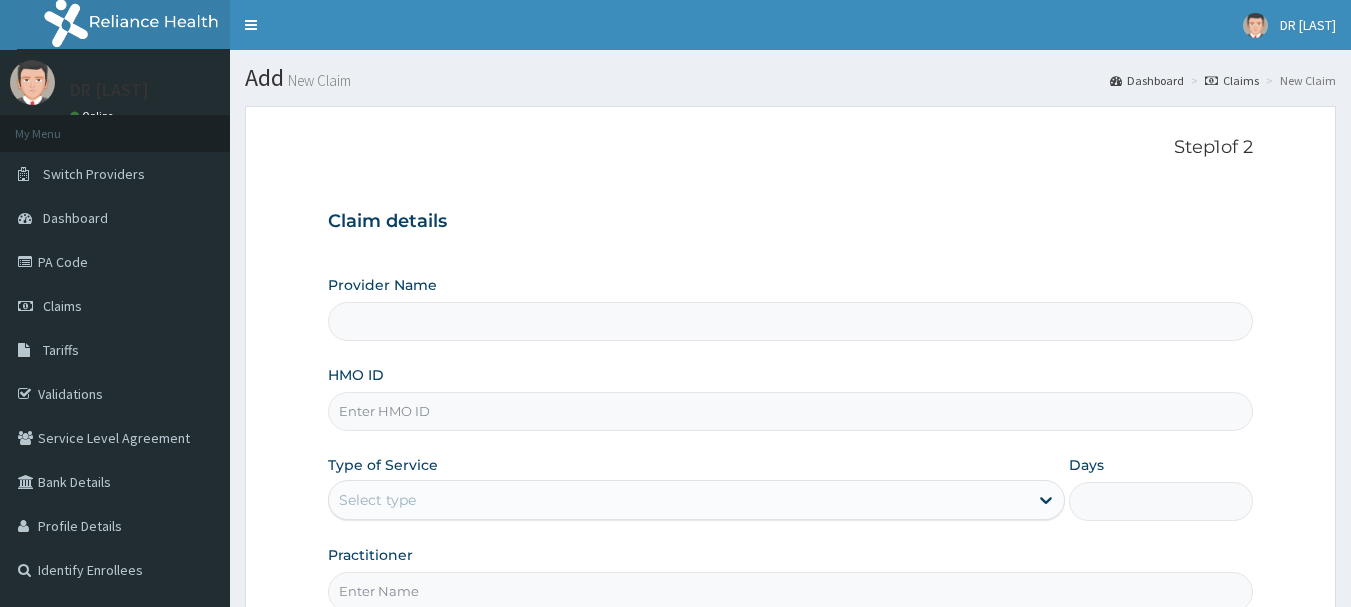 scroll, scrollTop: 0, scrollLeft: 0, axis: both 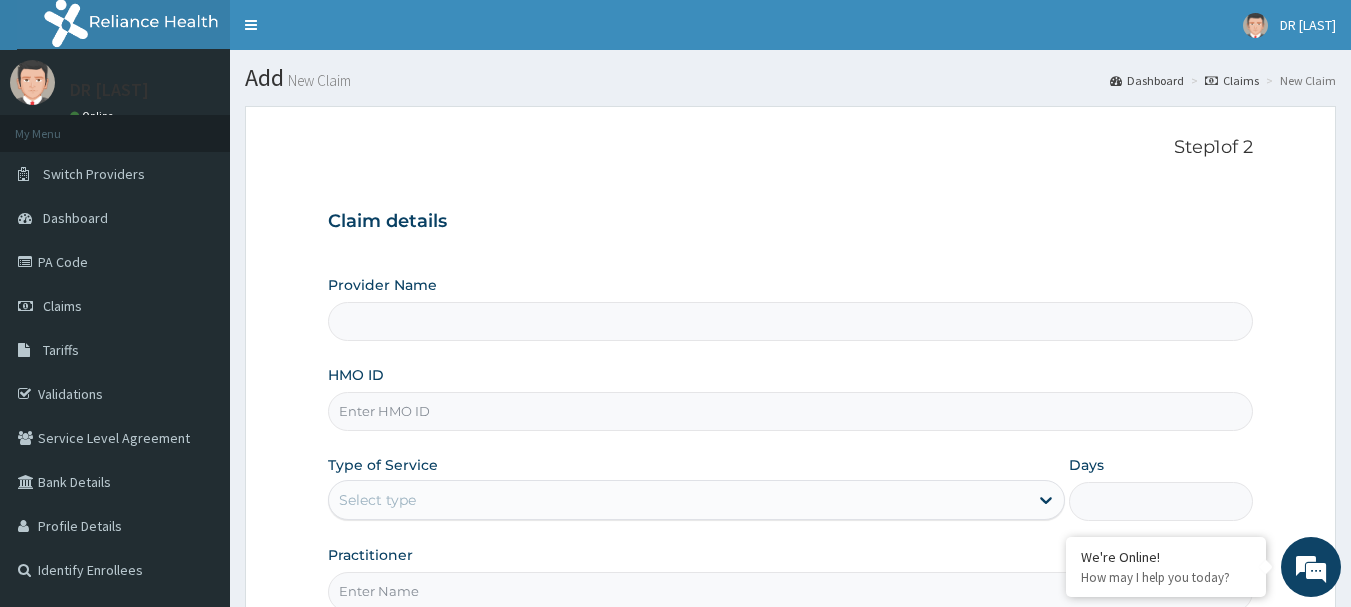 type on "CITY MEDICAL CENTRE" 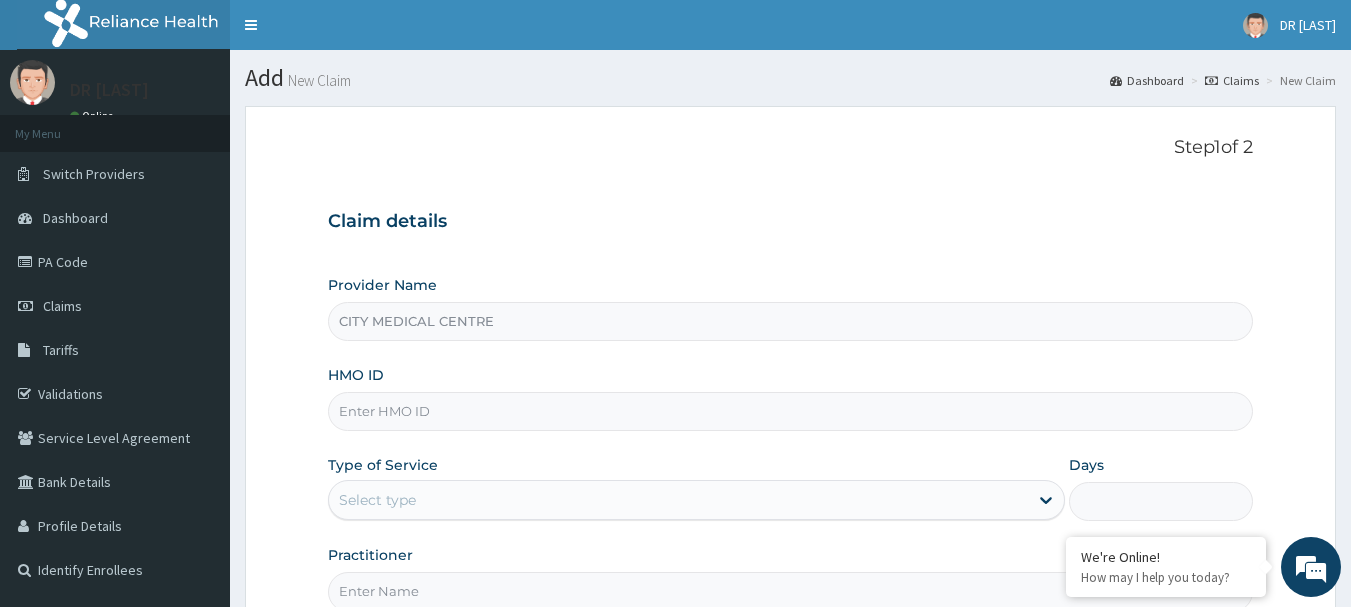 click on "HMO ID" at bounding box center [791, 411] 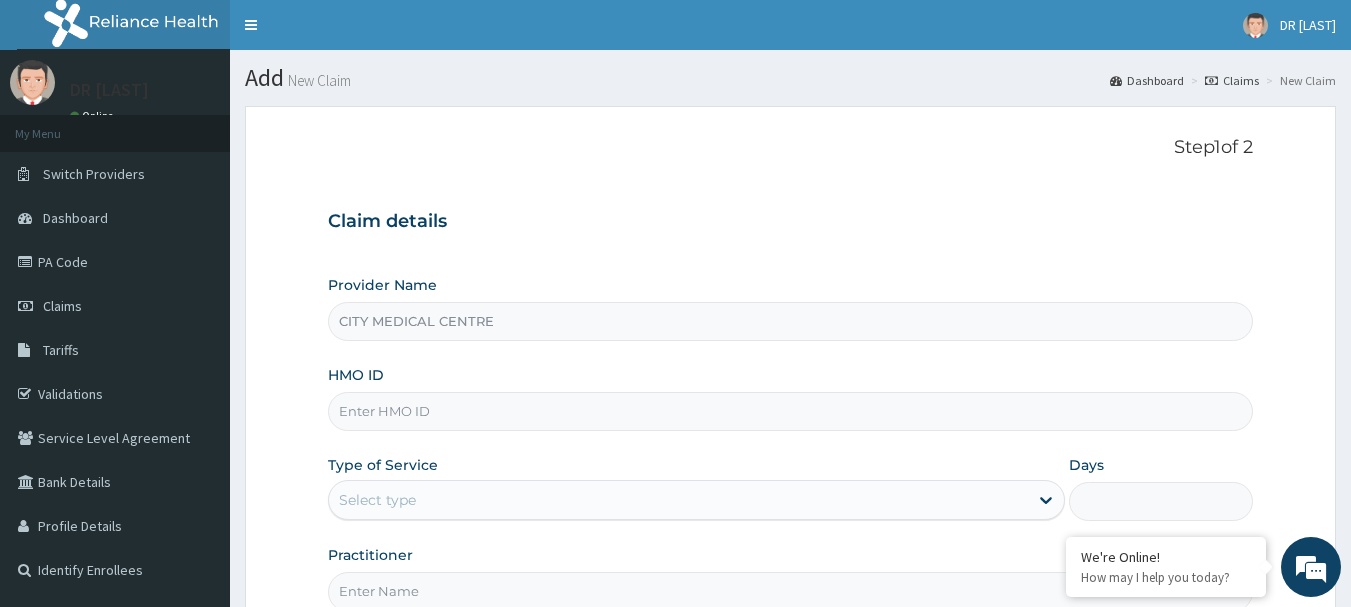 scroll, scrollTop: 0, scrollLeft: 0, axis: both 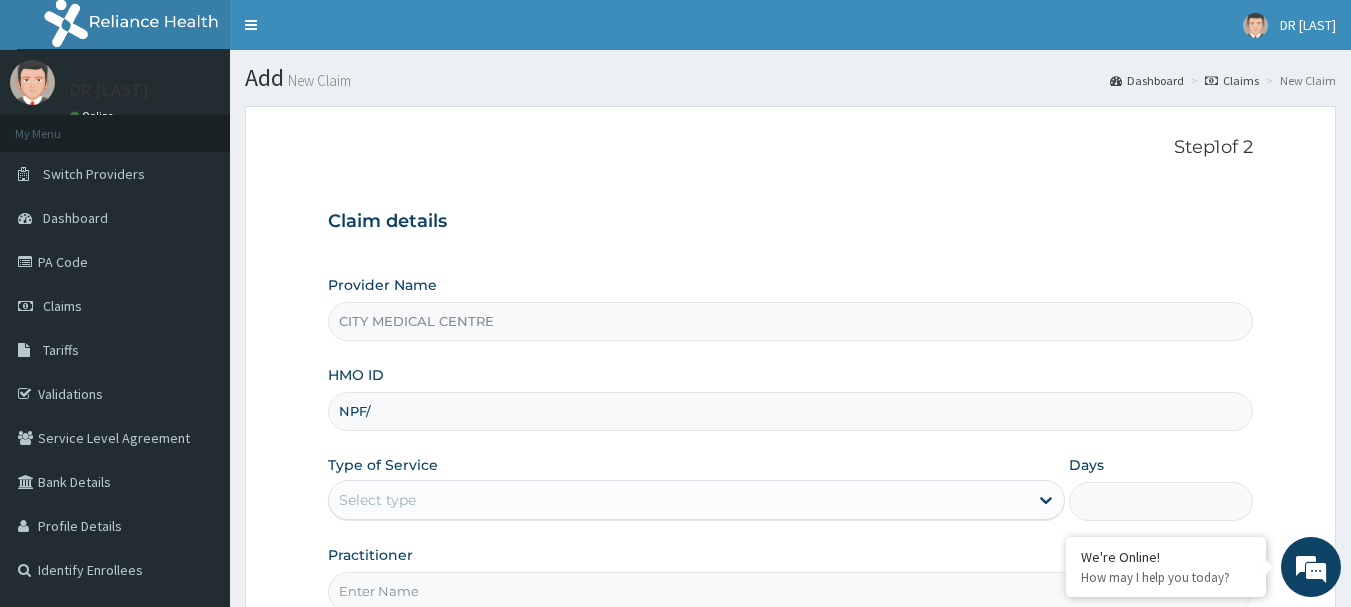 type on "NPF/10125/A" 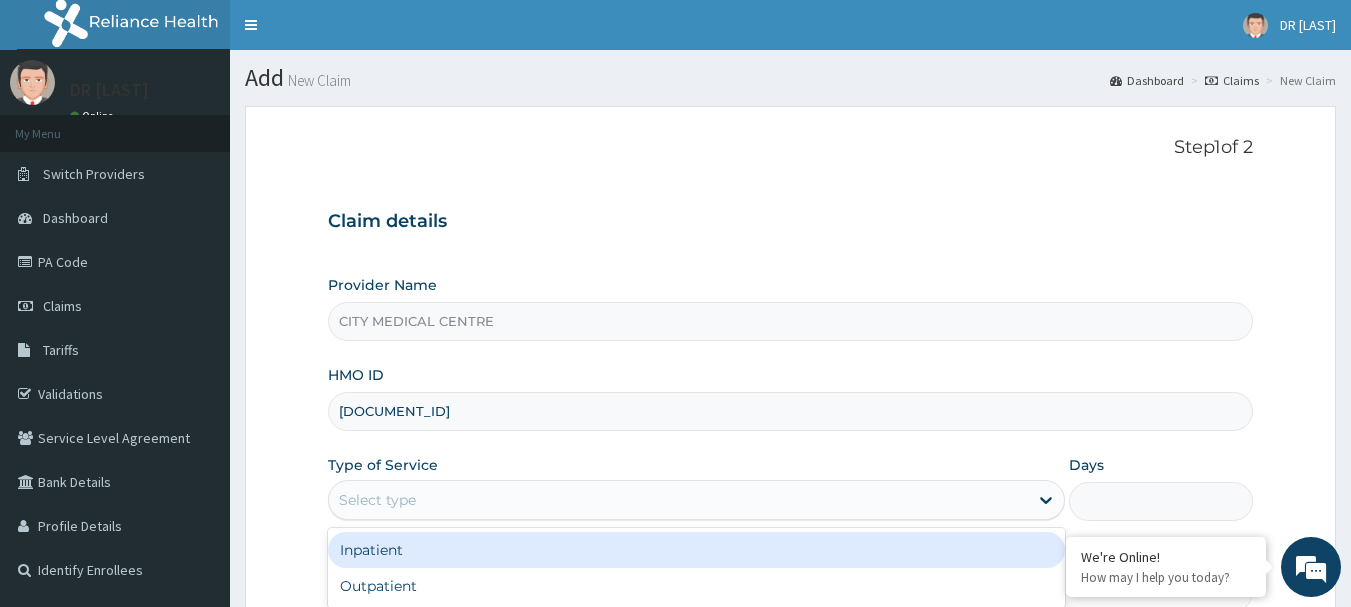 click on "Select type" at bounding box center (678, 500) 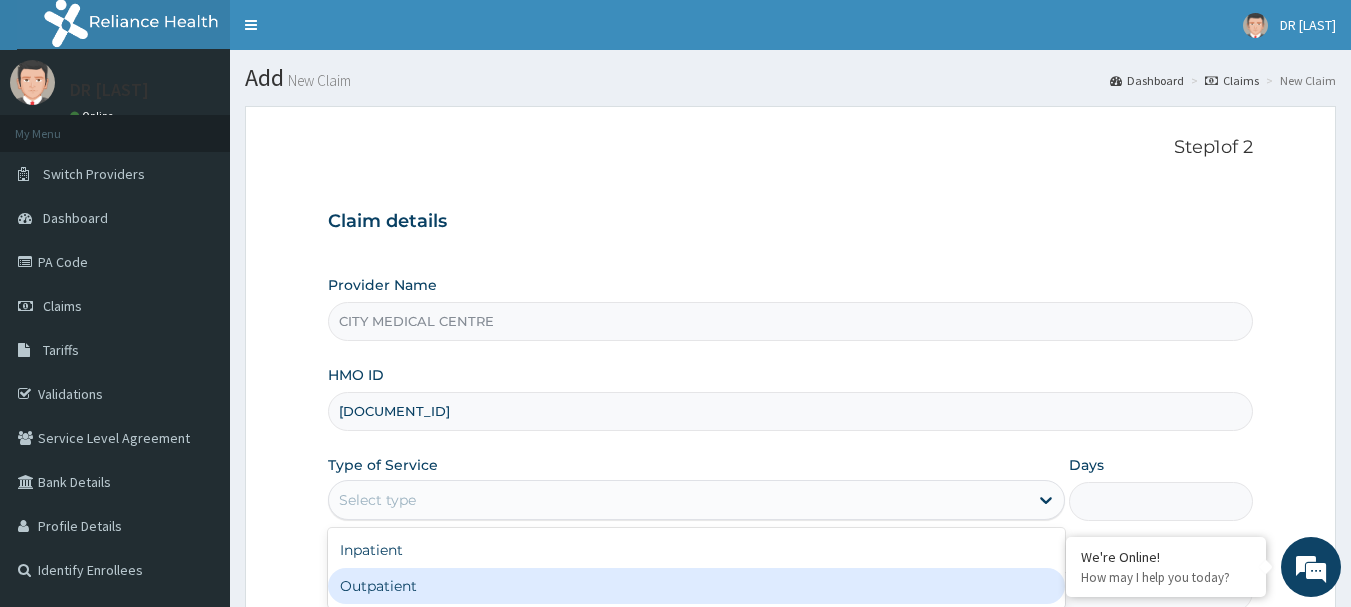 click on "Outpatient" at bounding box center (696, 586) 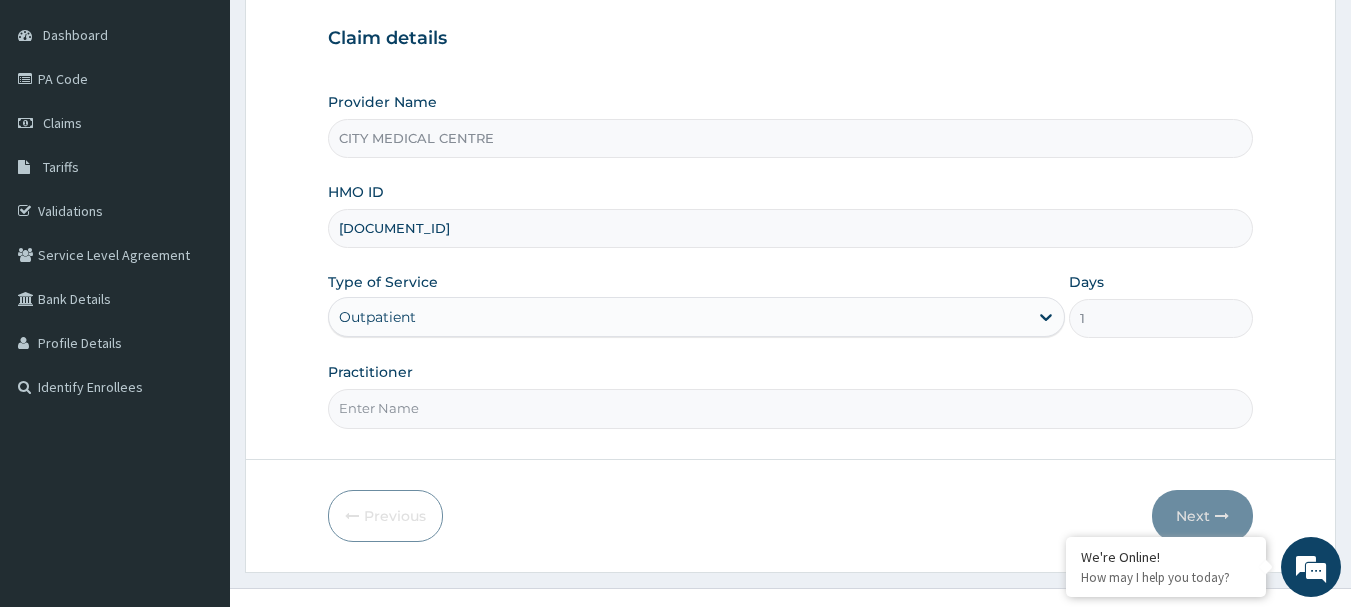 scroll, scrollTop: 189, scrollLeft: 0, axis: vertical 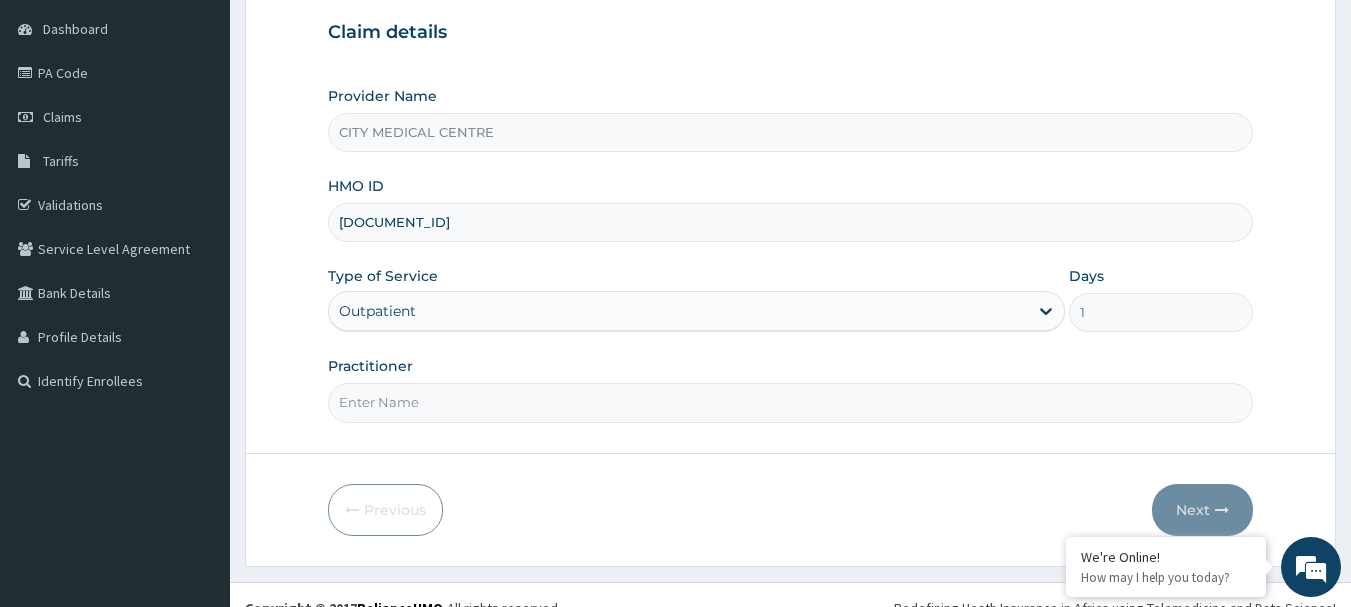 click on "Practitioner" at bounding box center (791, 402) 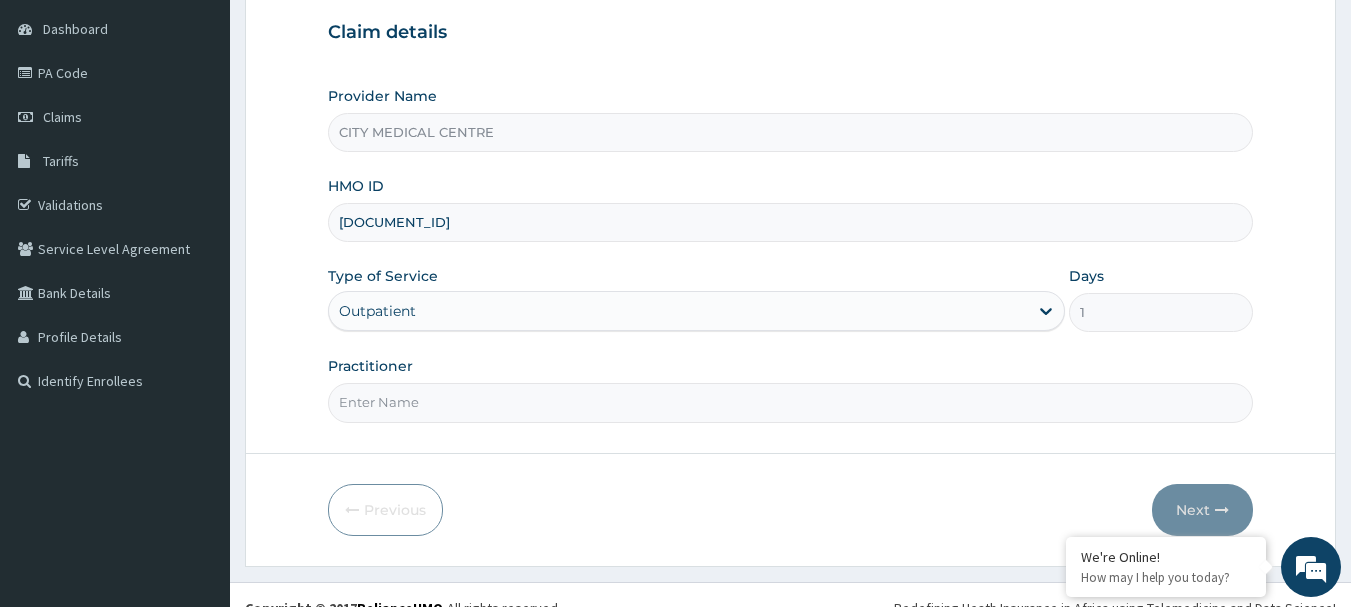 type on "Dr. Umar" 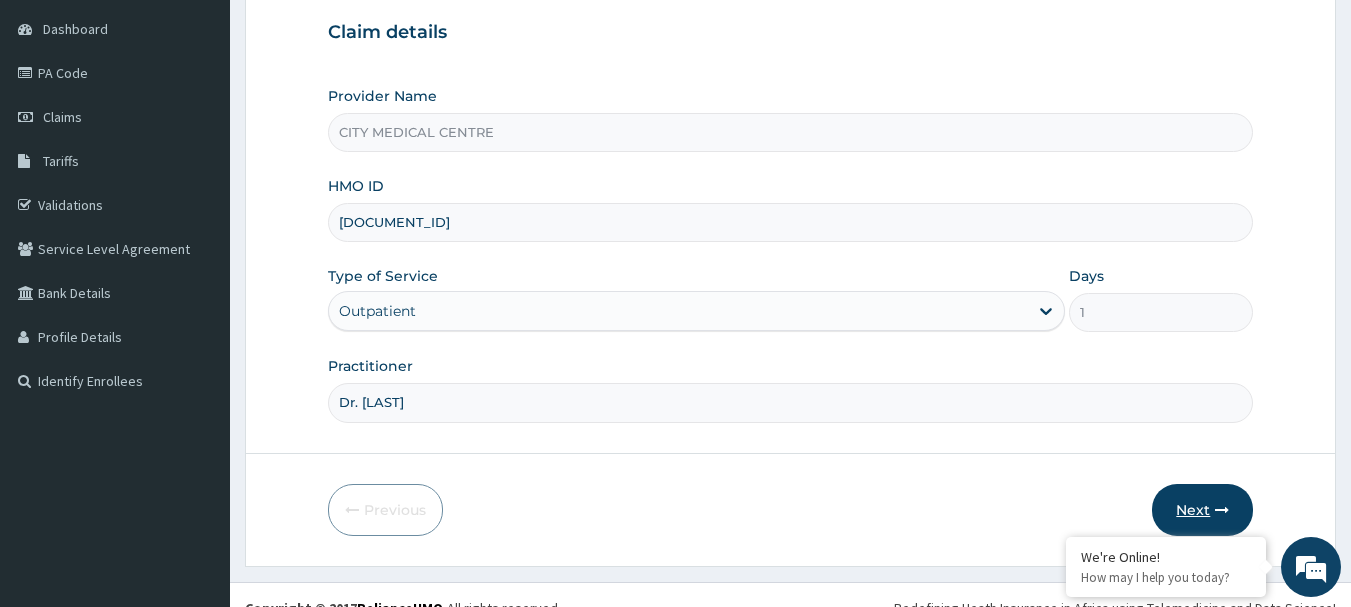 click on "Next" at bounding box center (1202, 510) 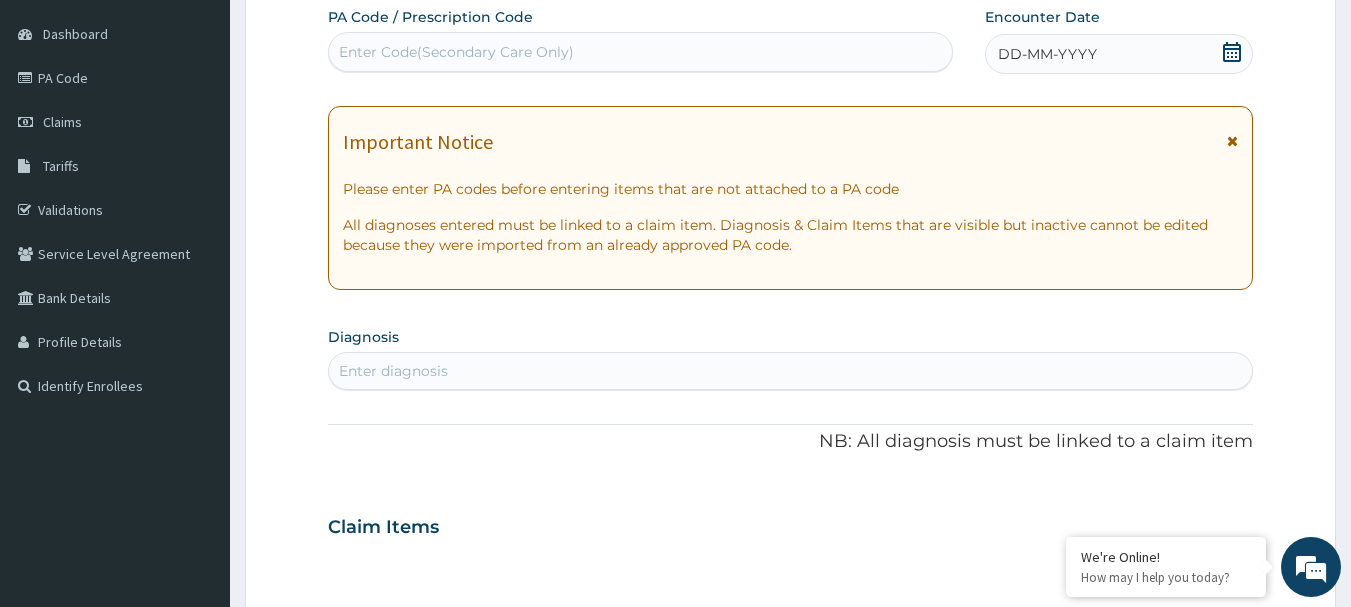 scroll, scrollTop: 71, scrollLeft: 0, axis: vertical 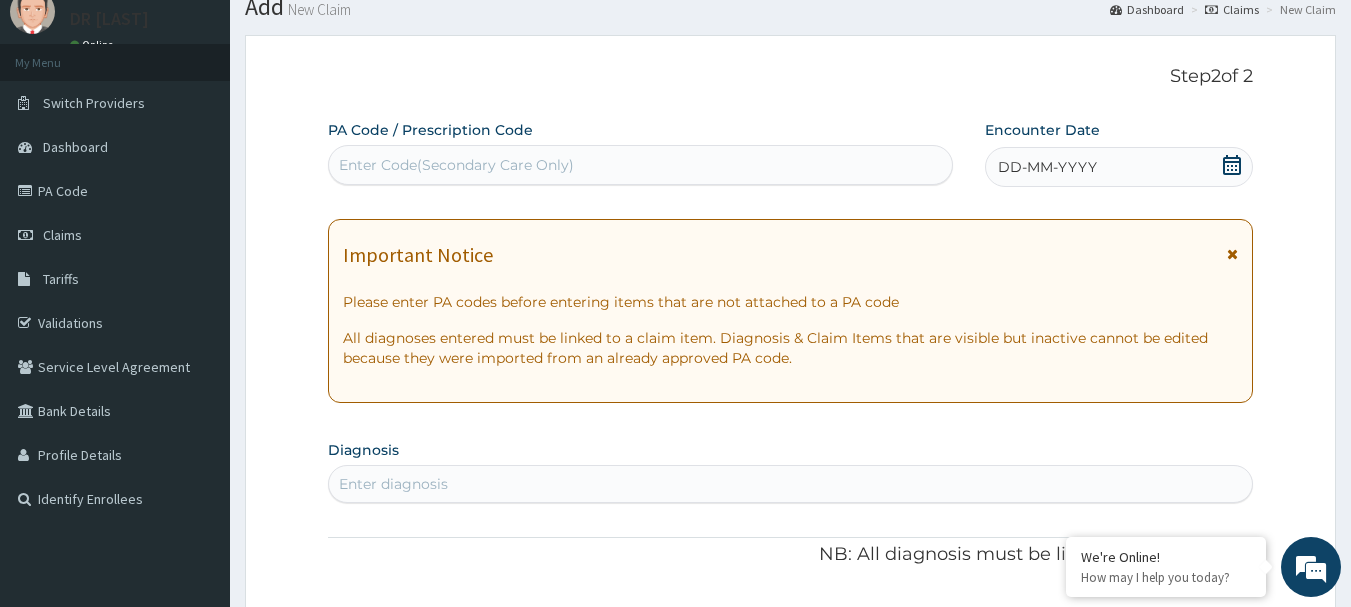 click on "DD-MM-YYYY" at bounding box center (1047, 167) 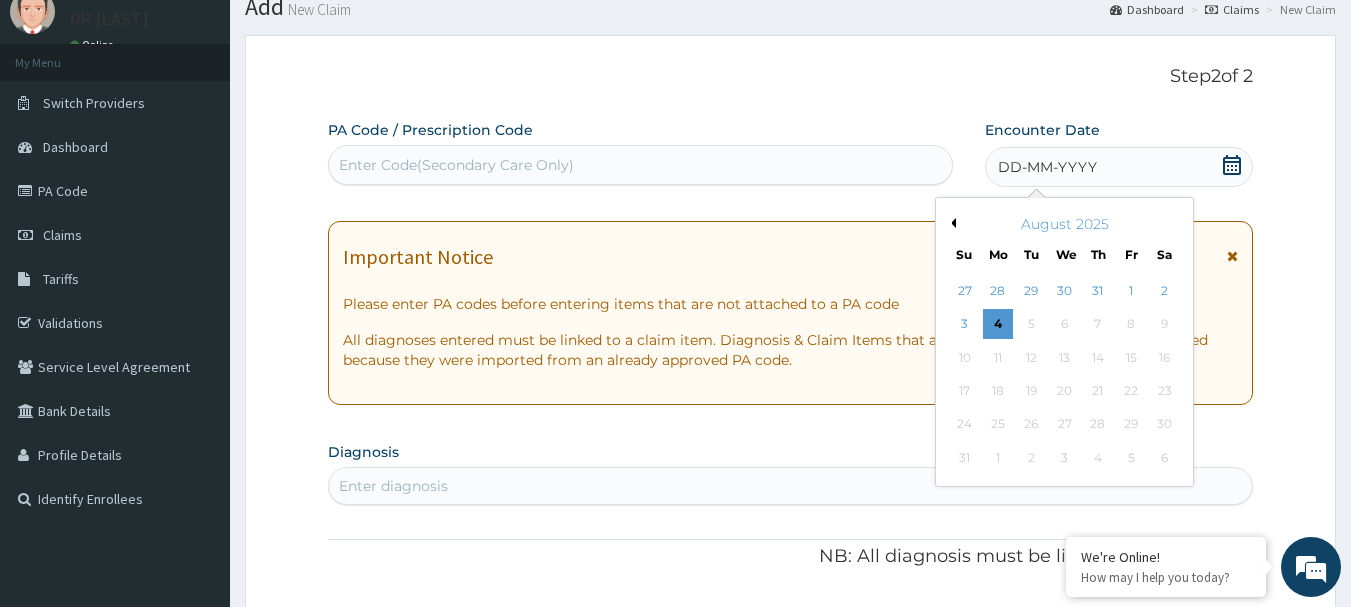 click on "Previous Month" at bounding box center (951, 223) 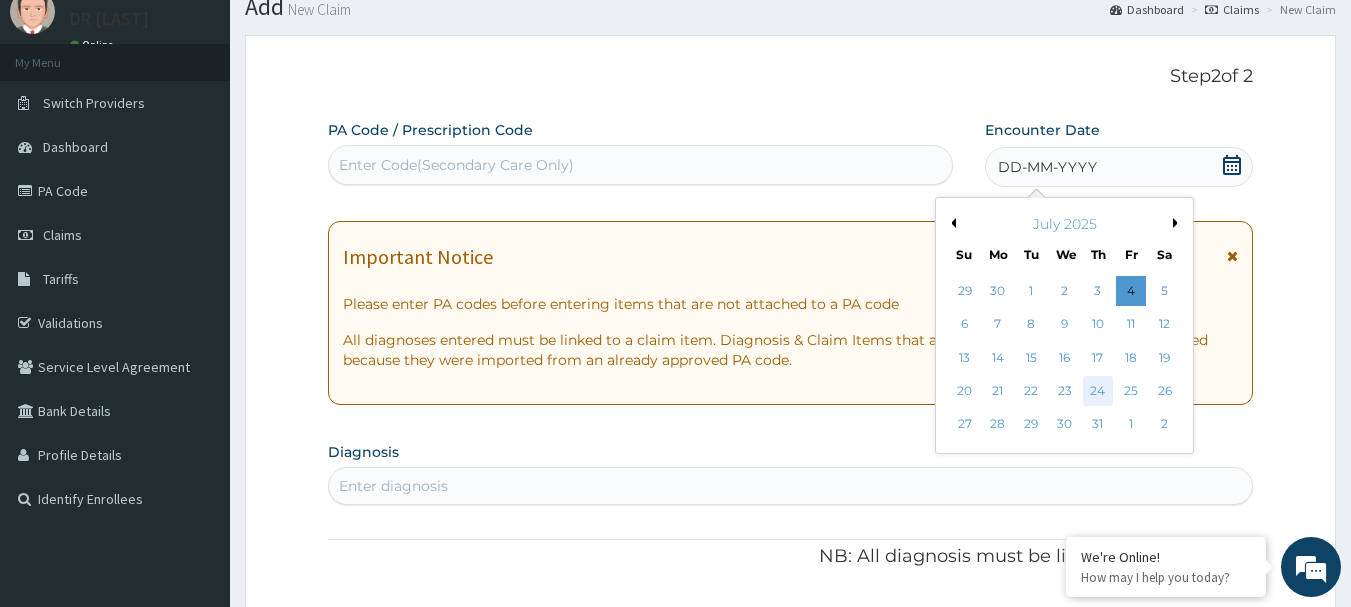 click on "24" at bounding box center [1098, 391] 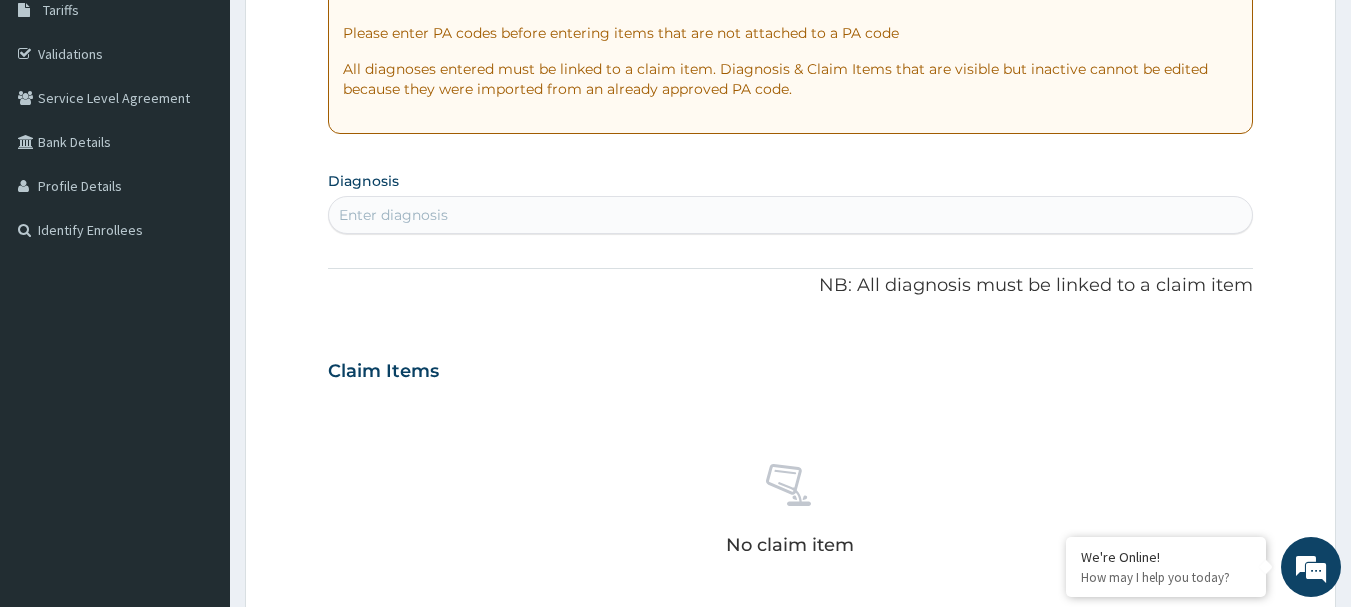 scroll, scrollTop: 355, scrollLeft: 0, axis: vertical 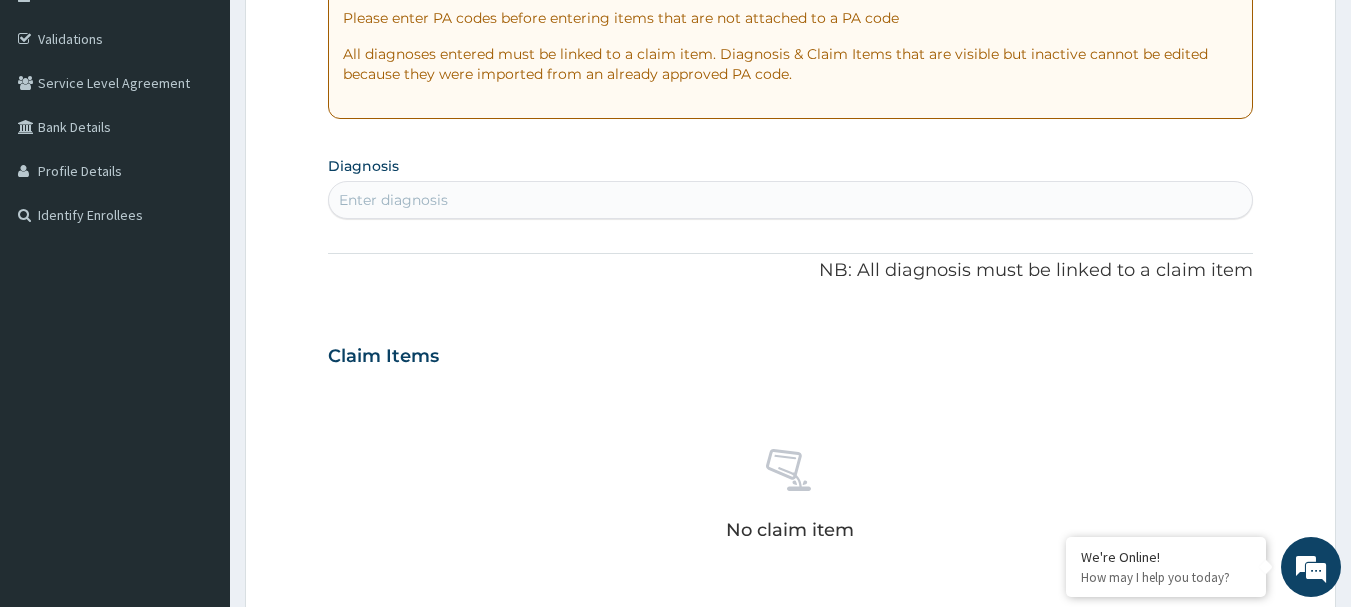 click on "Enter diagnosis" at bounding box center (791, 200) 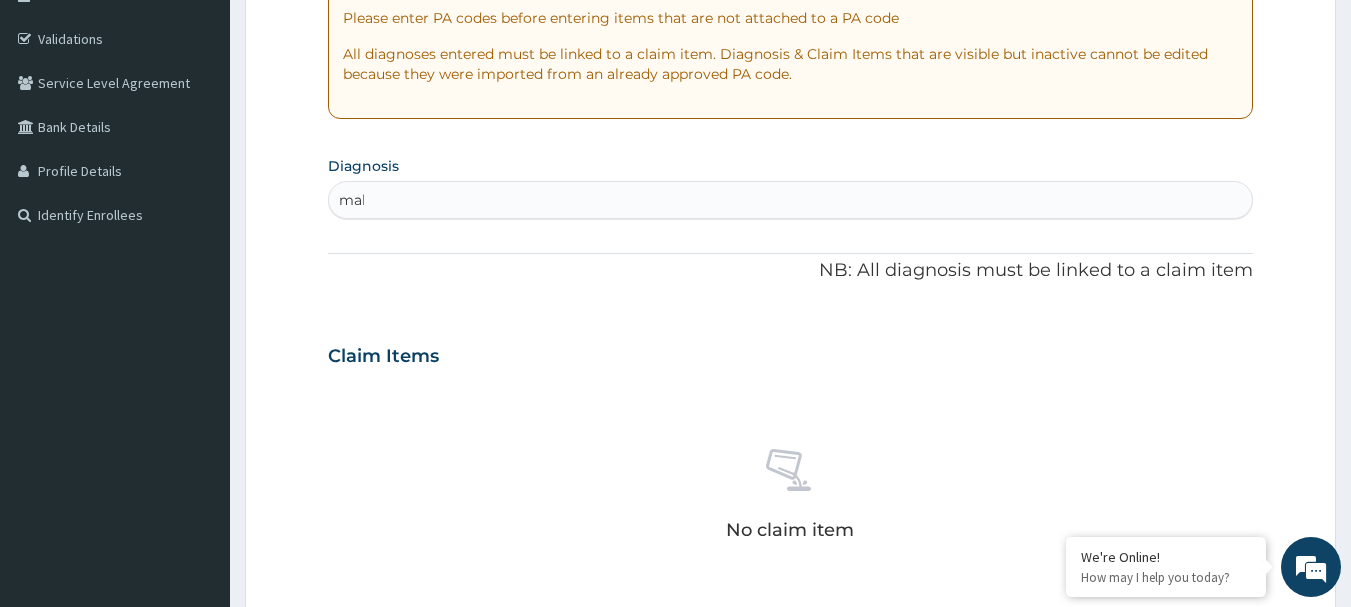 type on "mala" 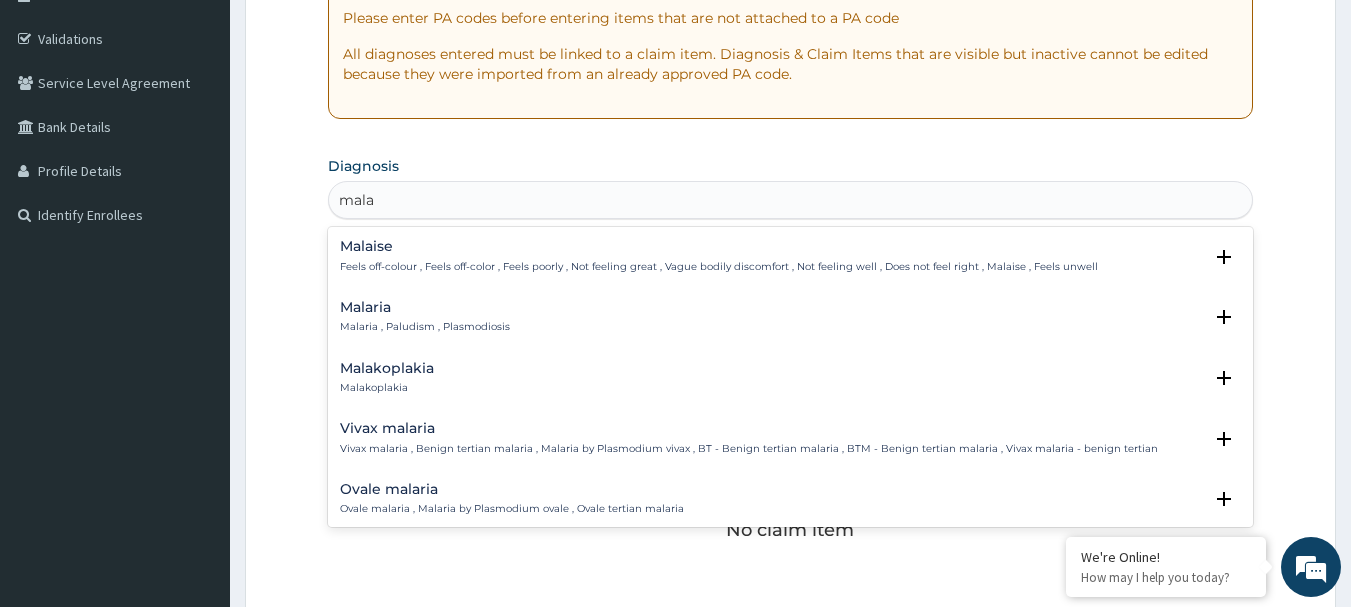 click on "Feels off-colour , Feels off-color , Feels poorly , Not feeling great , Vague bodily discomfort , Not feeling well , Does not feel right , Malaise , Feels unwell" at bounding box center [719, 267] 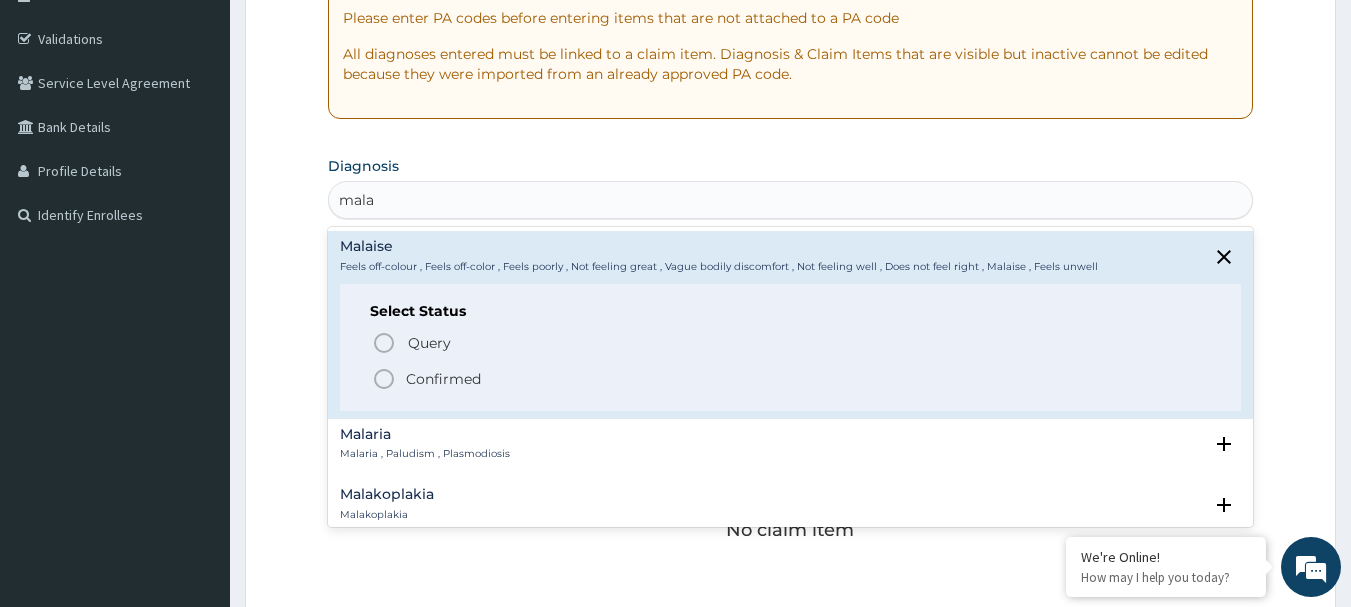 click 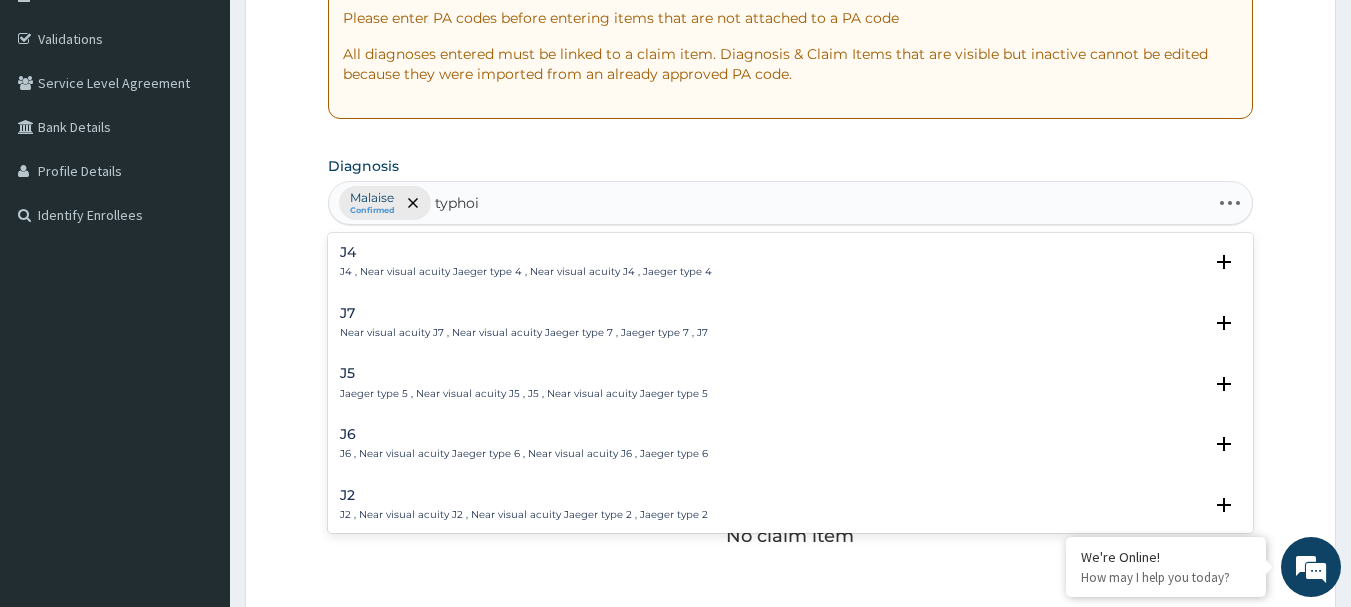 type on "typhoid" 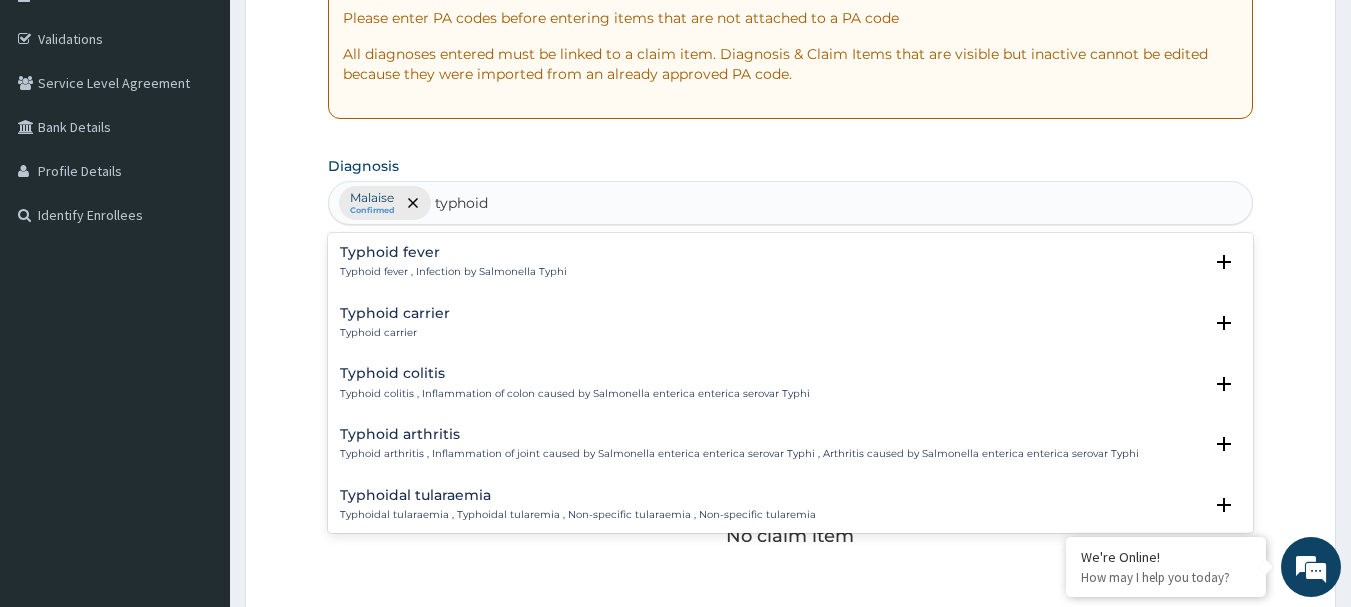 click on "Typhoid fever Typhoid fever , Infection by Salmonella Typhi" at bounding box center (453, 262) 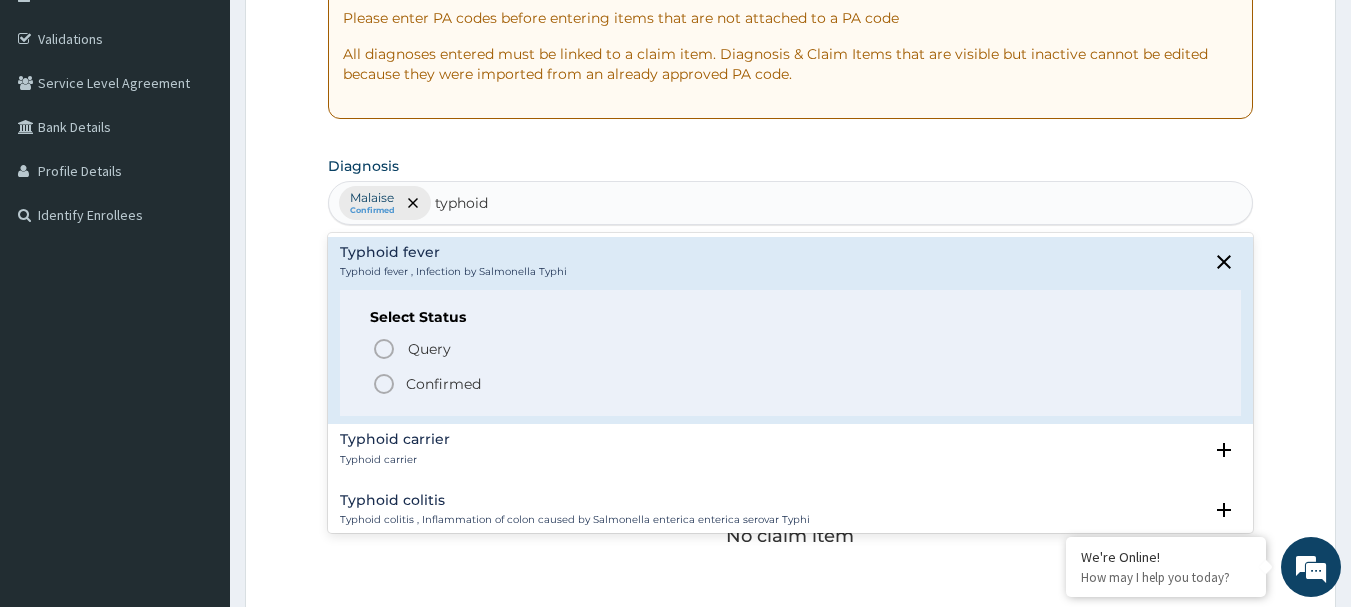 click 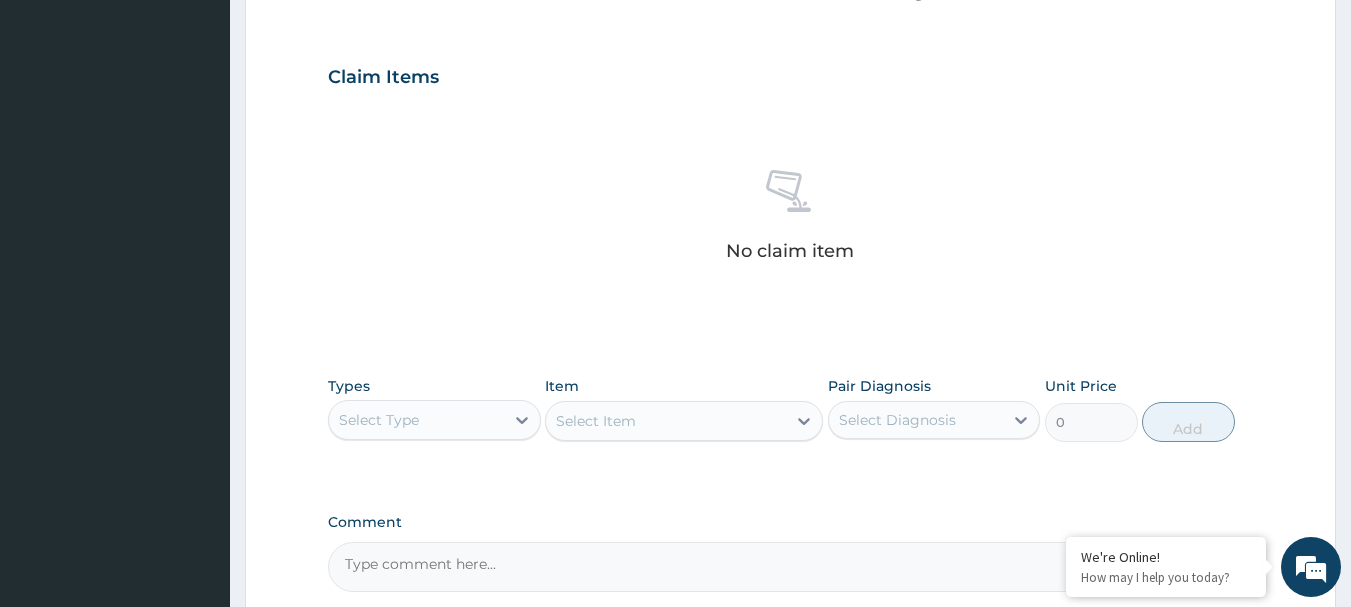 scroll, scrollTop: 653, scrollLeft: 0, axis: vertical 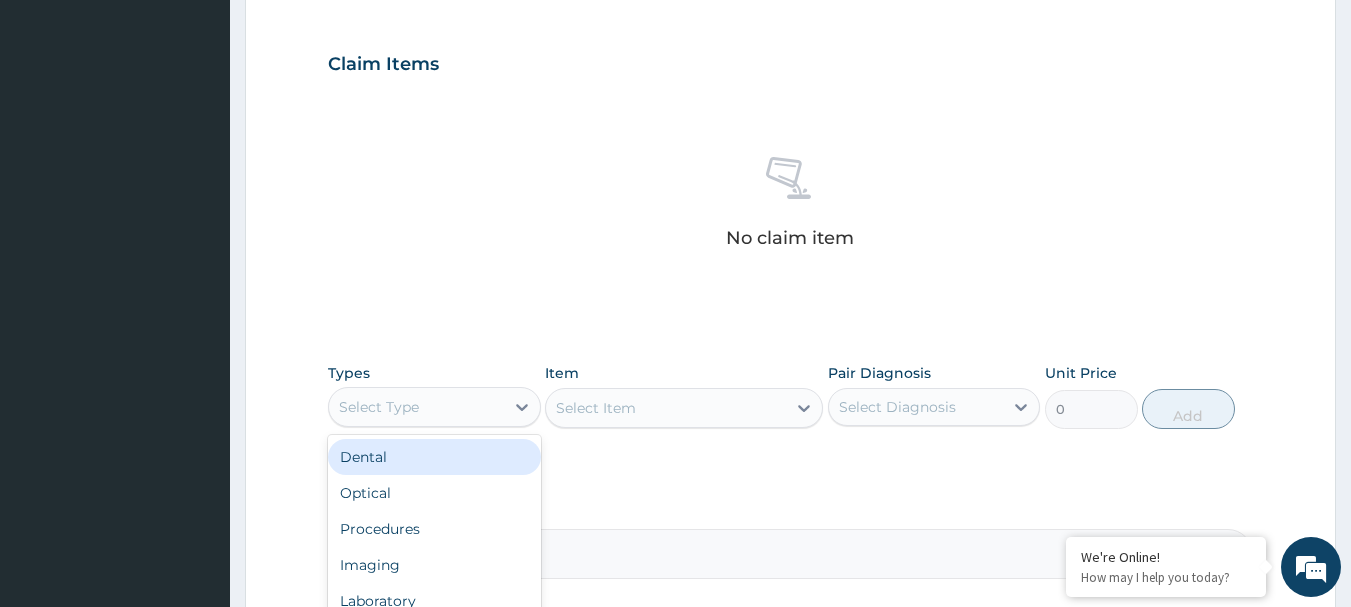 click on "Select Type" at bounding box center (416, 407) 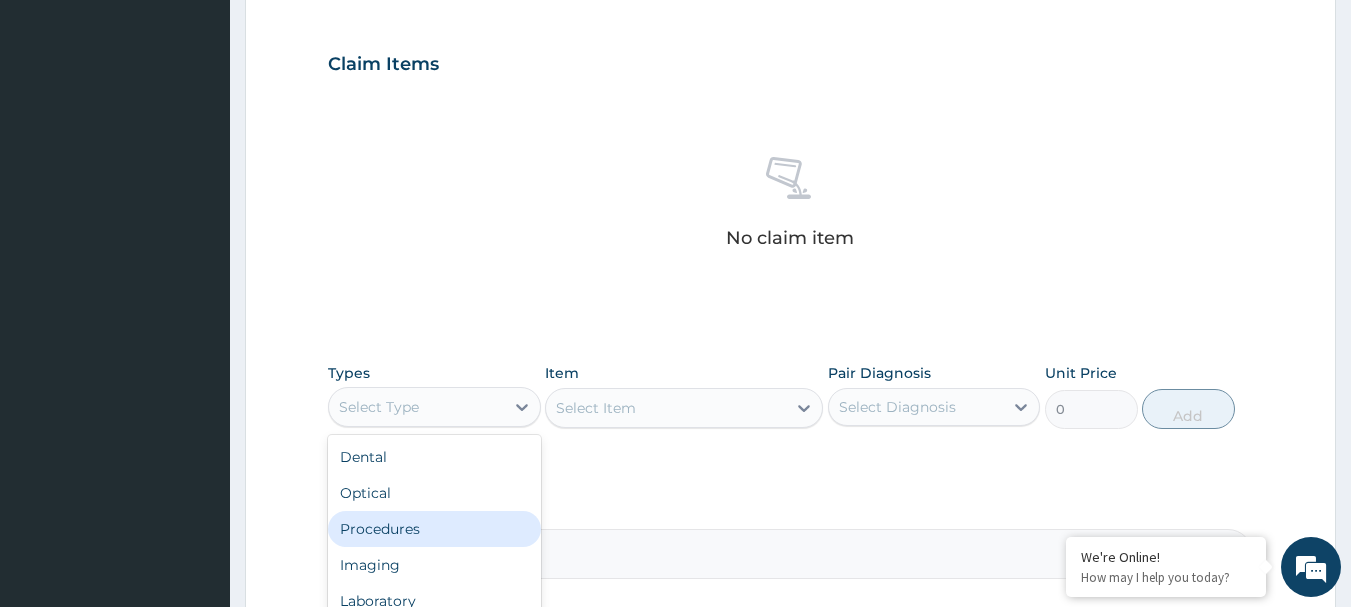 click on "Procedures" at bounding box center [434, 529] 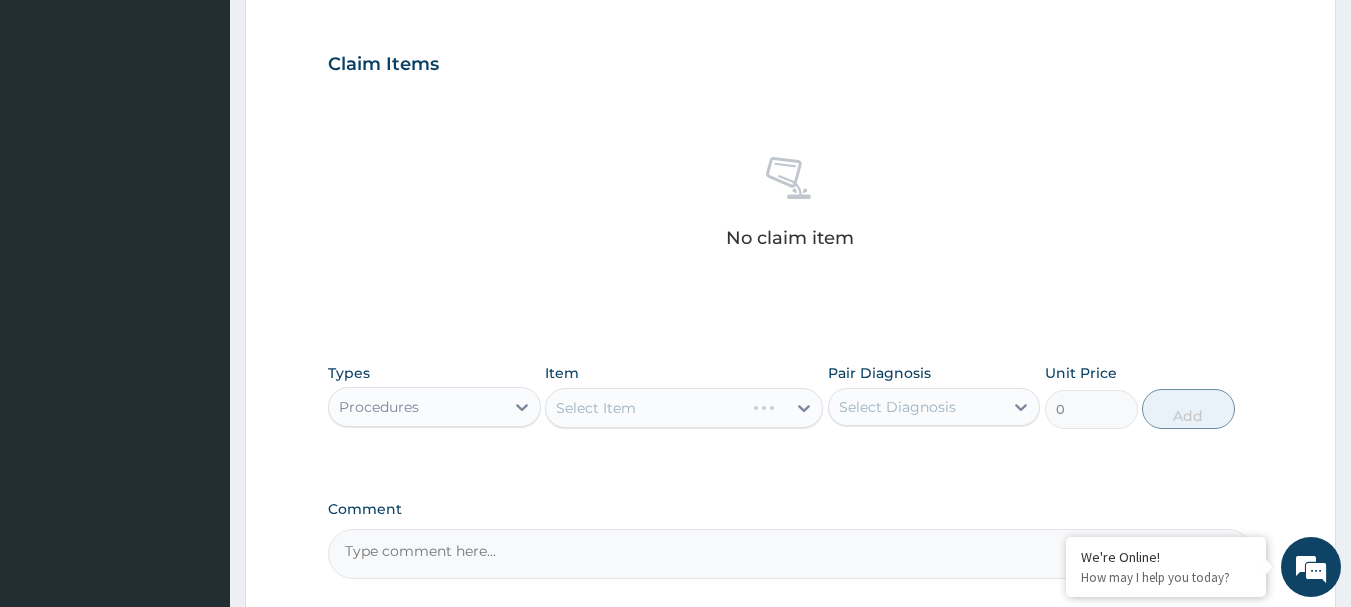click on "Select Item" at bounding box center (684, 408) 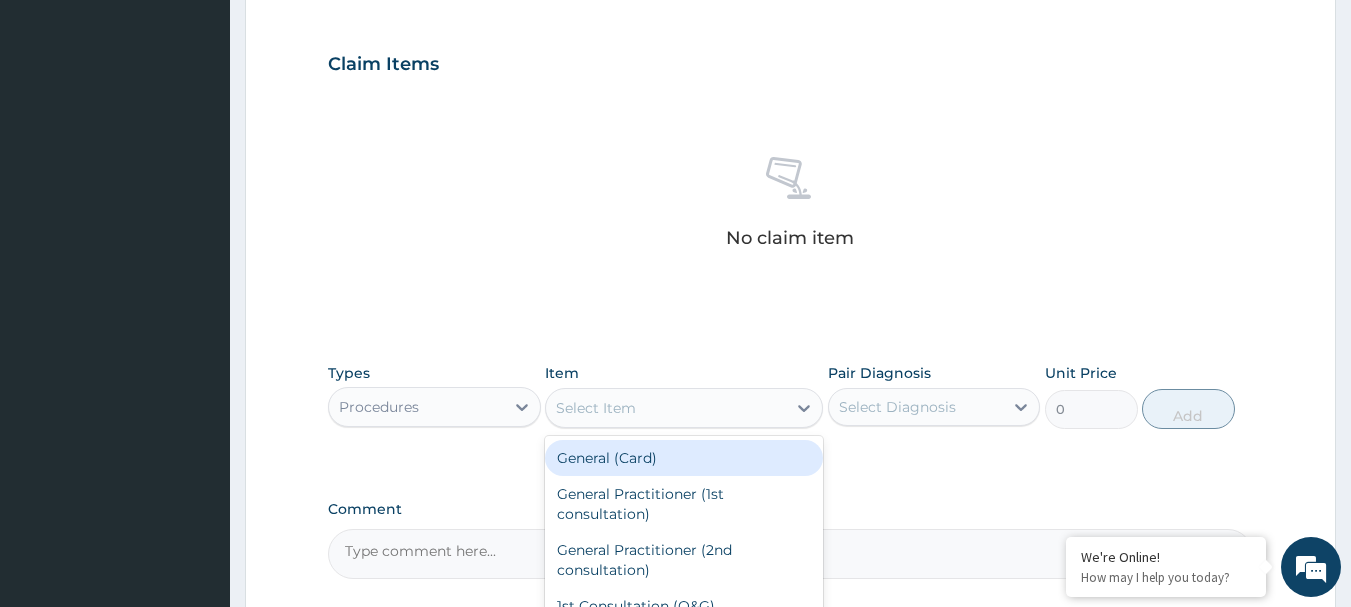 click on "Select Item" at bounding box center (666, 408) 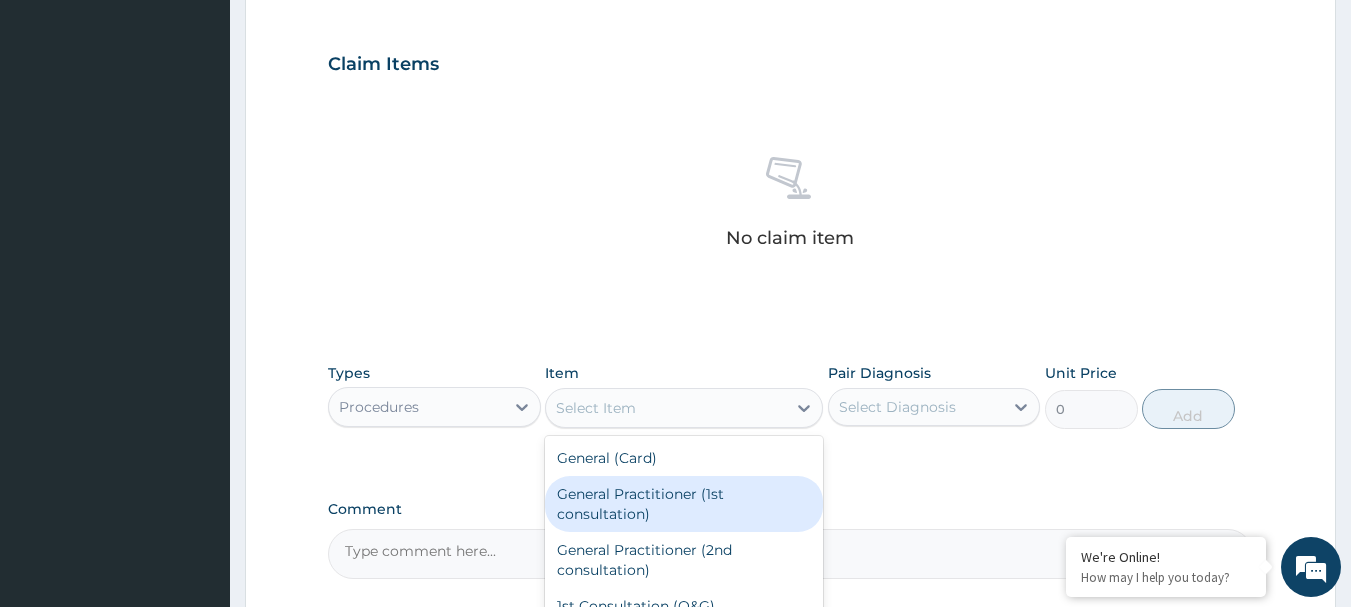 click on "General Practitioner (1st consultation)" at bounding box center [684, 504] 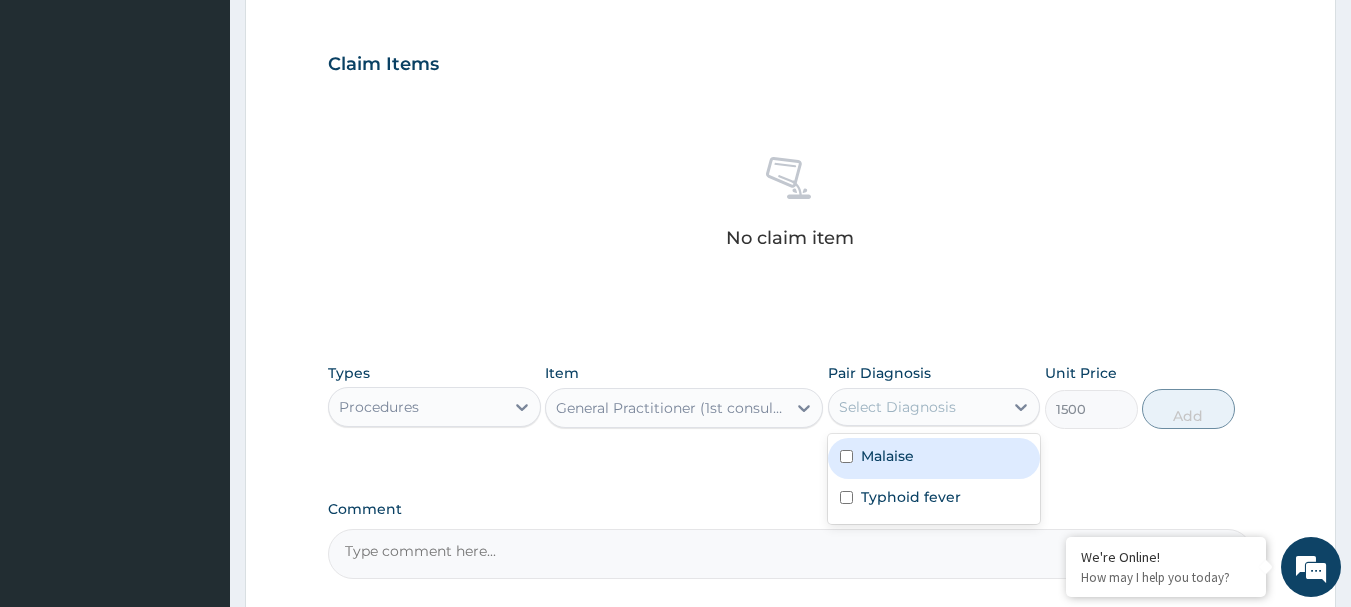 click on "Select Diagnosis" at bounding box center (897, 407) 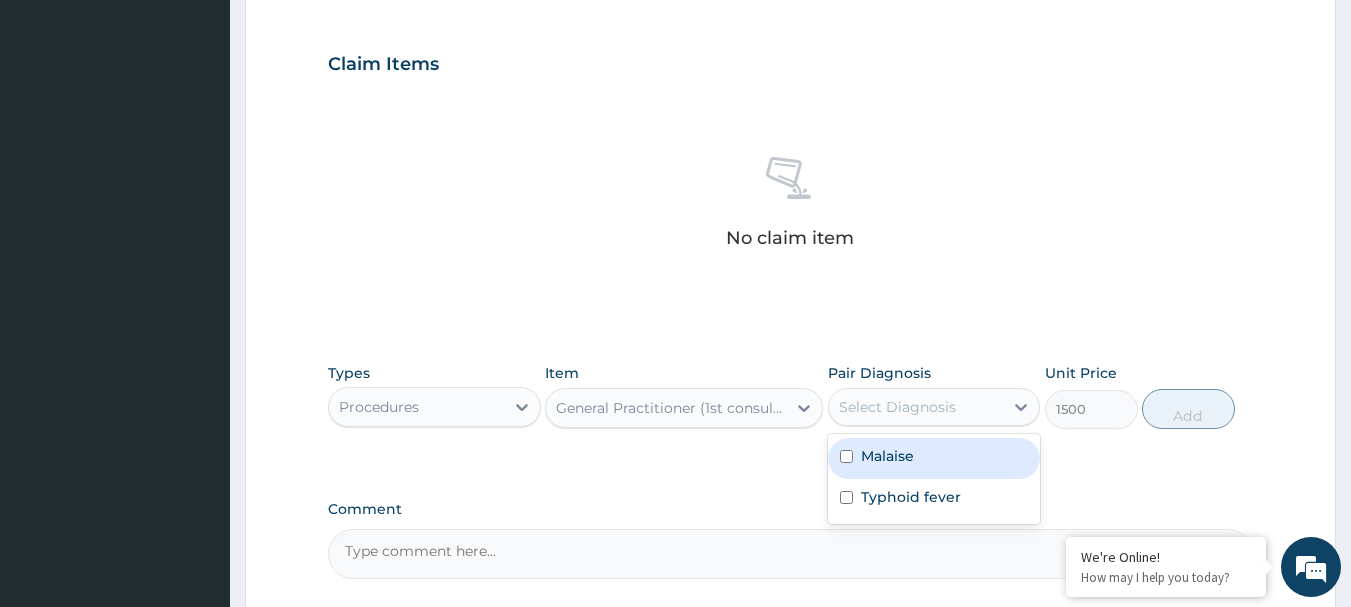 click at bounding box center (846, 456) 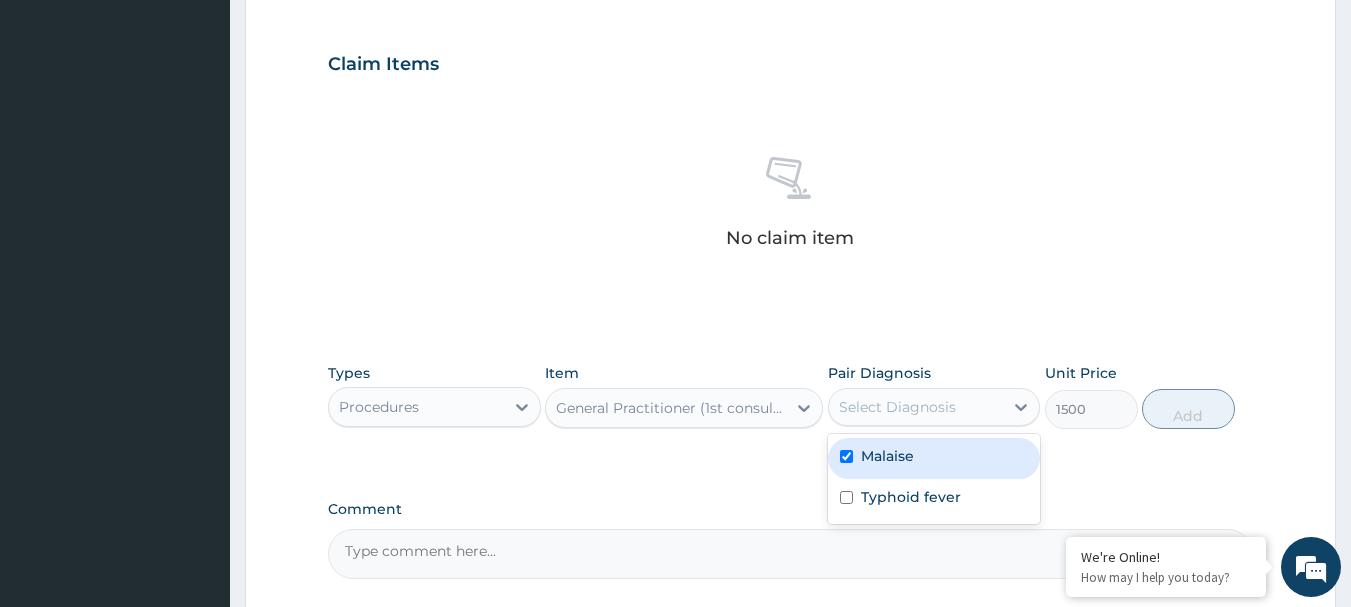 checkbox on "true" 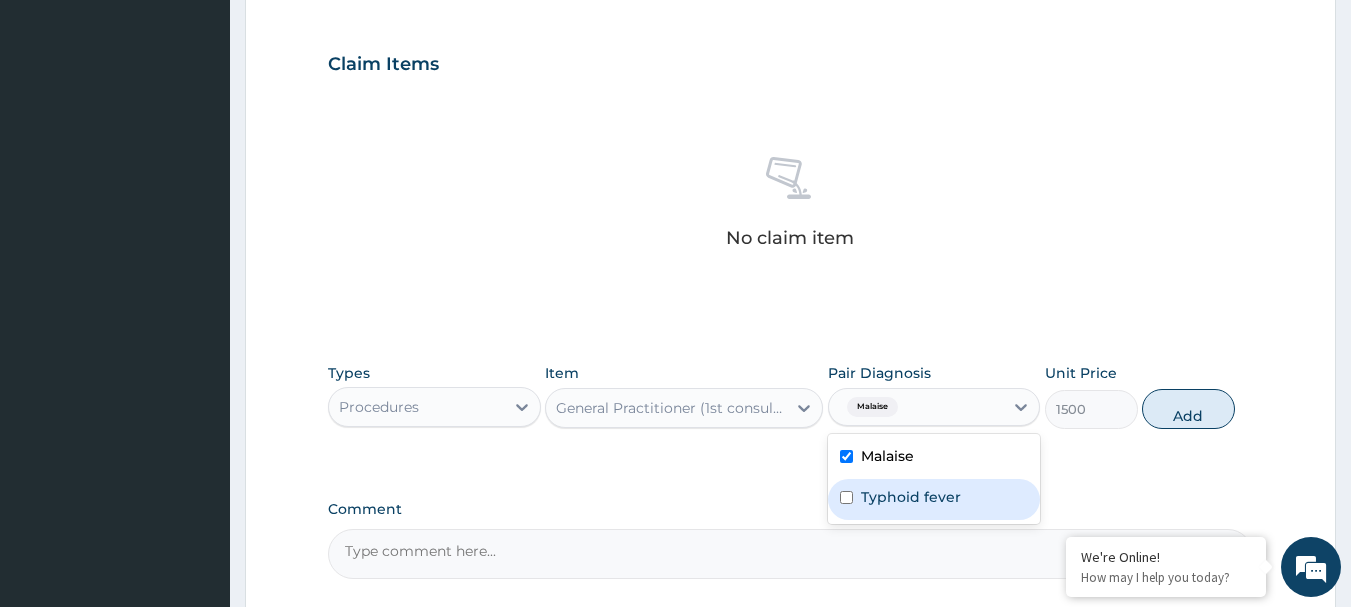 click on "Typhoid fever" at bounding box center (934, 499) 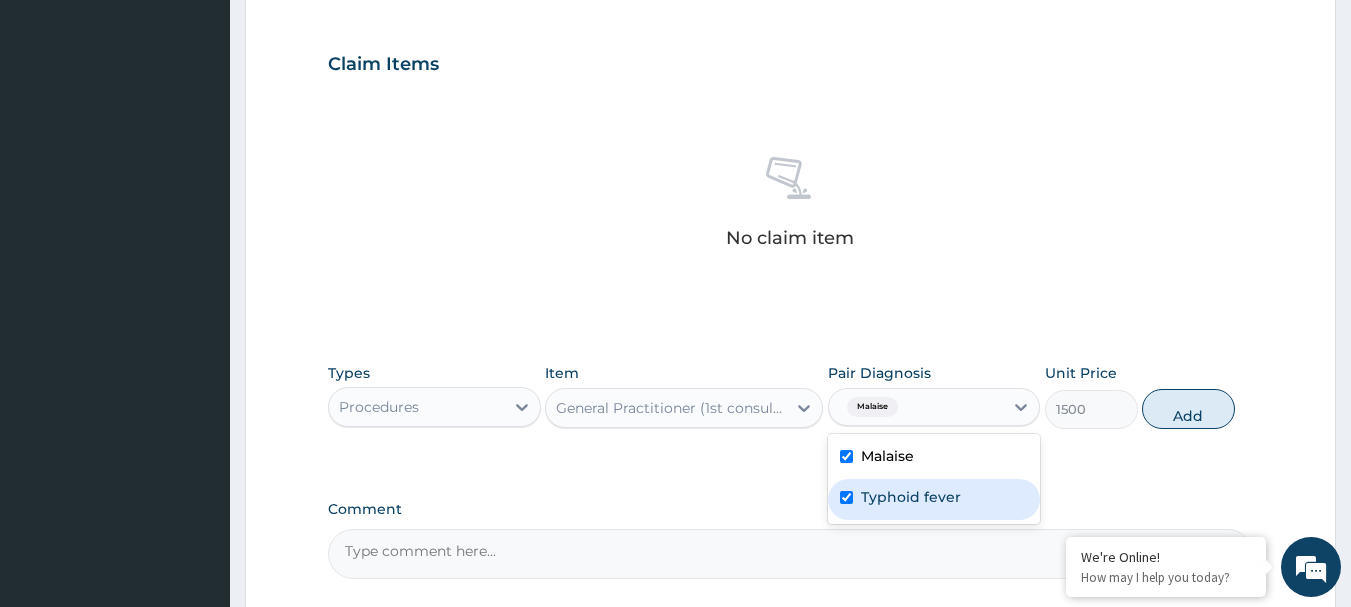 checkbox on "true" 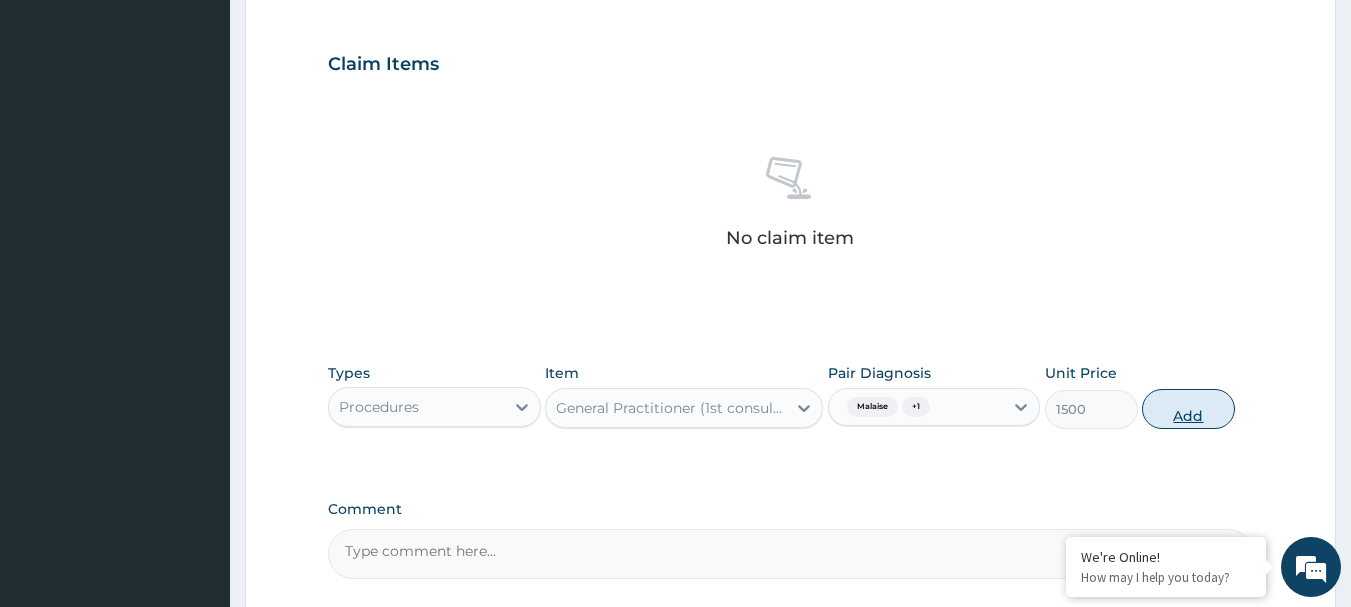 click on "Add" at bounding box center [1188, 409] 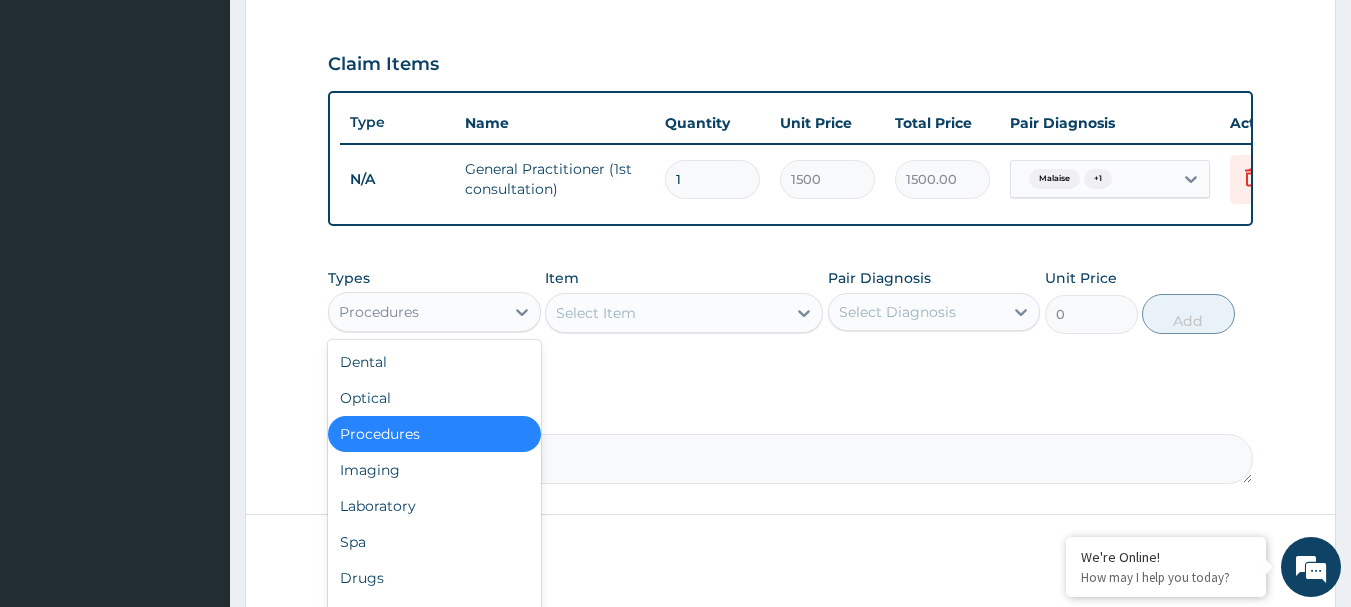 click on "Procedures" at bounding box center (416, 312) 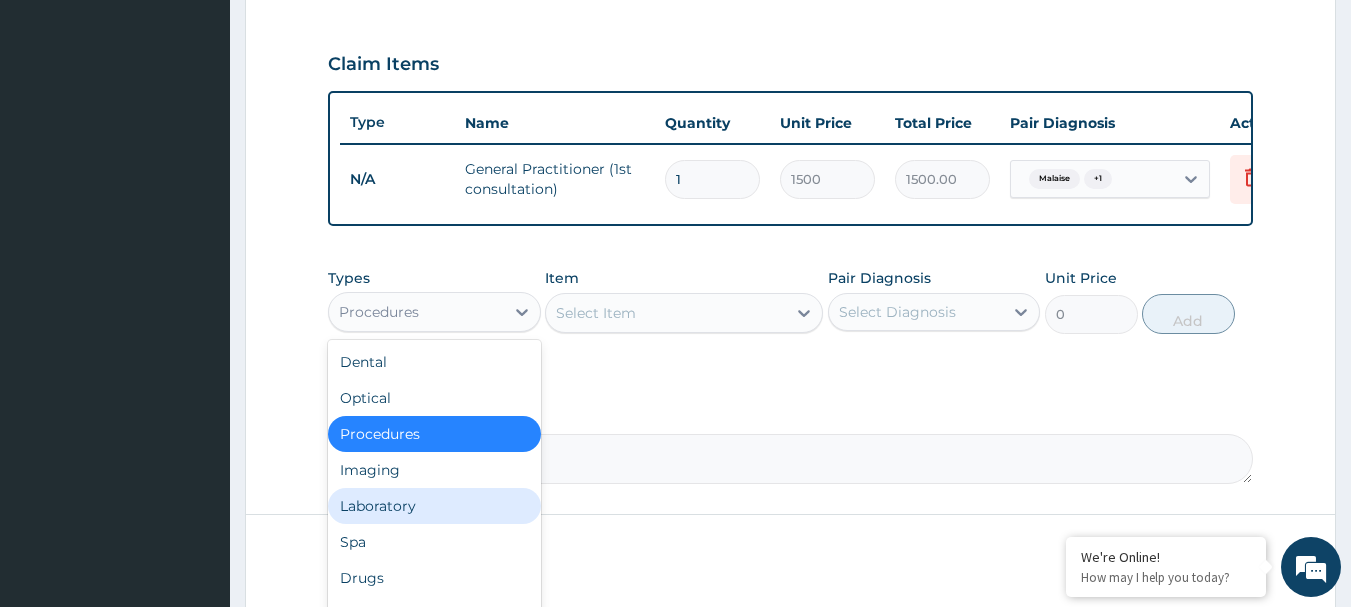 click on "Laboratory" at bounding box center [434, 506] 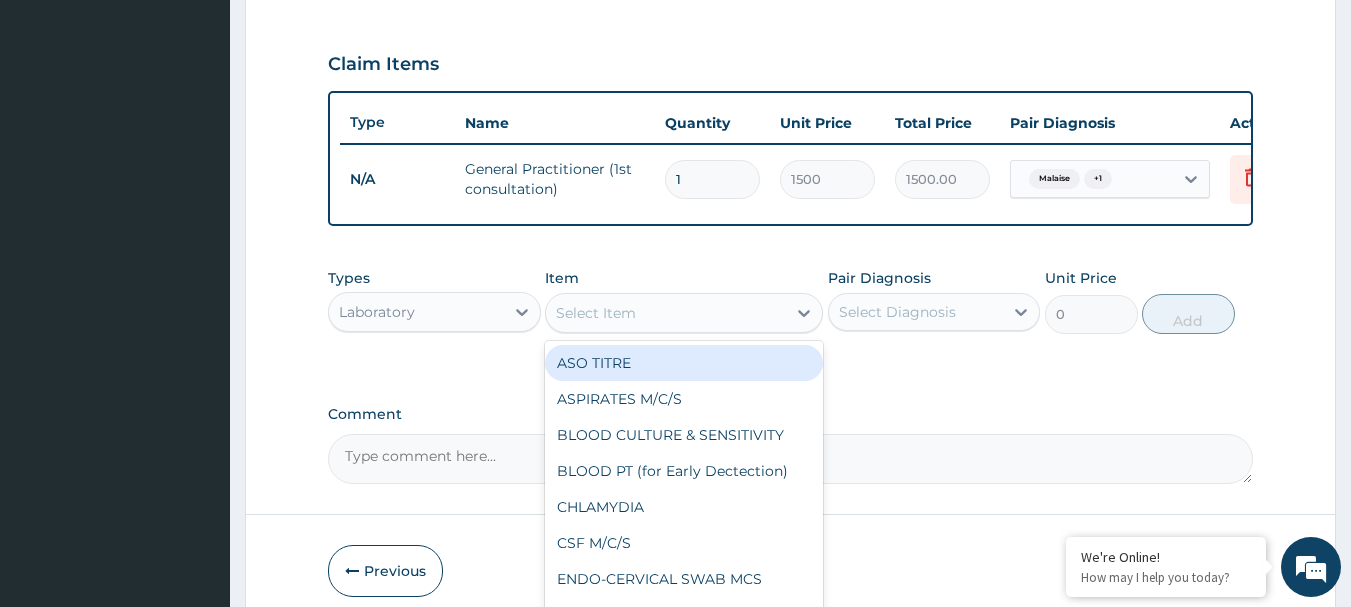 click on "Select Item" at bounding box center (666, 313) 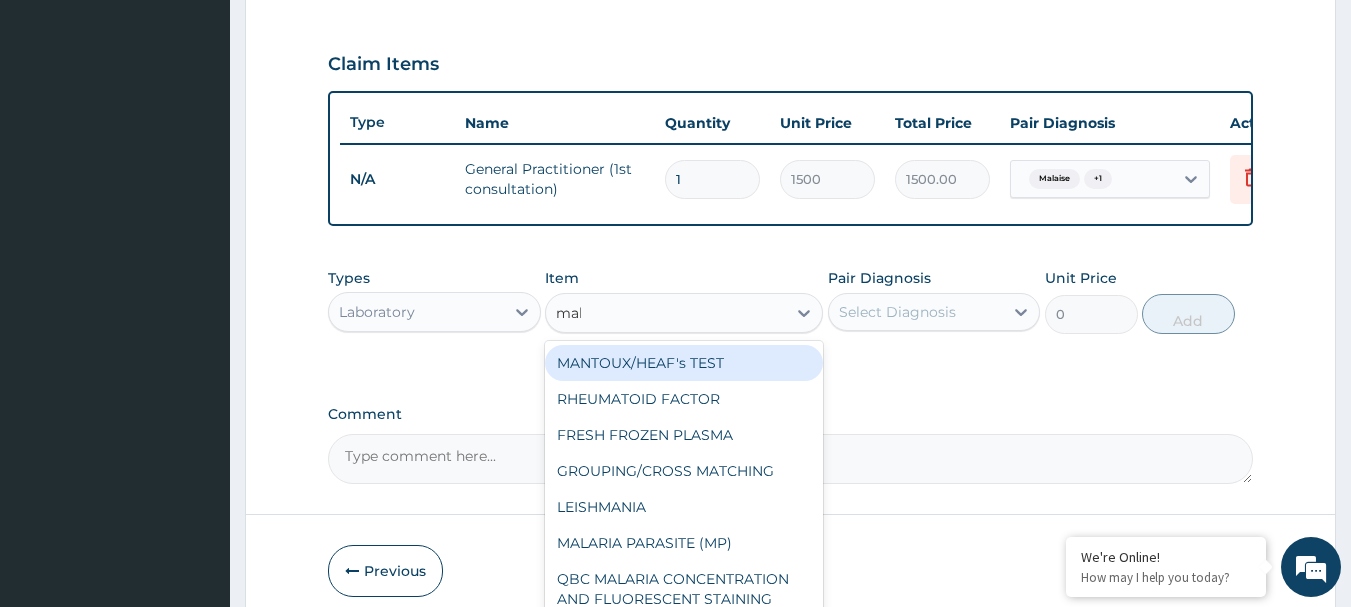 type on "mala" 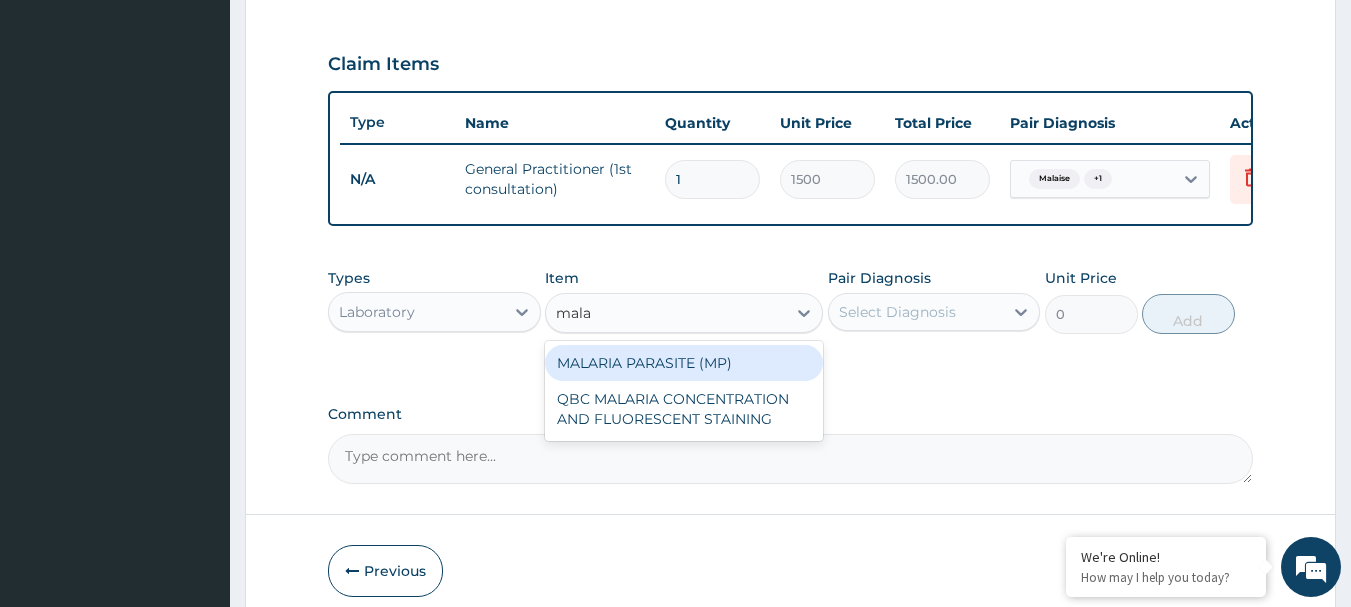 click on "MALARIA PARASITE (MP)" at bounding box center (684, 363) 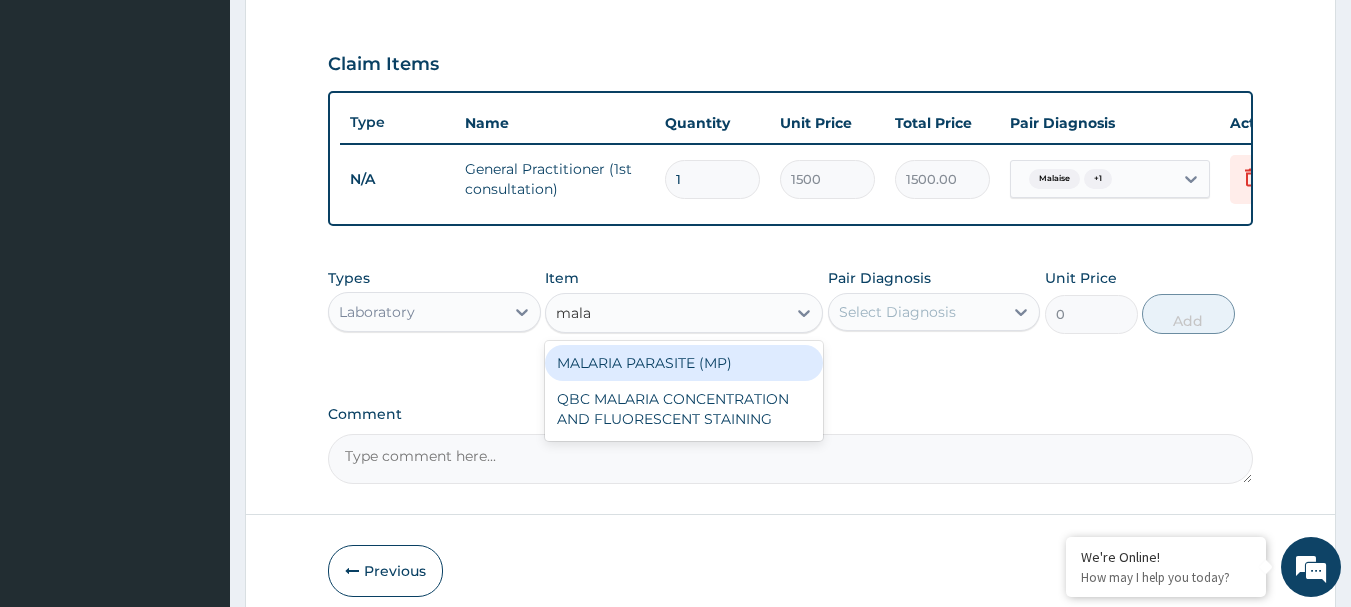 type 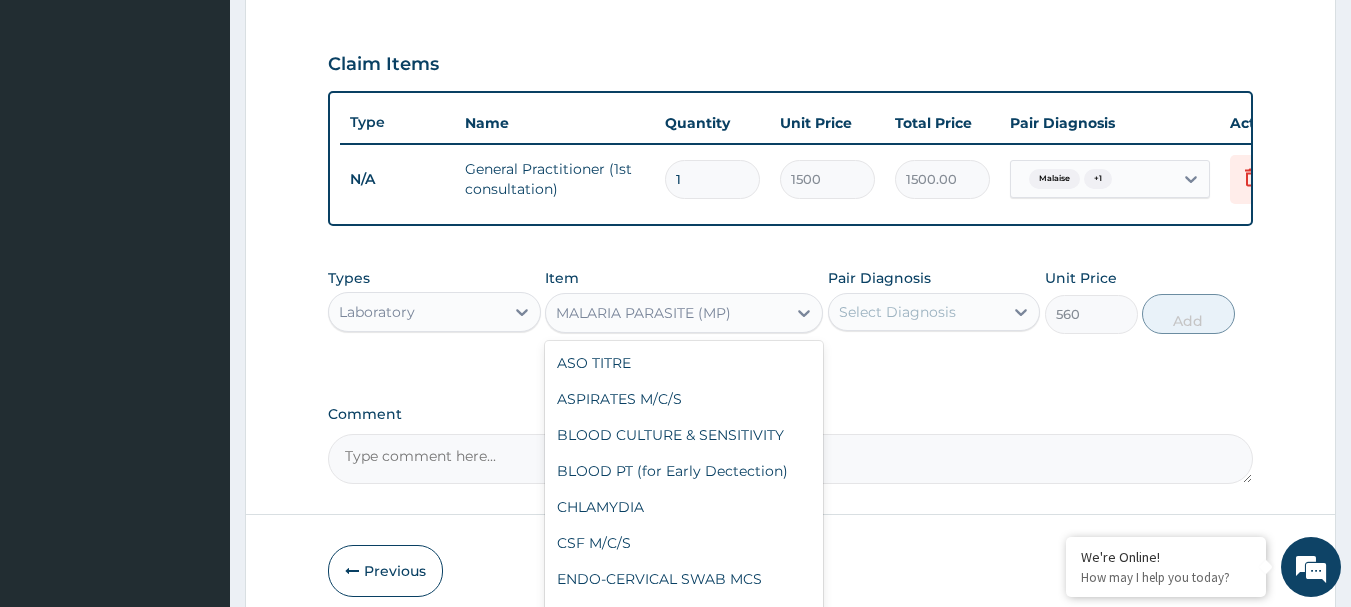 click on "MALARIA PARASITE (MP)" at bounding box center (643, 313) 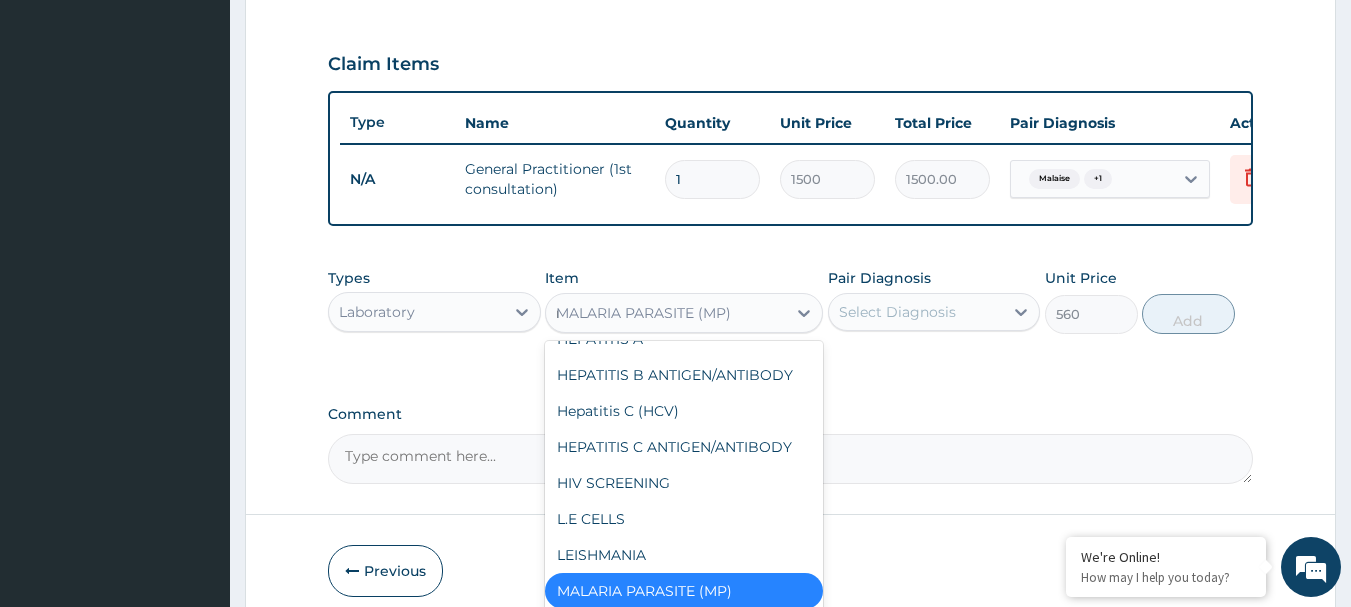scroll, scrollTop: 1212, scrollLeft: 0, axis: vertical 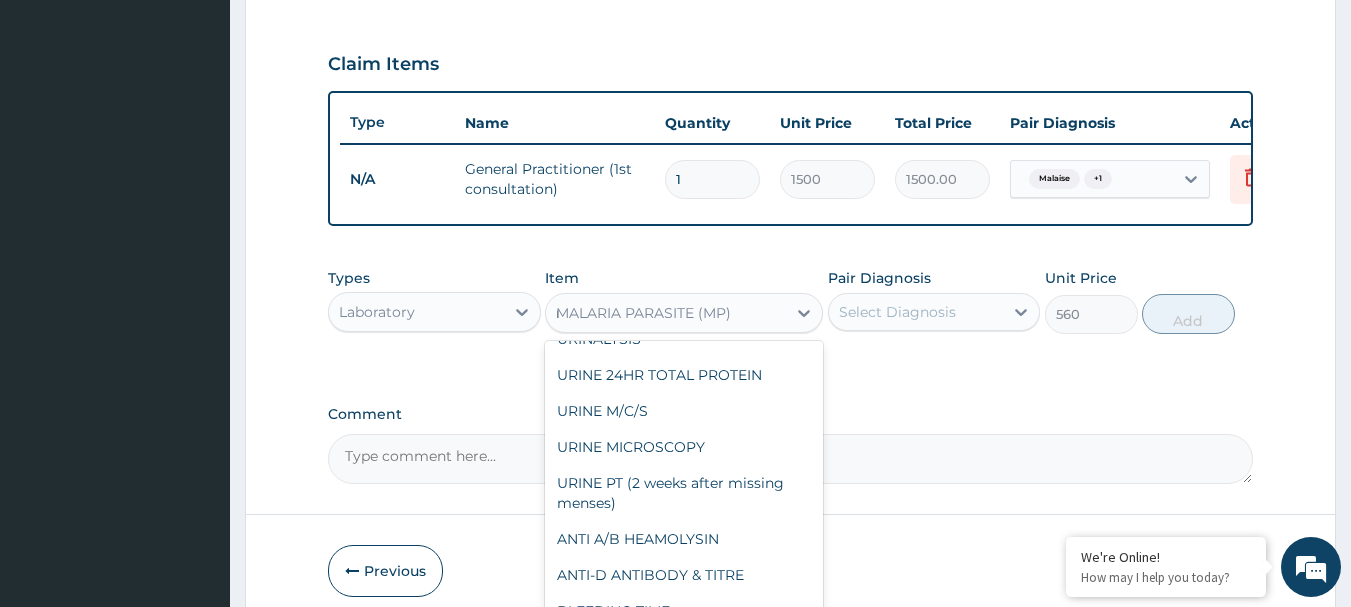 type on "ma" 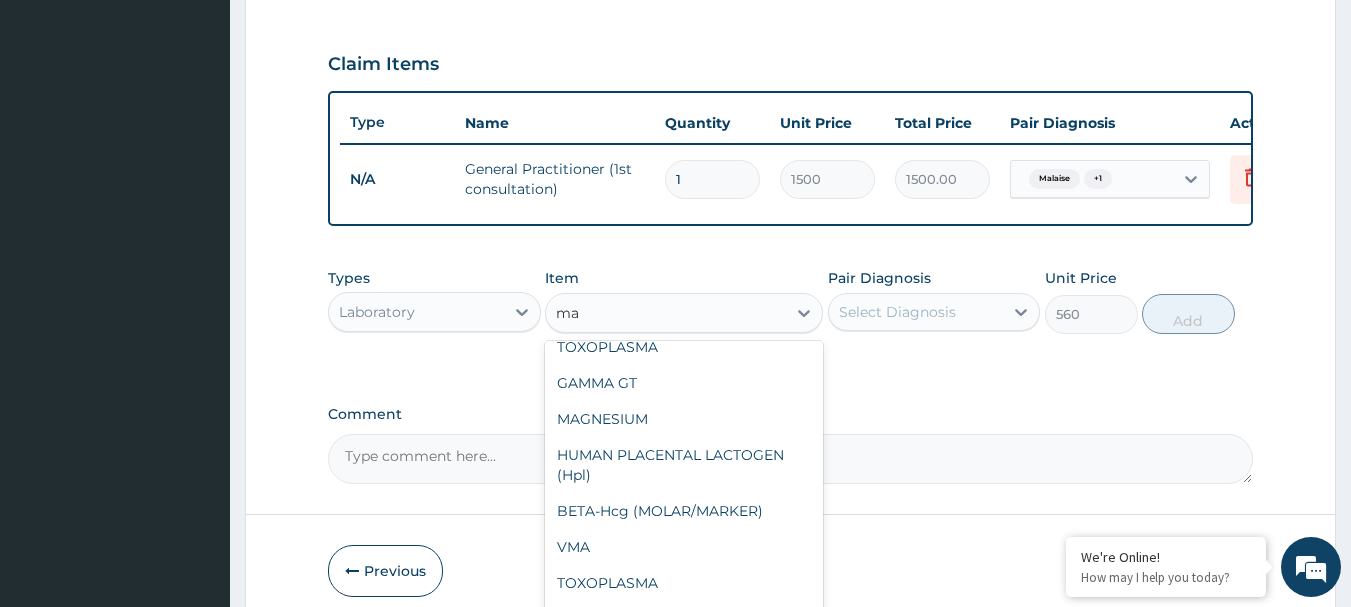scroll, scrollTop: 0, scrollLeft: 0, axis: both 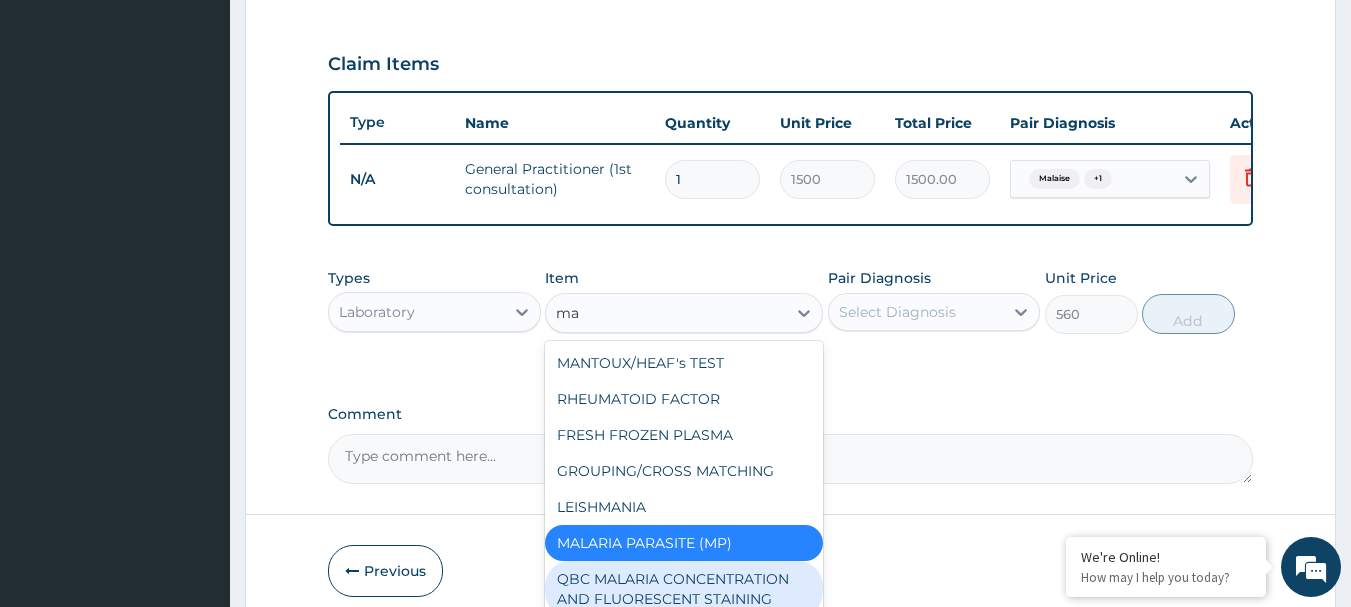 click on "QBC MALARIA CONCENTRATION AND FLUORESCENT STAINING" at bounding box center [684, 589] 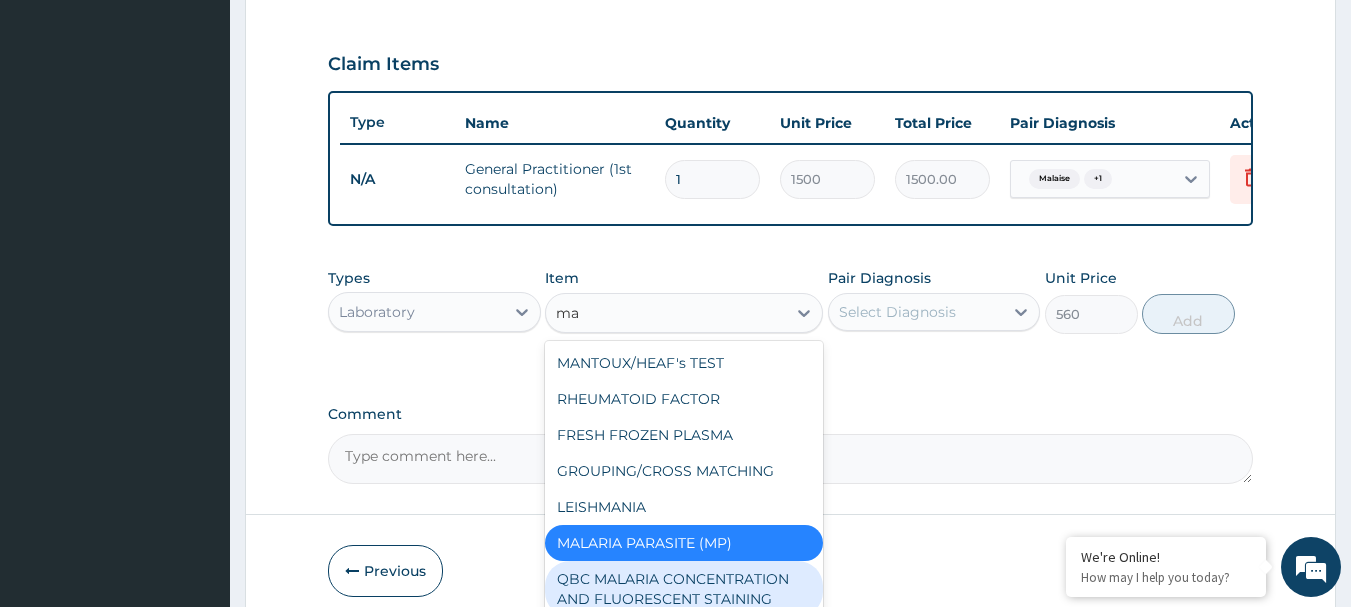 type 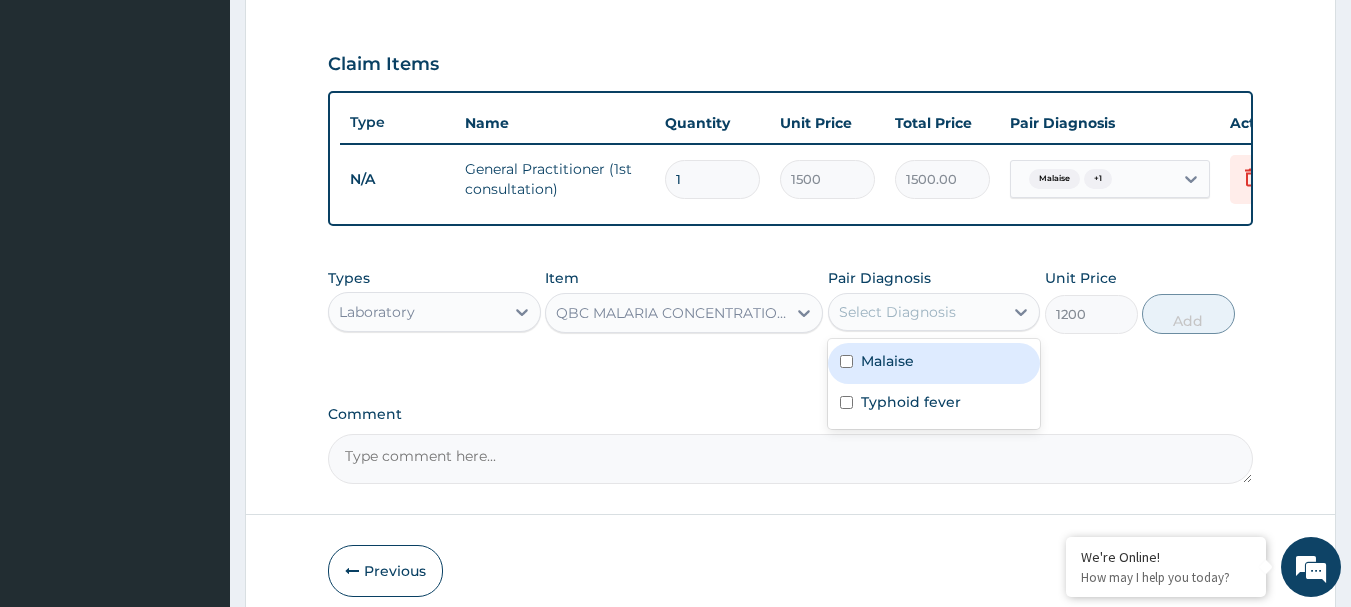 click on "Select Diagnosis" at bounding box center (897, 312) 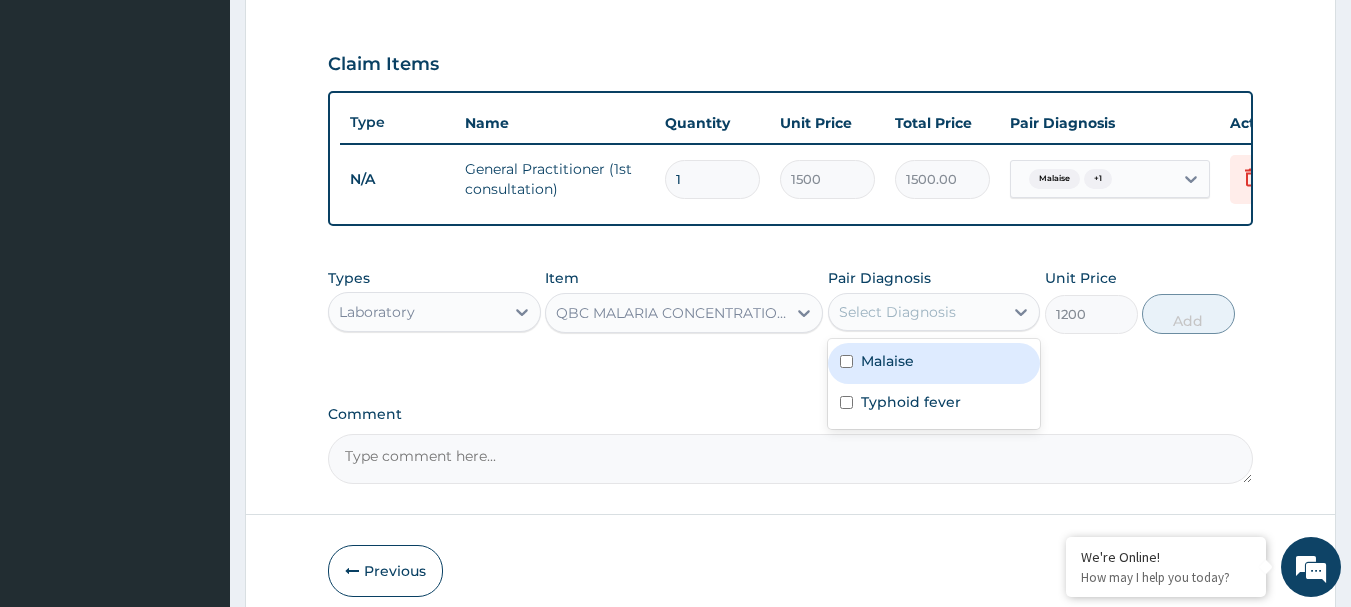 click at bounding box center (846, 361) 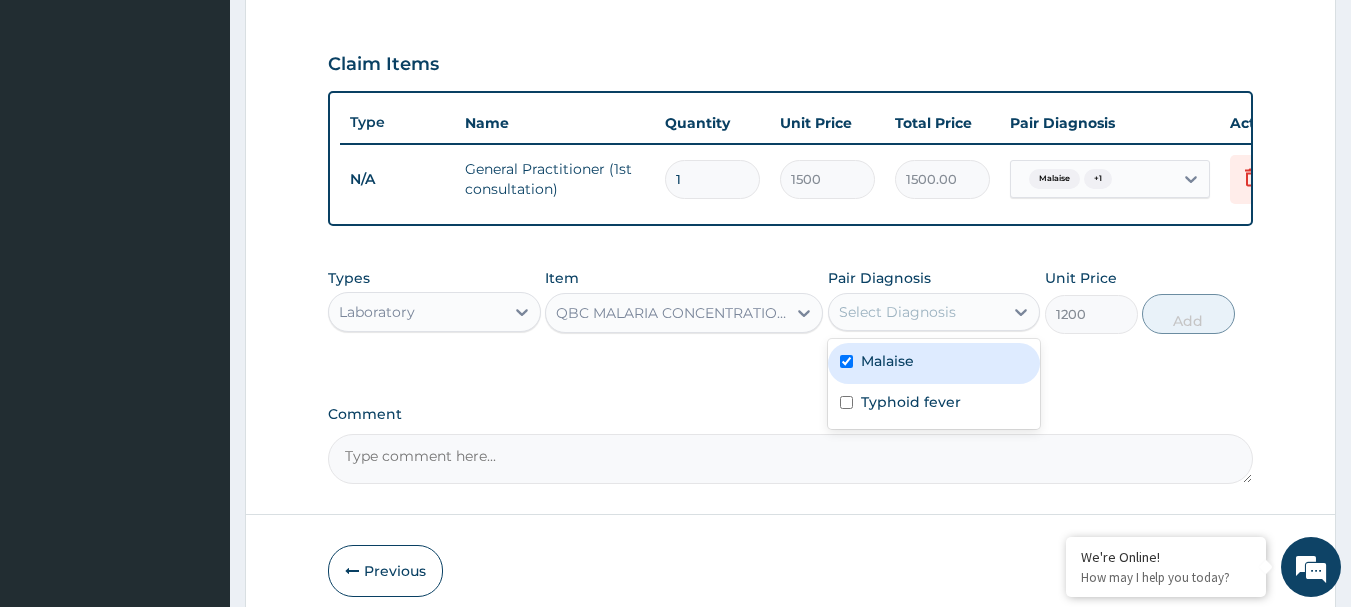 checkbox on "true" 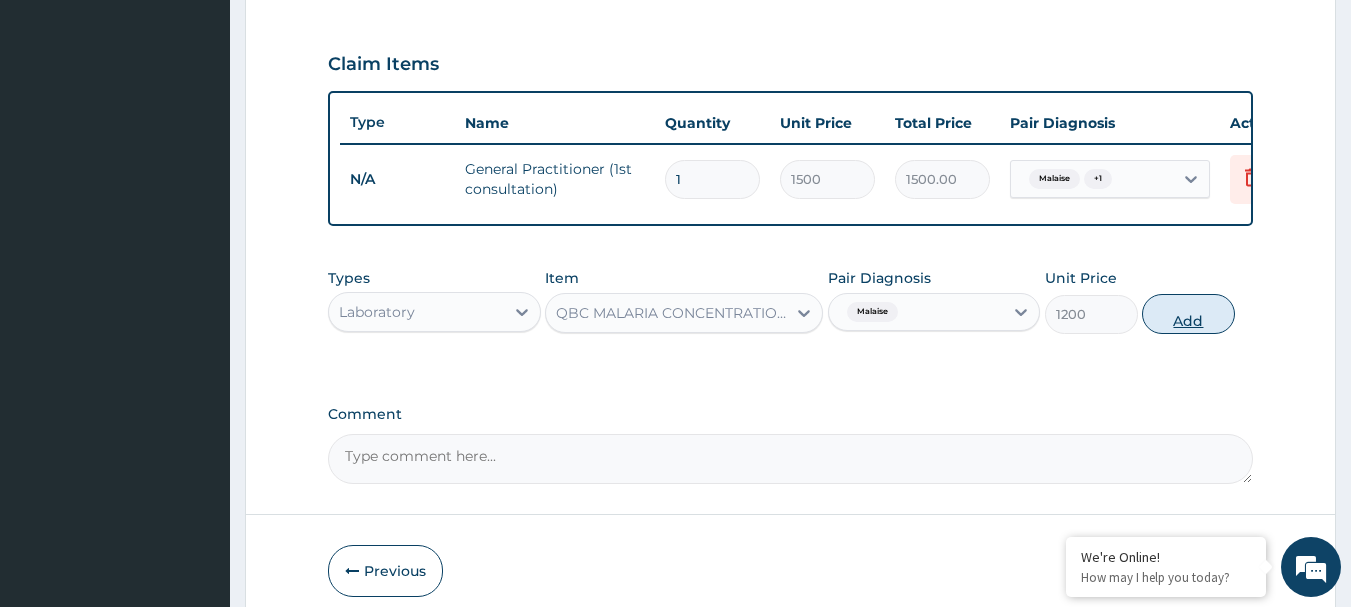 click on "Add" at bounding box center [1188, 314] 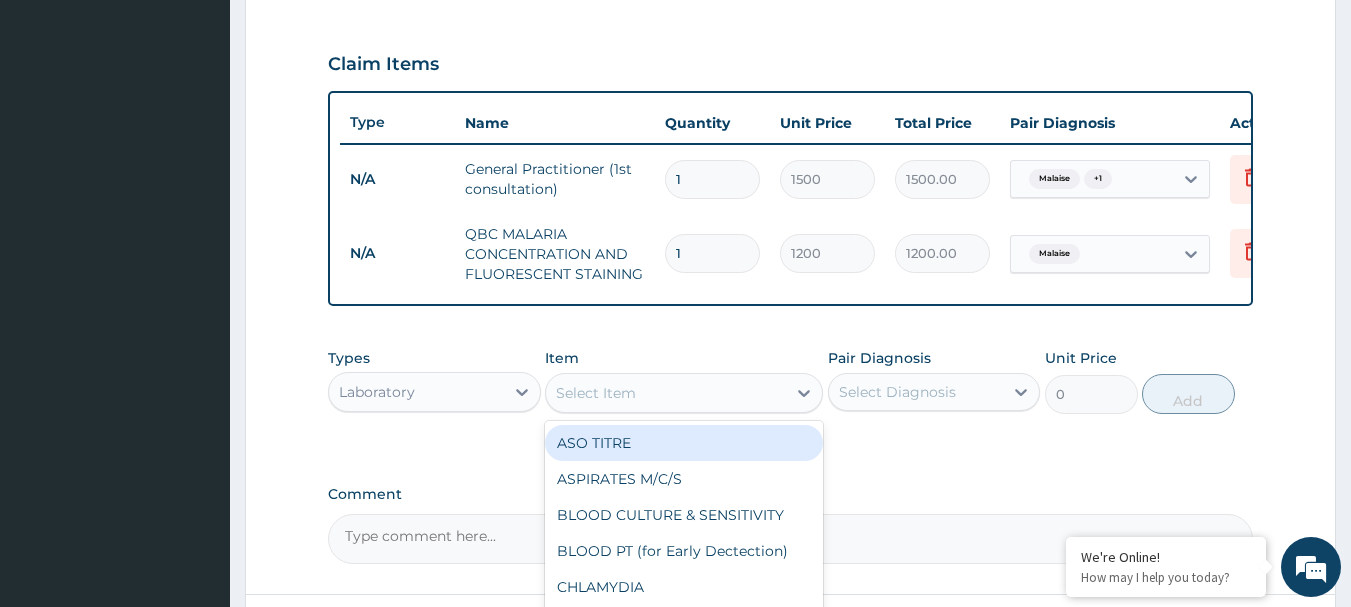click on "Select Item" at bounding box center [666, 393] 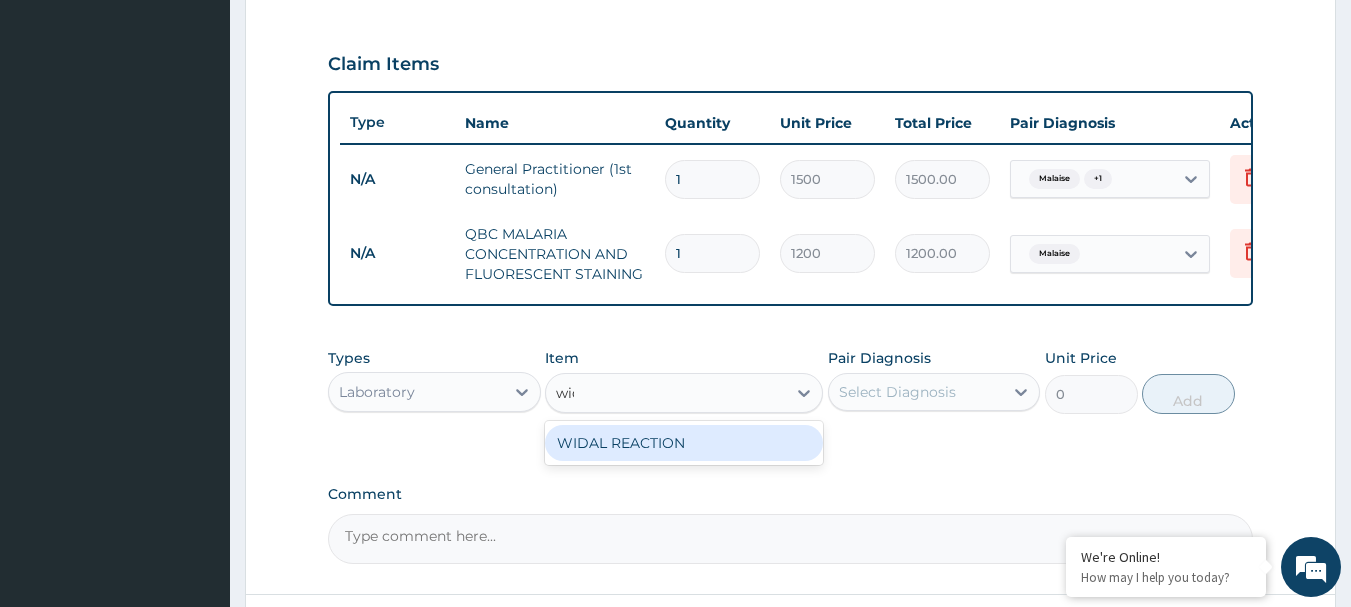 type on "wida" 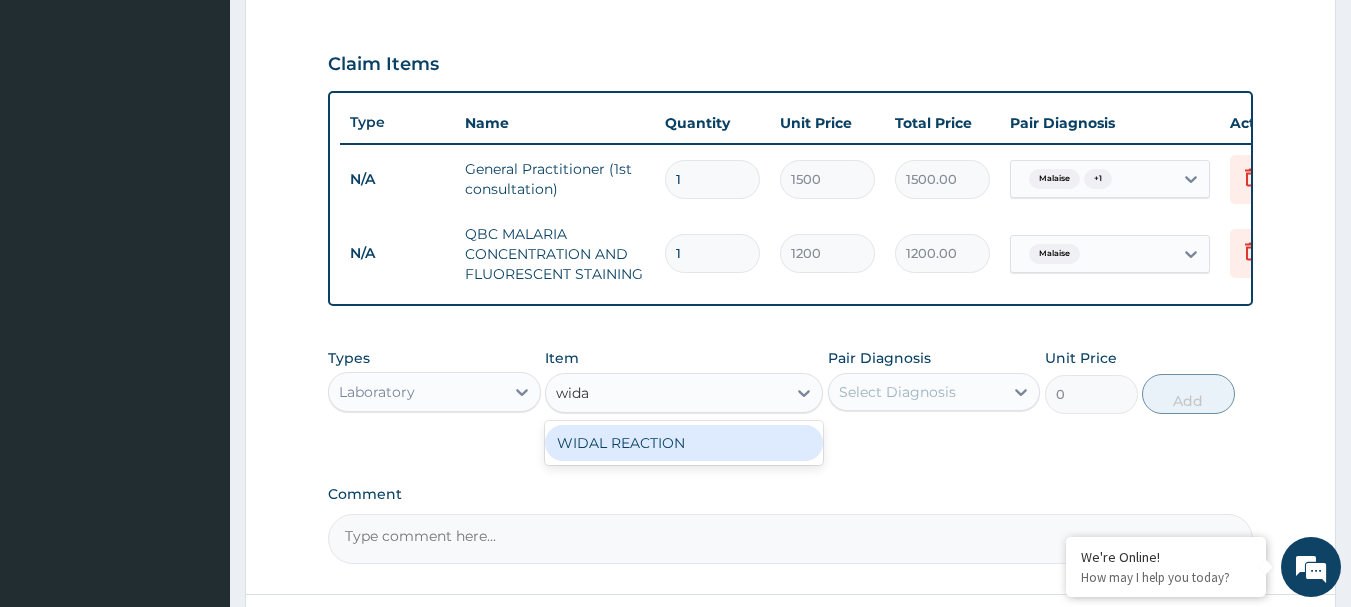 click on "WIDAL REACTION" at bounding box center (684, 443) 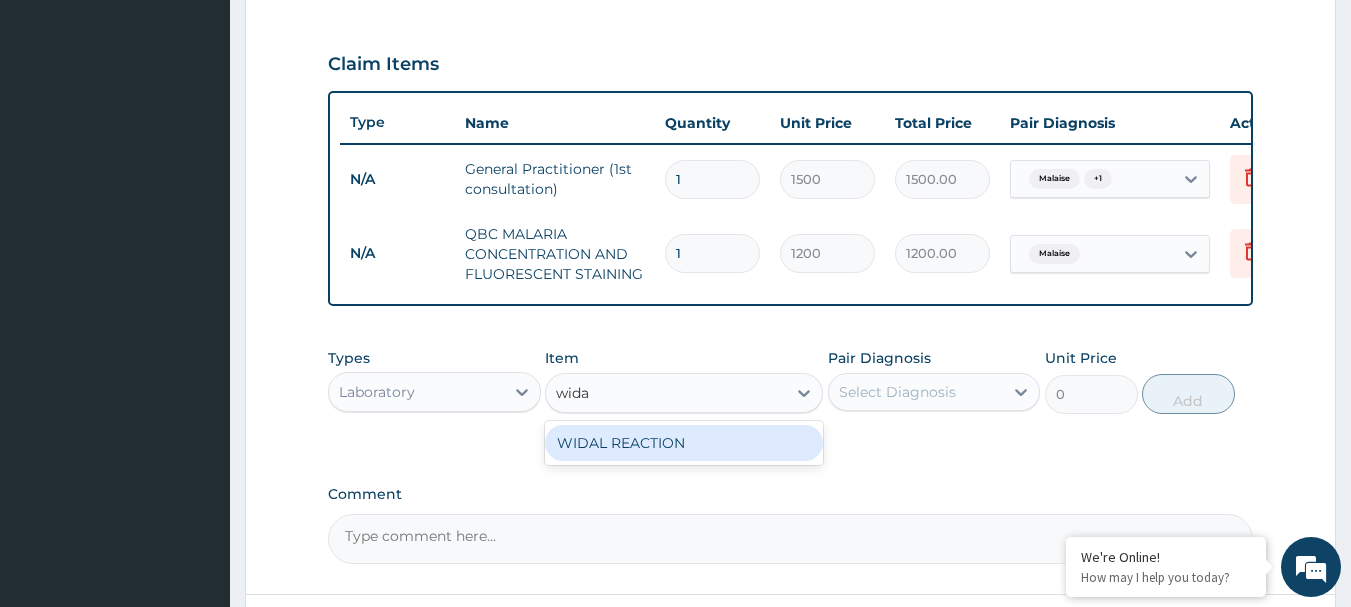 type 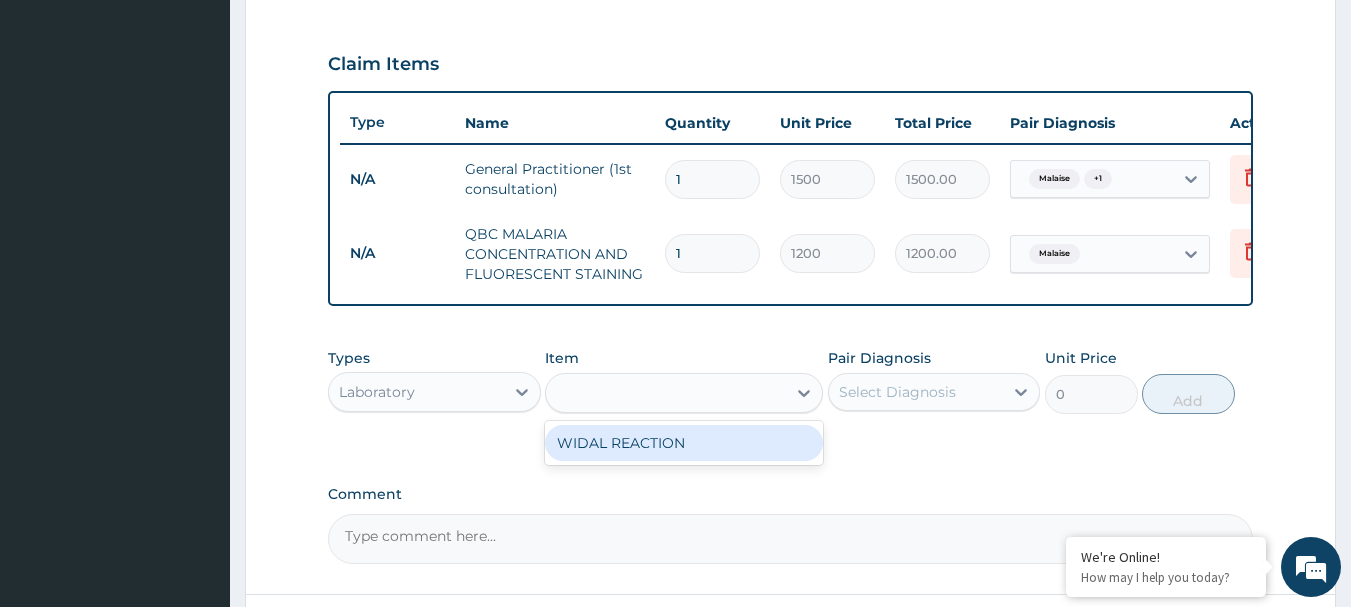 type on "800" 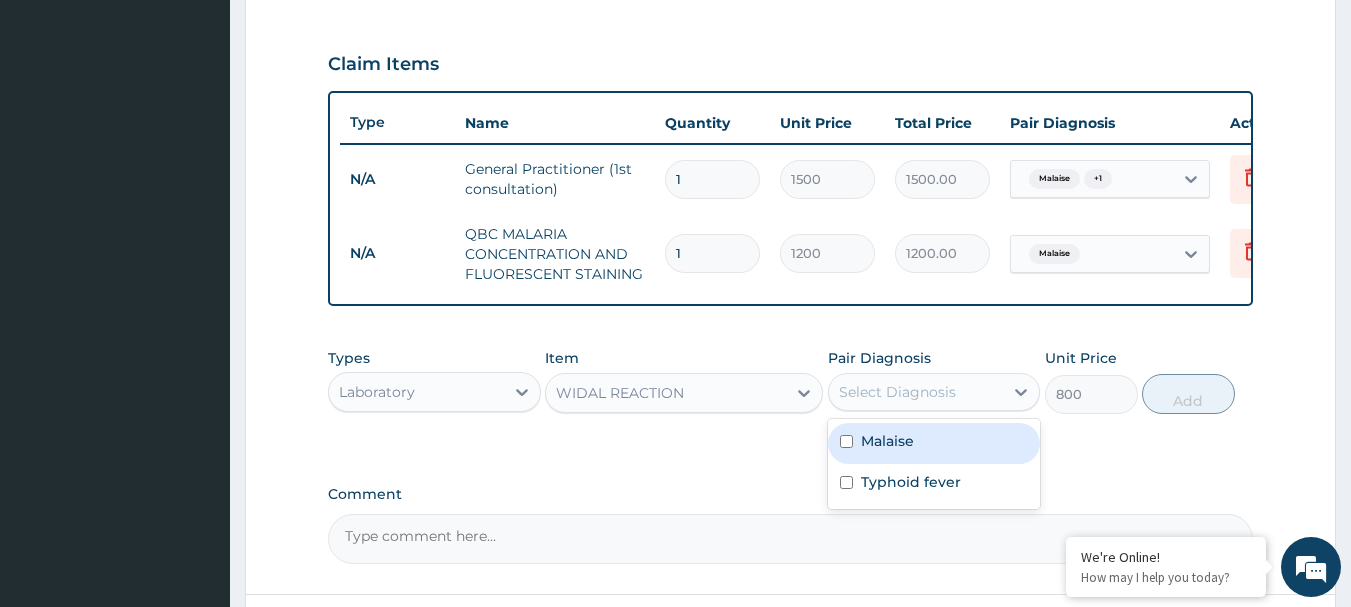 click on "Select Diagnosis" at bounding box center (897, 392) 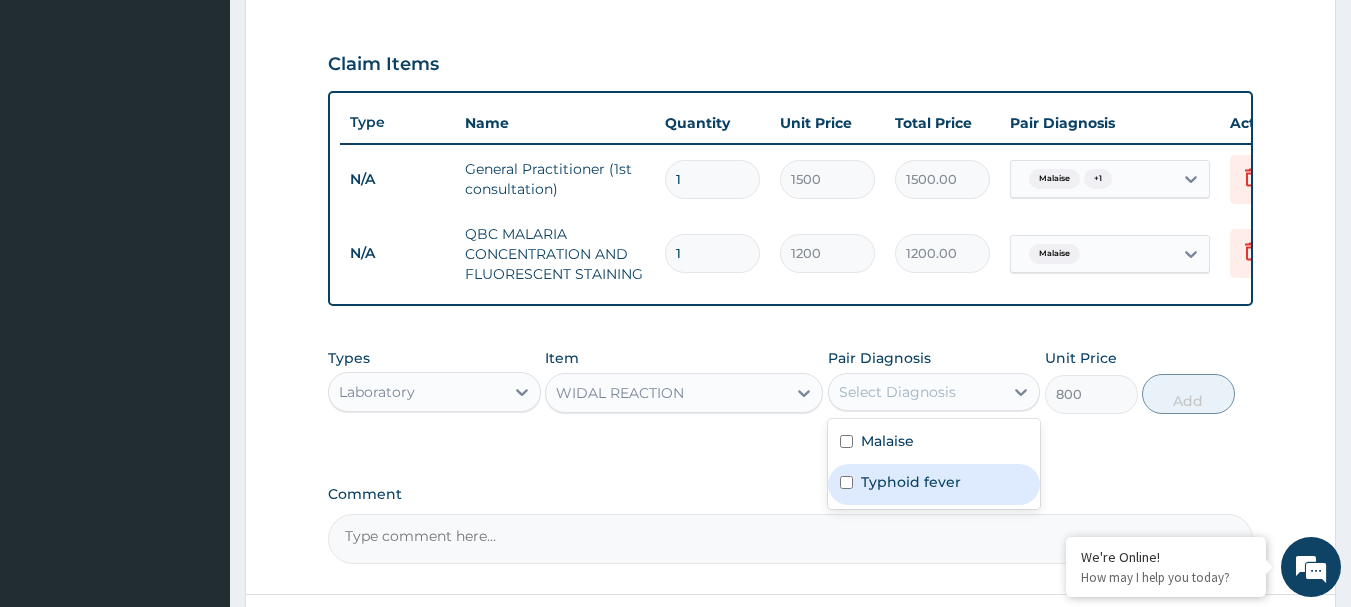 click at bounding box center (846, 482) 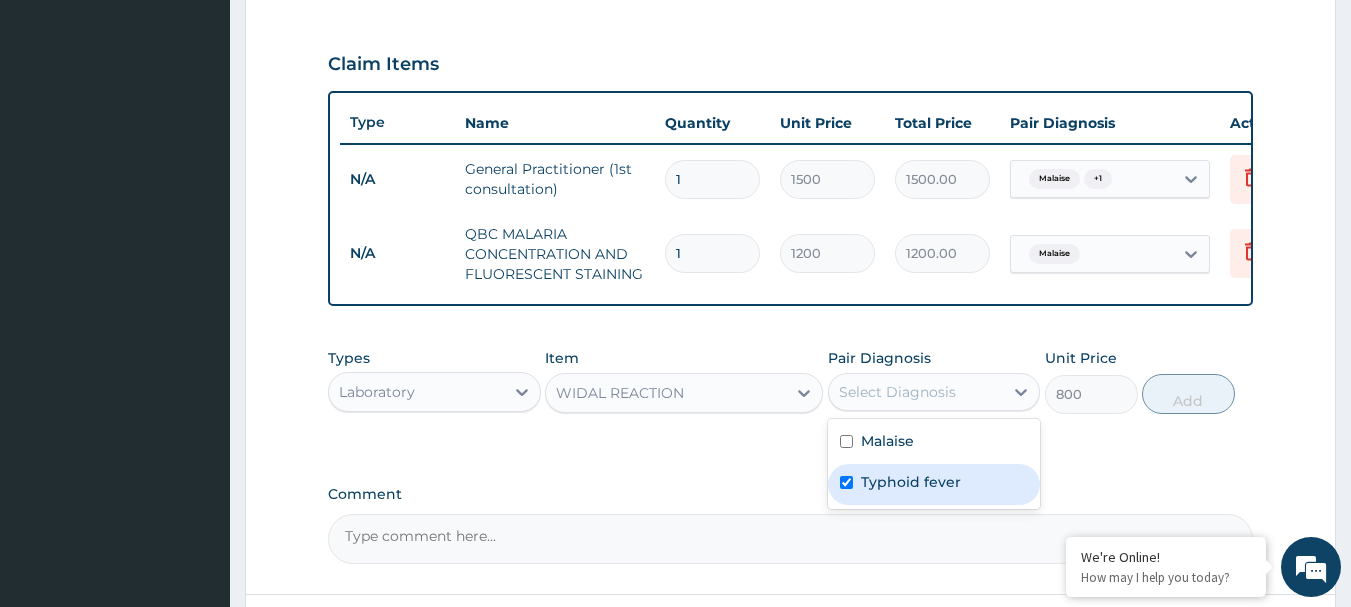 checkbox on "true" 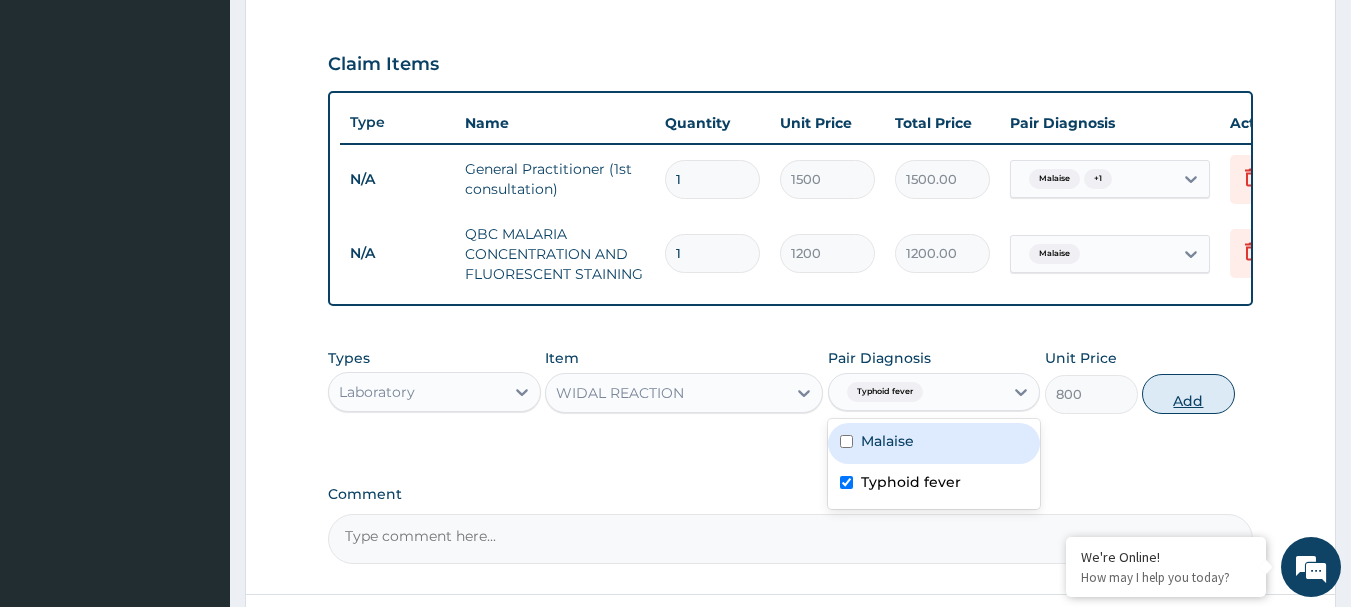 click on "Add" at bounding box center [1188, 394] 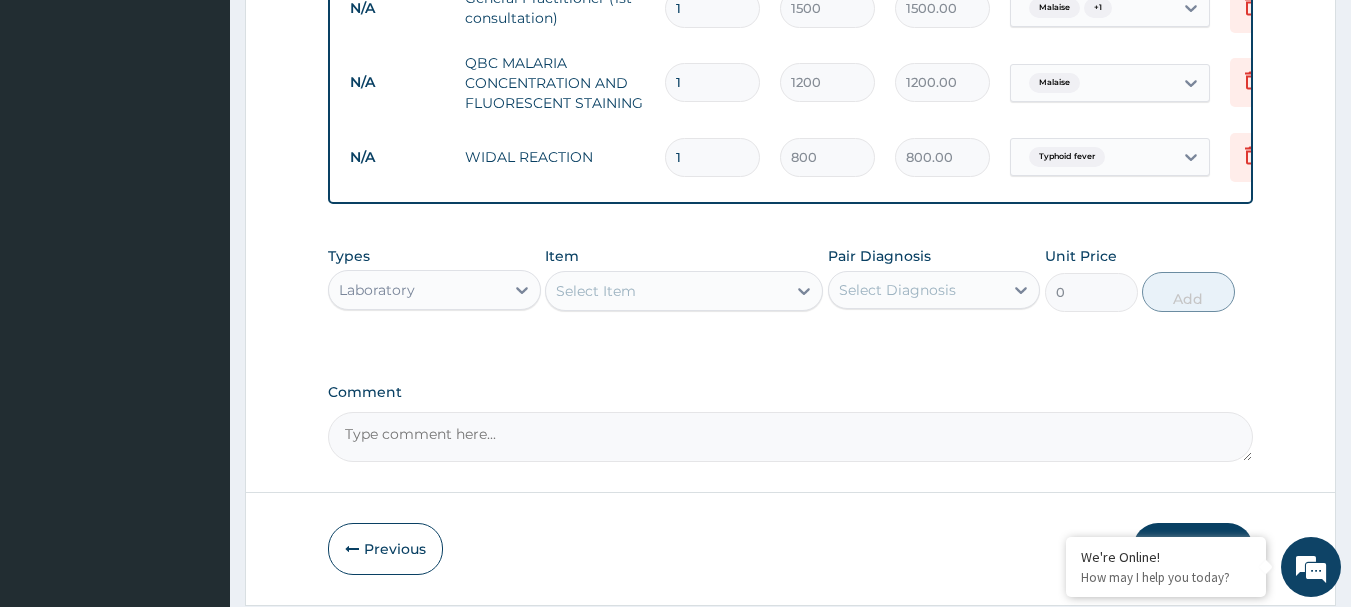 scroll, scrollTop: 832, scrollLeft: 0, axis: vertical 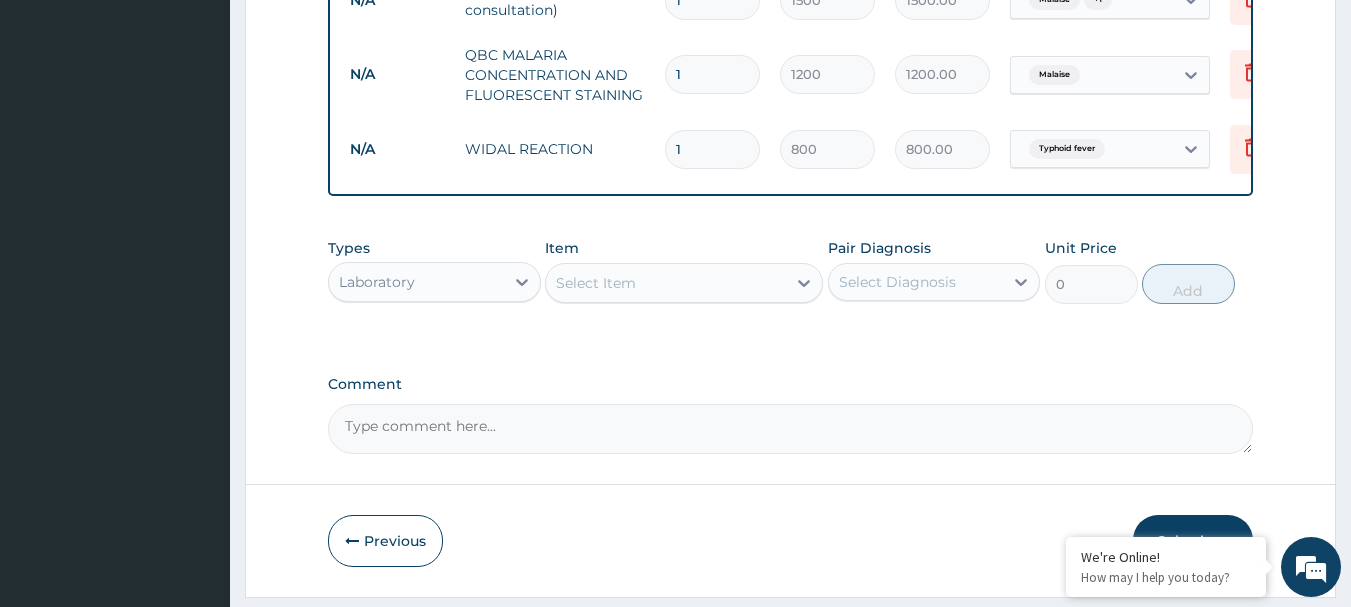 click on "Laboratory" at bounding box center [377, 282] 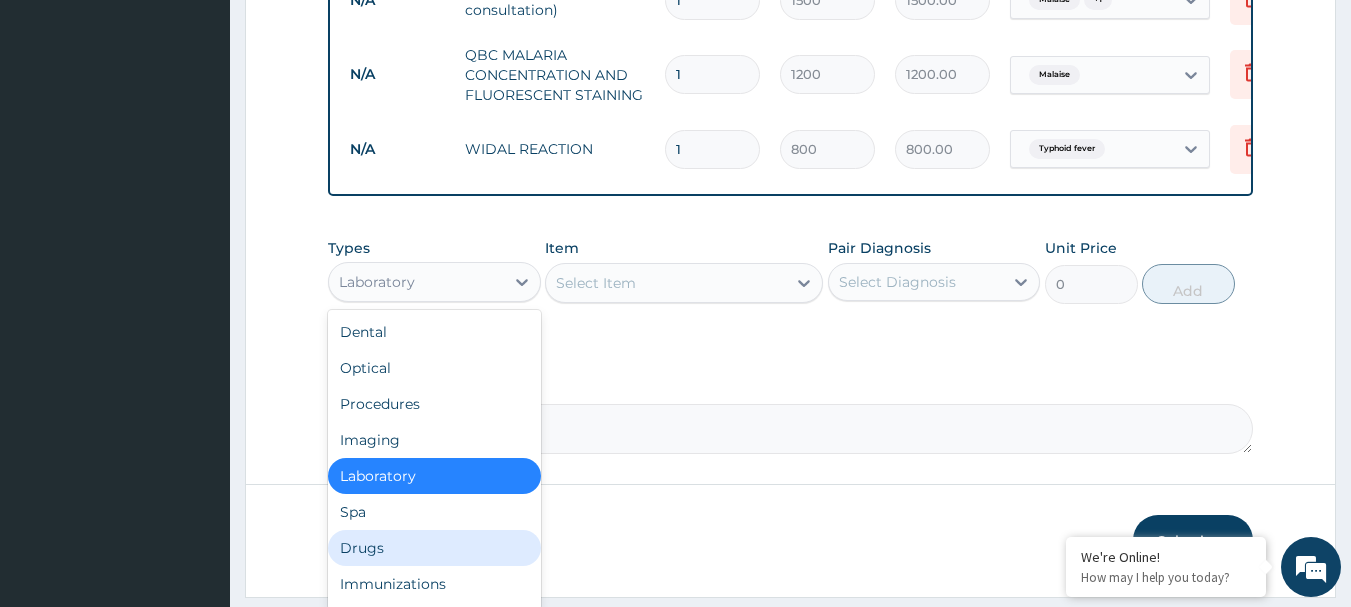 click on "Drugs" at bounding box center (434, 548) 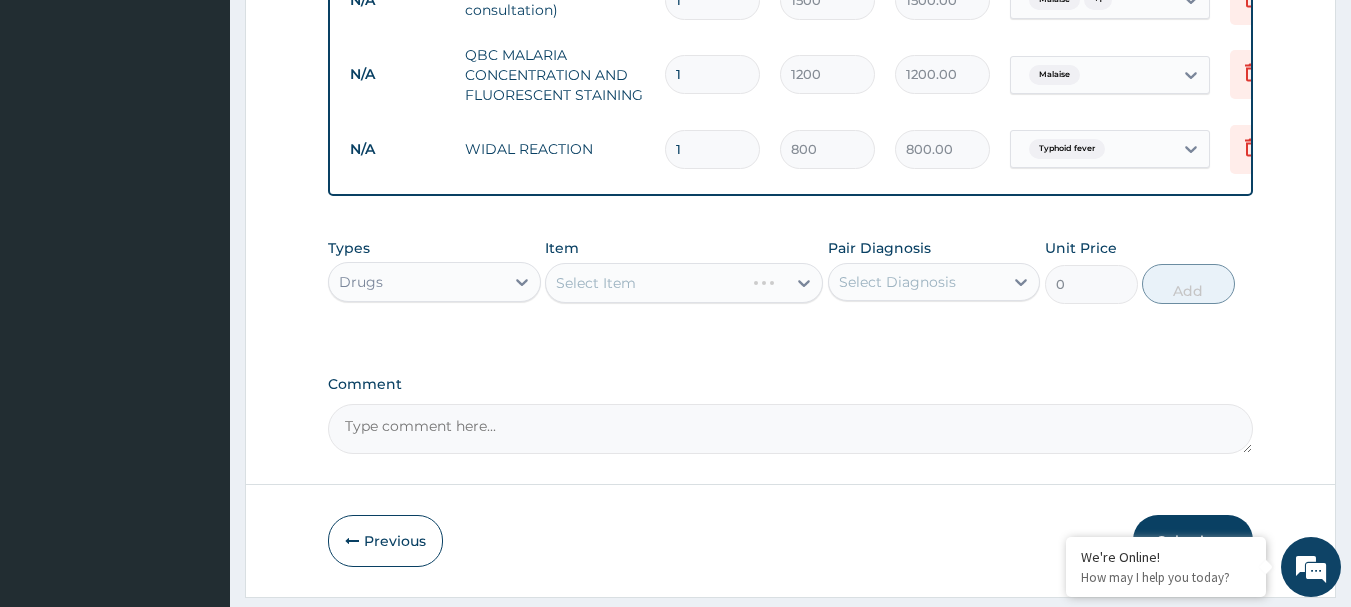 click on "Select Item" at bounding box center [684, 283] 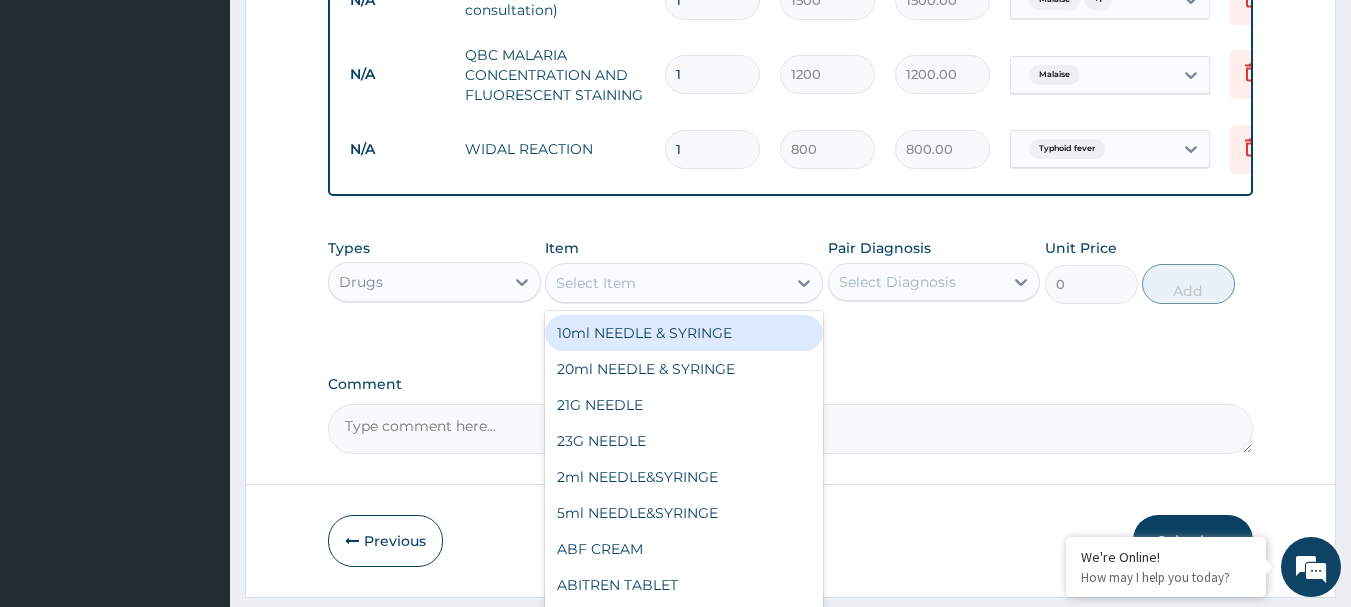 click on "Select Item" at bounding box center [666, 283] 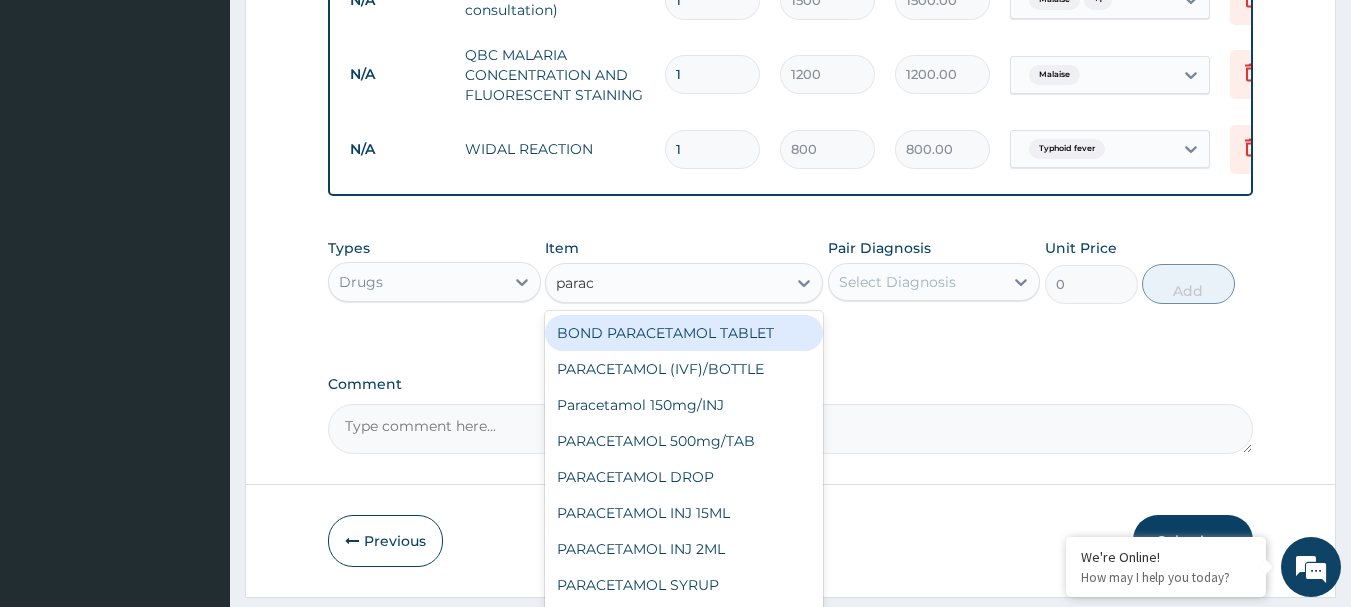 type on "parace" 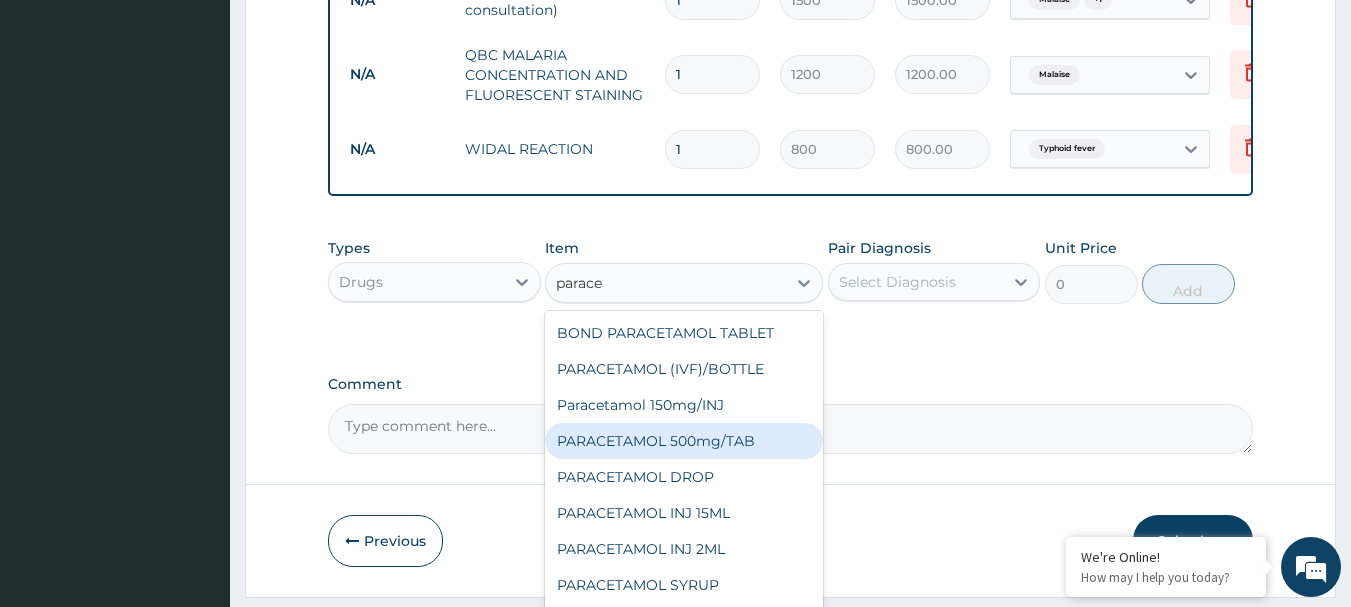 click on "PARACETAMOL 500mg/TAB" at bounding box center [684, 441] 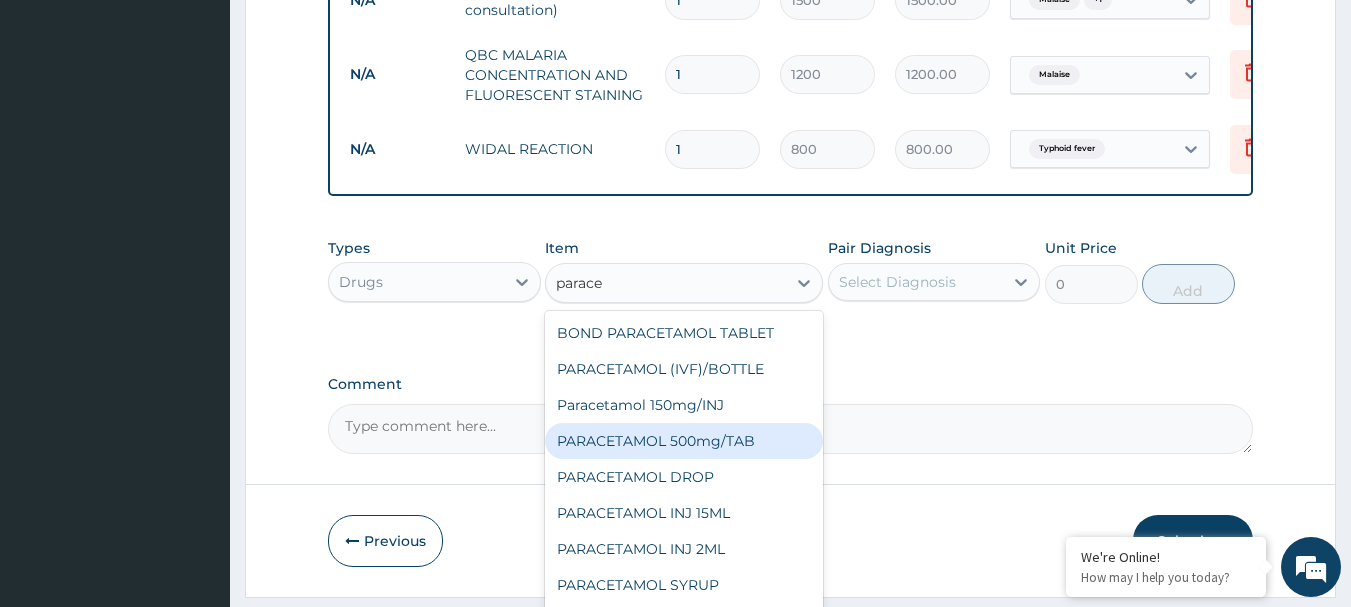 type 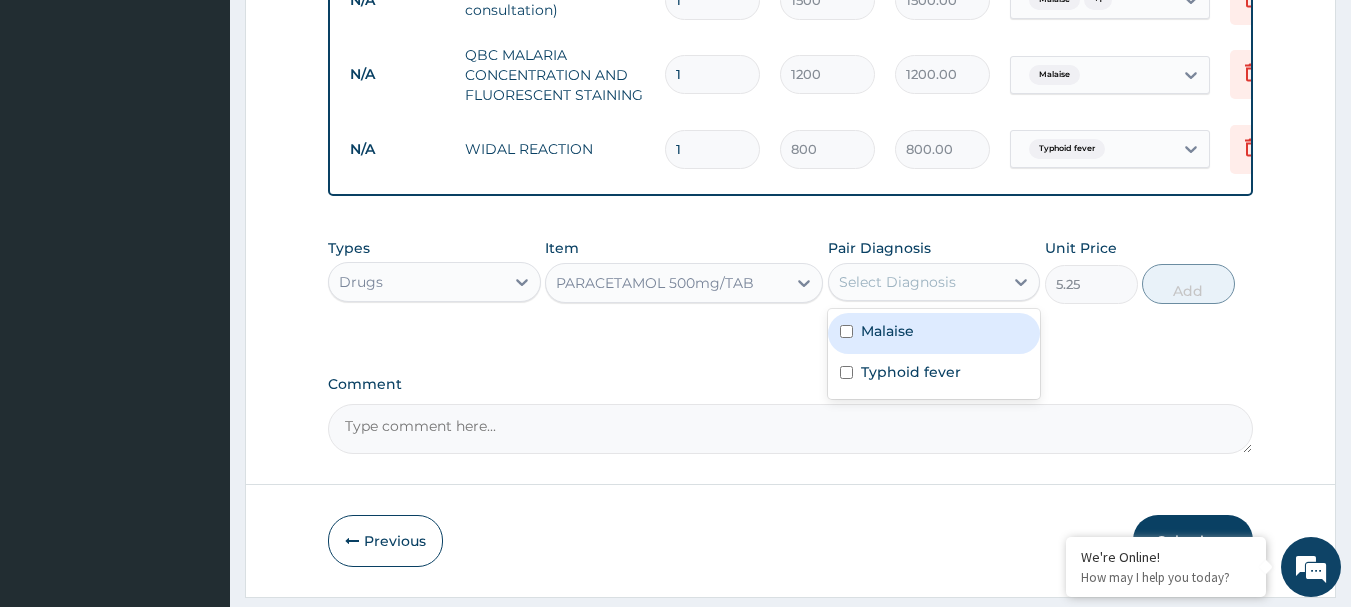 click on "Select Diagnosis" at bounding box center (897, 282) 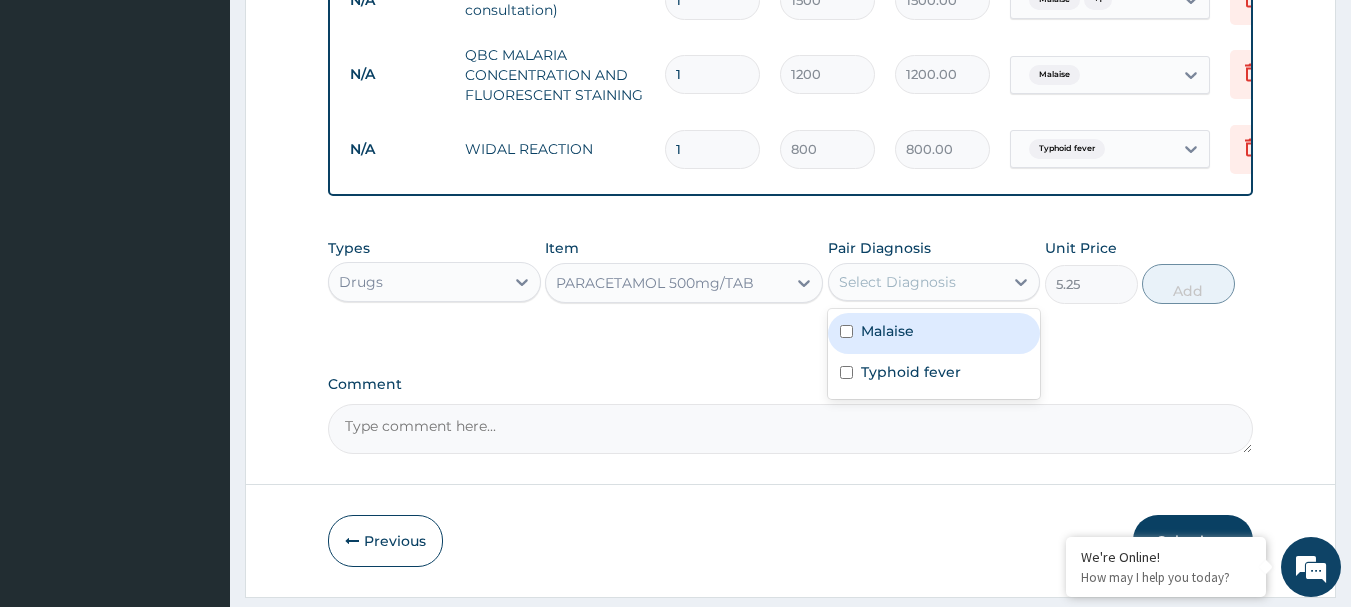 click at bounding box center (846, 331) 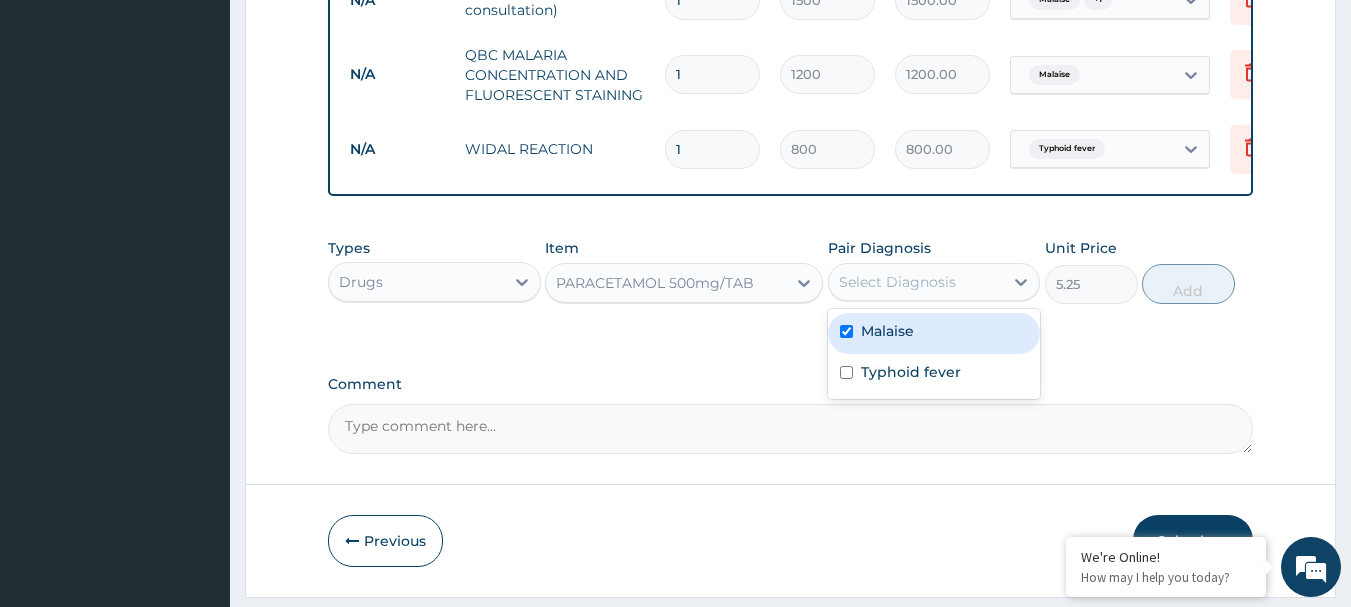 checkbox on "true" 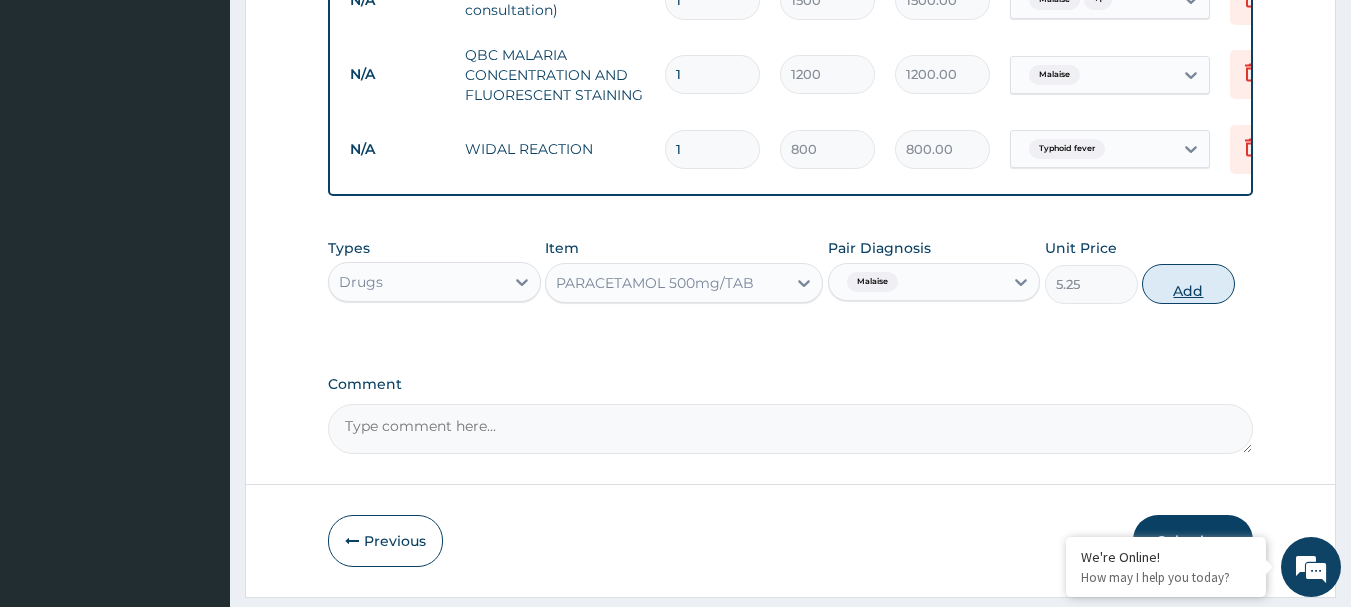 click on "Add" at bounding box center (1188, 284) 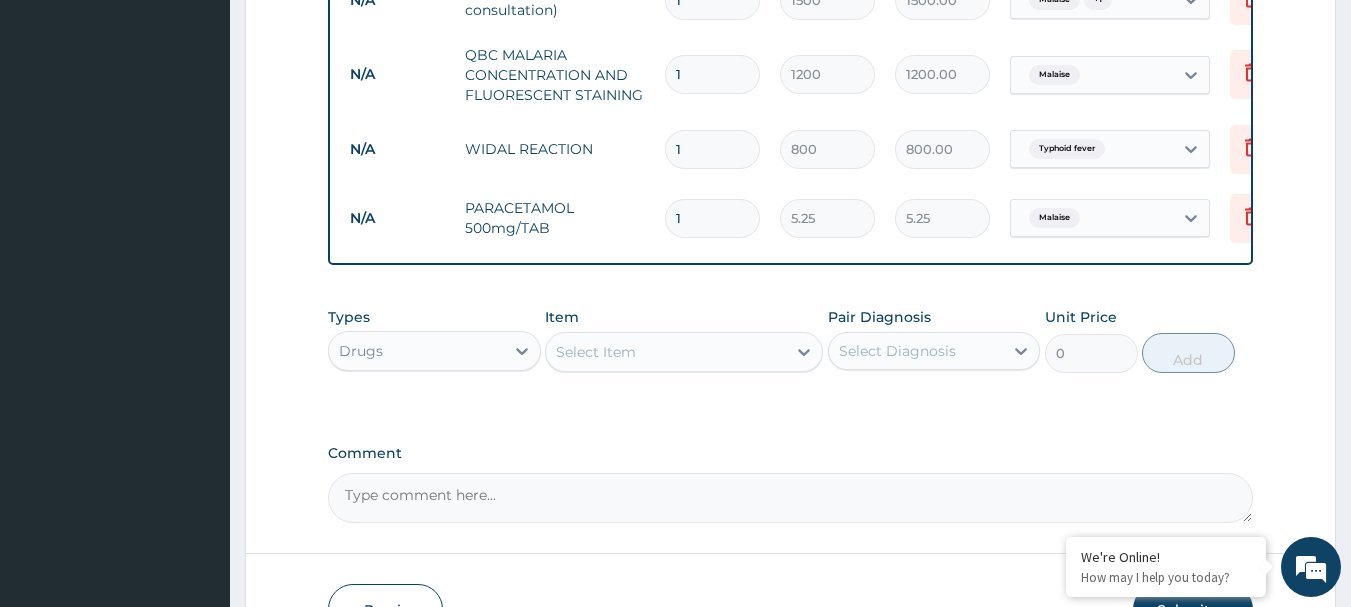 type on "18" 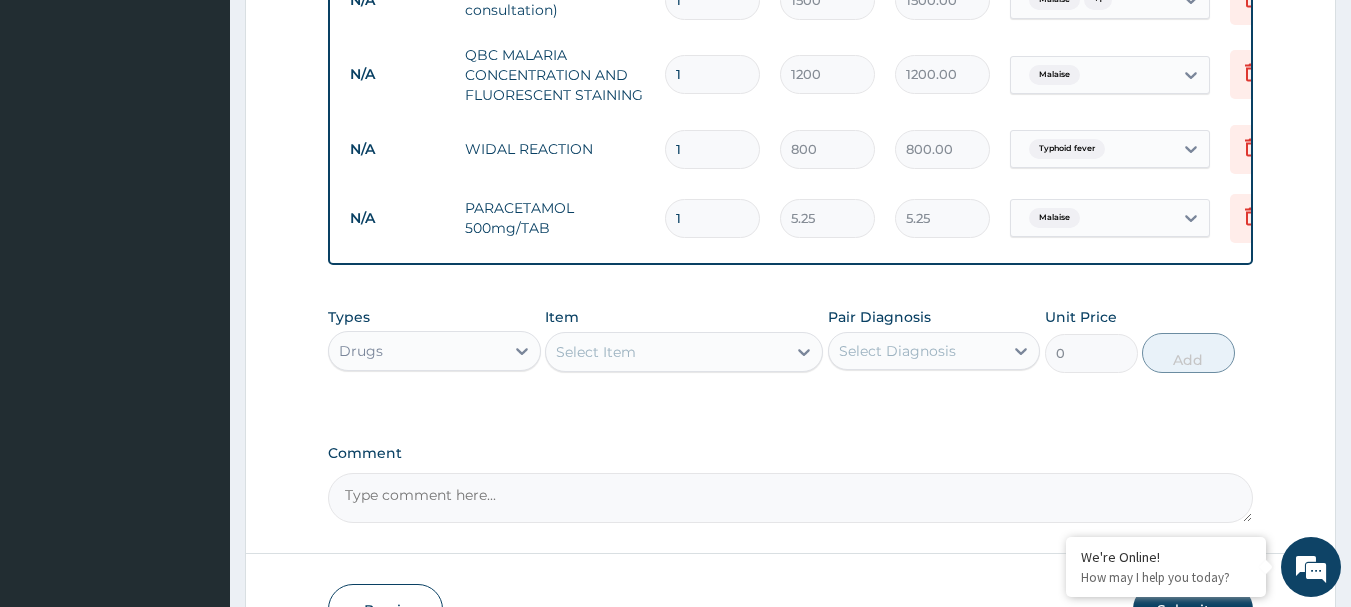 type on "94.50" 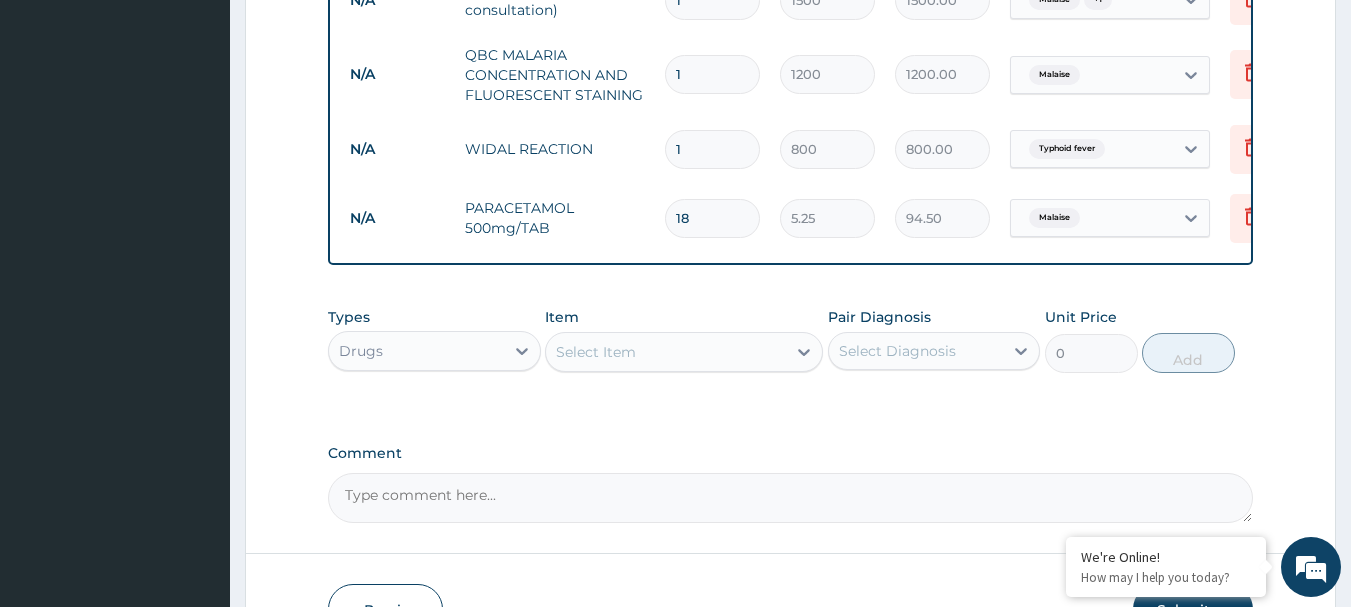 type on "18" 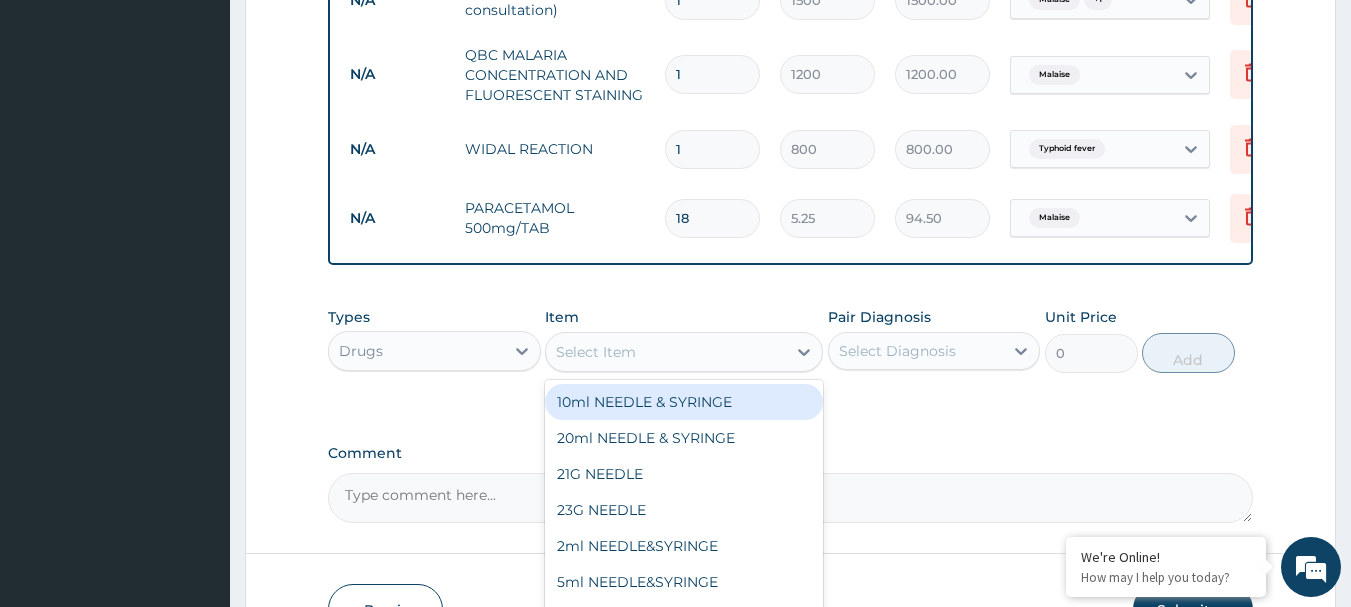 click on "Select Item" at bounding box center [596, 352] 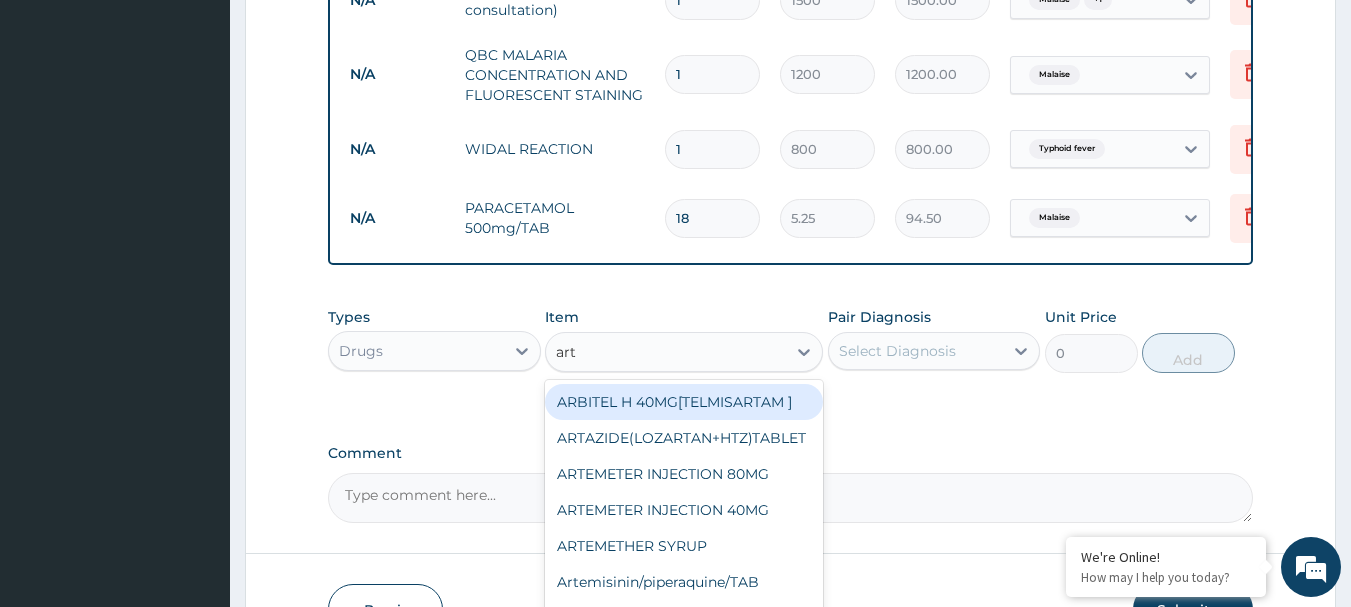 type on "arte" 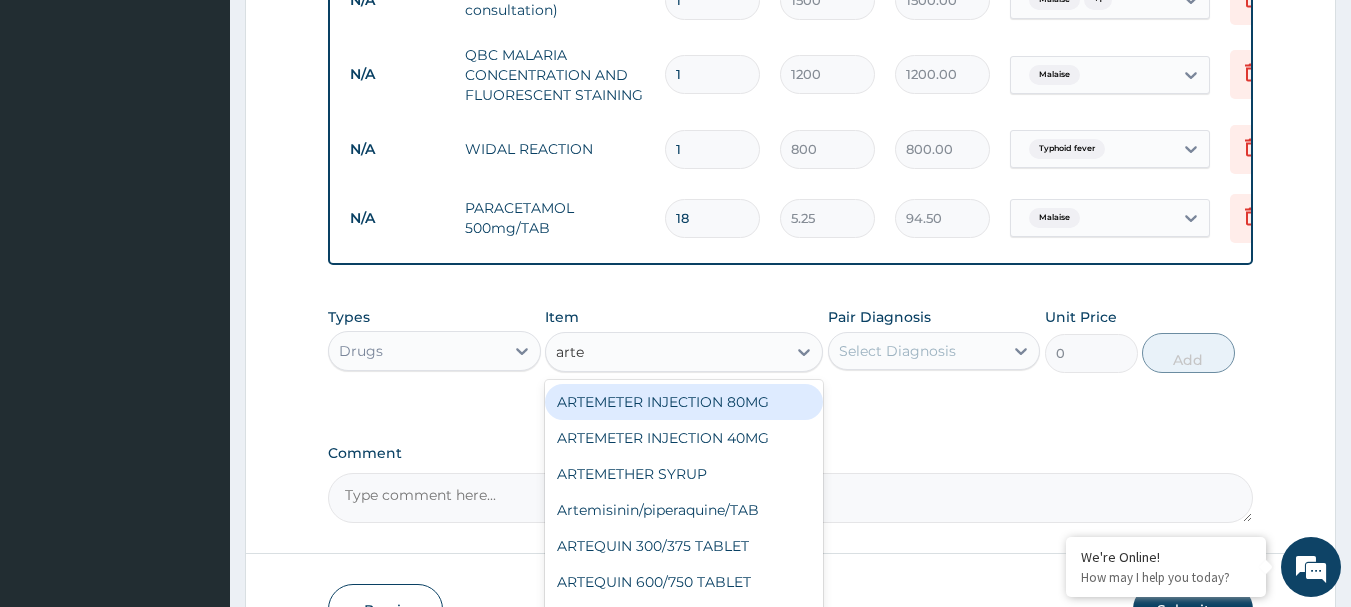 click on "ARTEMETER INJECTION  80MG" at bounding box center [684, 402] 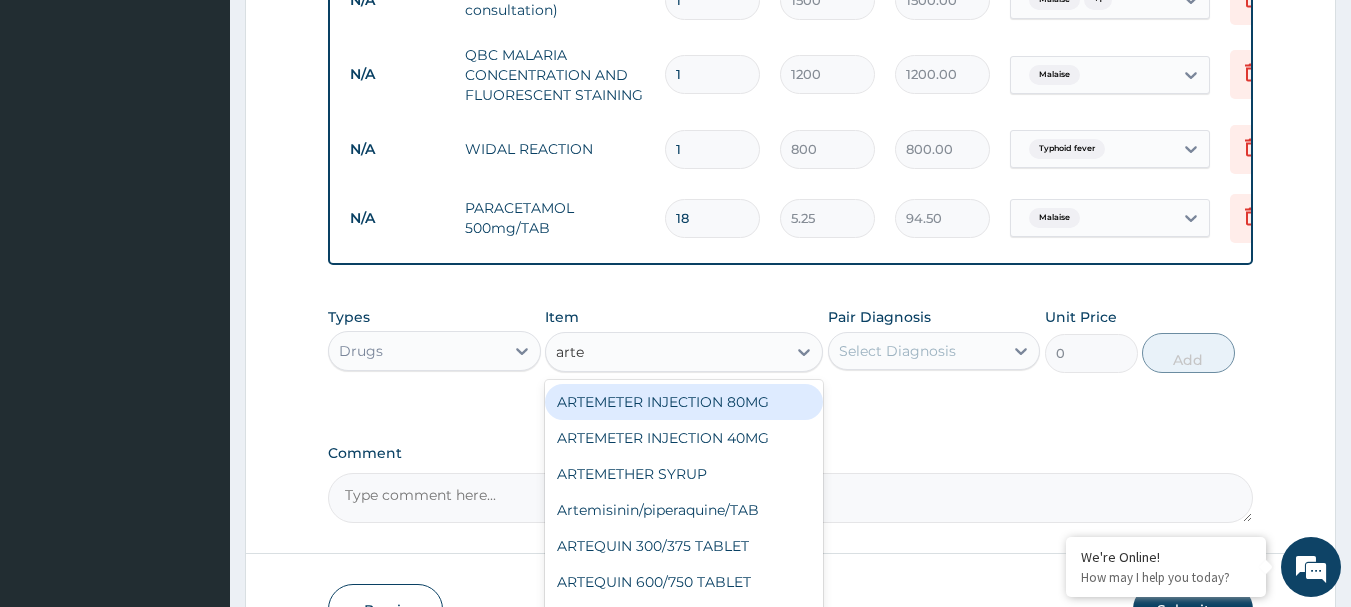type 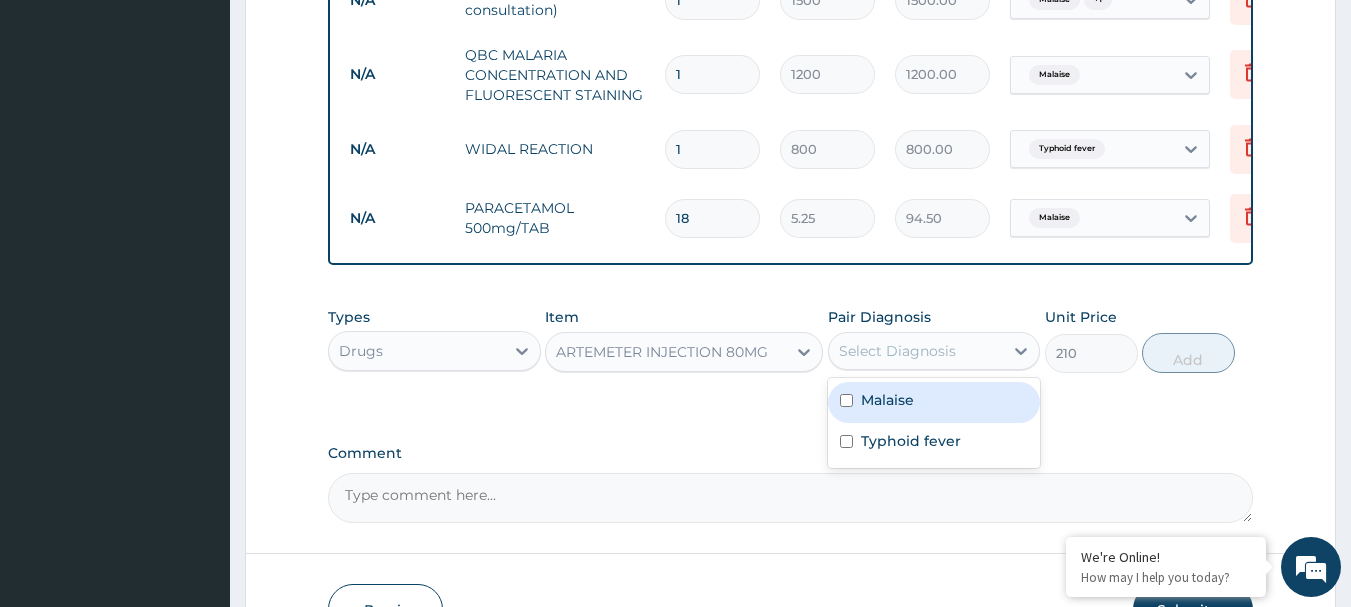 click on "Select Diagnosis" at bounding box center (897, 351) 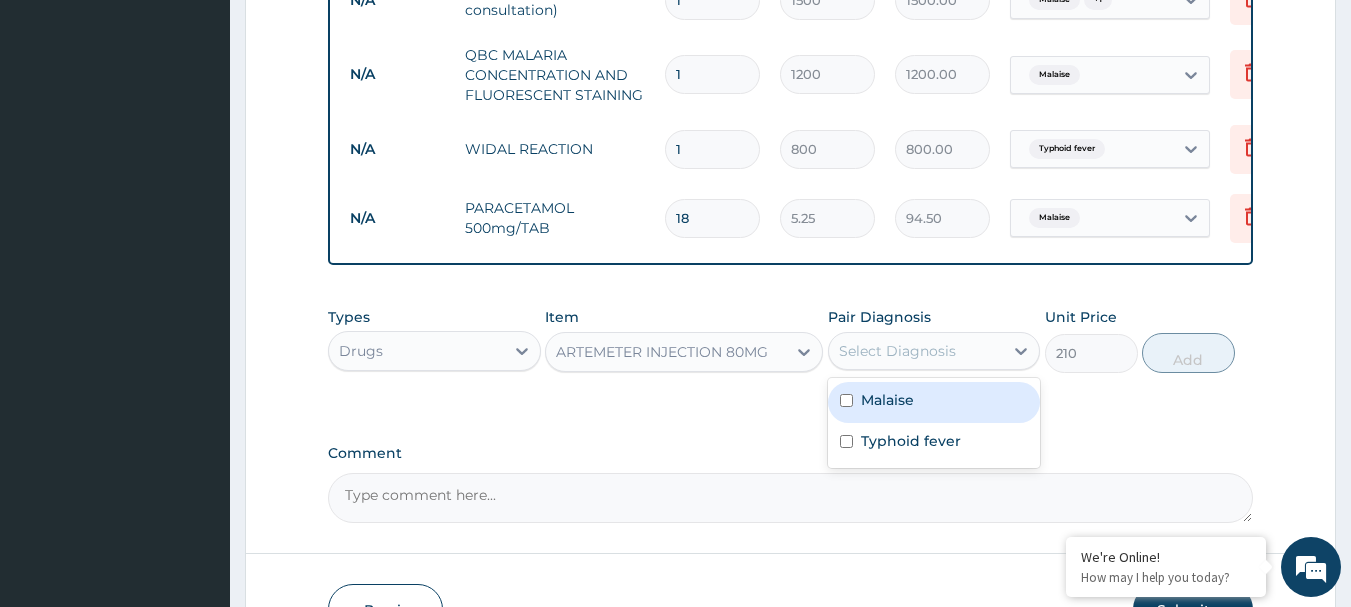 click at bounding box center (846, 400) 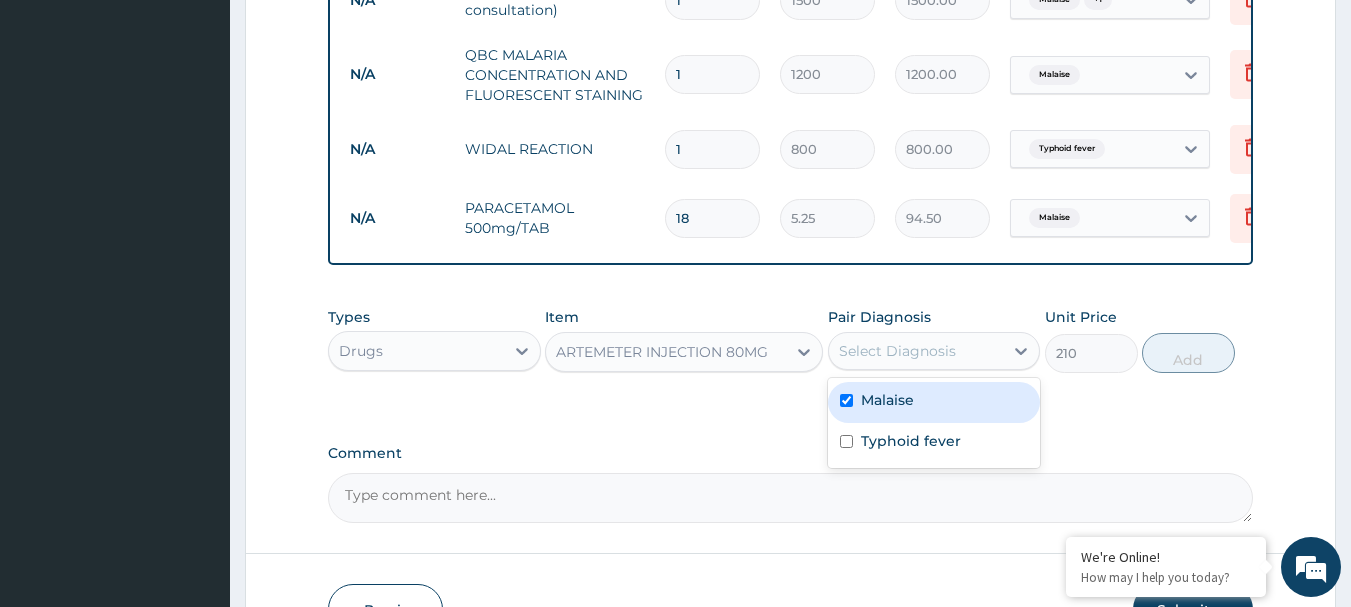 checkbox on "true" 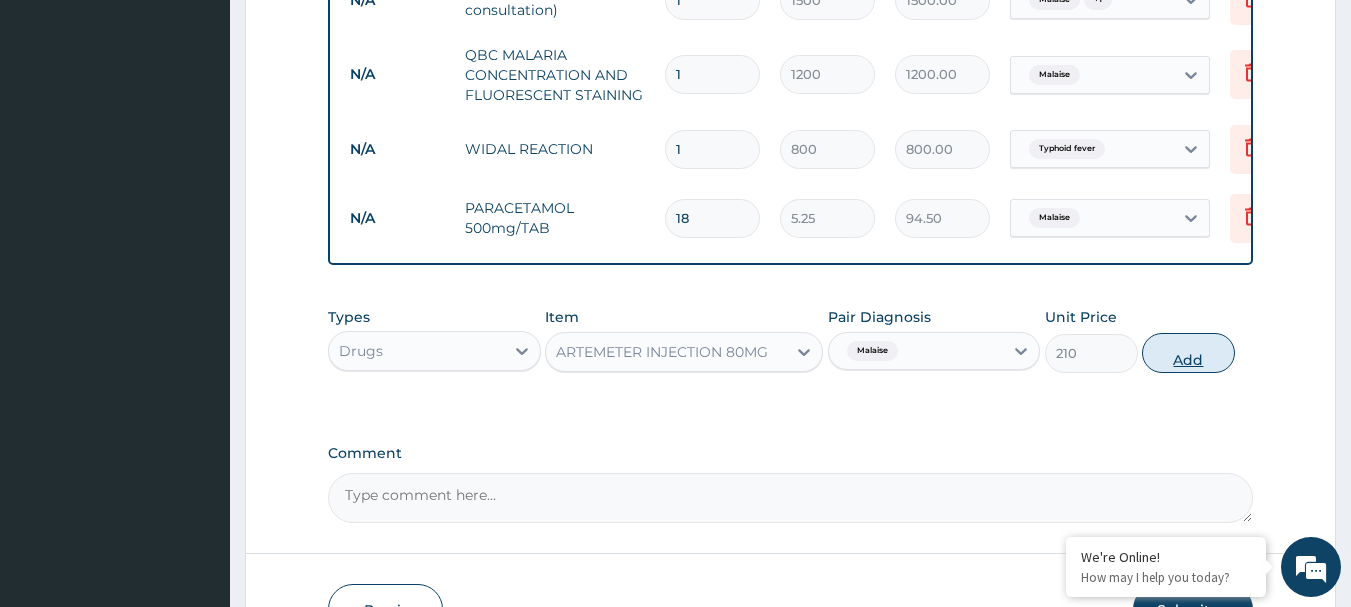 click on "Add" at bounding box center (1188, 353) 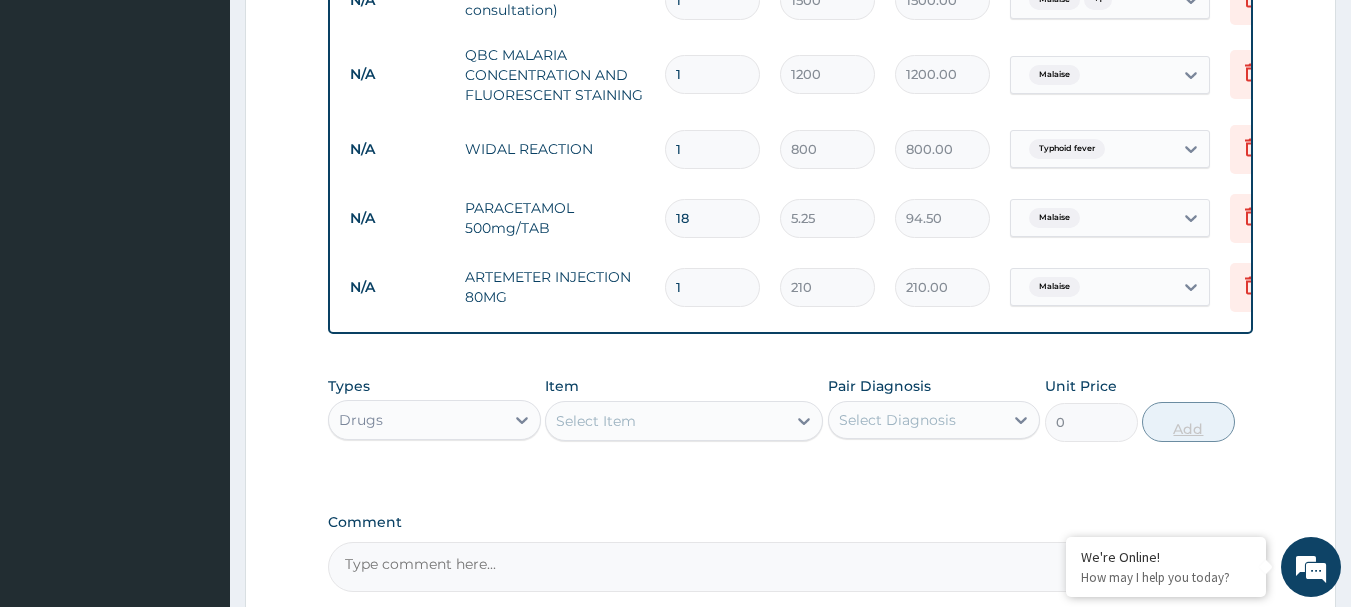 type 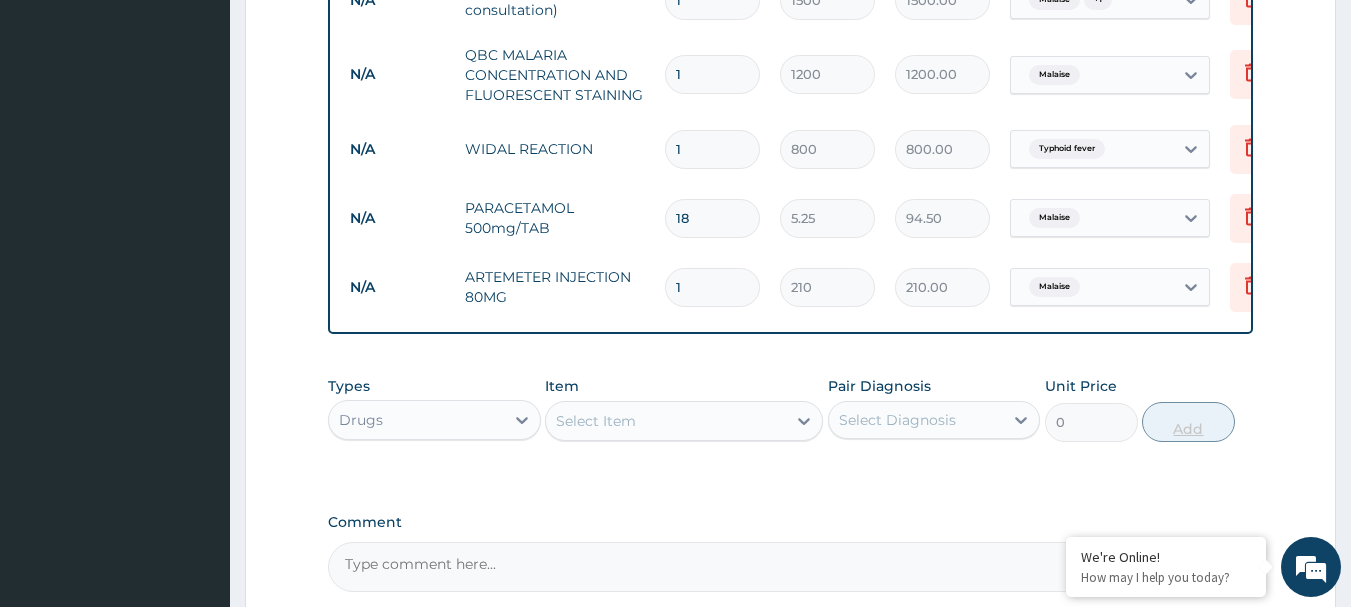type on "0.00" 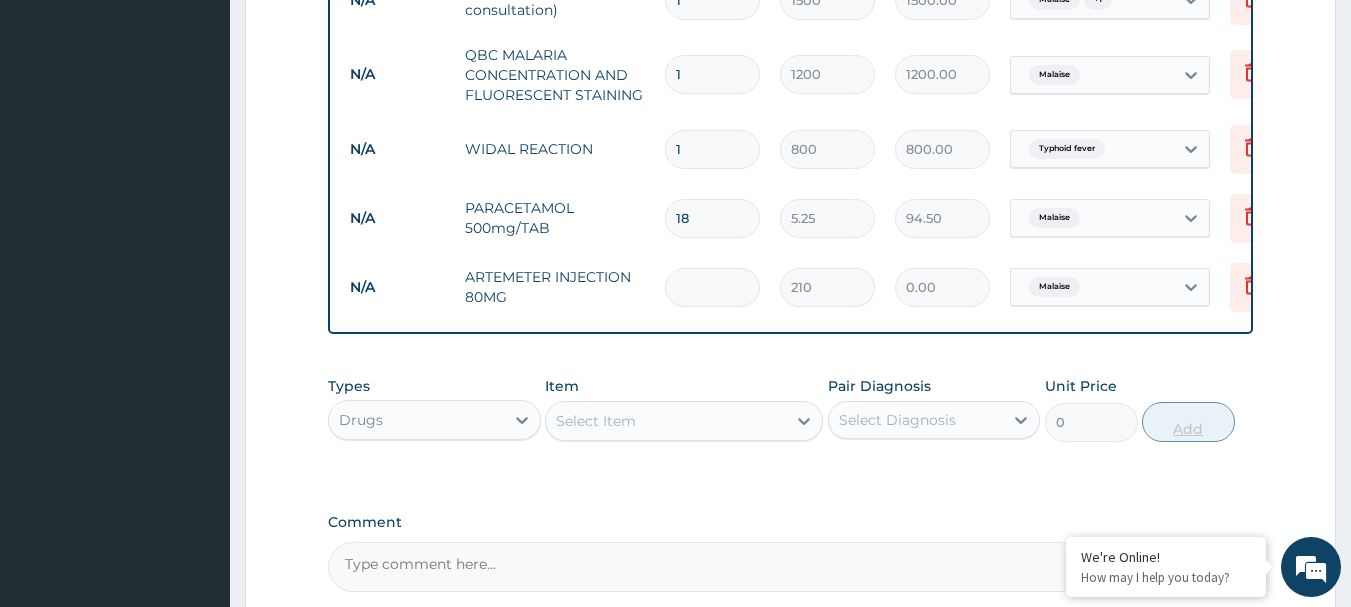 type on "6" 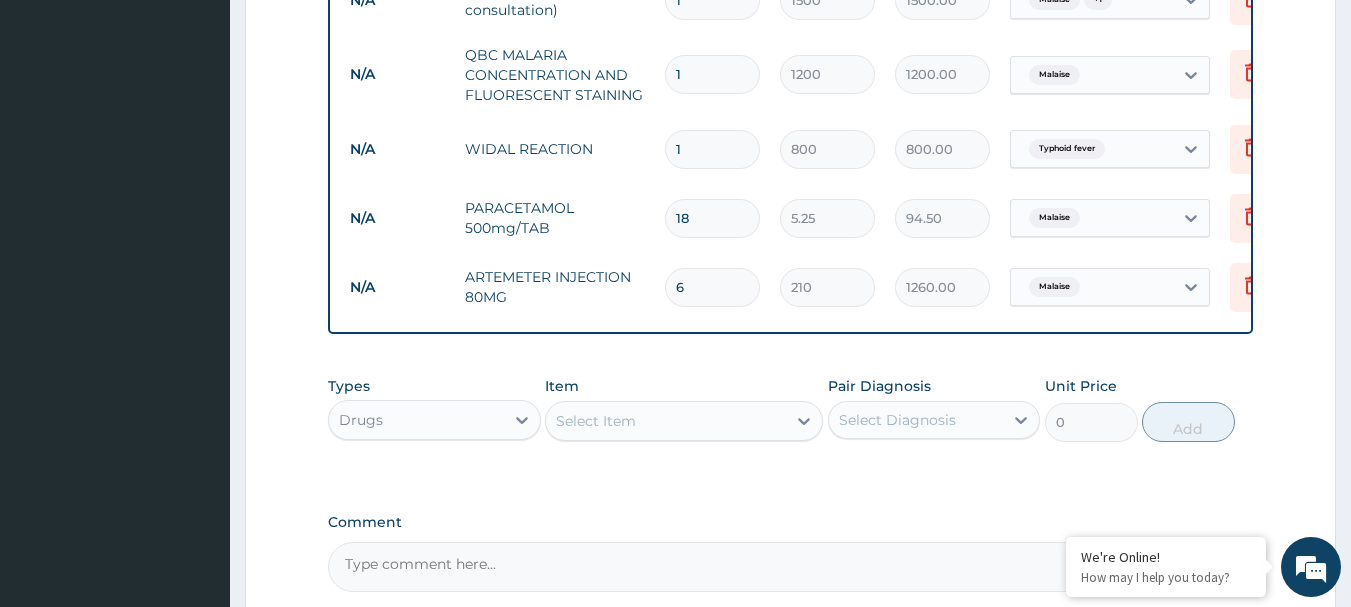 type on "6" 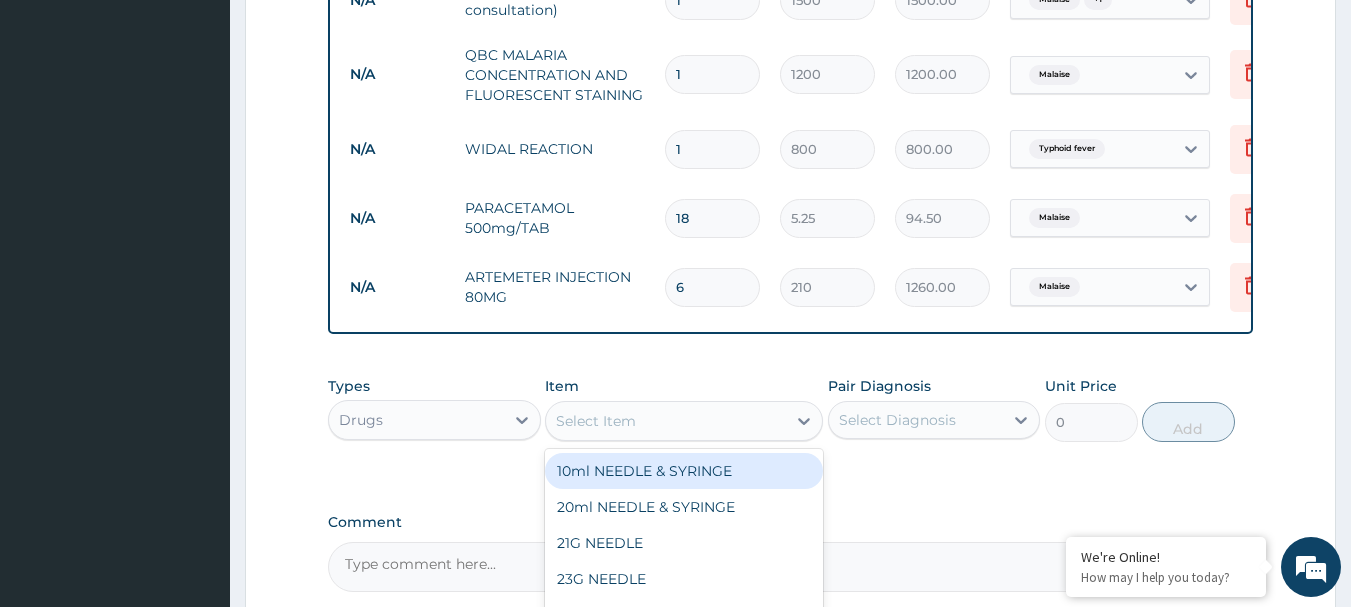 click on "Select Item" at bounding box center [666, 421] 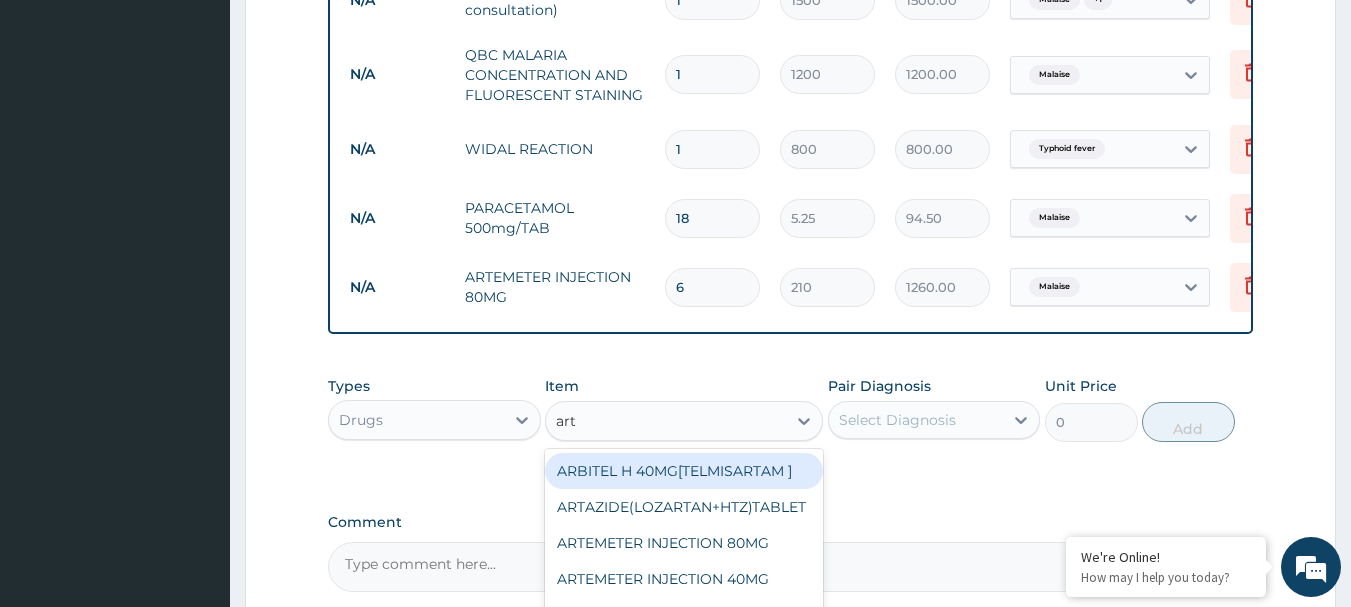 type on "arte" 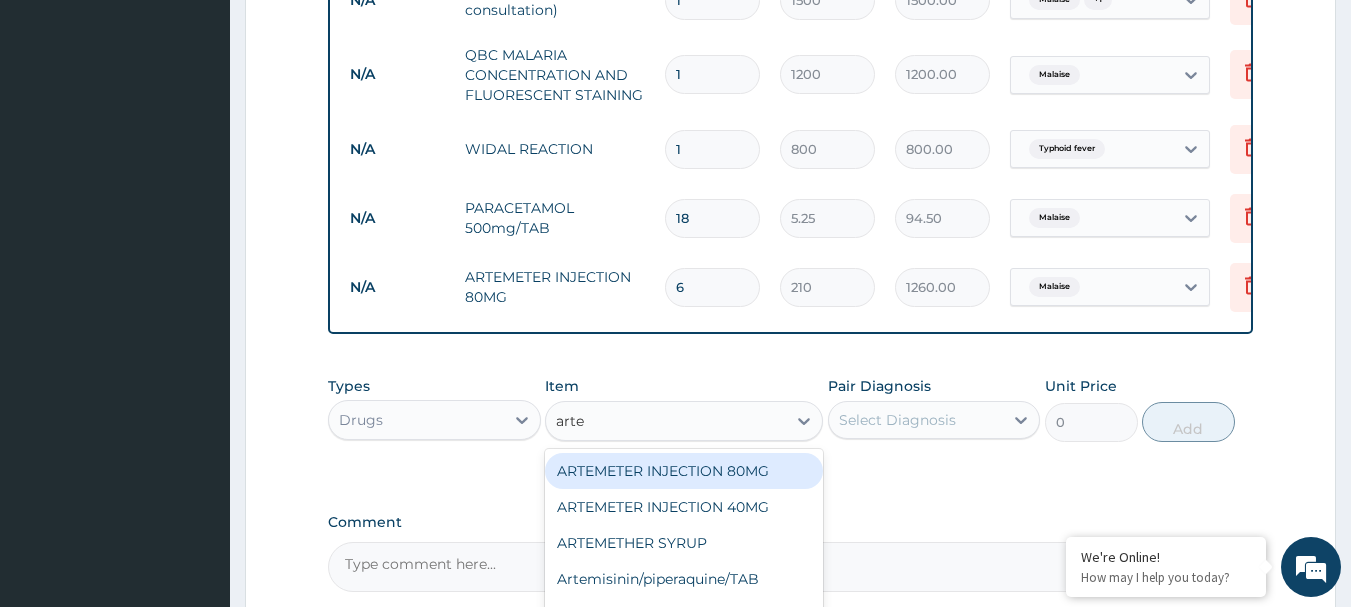 scroll, scrollTop: 1042, scrollLeft: 0, axis: vertical 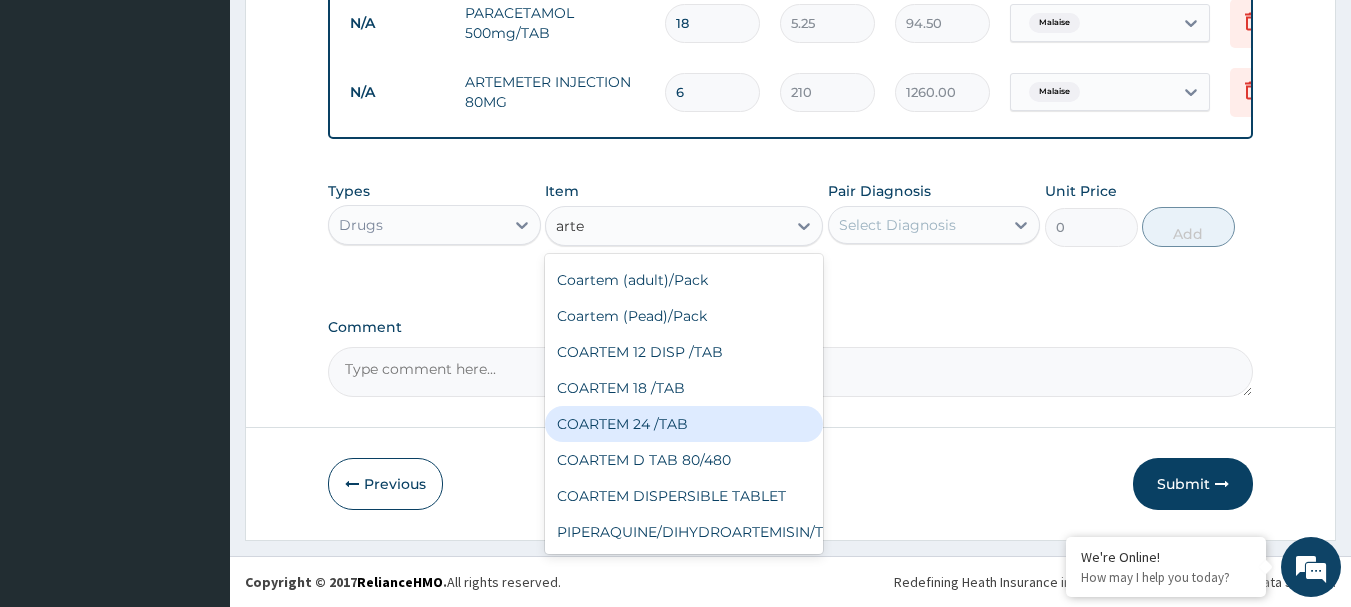 click on "COARTEM 24 /TAB" at bounding box center (684, 424) 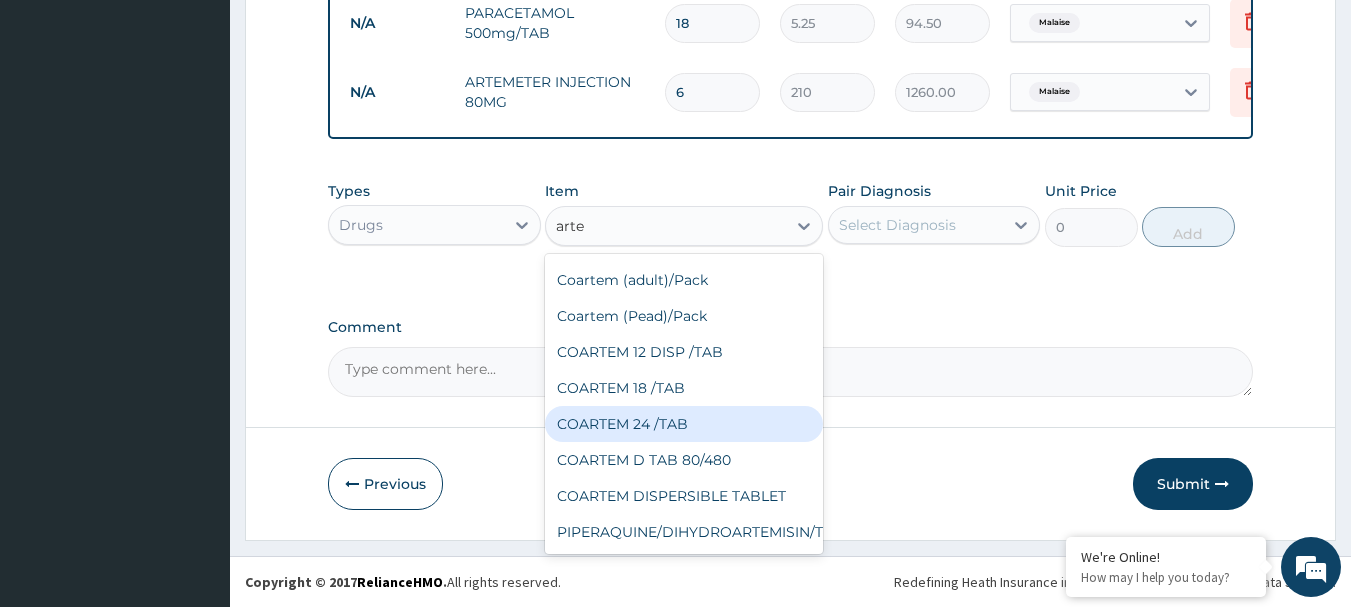 type 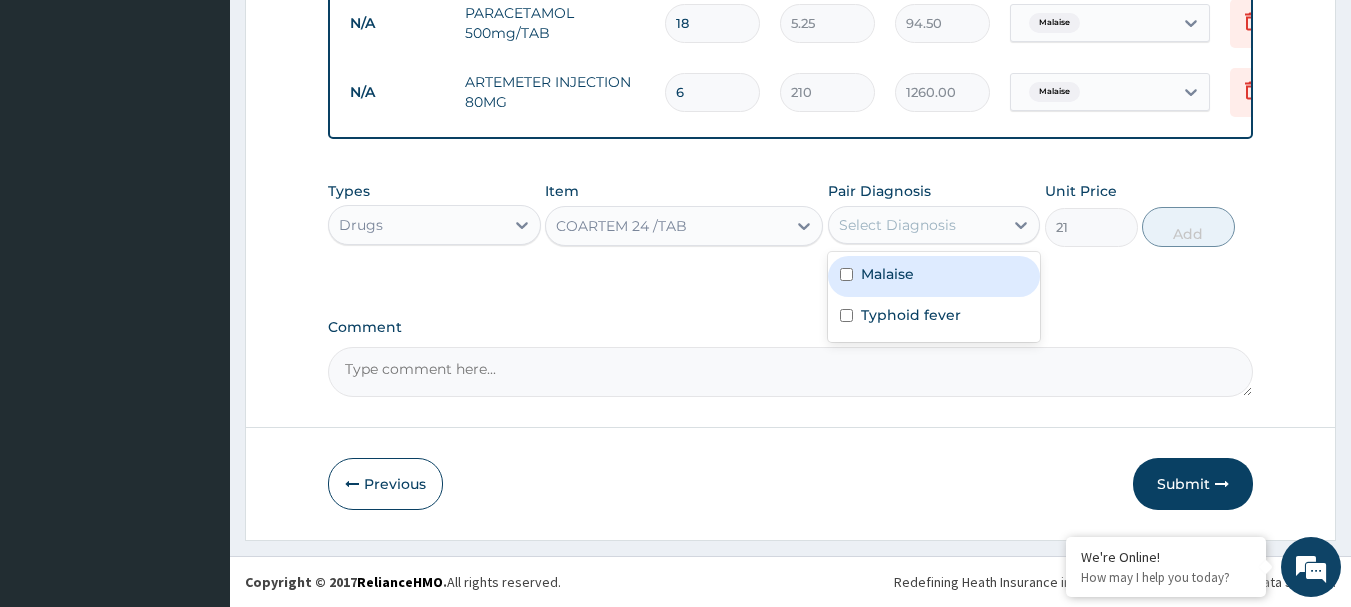 click on "Select Diagnosis" at bounding box center [897, 225] 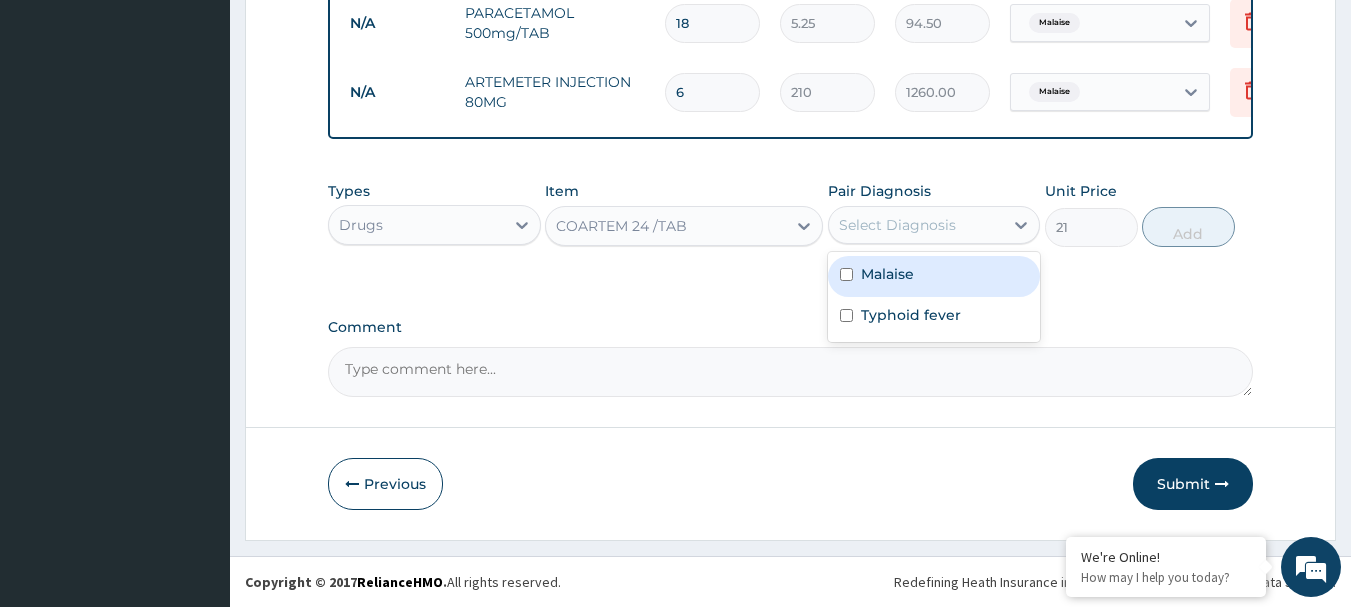 click at bounding box center (846, 274) 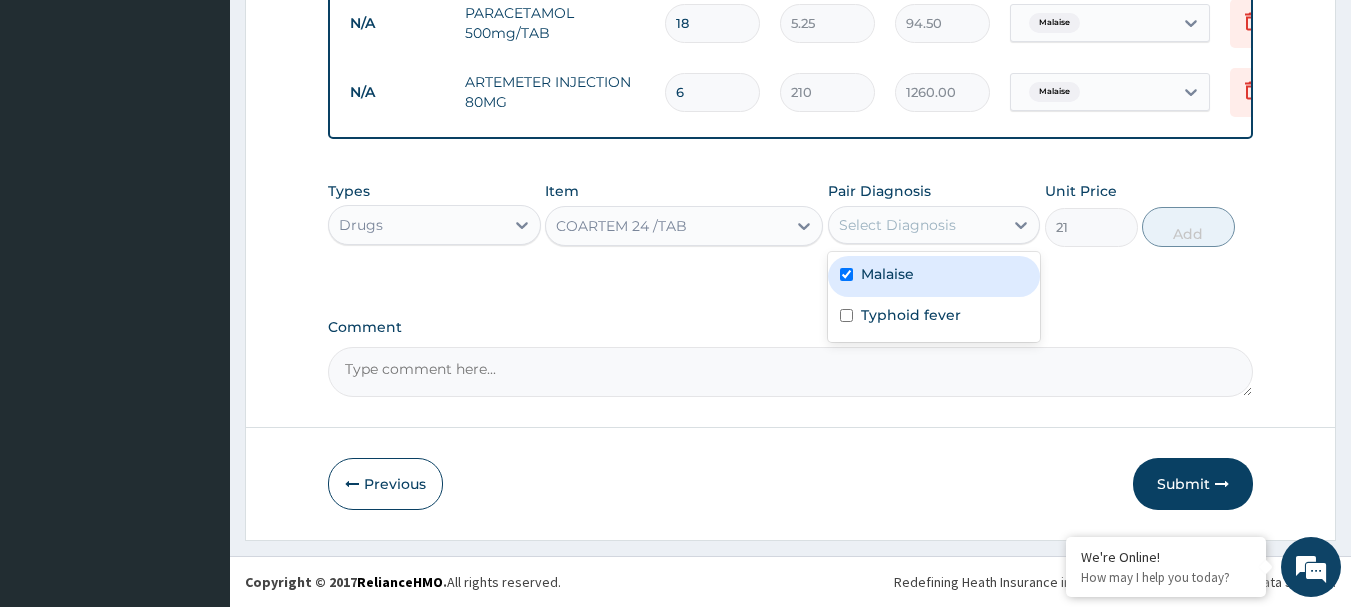 checkbox on "true" 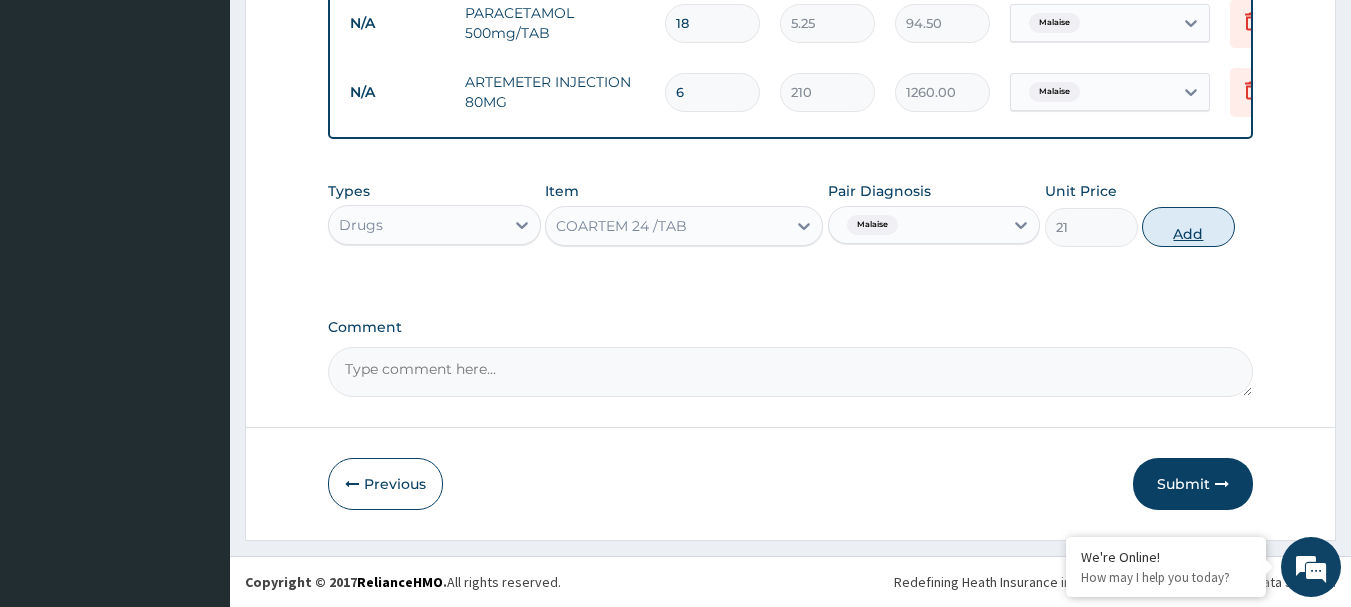 click on "Add" at bounding box center [1188, 227] 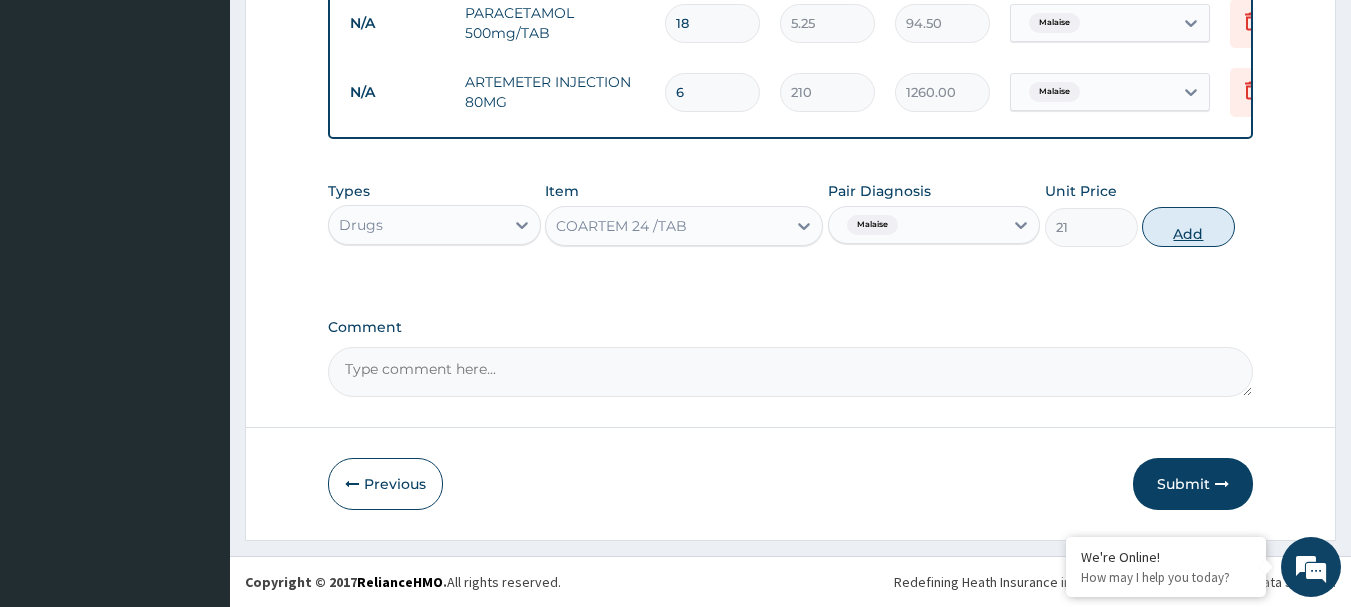 type on "0" 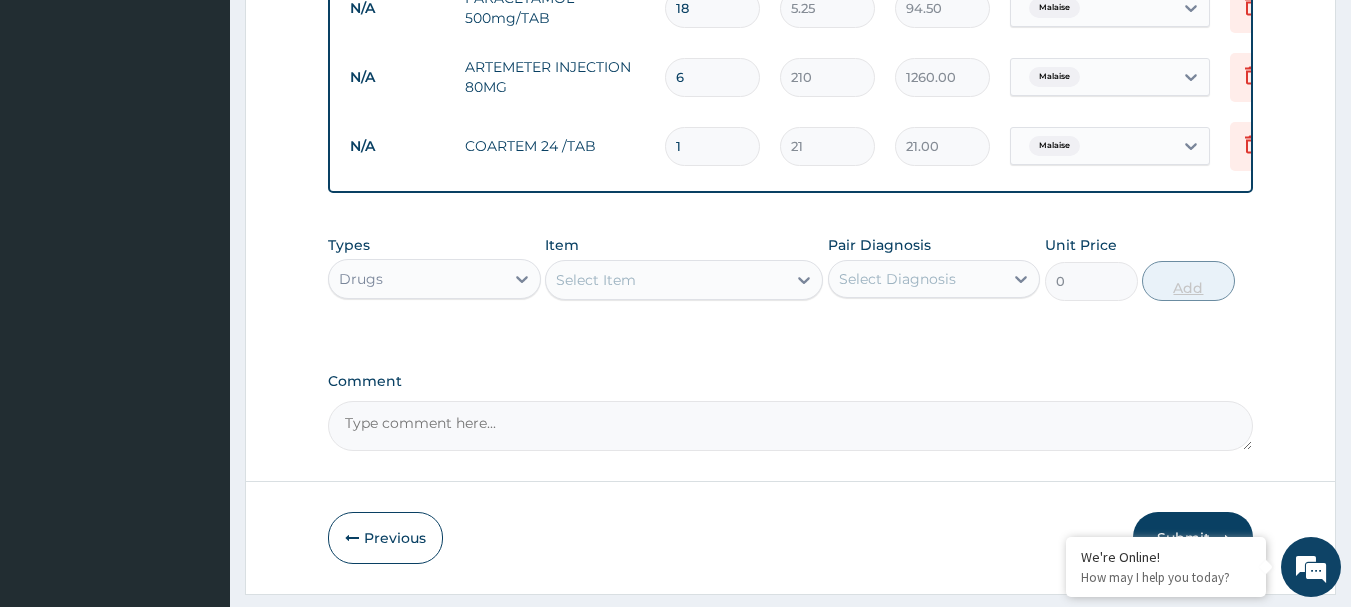 type 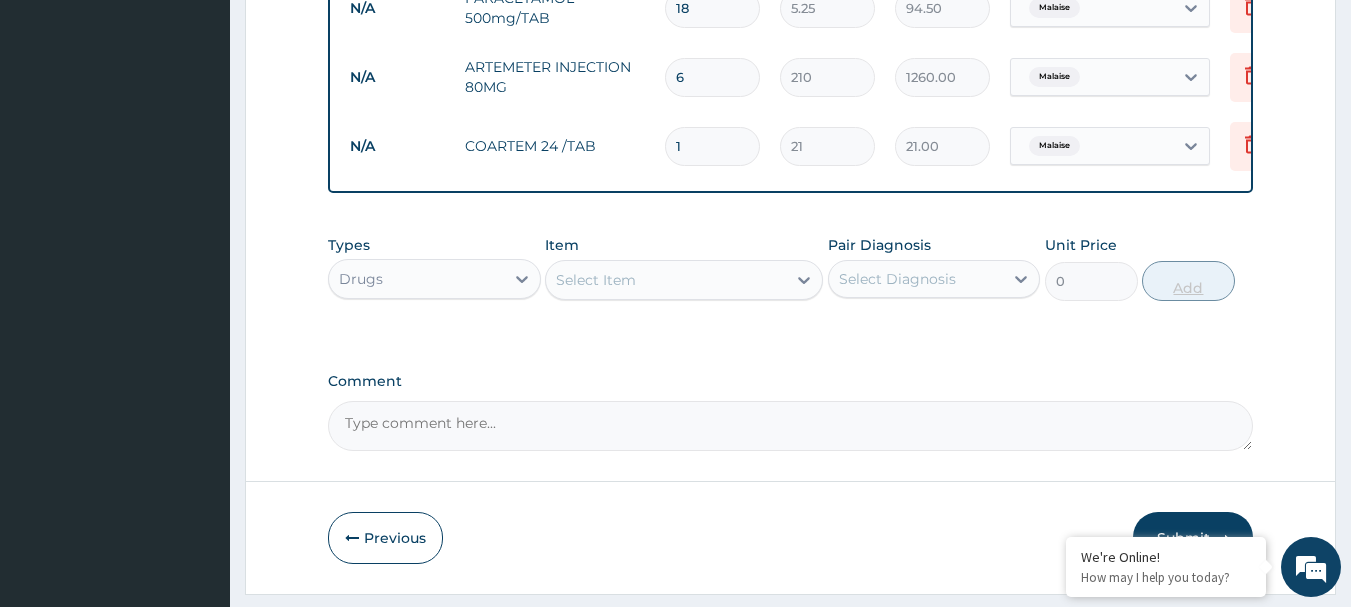 type on "0.00" 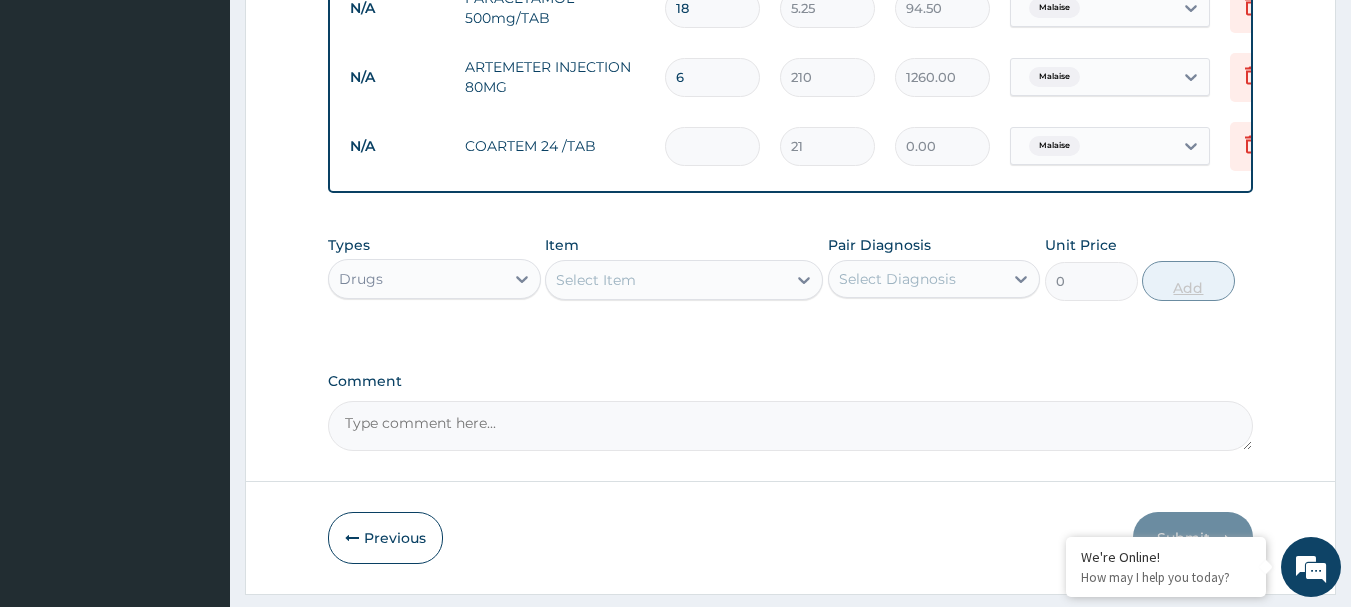 type on "2" 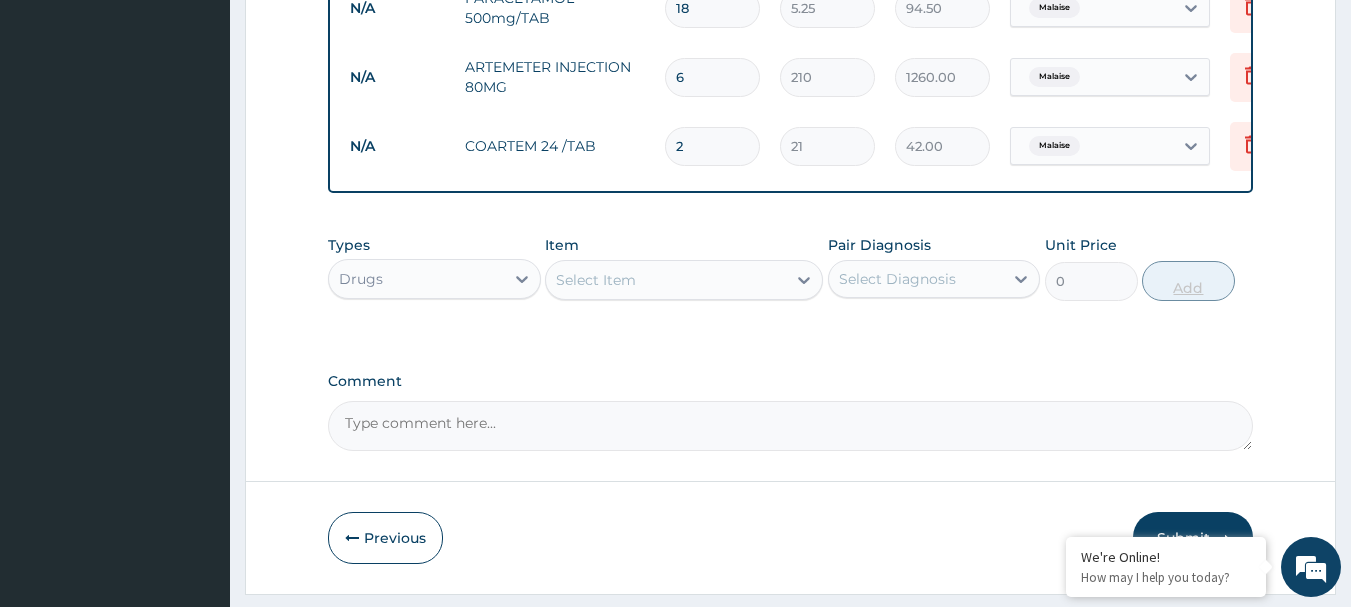 type on "24" 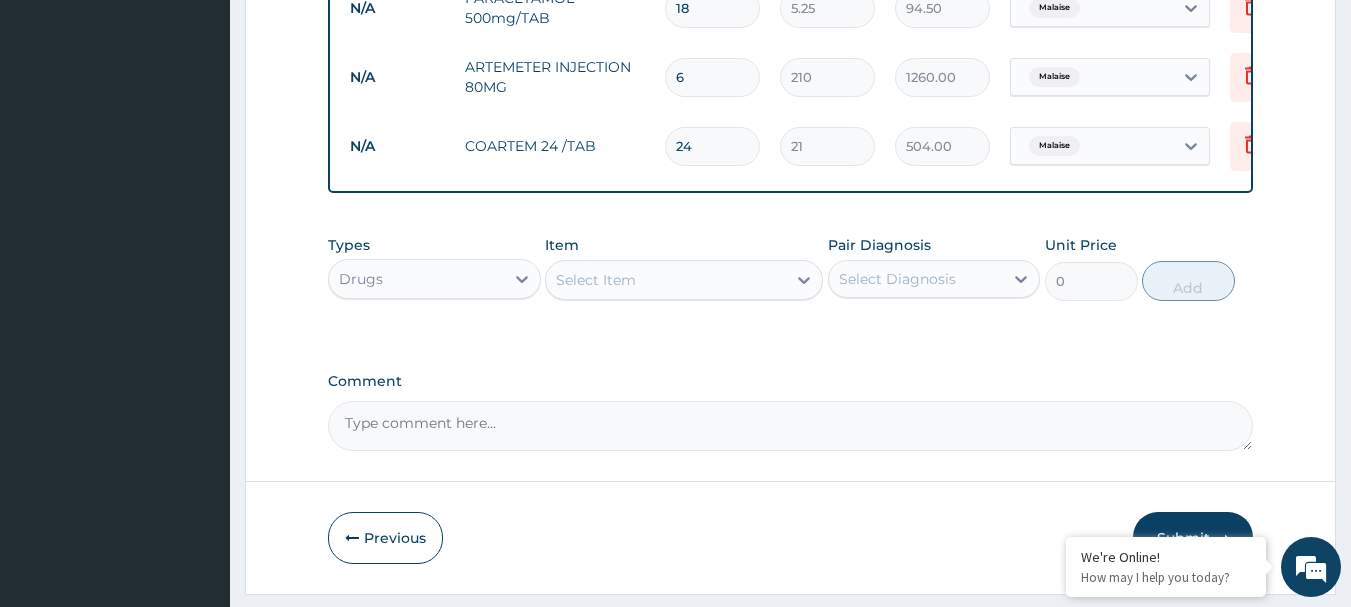 type on "24" 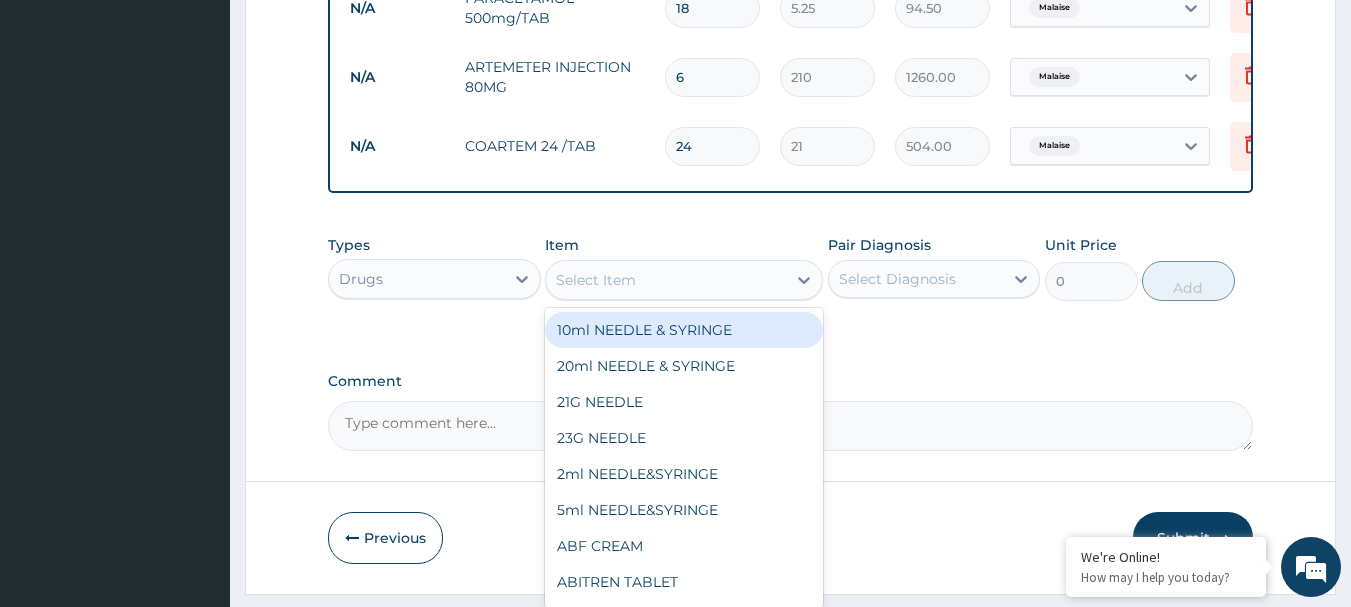 click on "Select Item" at bounding box center [666, 280] 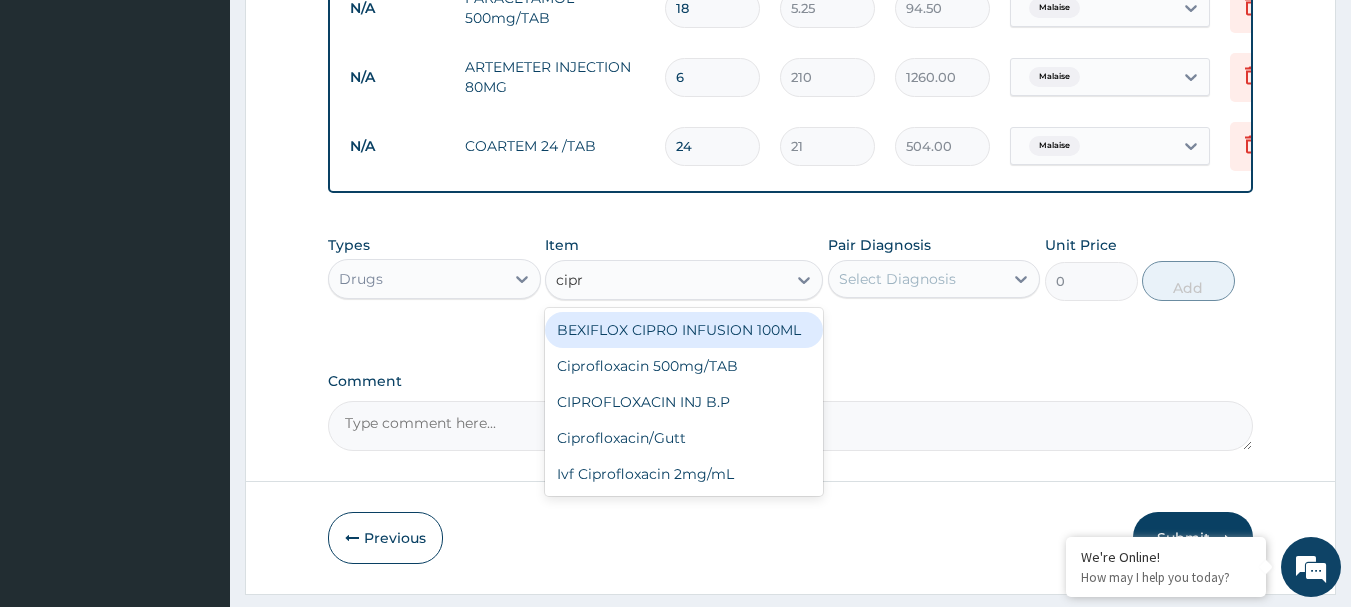 type on "cipro" 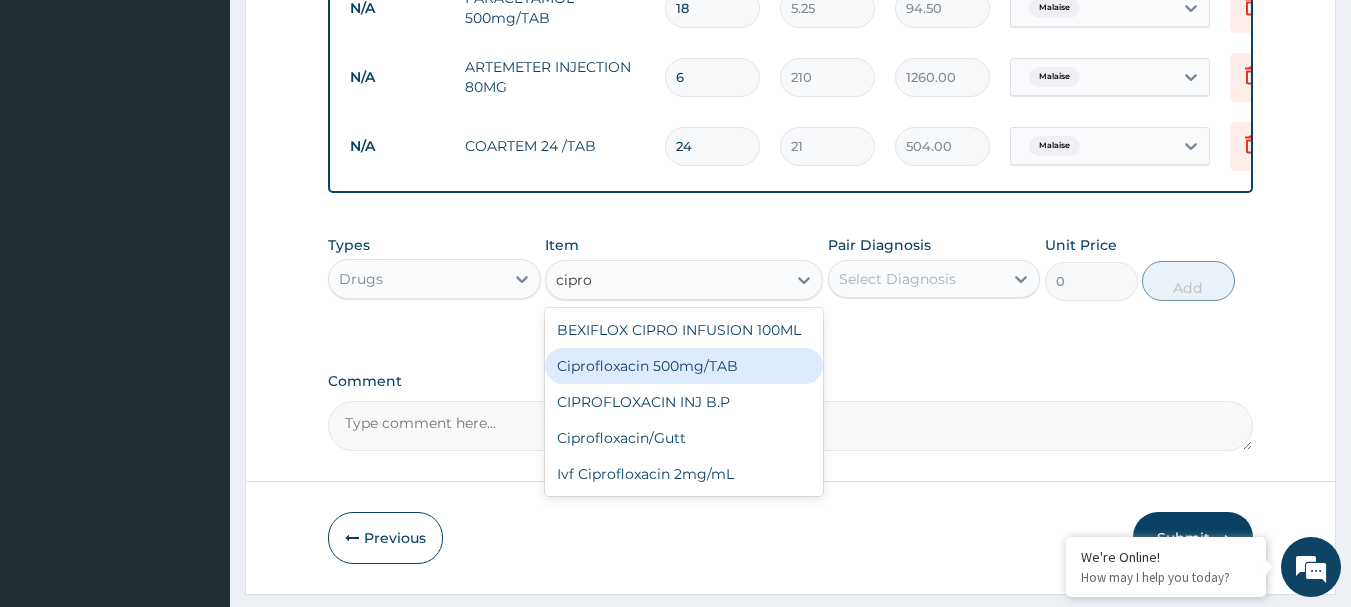 click on "Ciprofloxacin 500mg/TAB" at bounding box center (684, 366) 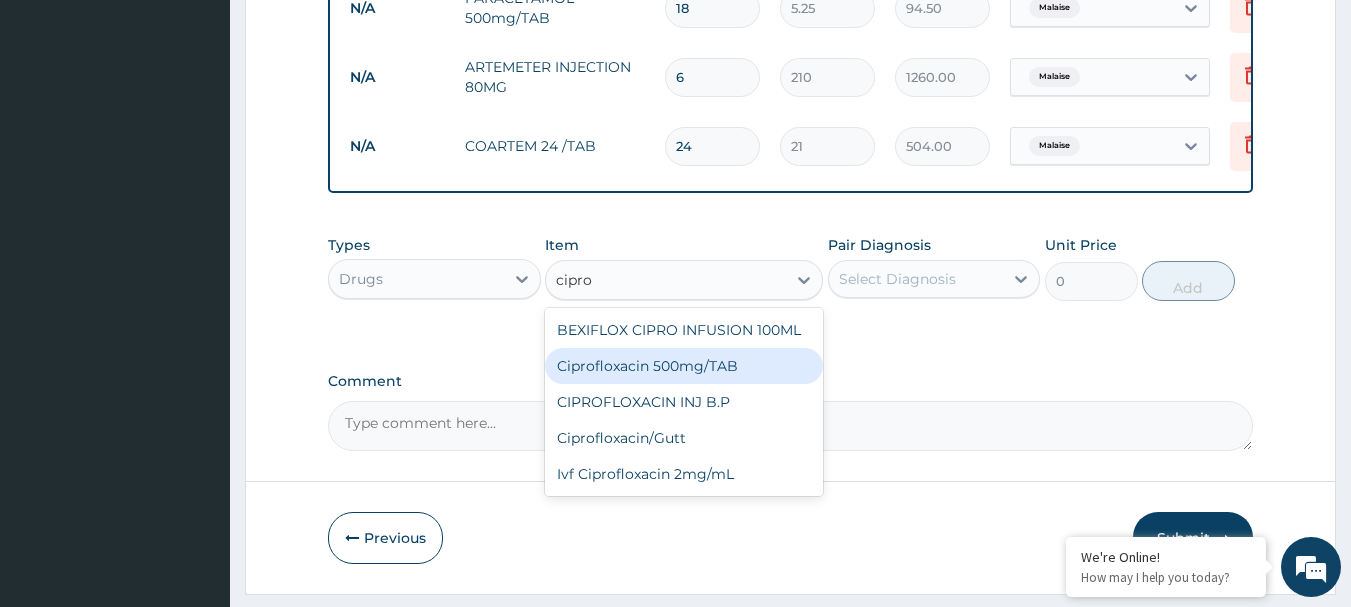 type 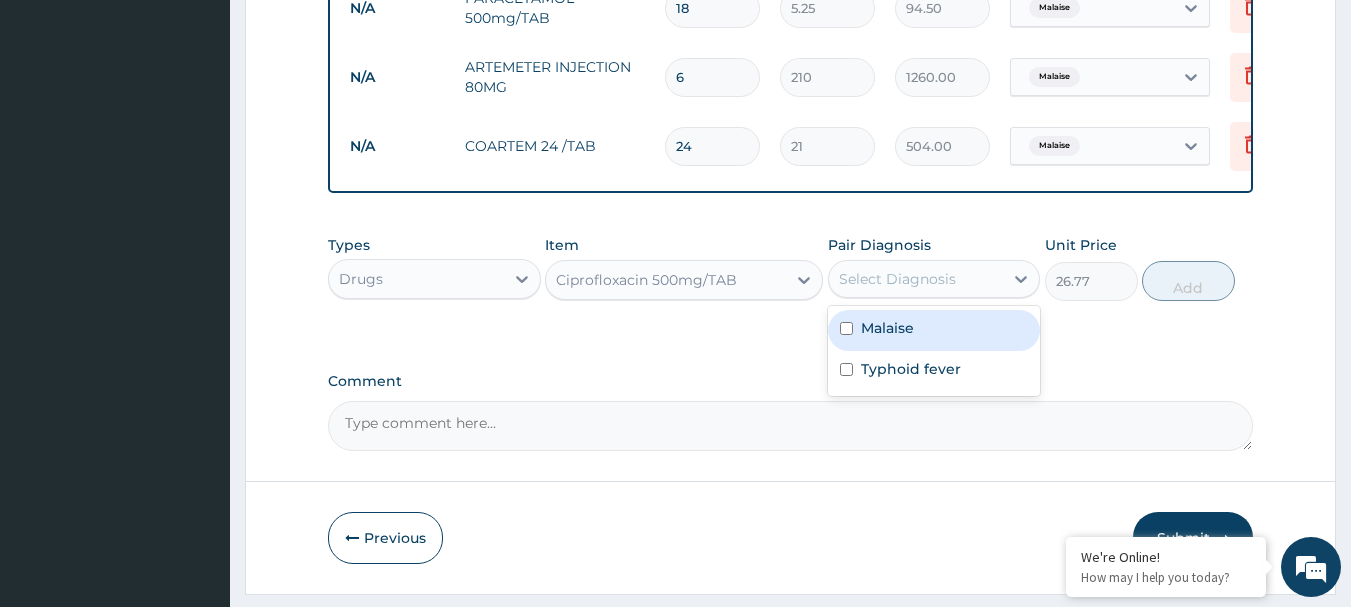 click on "Select Diagnosis" at bounding box center (897, 279) 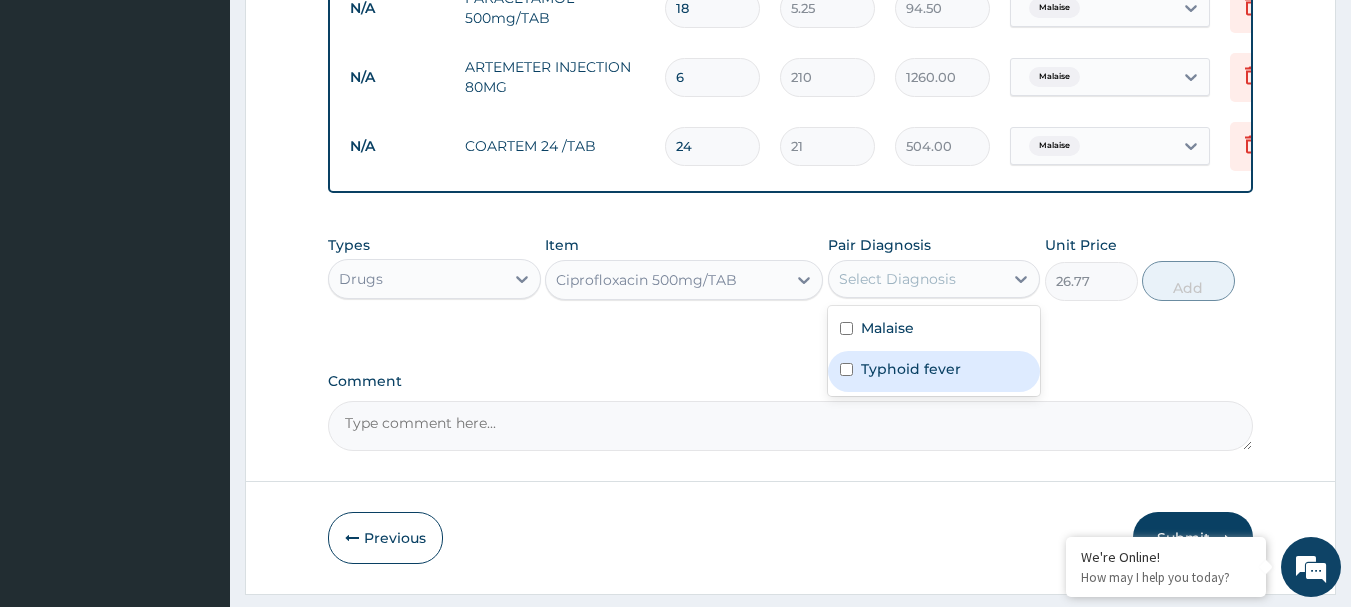 click at bounding box center [846, 369] 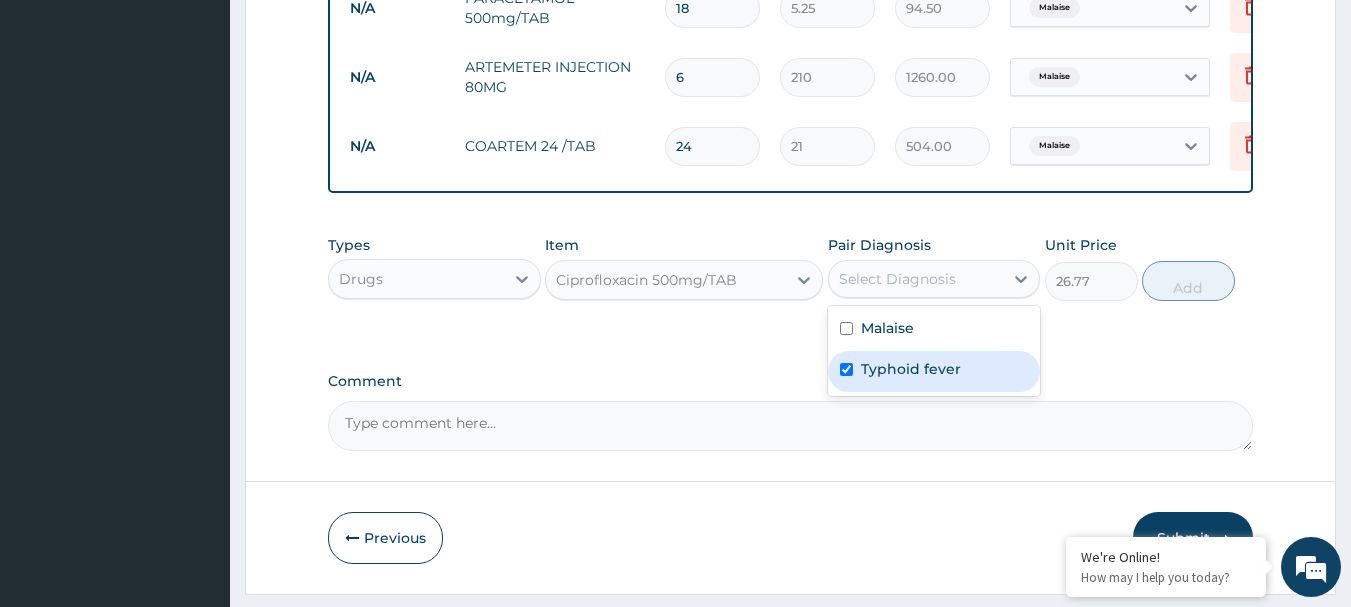 checkbox on "true" 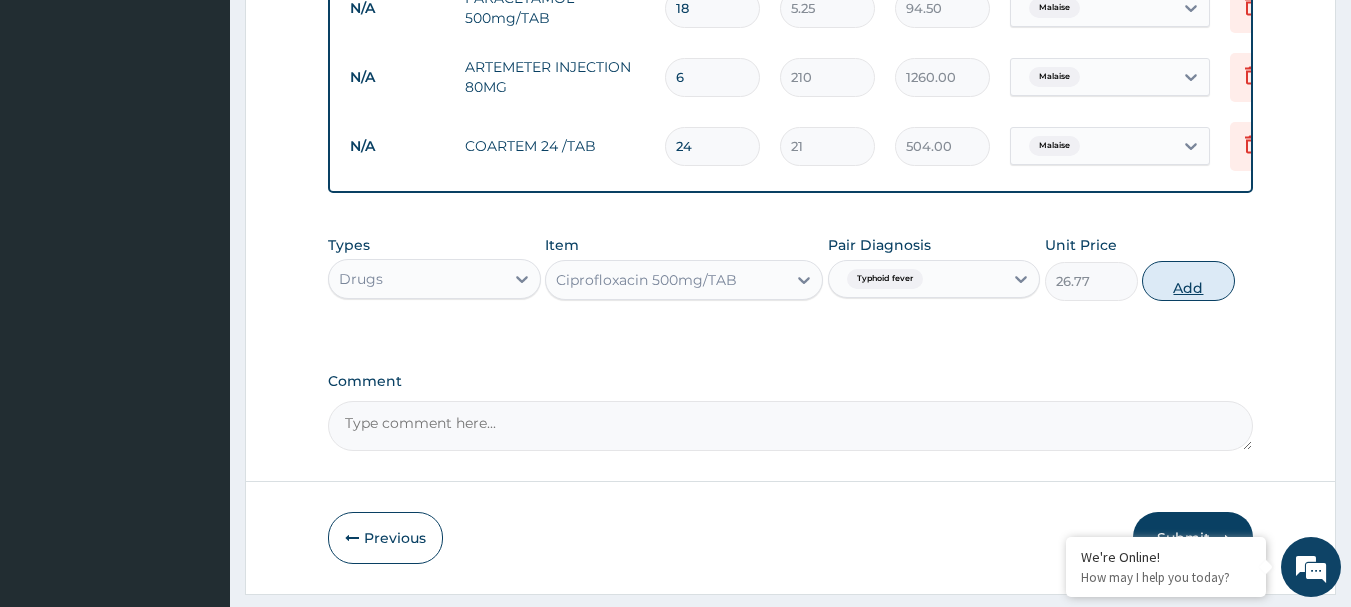 click on "Add" at bounding box center (1188, 281) 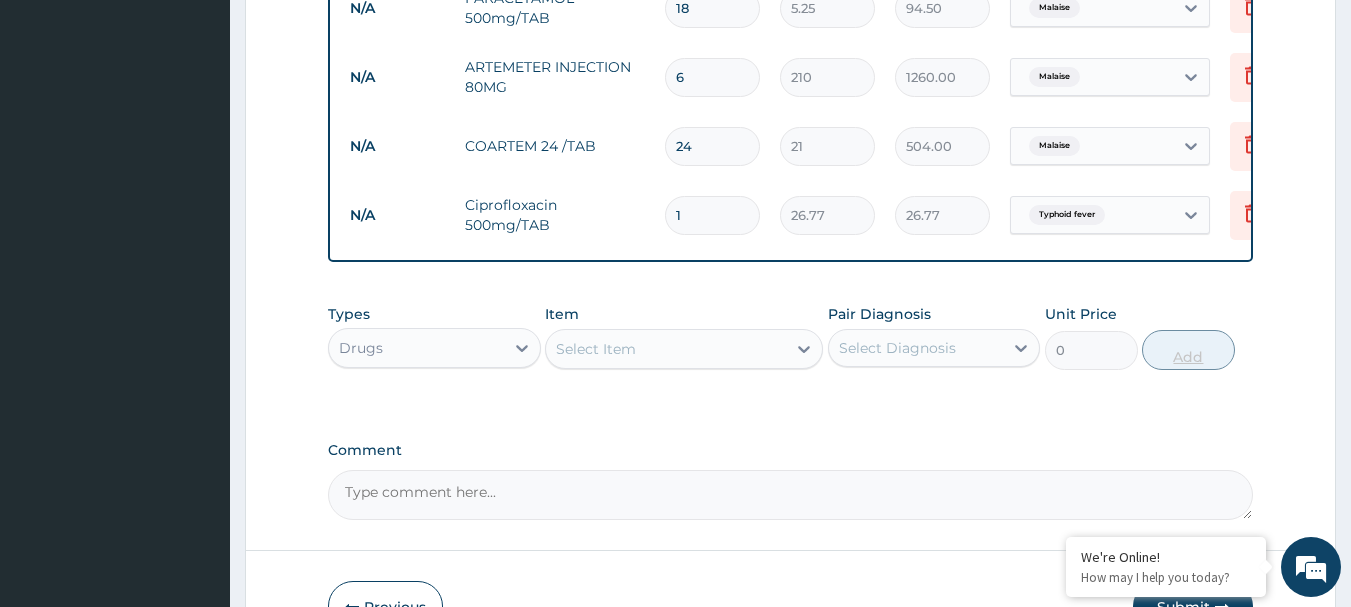 type on "10" 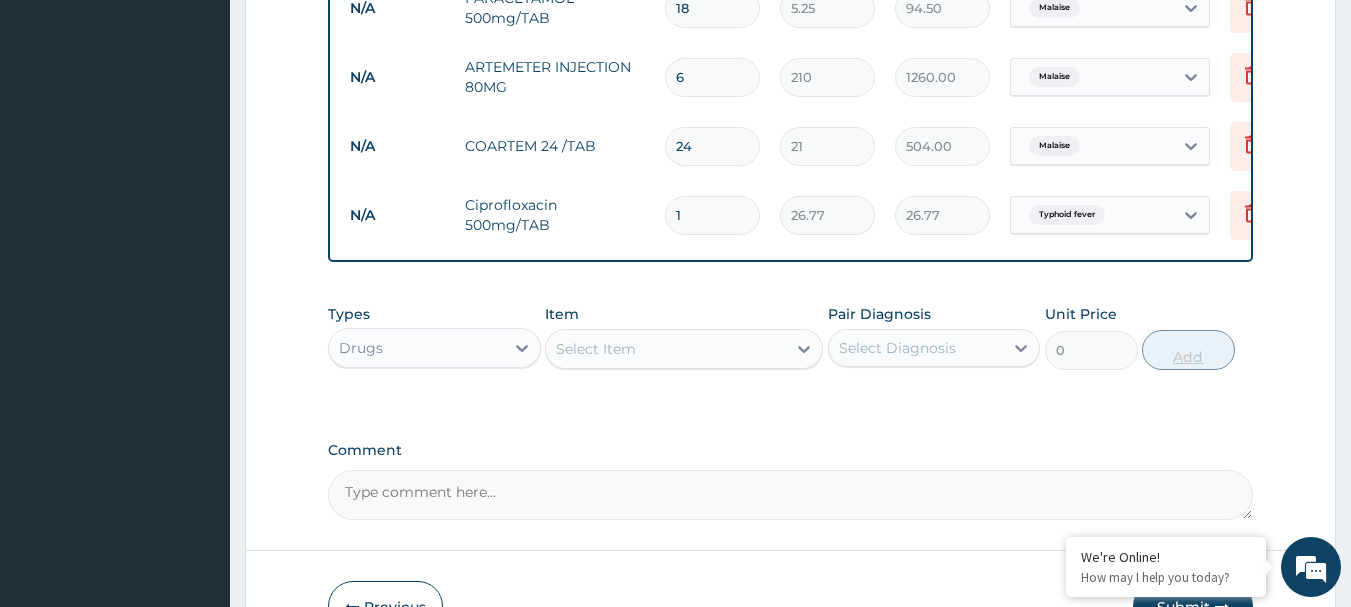 type on "267.70" 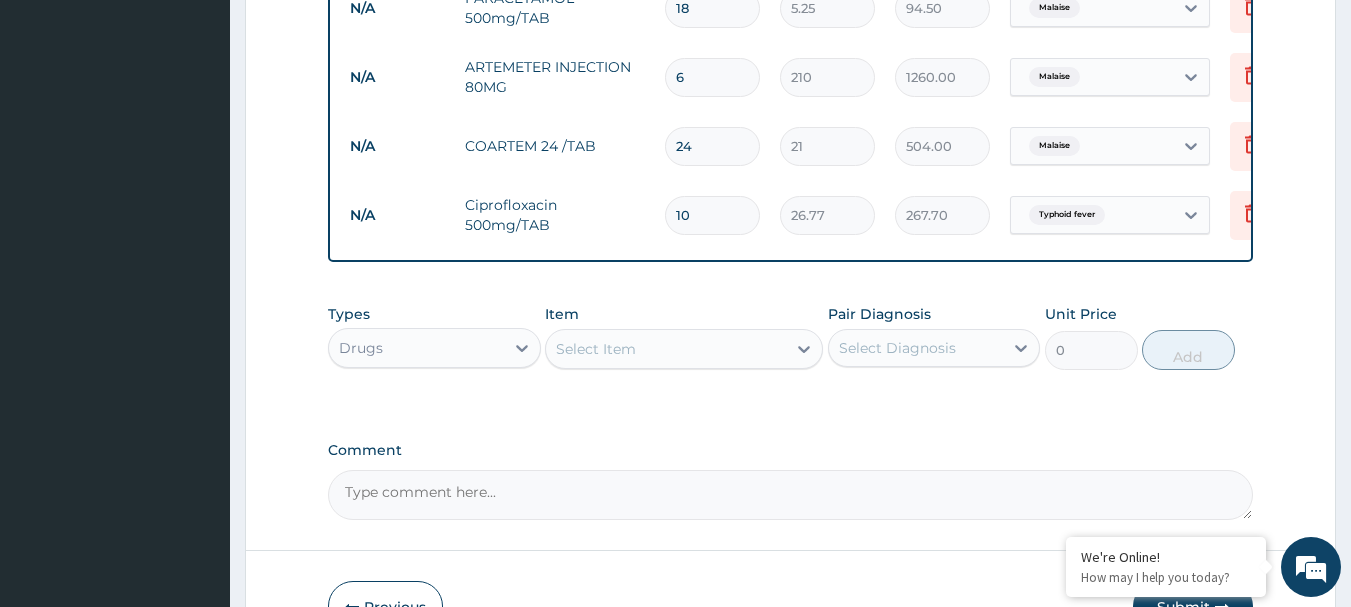type on "10" 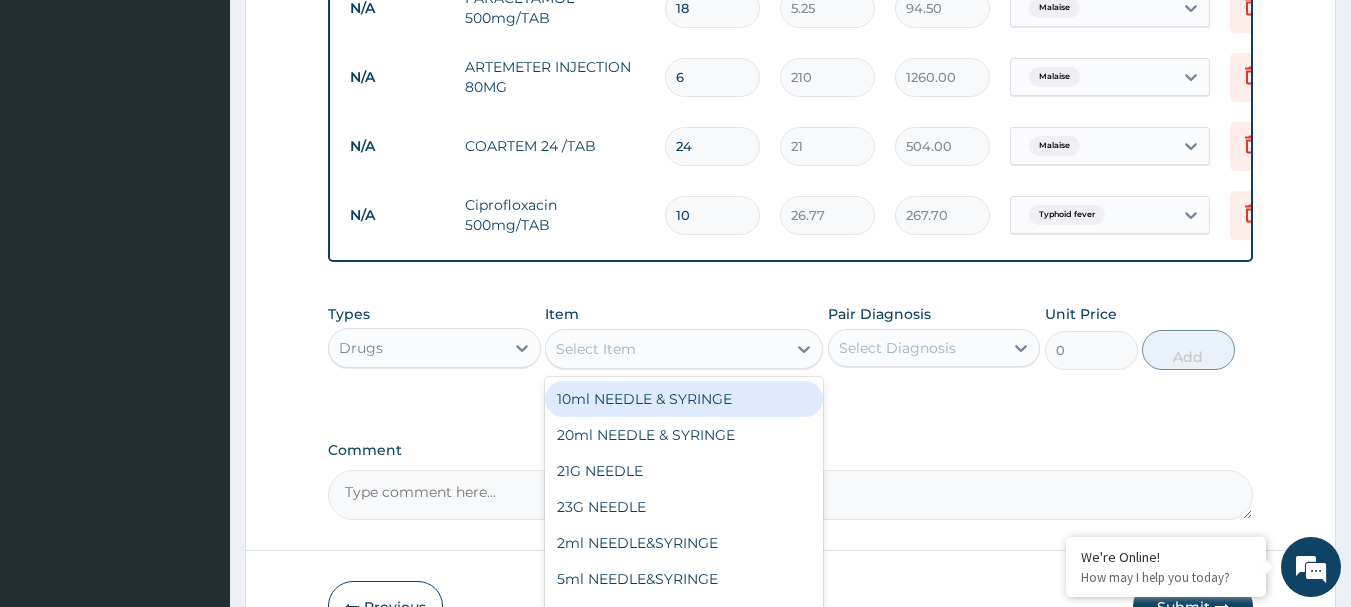 click on "Select Item" at bounding box center (666, 349) 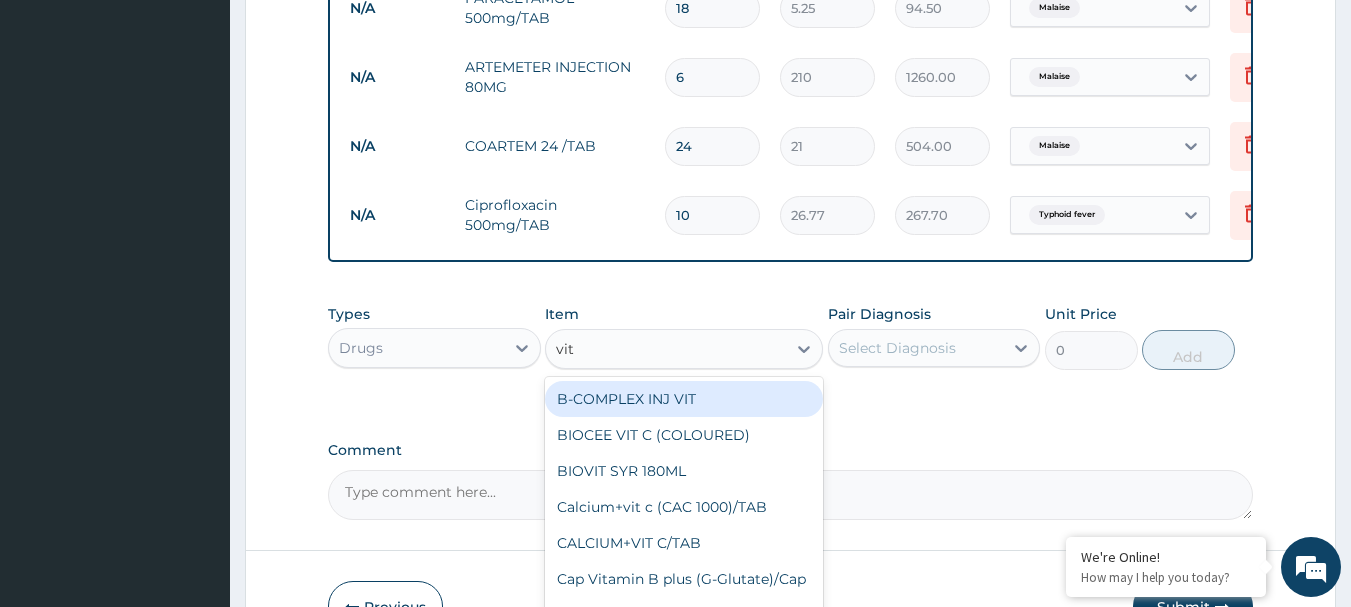 type on "vita" 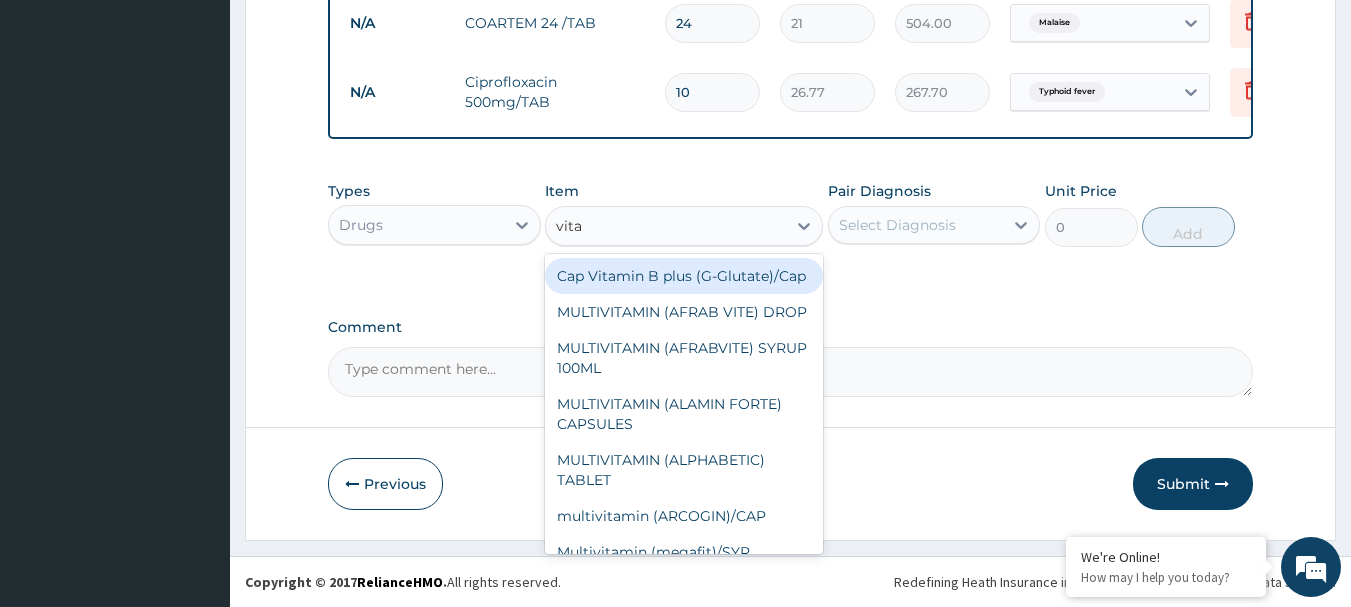 scroll, scrollTop: 1180, scrollLeft: 0, axis: vertical 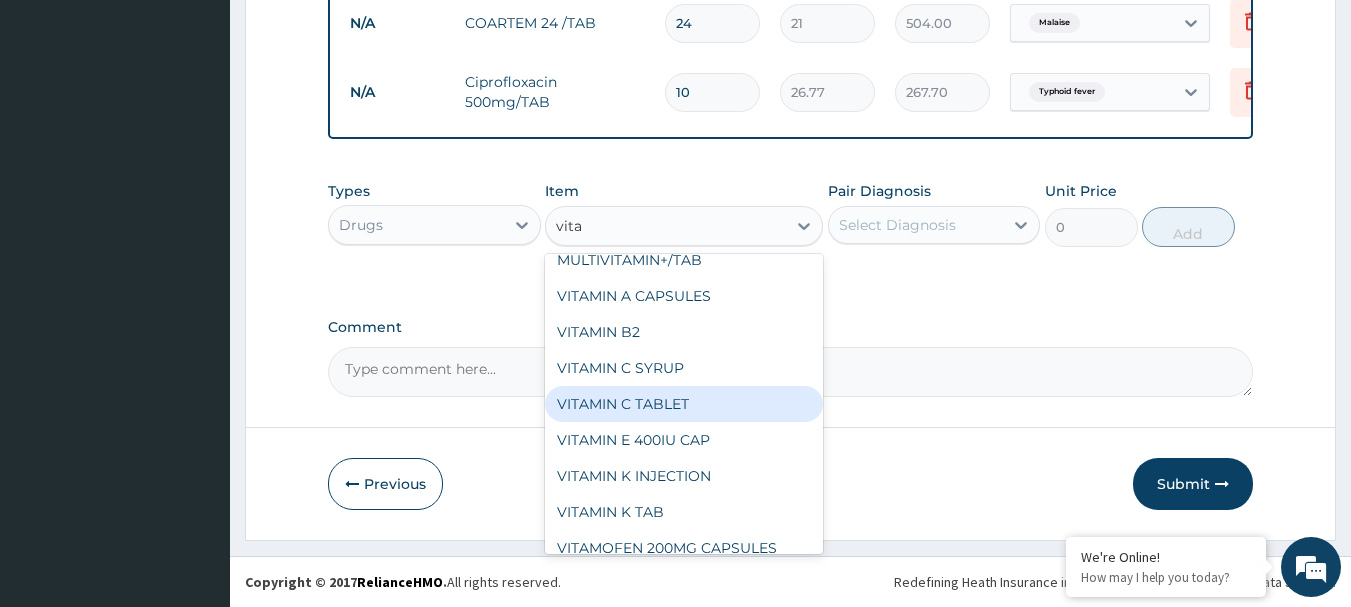 click on "VITAMIN C TABLET" at bounding box center [684, 404] 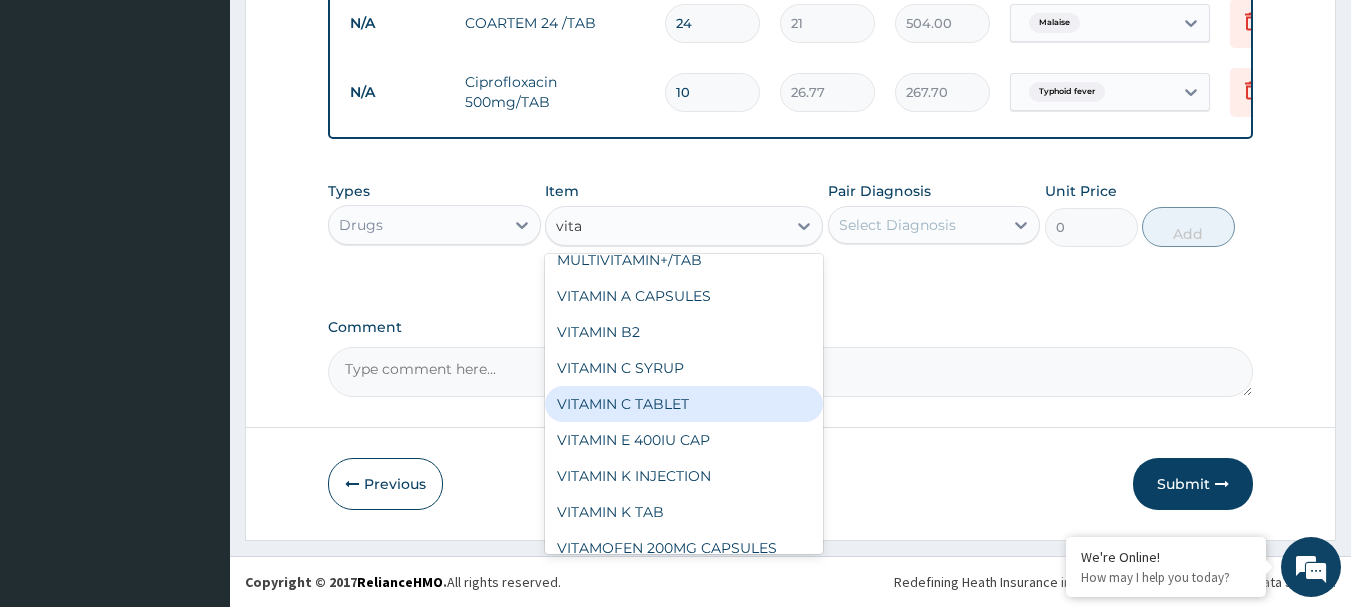 type 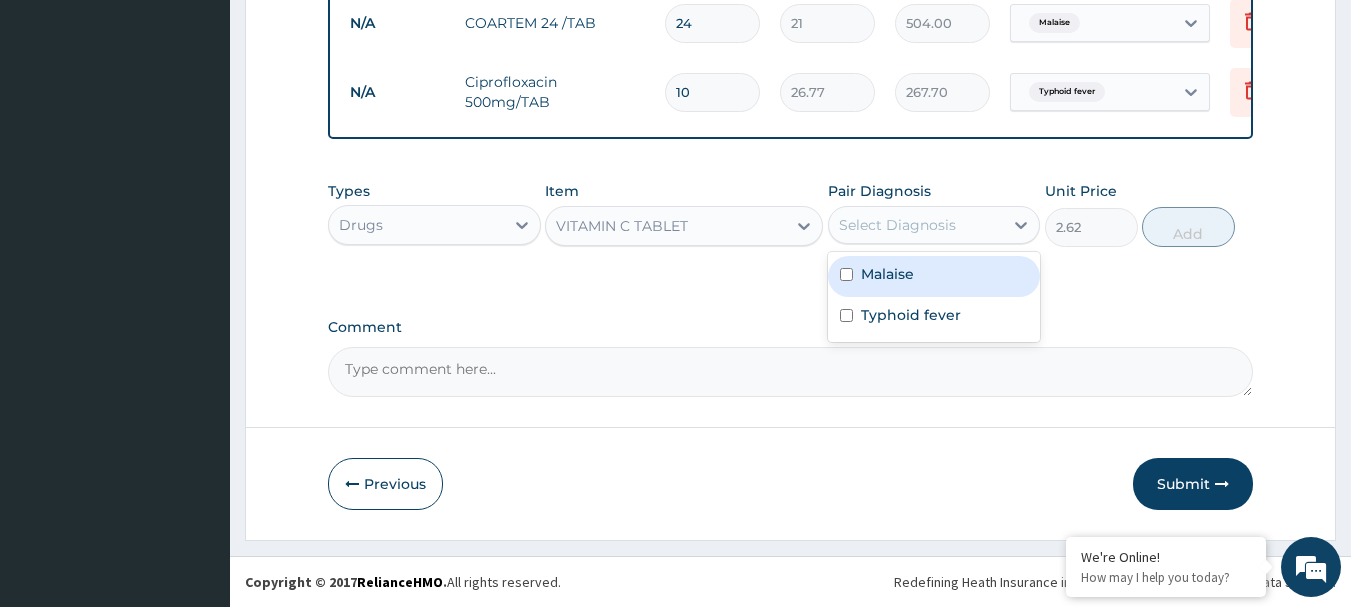 click on "Select Diagnosis" at bounding box center [897, 225] 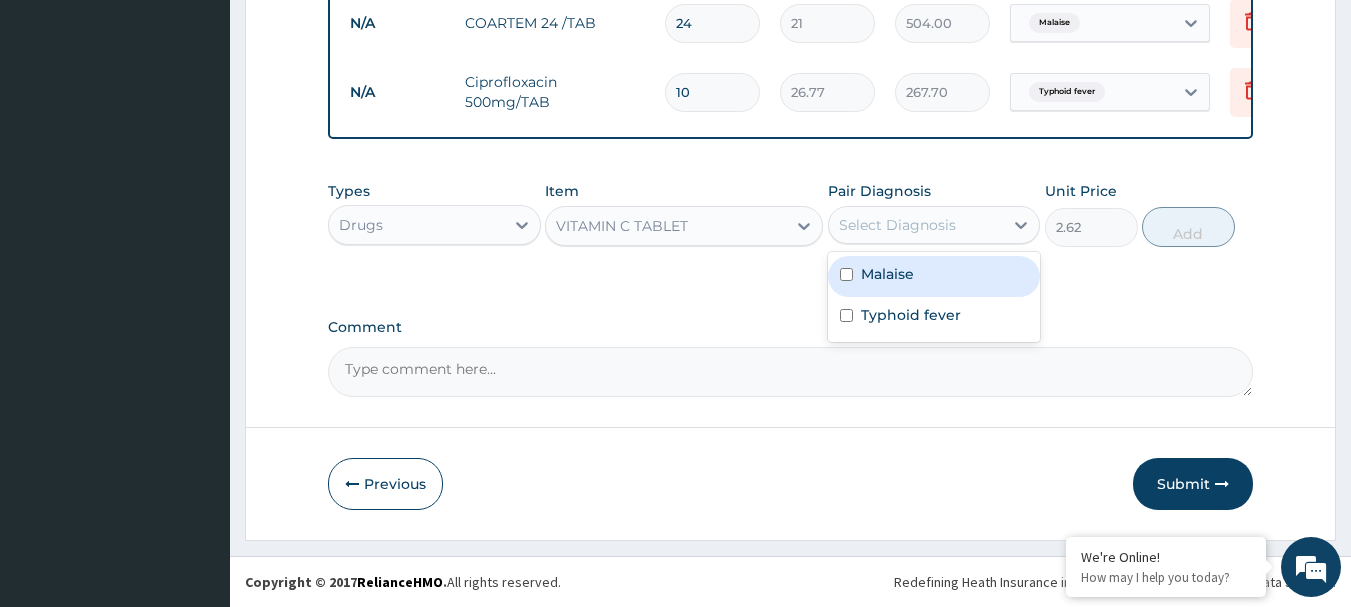 click at bounding box center (846, 274) 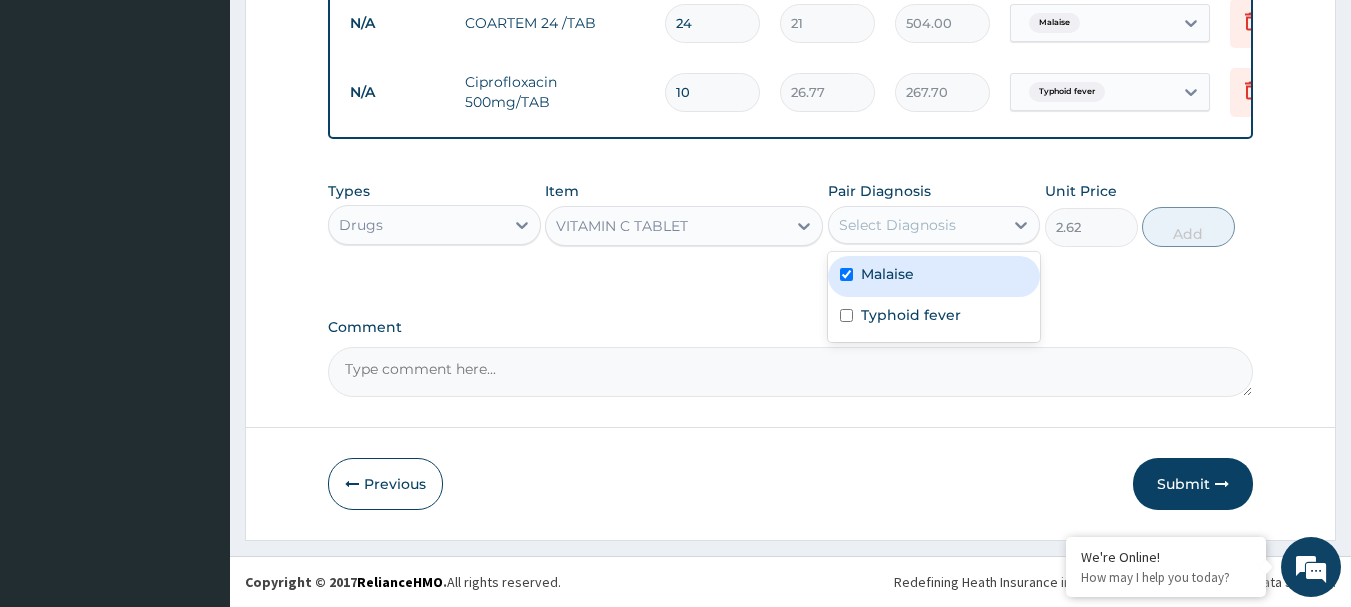 checkbox on "true" 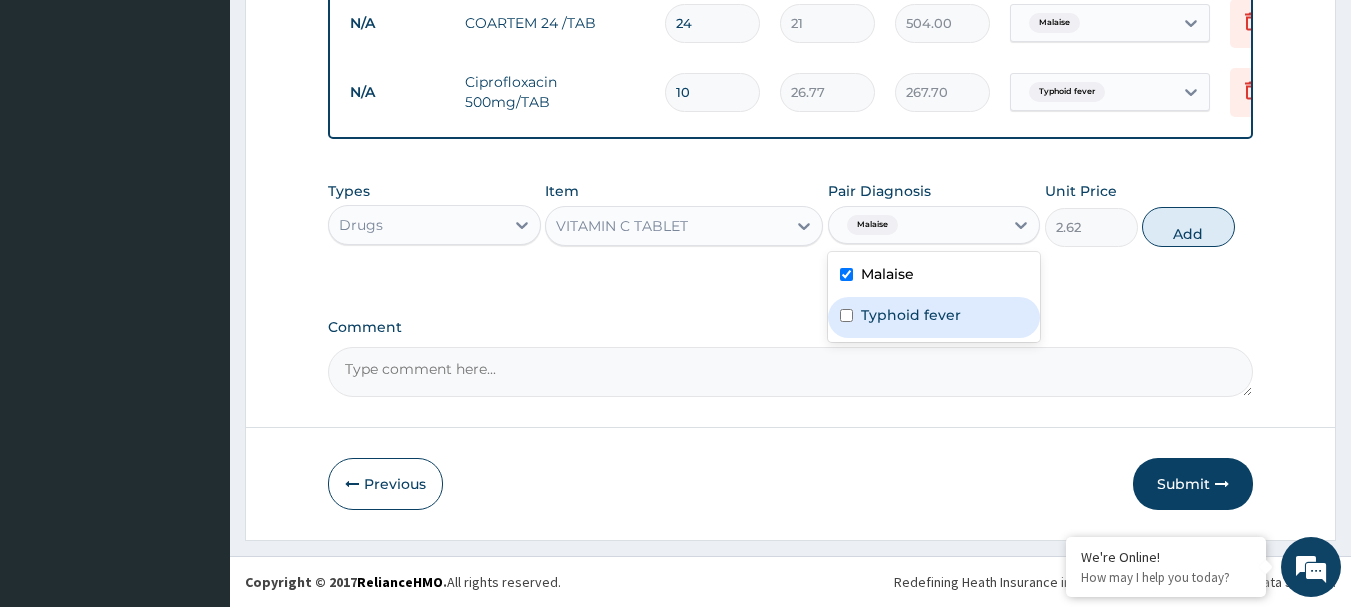 click at bounding box center (846, 315) 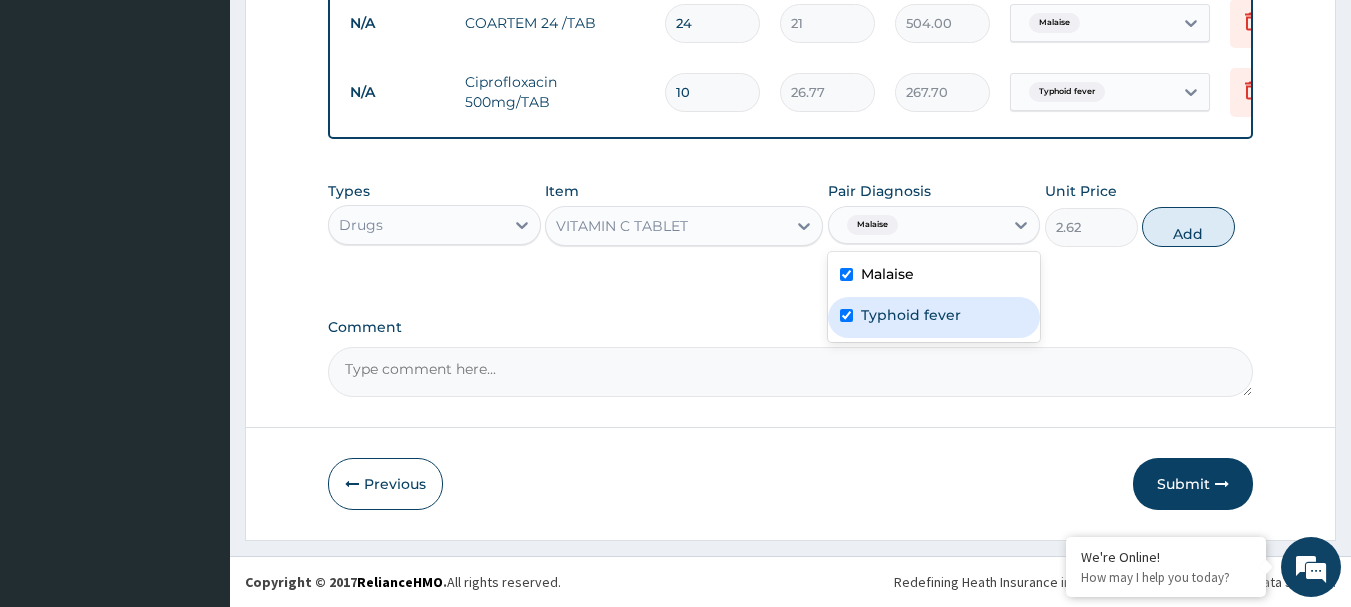 checkbox on "true" 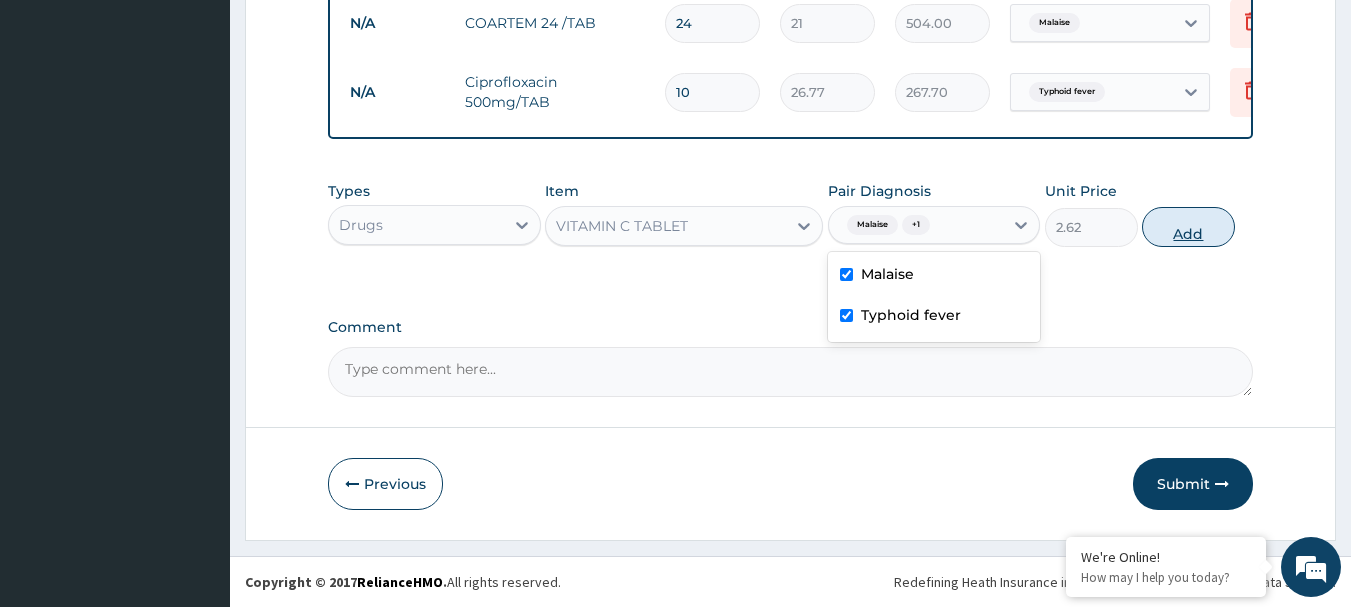 click on "Add" at bounding box center [1188, 227] 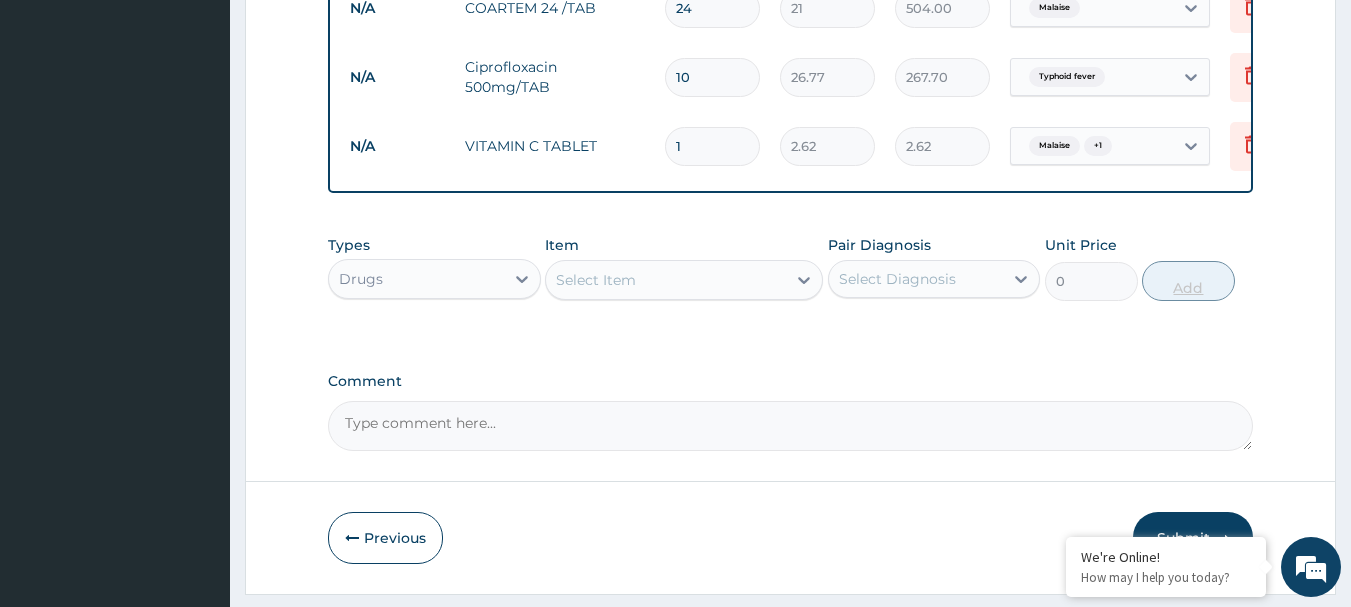 type 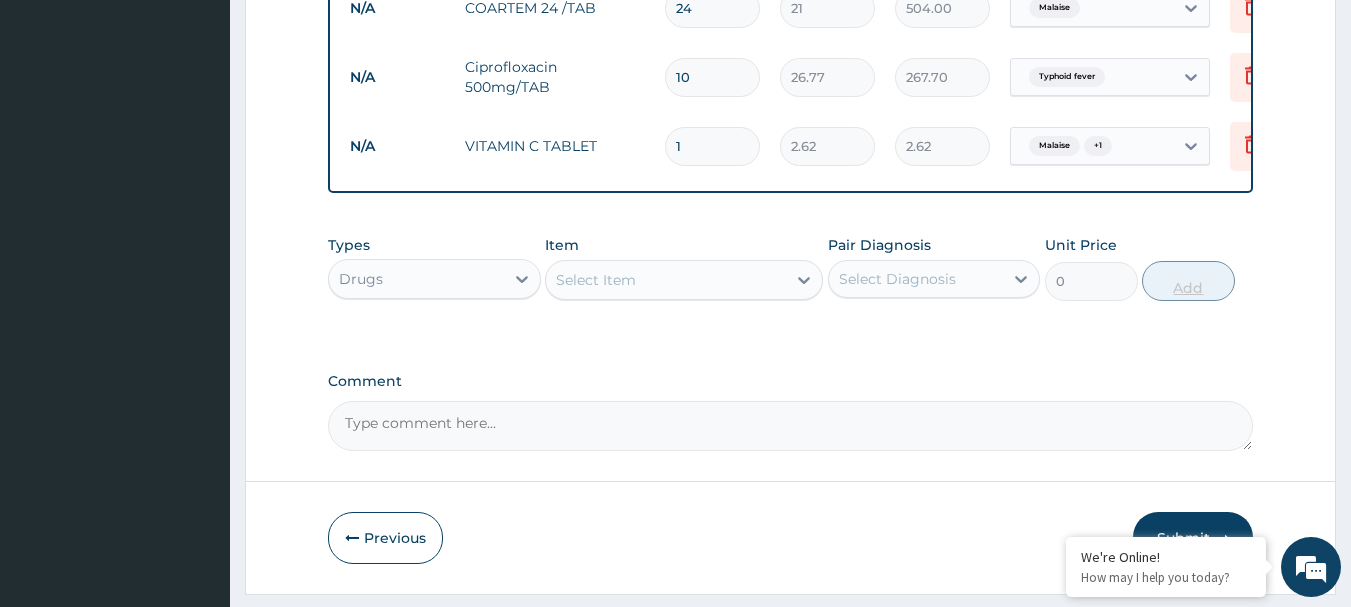 type on "0.00" 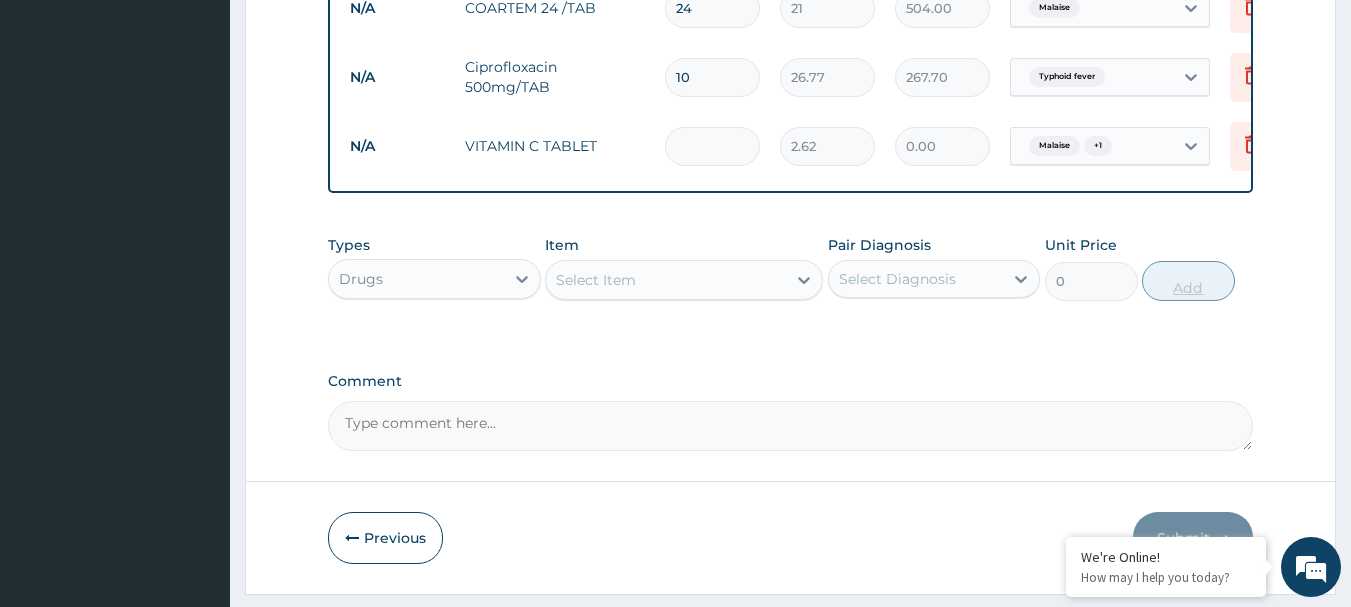 type on "3" 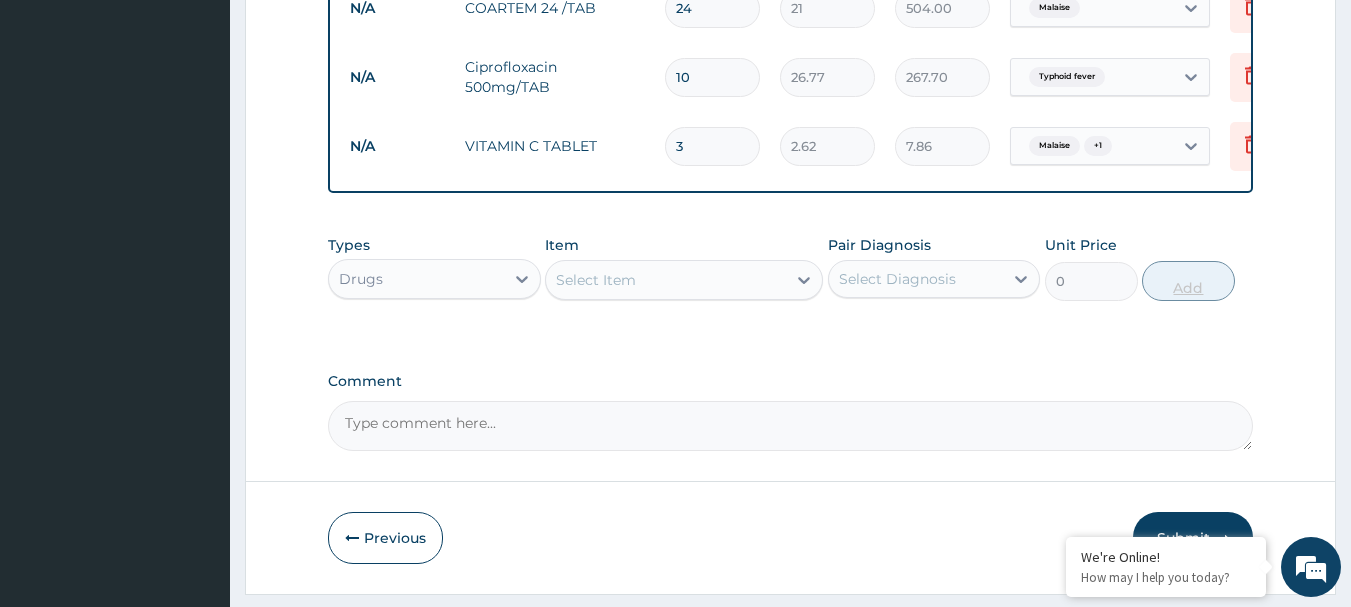 type on "30" 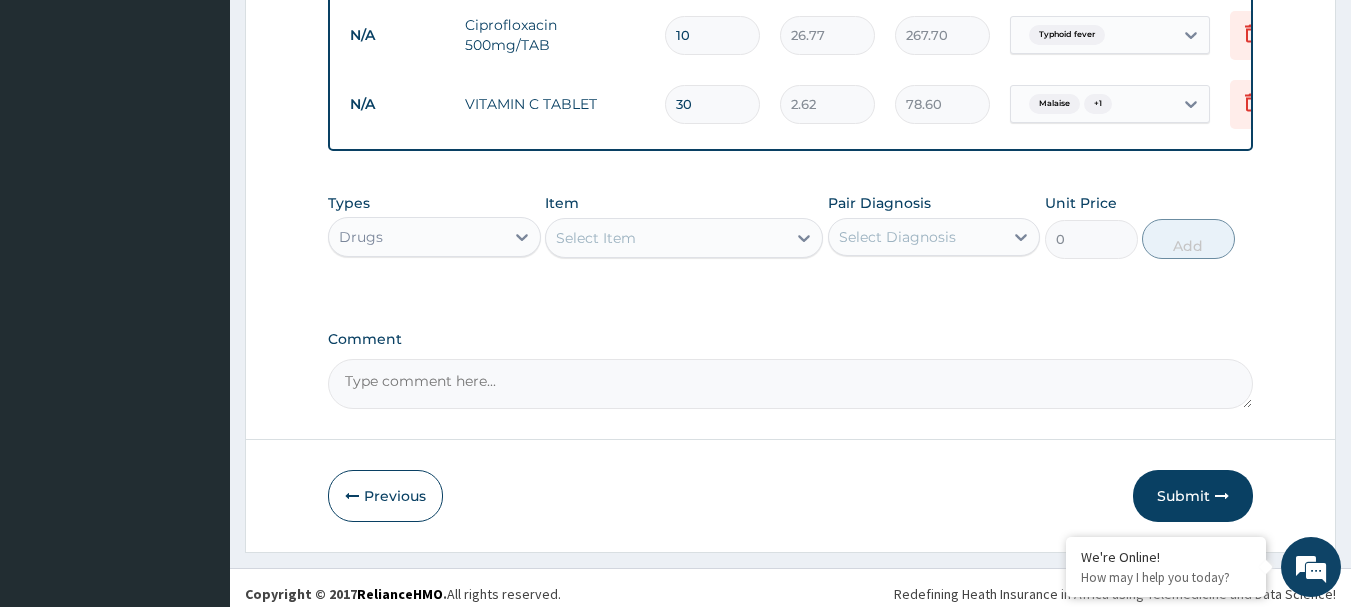 scroll, scrollTop: 1249, scrollLeft: 0, axis: vertical 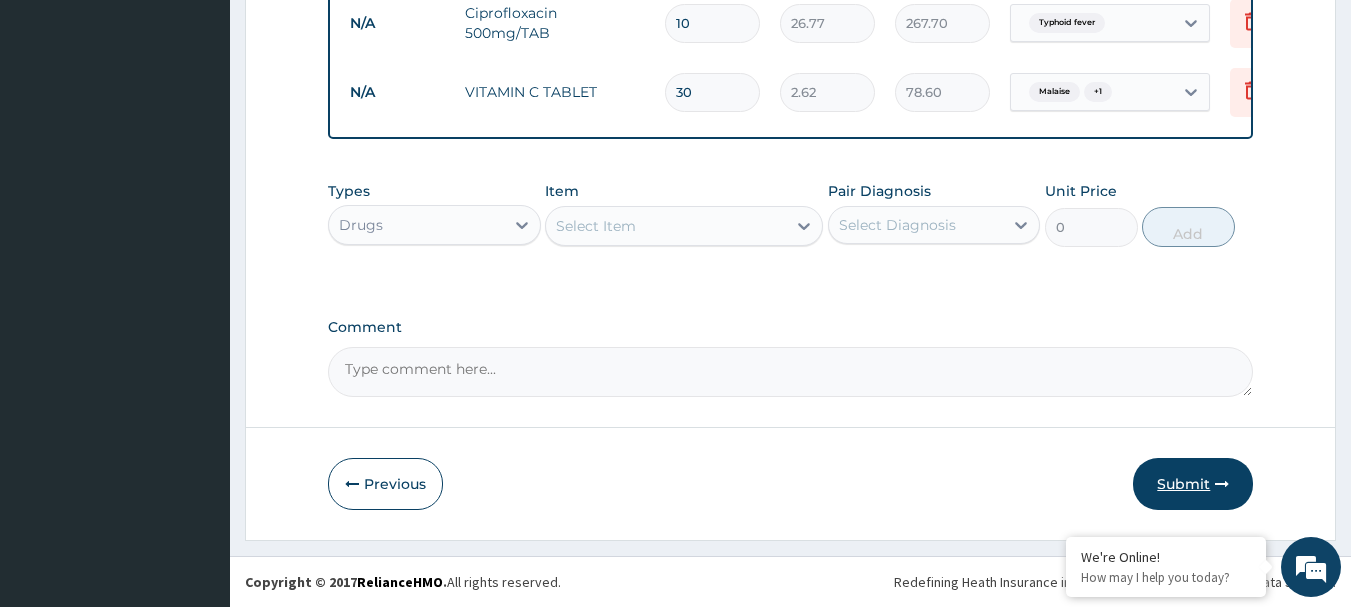type on "30" 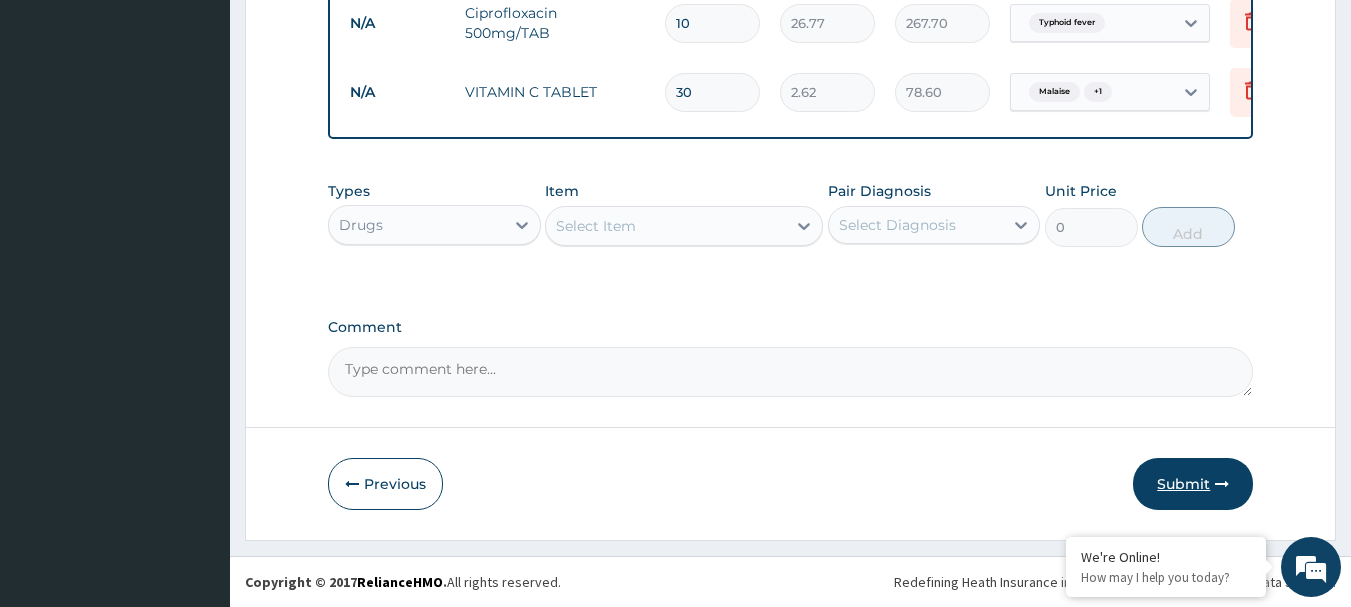 click on "Submit" at bounding box center [1193, 484] 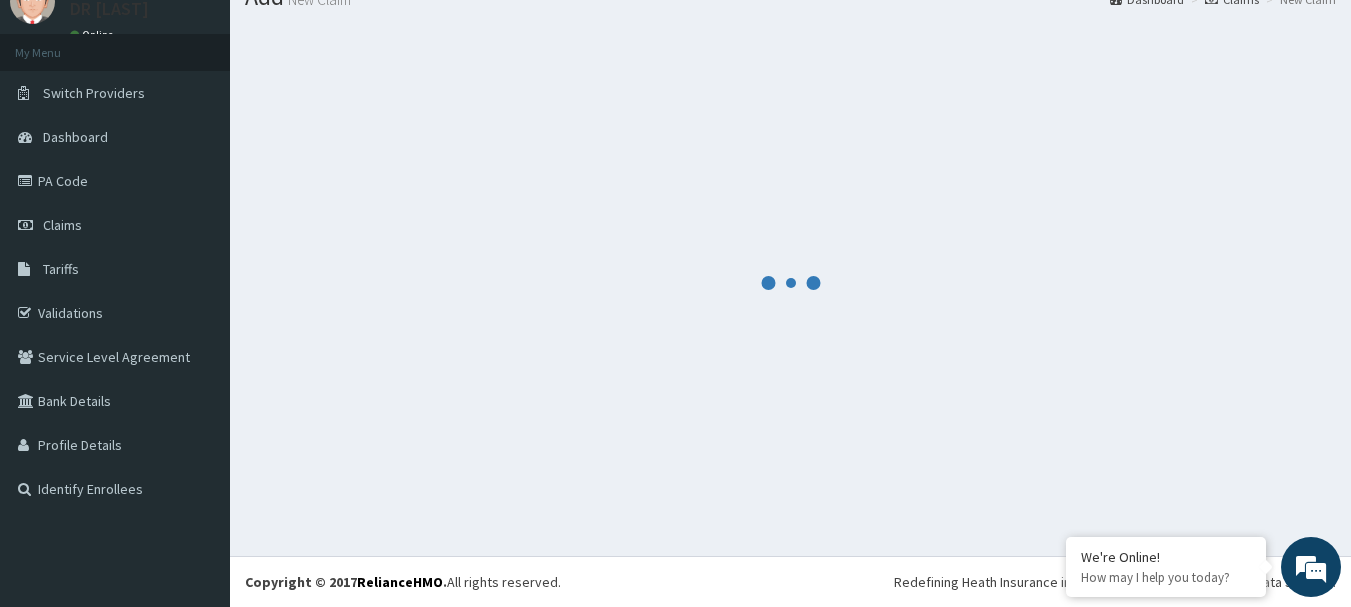 scroll, scrollTop: 1249, scrollLeft: 0, axis: vertical 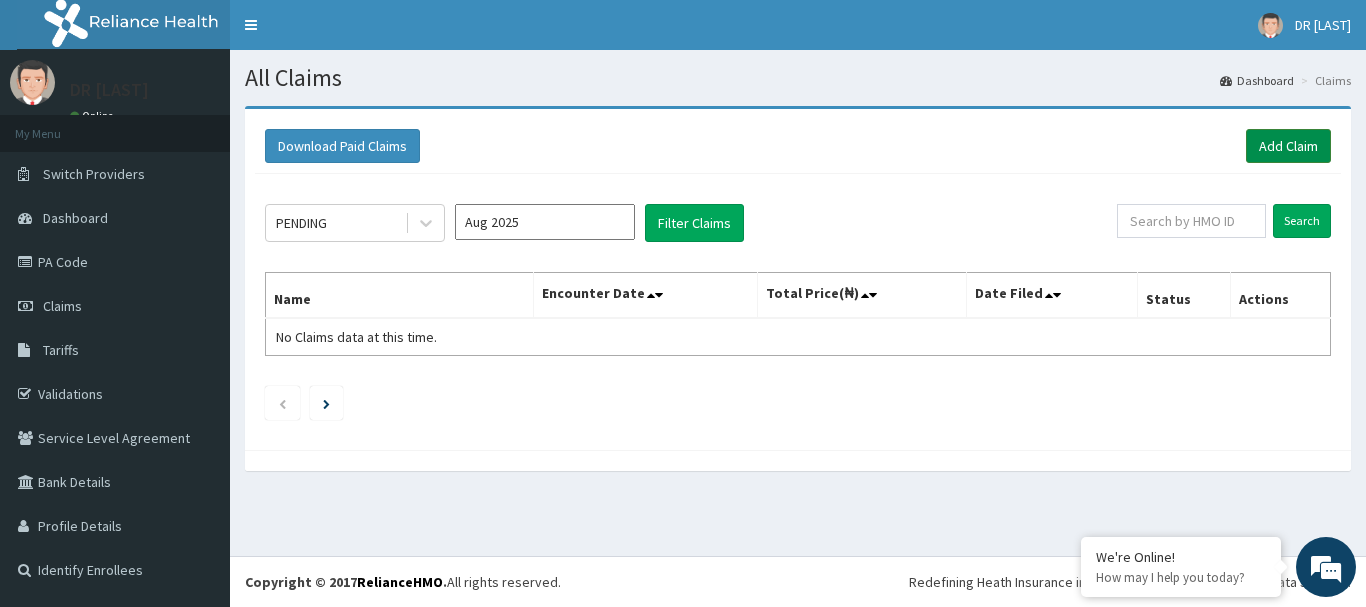 click on "Add Claim" at bounding box center (1288, 146) 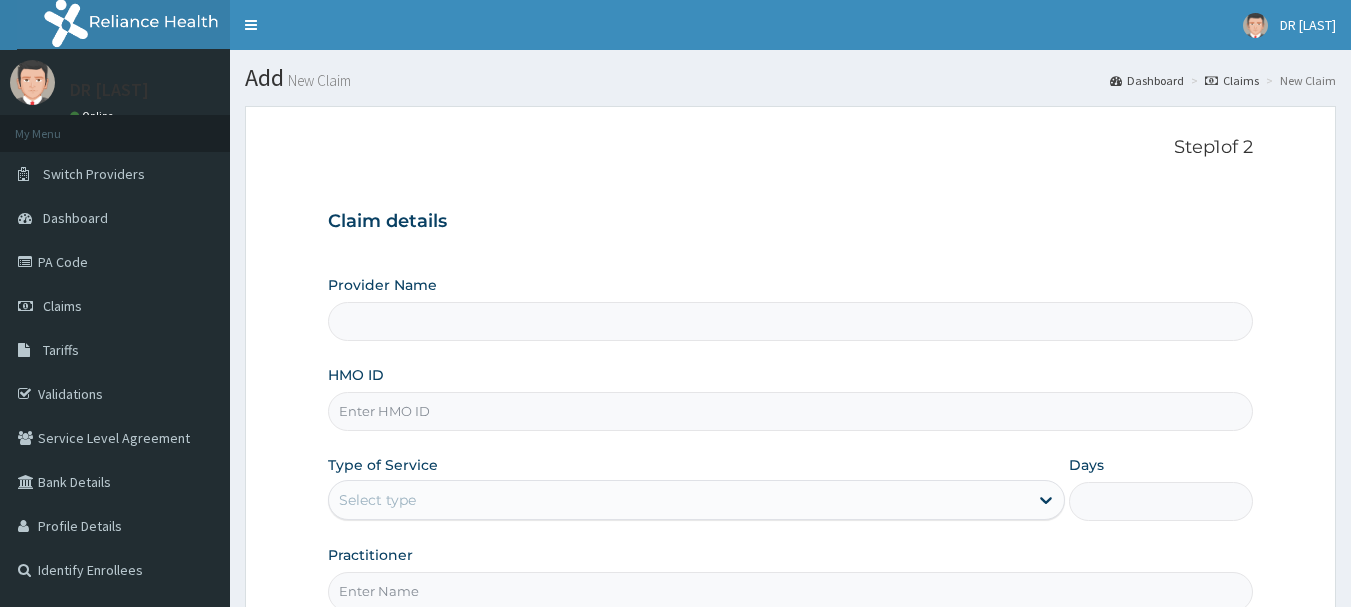 scroll, scrollTop: 0, scrollLeft: 0, axis: both 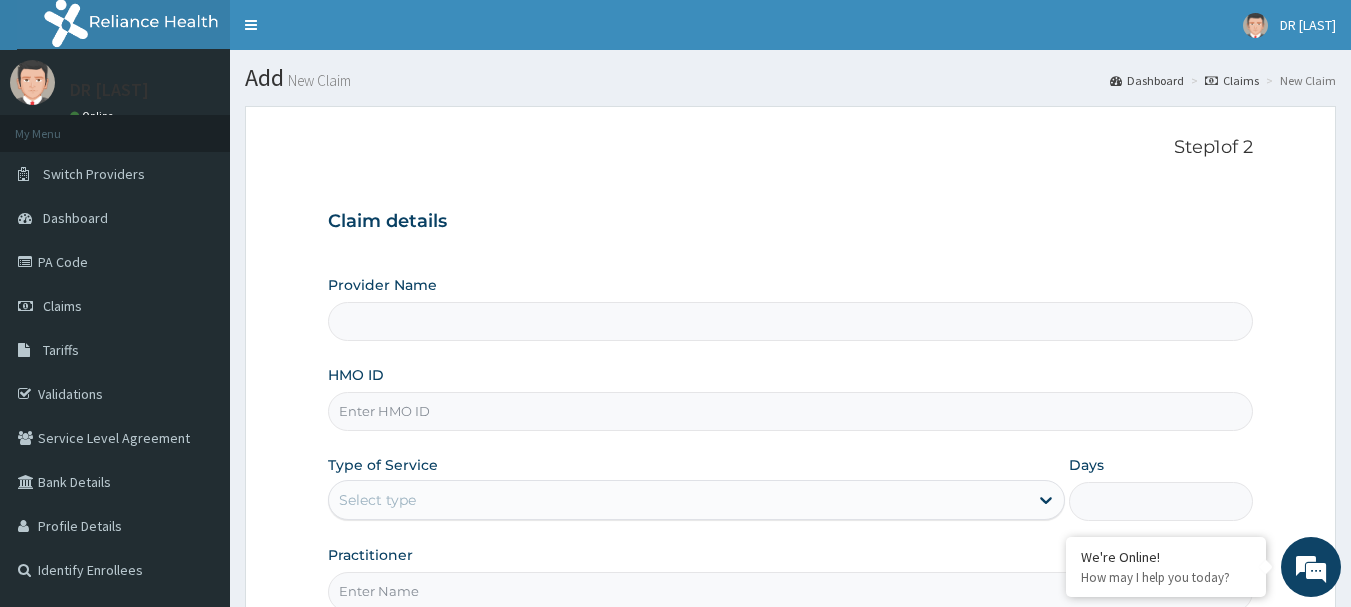 type on "CITY MEDICAL CENTRE" 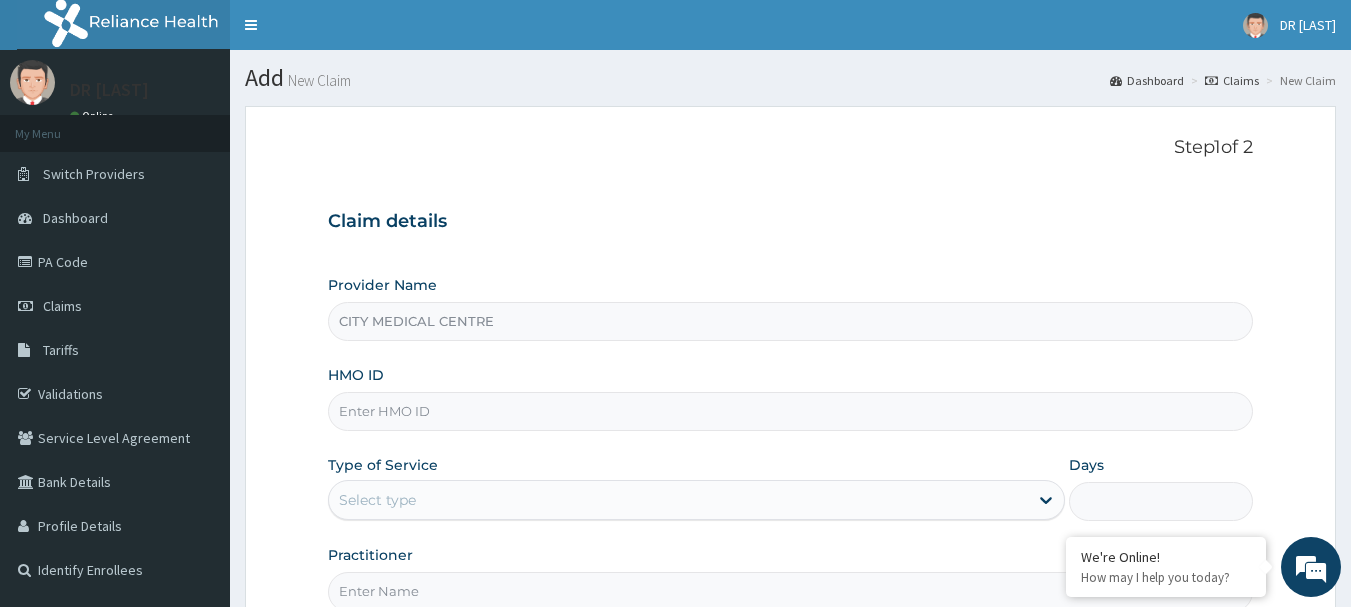 scroll, scrollTop: 0, scrollLeft: 0, axis: both 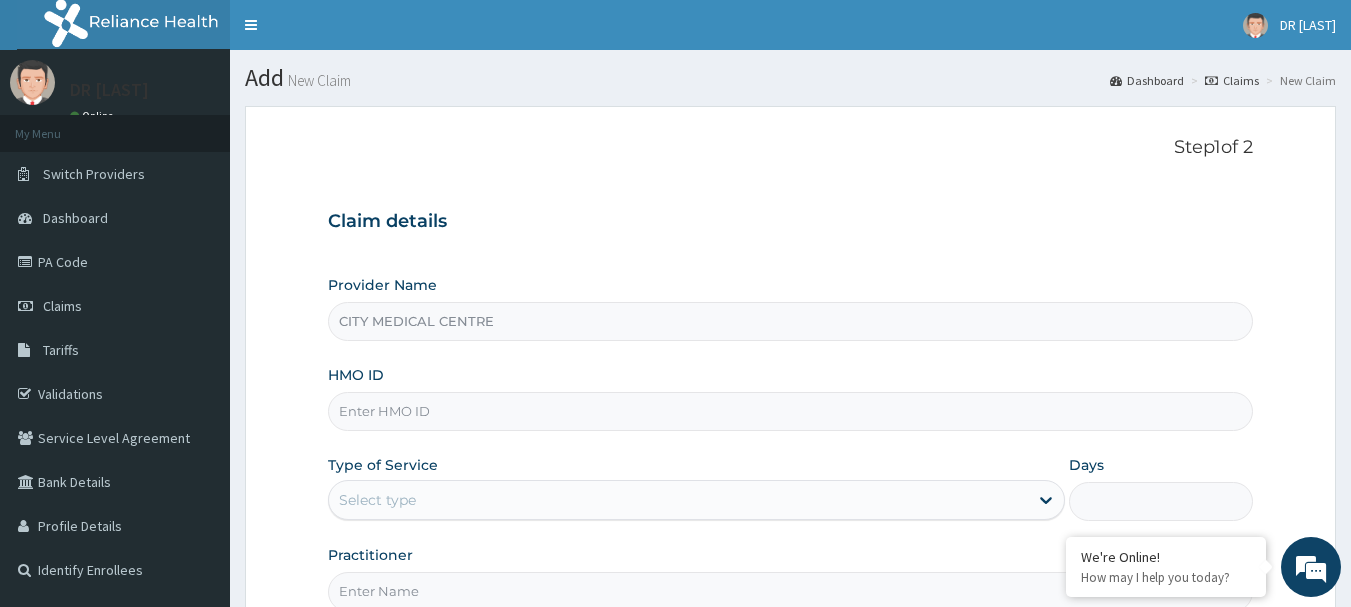 click on "Provider Name CITY MEDICAL CENTRE" at bounding box center (791, 308) 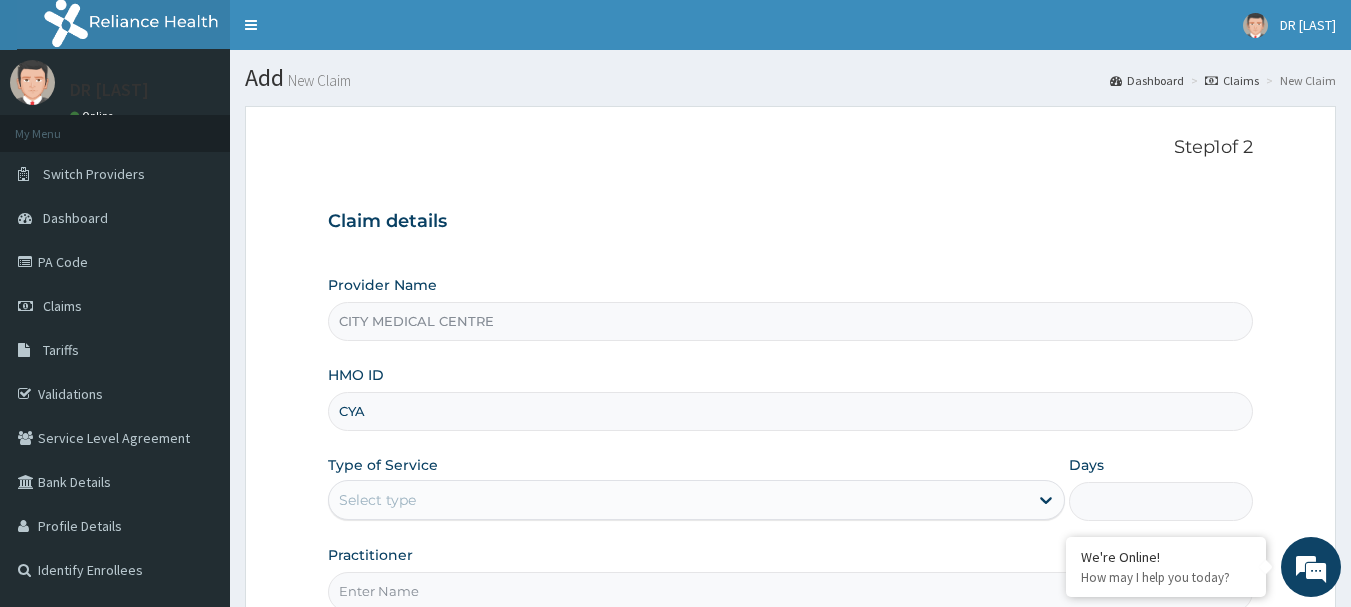 type on "CYA/10819/B" 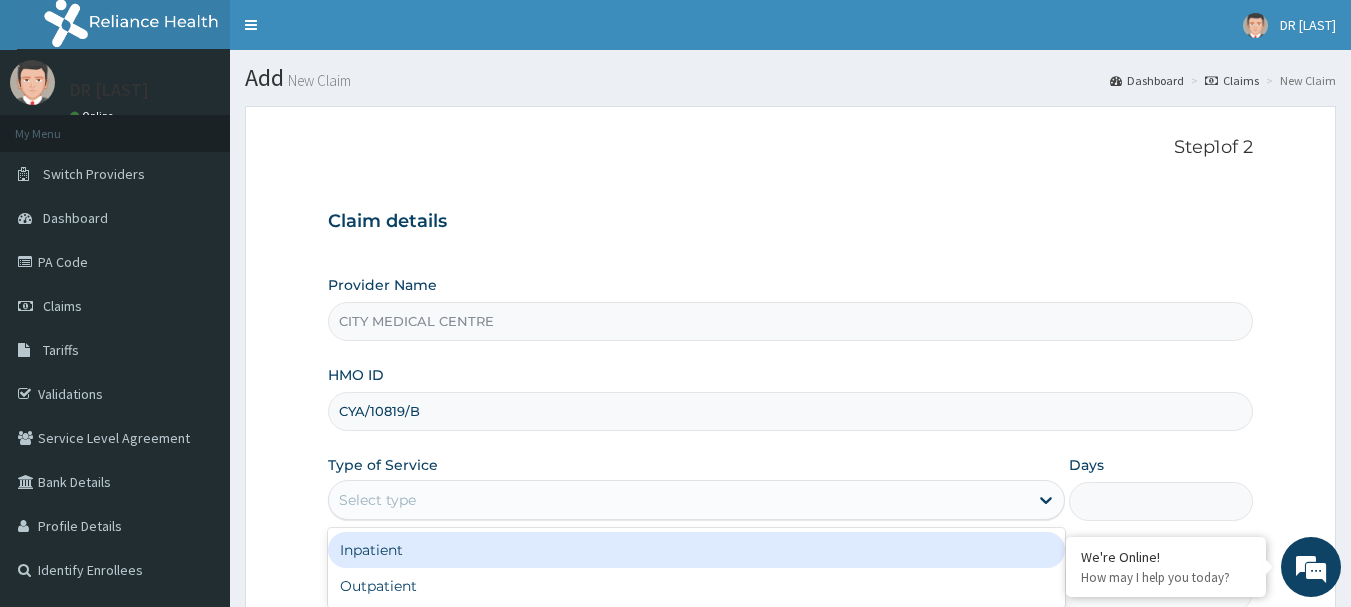 click on "Select type" at bounding box center (678, 500) 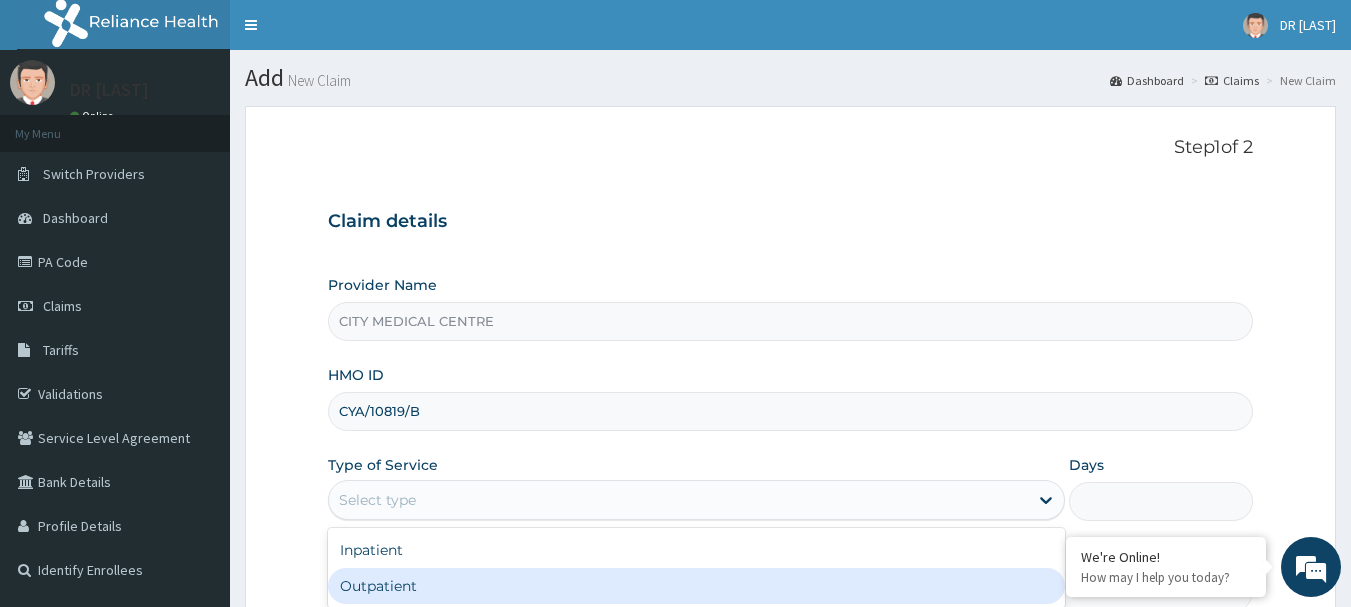 click on "Outpatient" at bounding box center (696, 586) 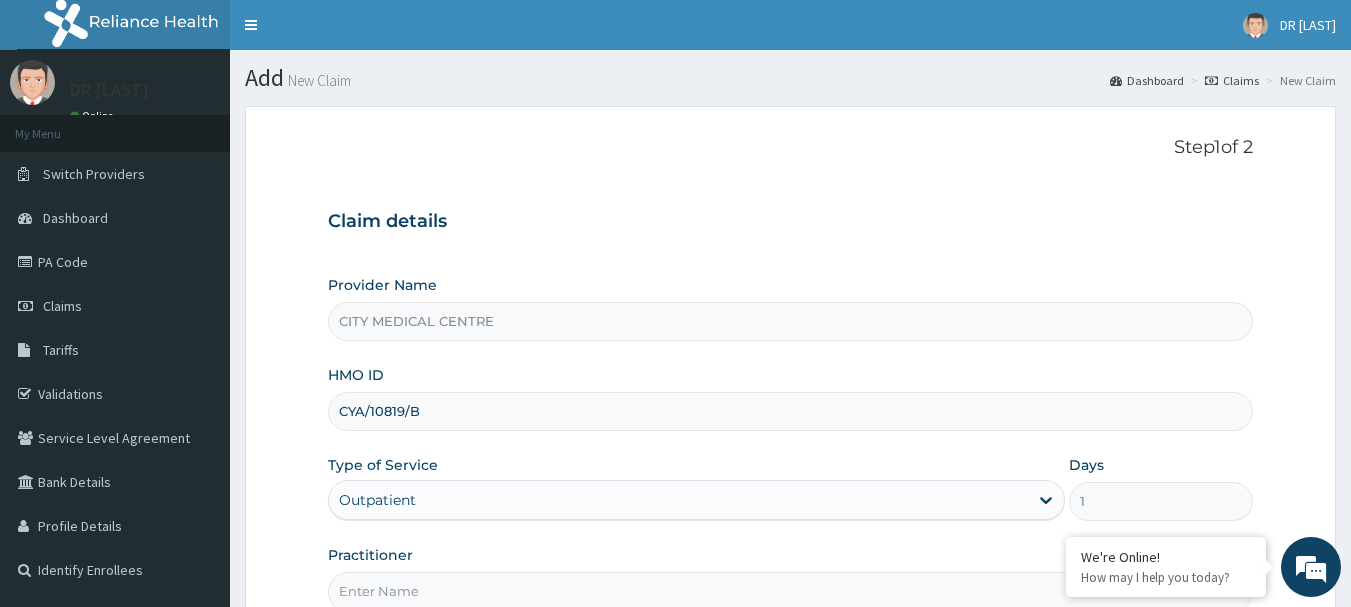 click on "Practitioner" at bounding box center (791, 591) 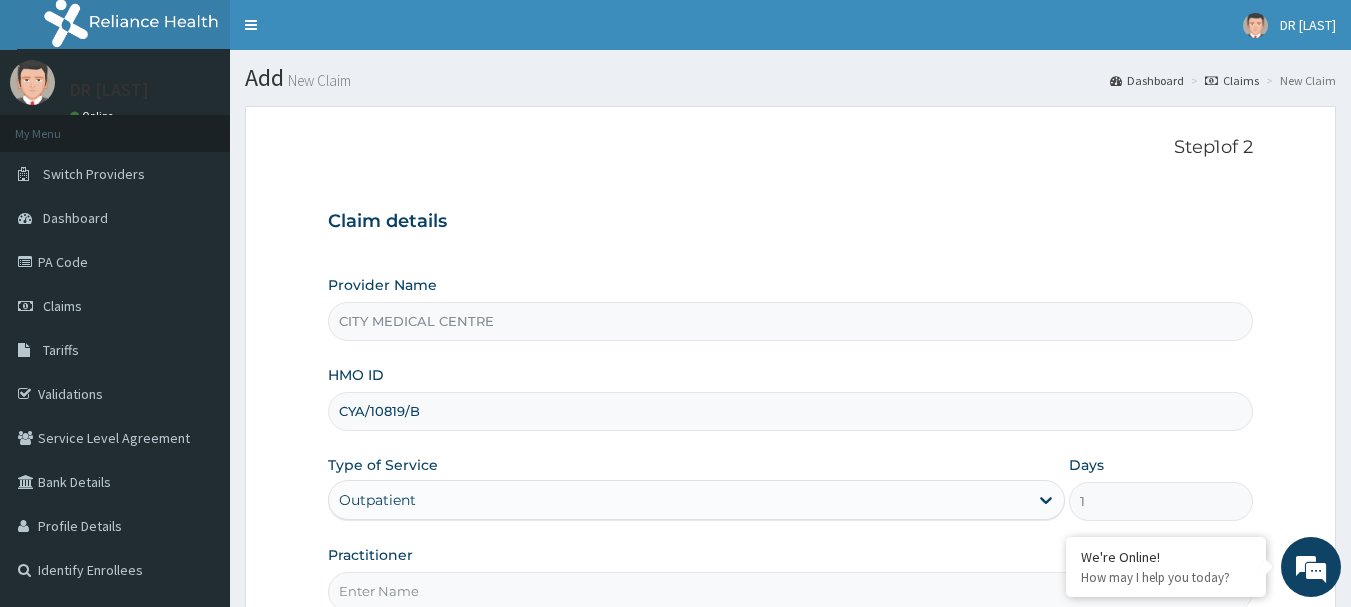 type on "Dr. Umar" 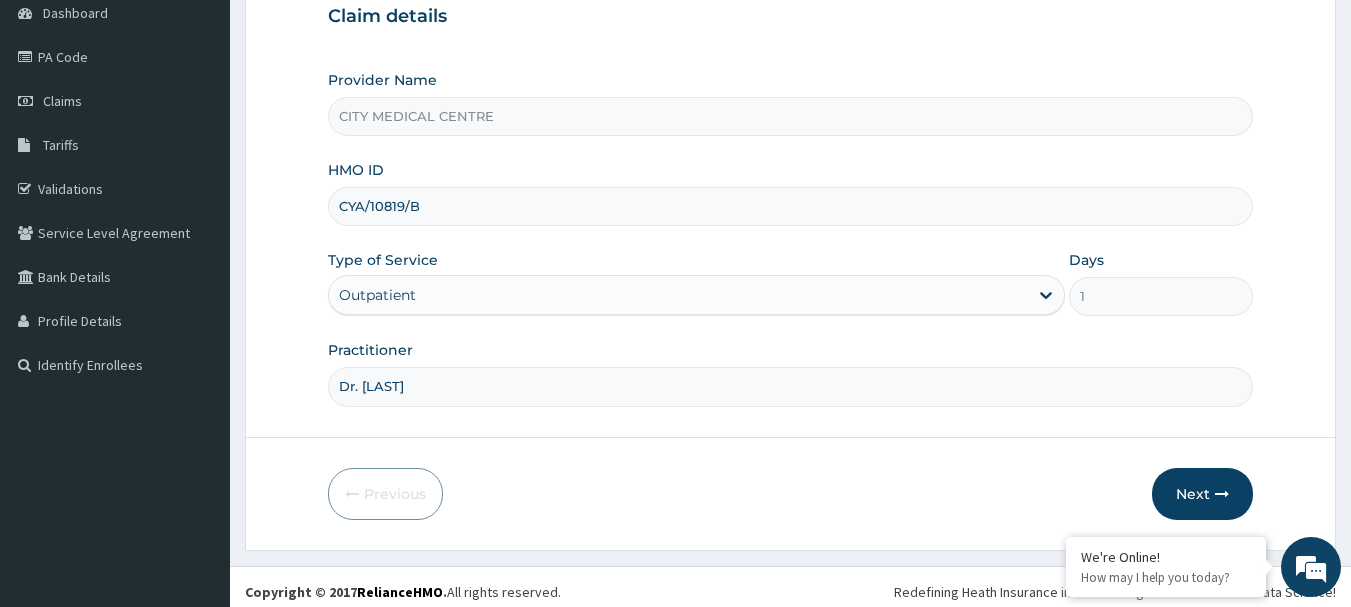 scroll, scrollTop: 215, scrollLeft: 0, axis: vertical 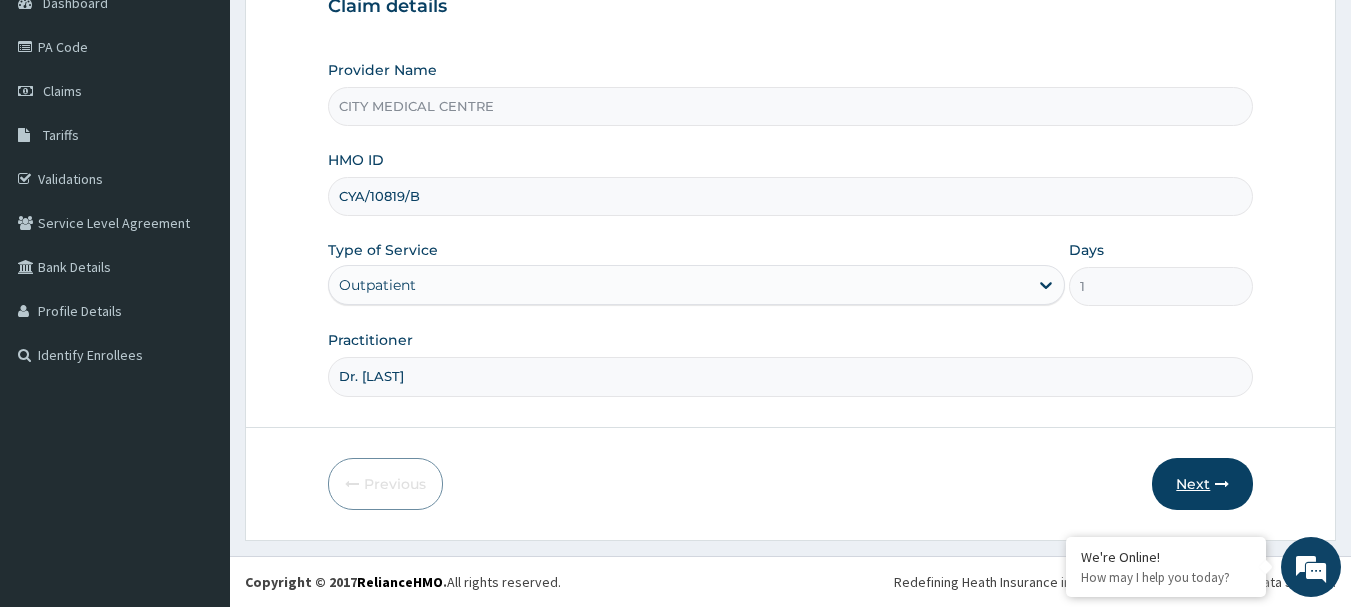click on "Next" at bounding box center (1202, 484) 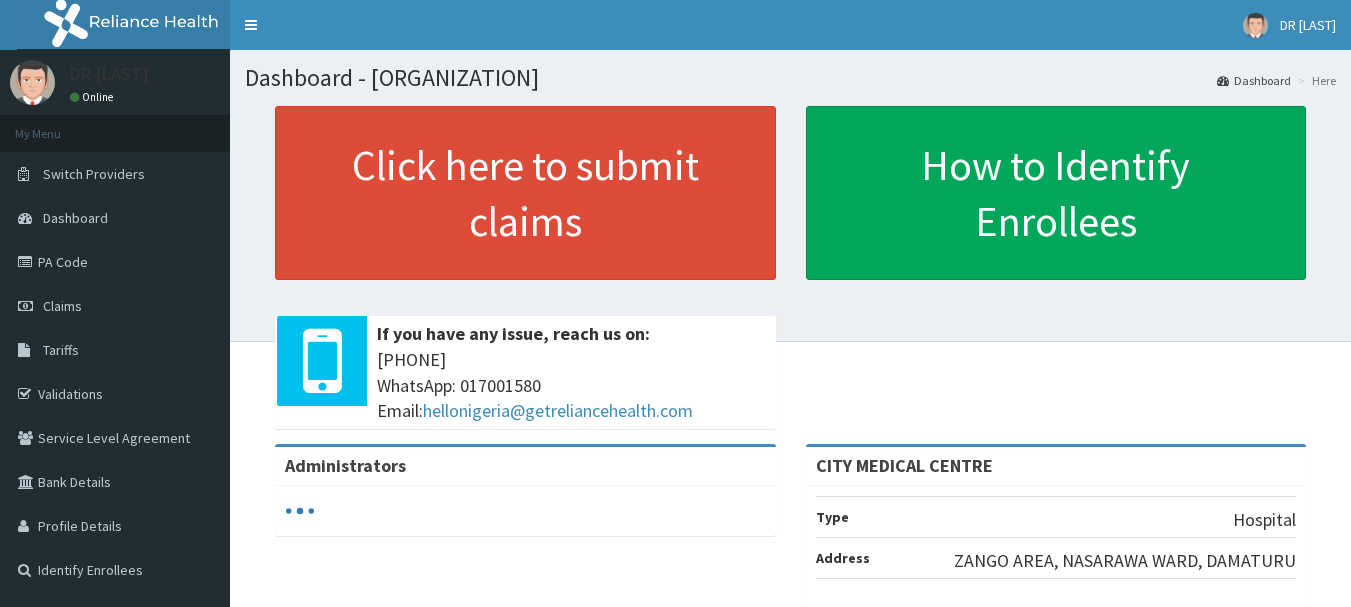 scroll, scrollTop: 0, scrollLeft: 0, axis: both 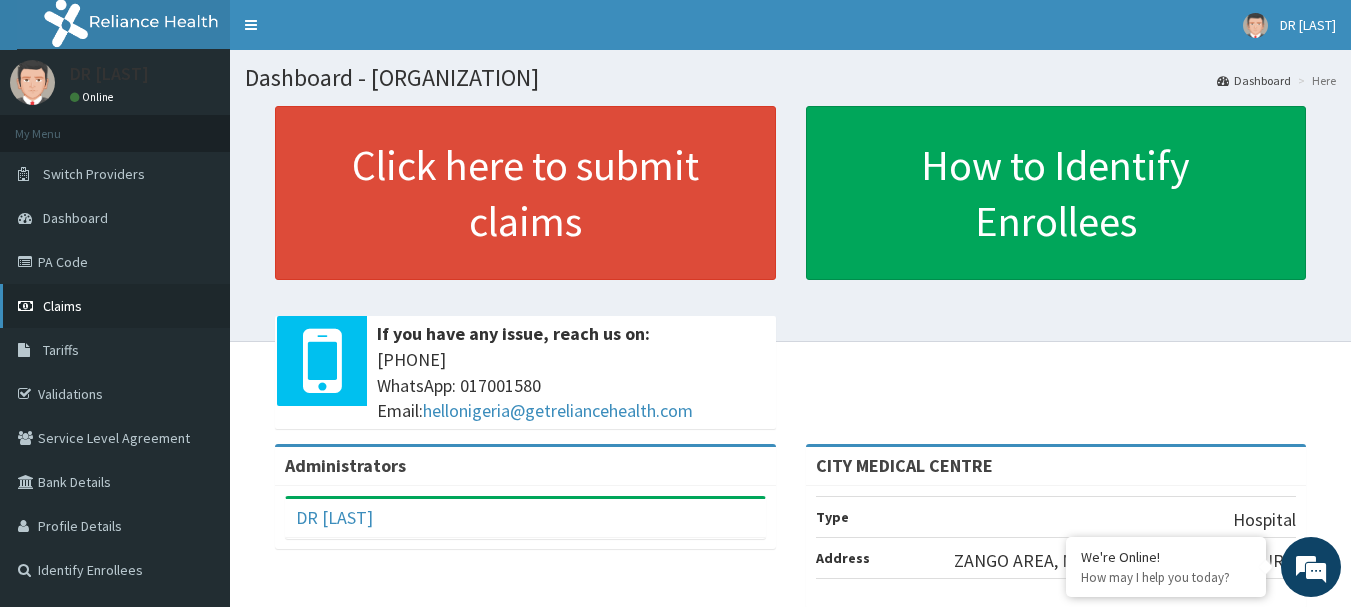 click on "Claims" at bounding box center [115, 306] 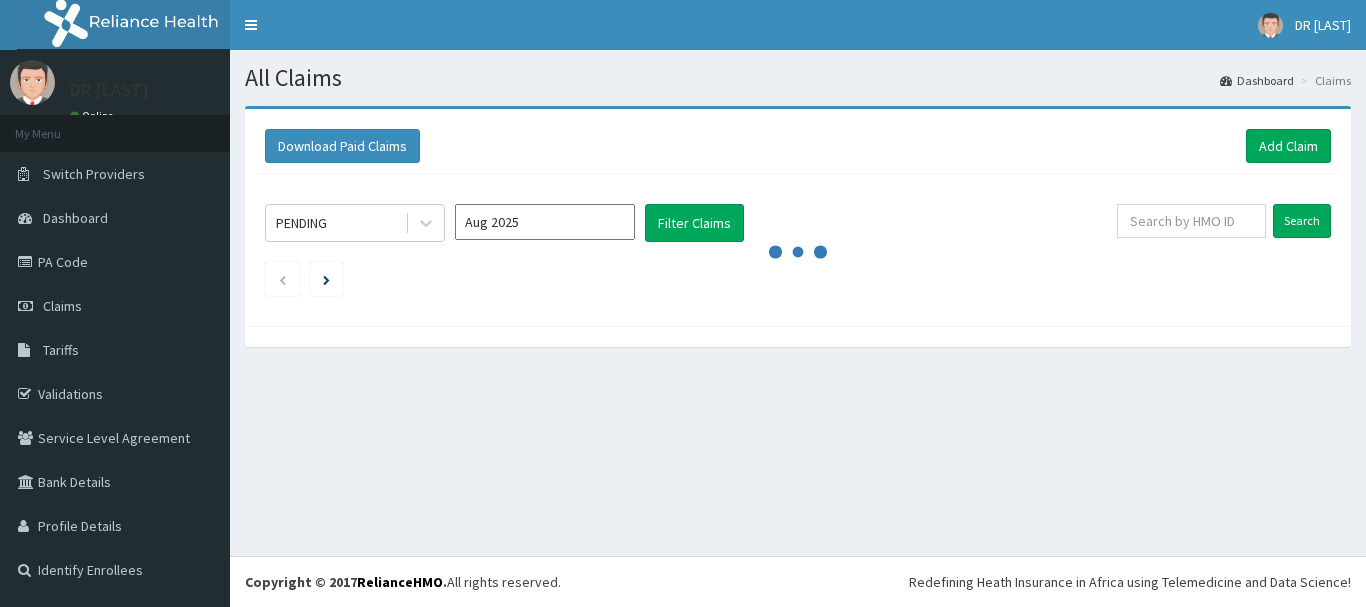 scroll, scrollTop: 0, scrollLeft: 0, axis: both 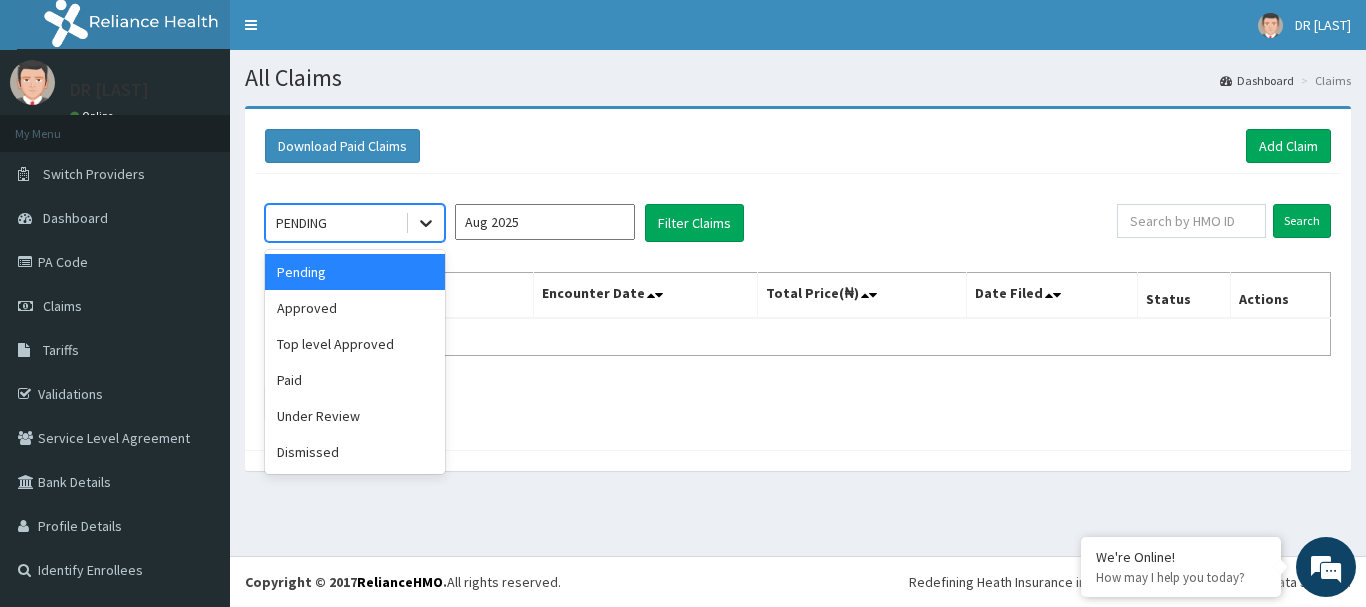 click 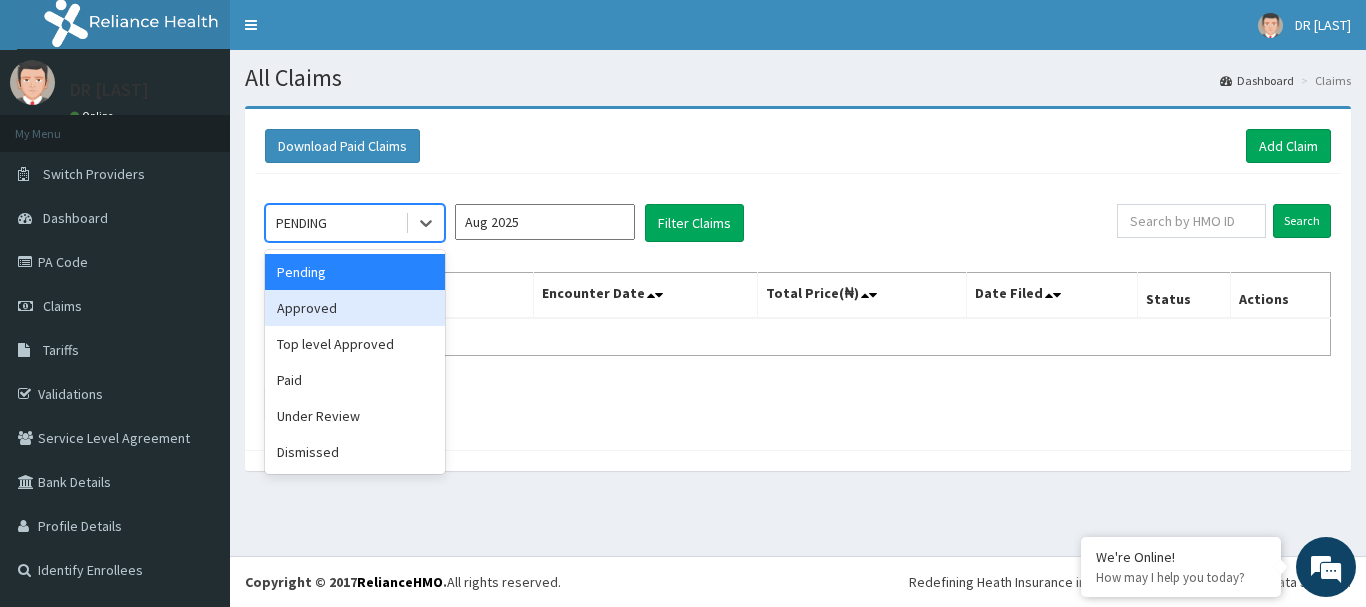 click on "Approved" at bounding box center [355, 308] 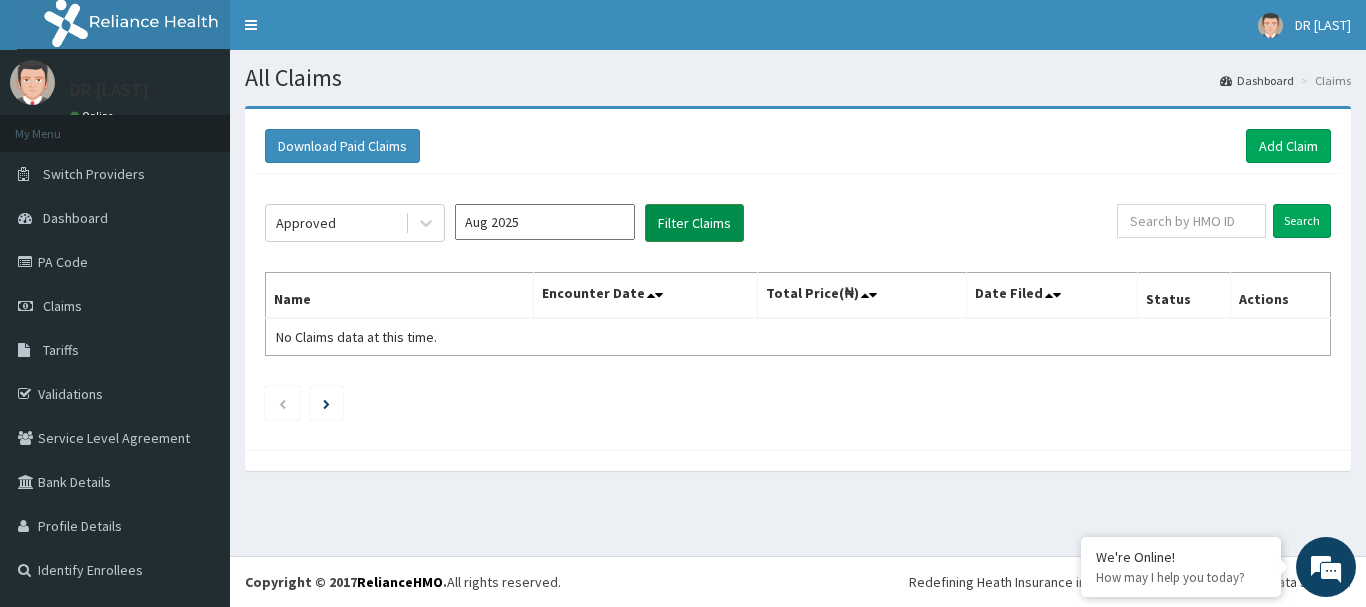 click on "Filter Claims" at bounding box center (694, 223) 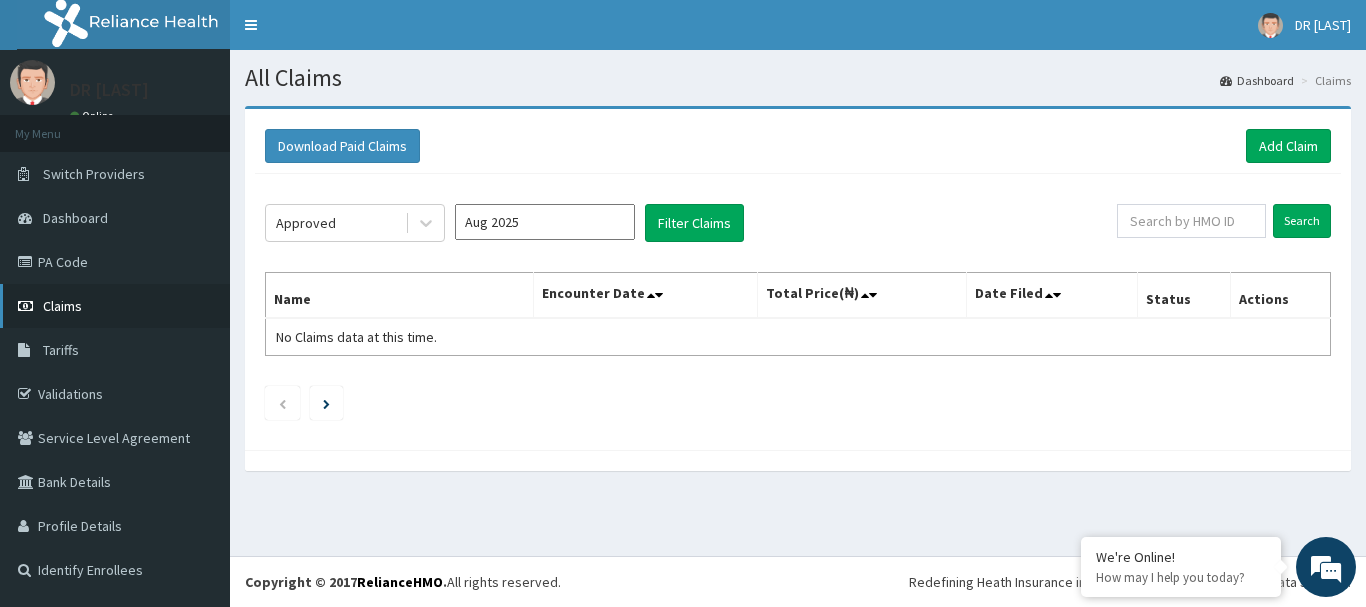 click on "Claims" at bounding box center (62, 306) 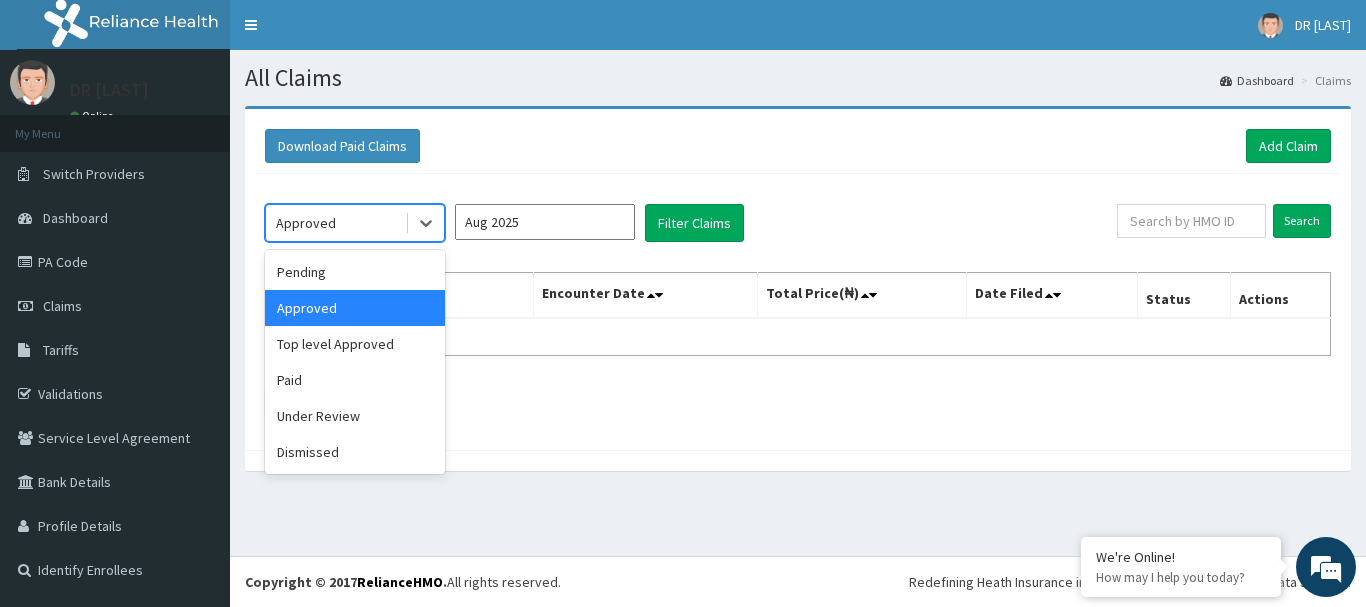 click on "Approved" at bounding box center [306, 223] 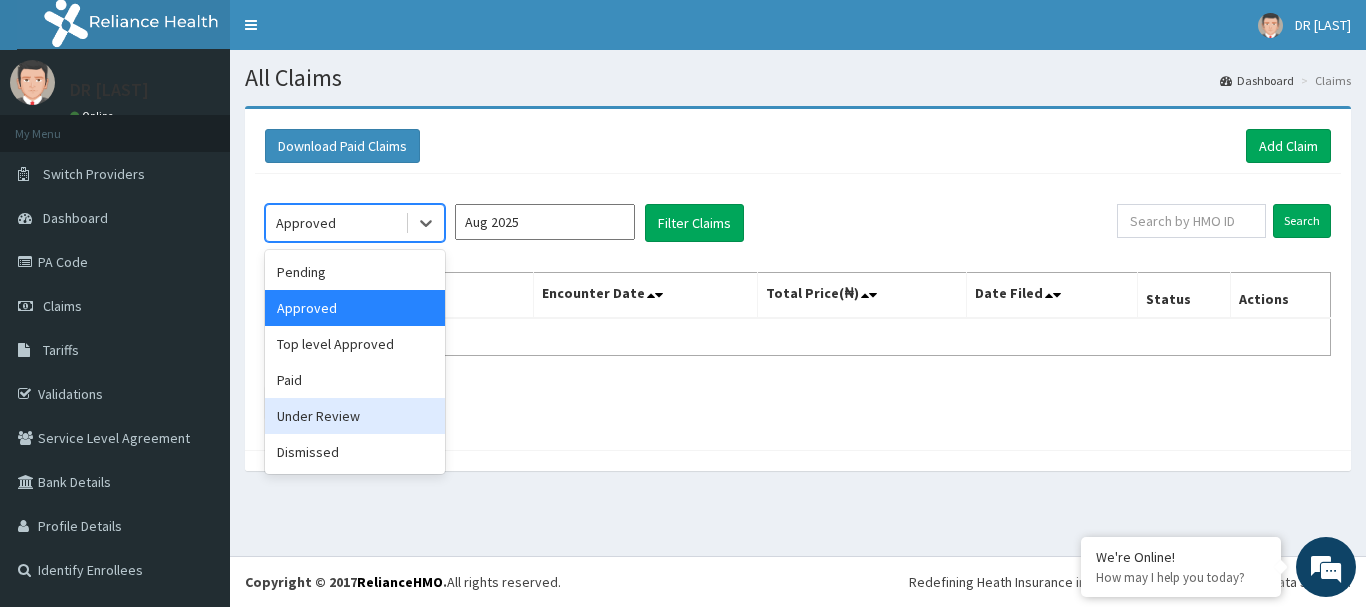 click on "Under Review" at bounding box center (355, 416) 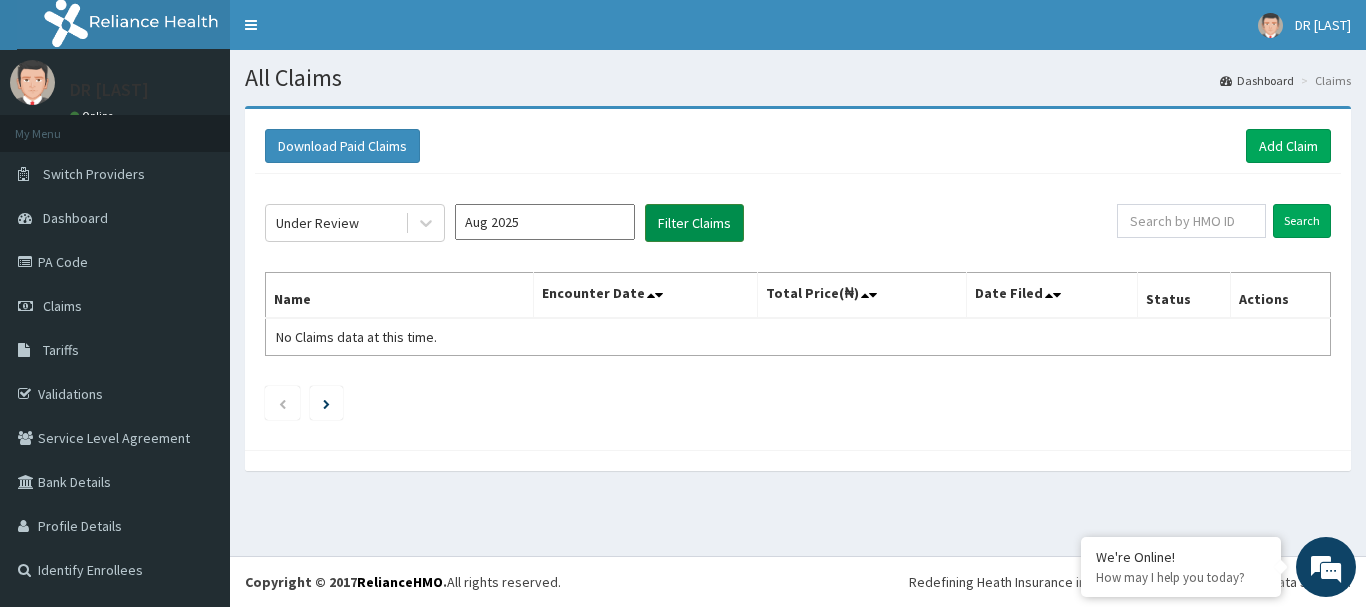 click on "Filter Claims" at bounding box center (694, 223) 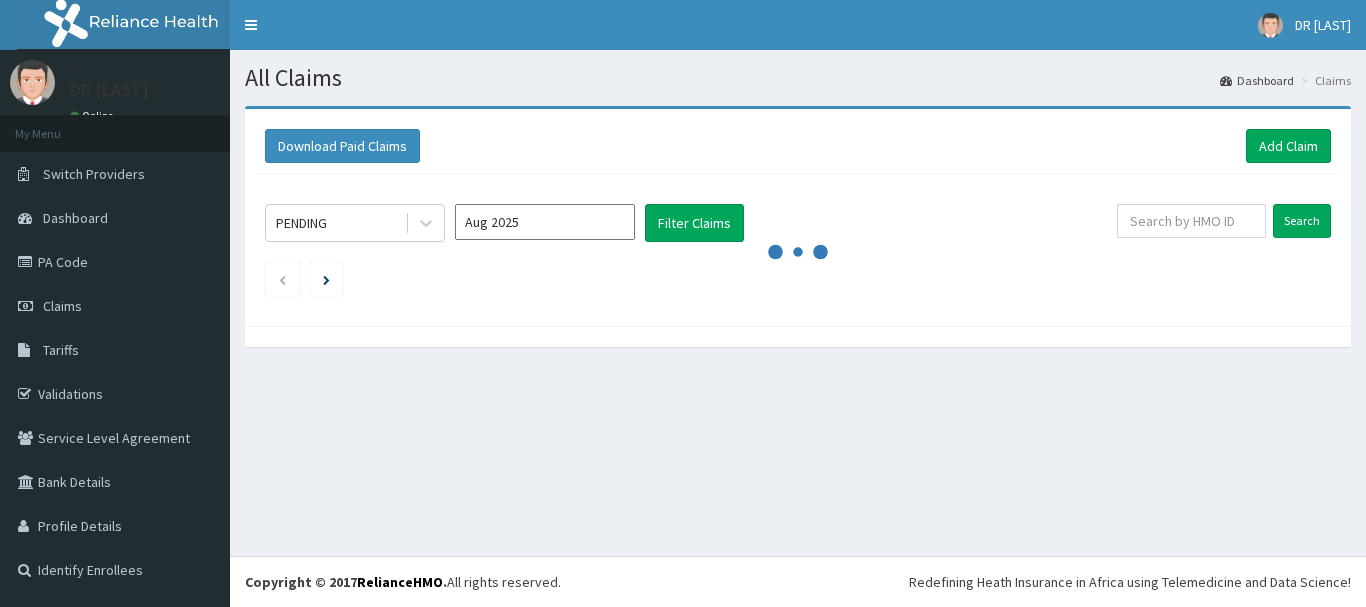 scroll, scrollTop: 0, scrollLeft: 0, axis: both 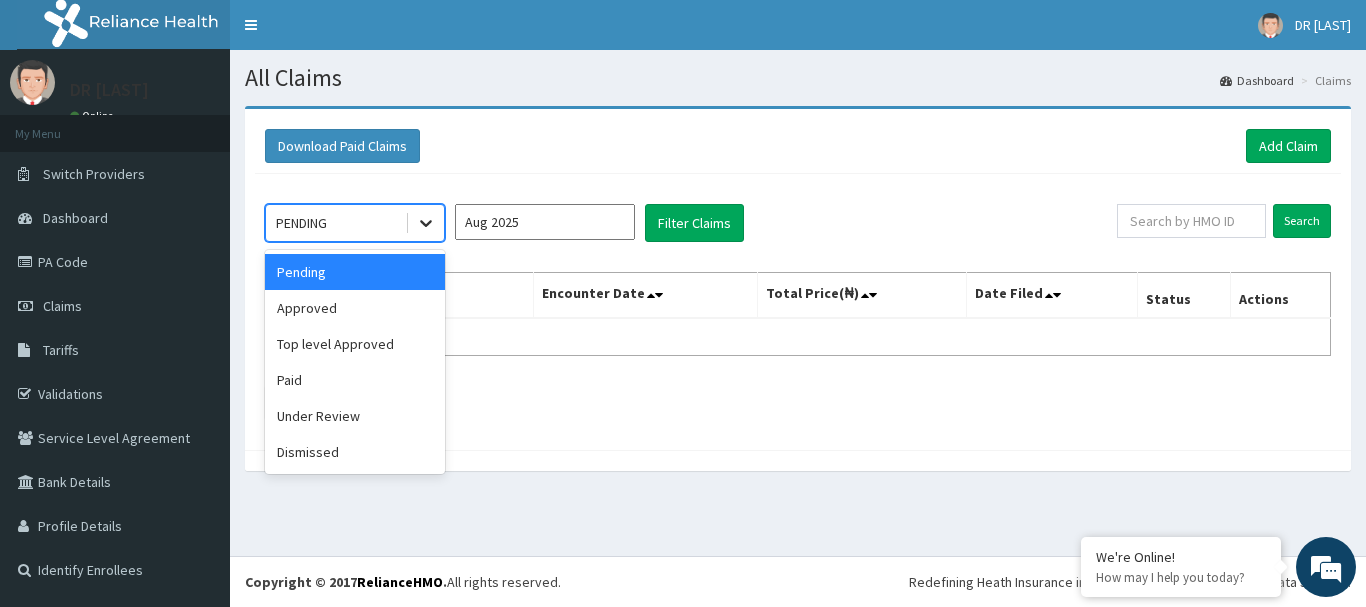 click 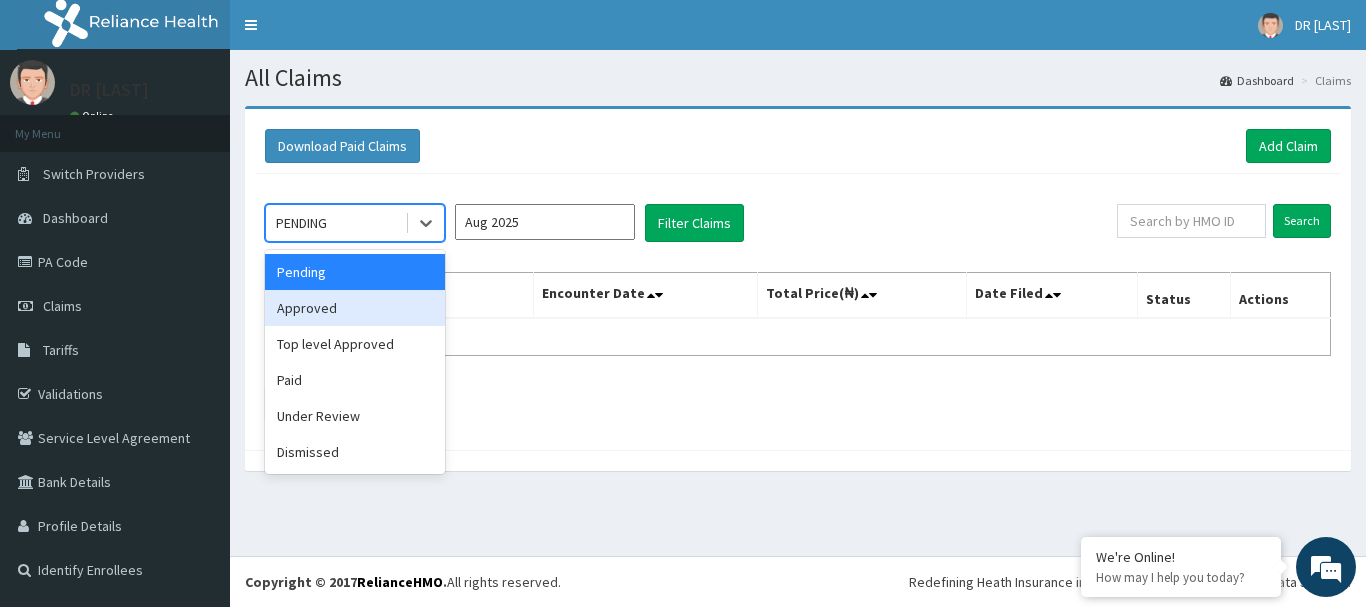 click on "Approved" at bounding box center (355, 308) 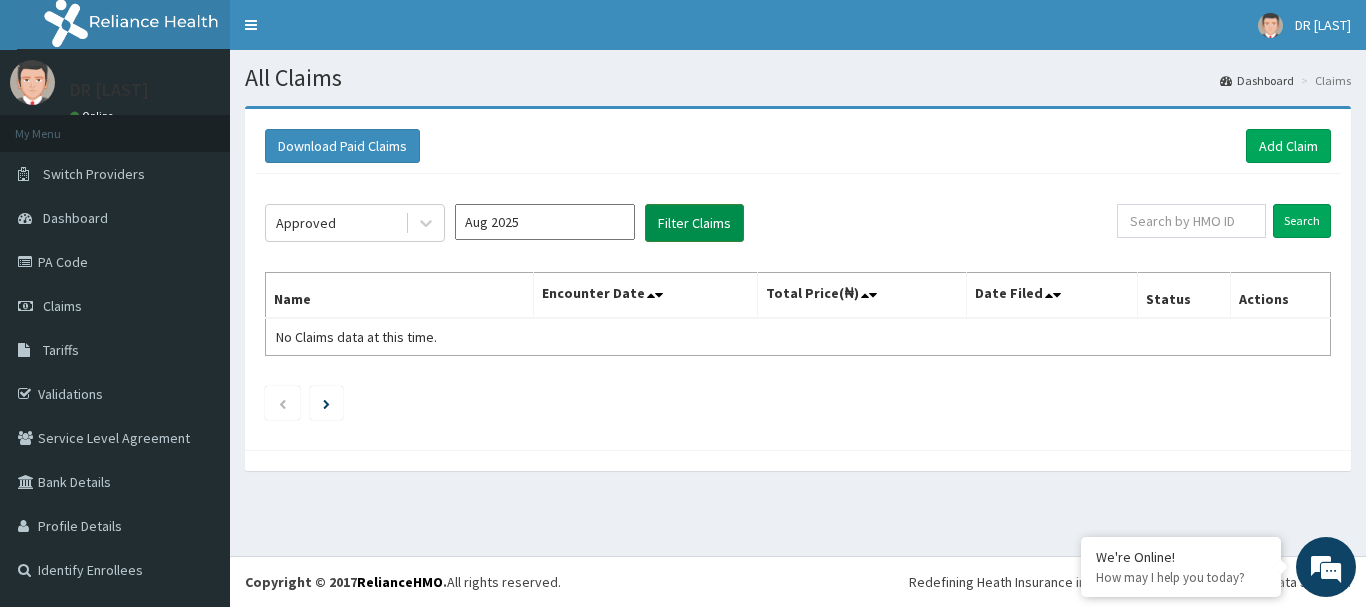 click on "Filter Claims" at bounding box center (694, 223) 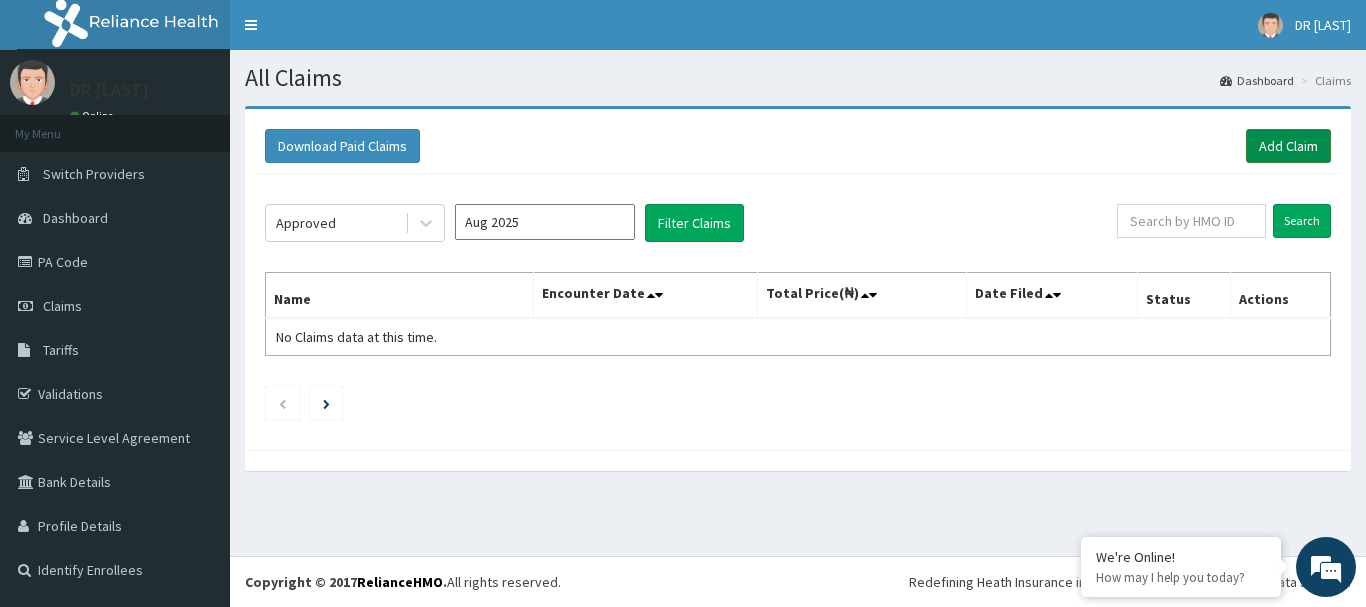 click on "Add Claim" at bounding box center [1288, 146] 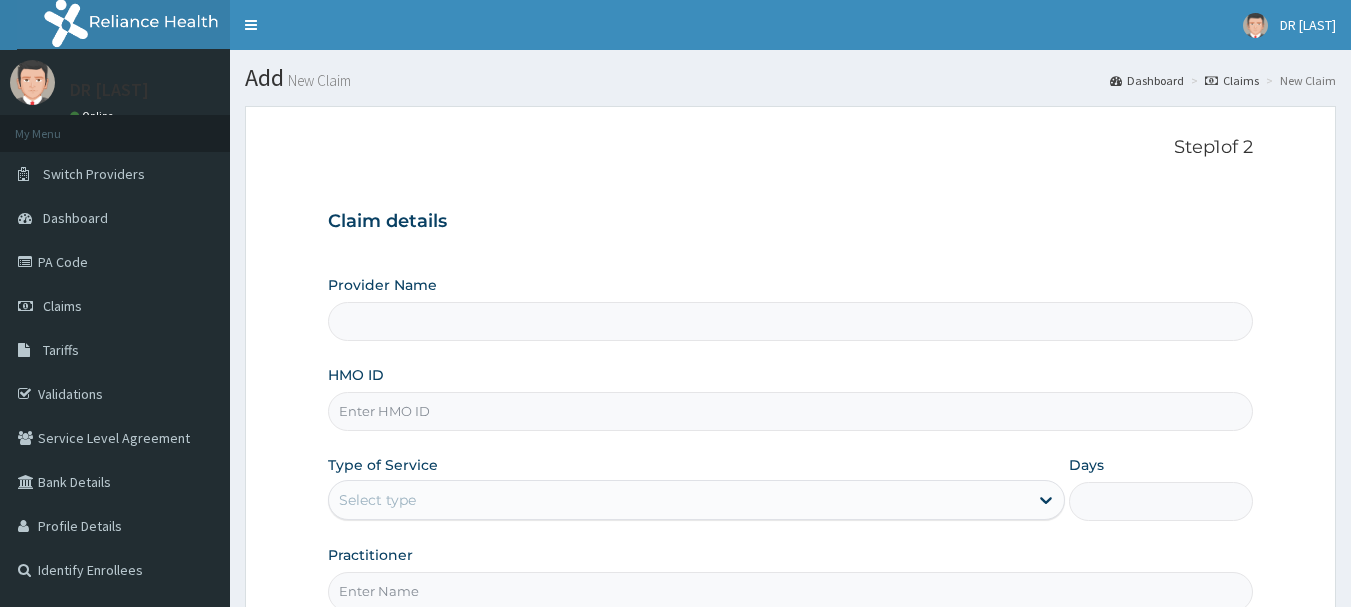 scroll, scrollTop: 0, scrollLeft: 0, axis: both 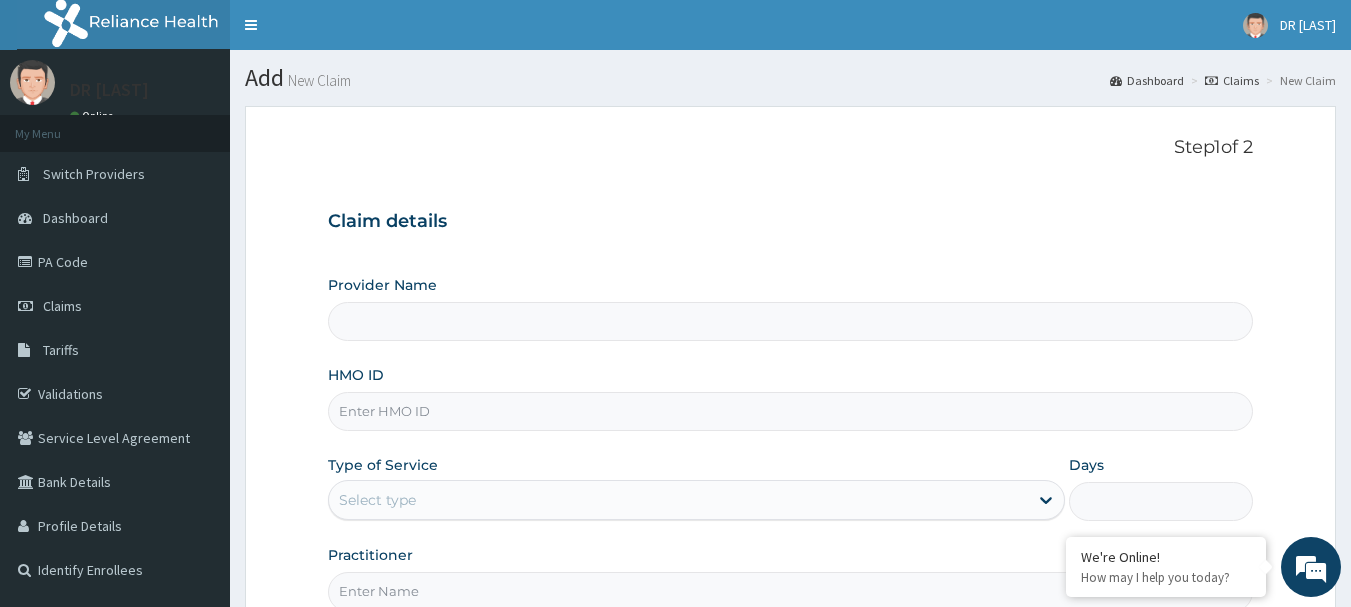 click on "Claim details Provider Name HMO ID Type of Service Select type Days Practitioner" at bounding box center [791, 401] 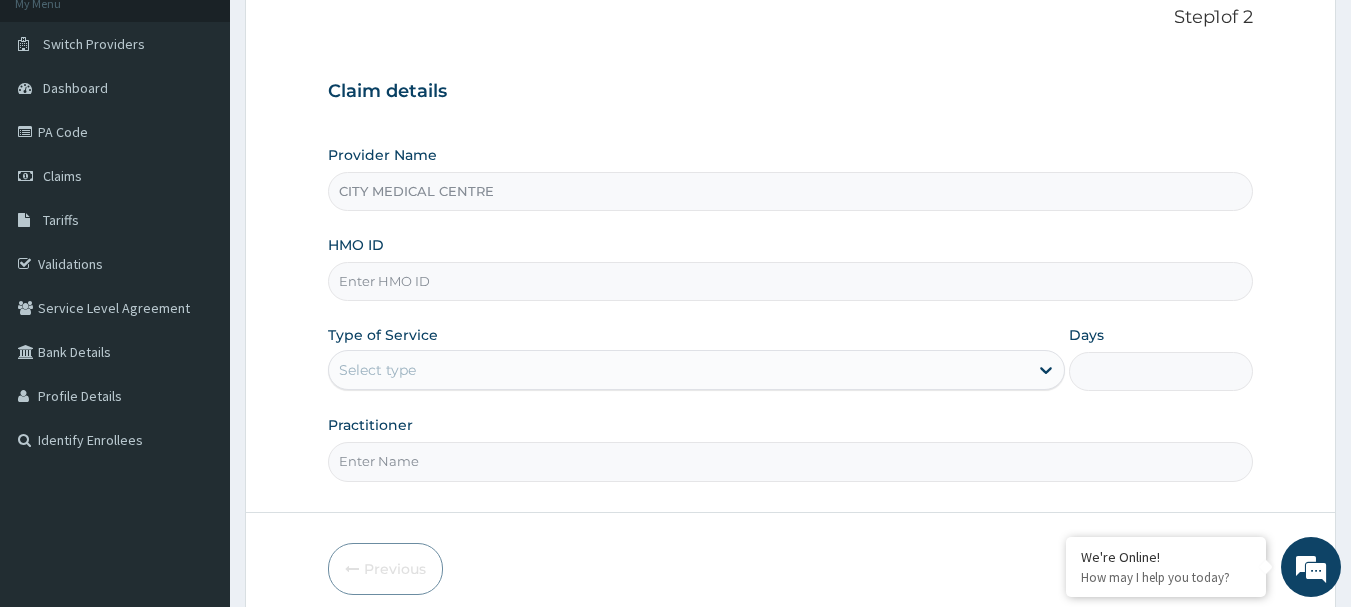 scroll, scrollTop: 134, scrollLeft: 0, axis: vertical 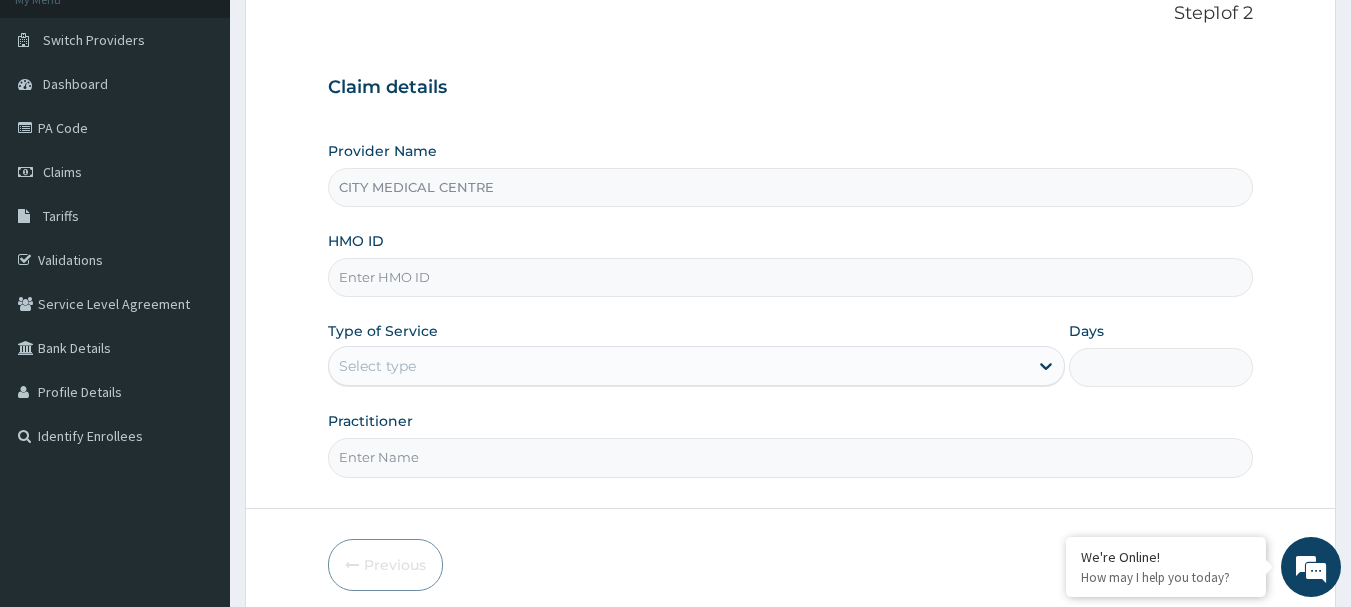 click on "HMO ID" at bounding box center (791, 277) 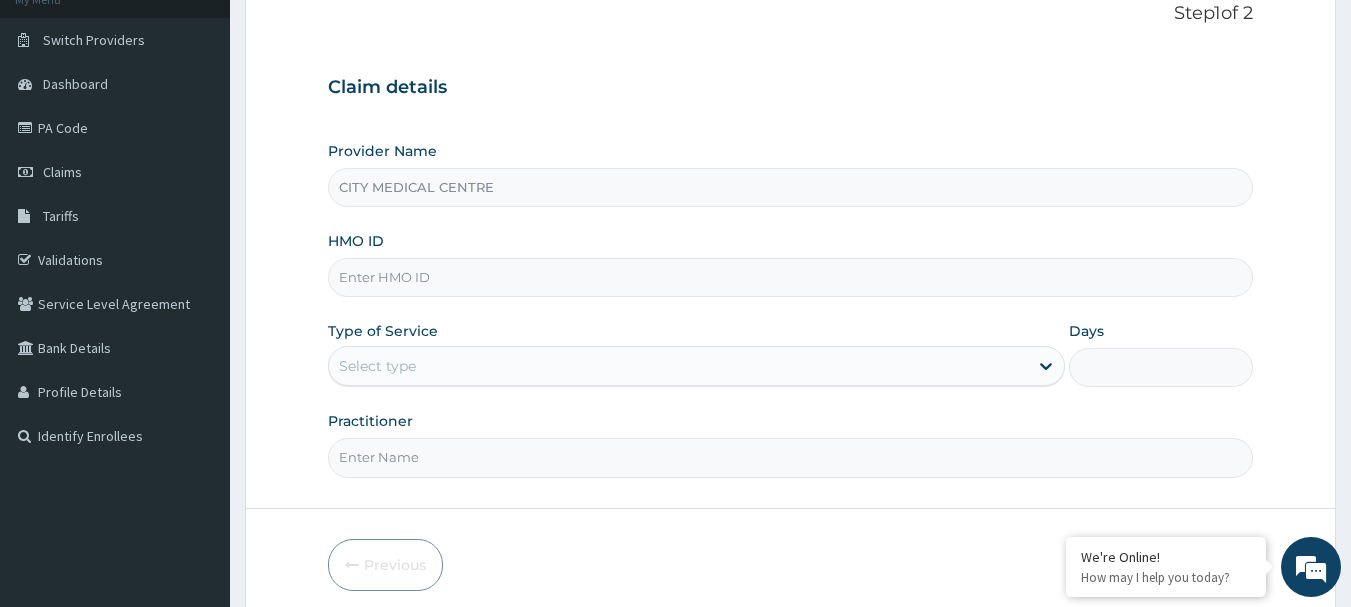 scroll, scrollTop: 0, scrollLeft: 0, axis: both 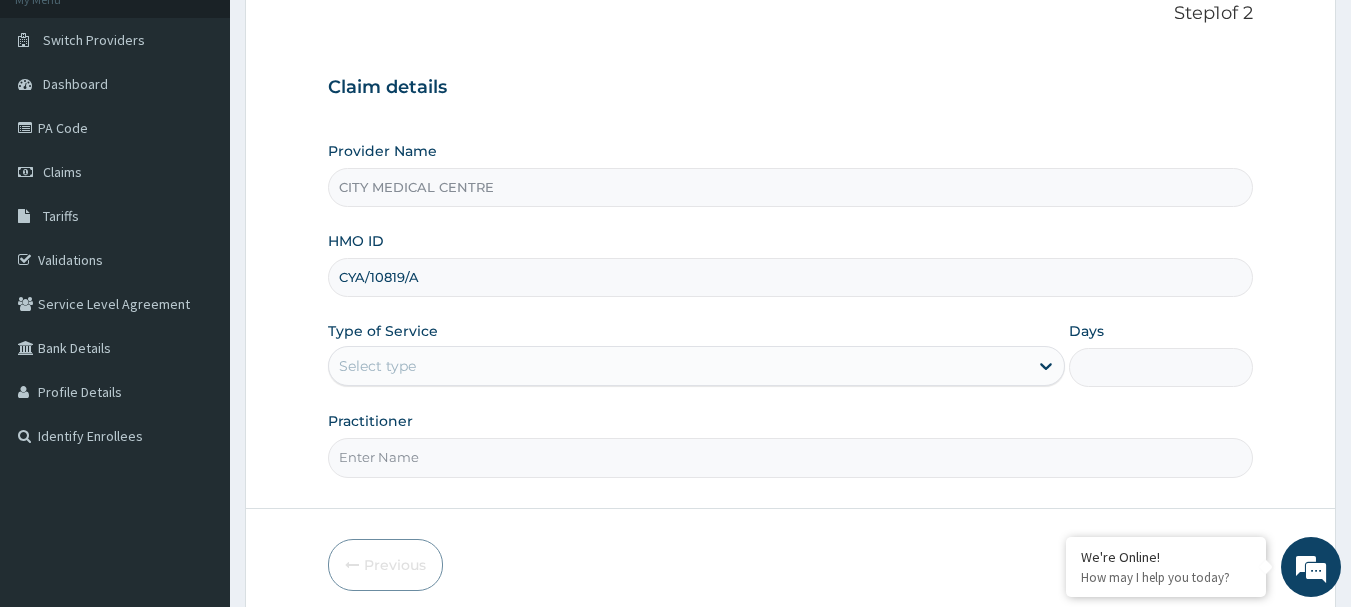 type on "CYA/10819/A" 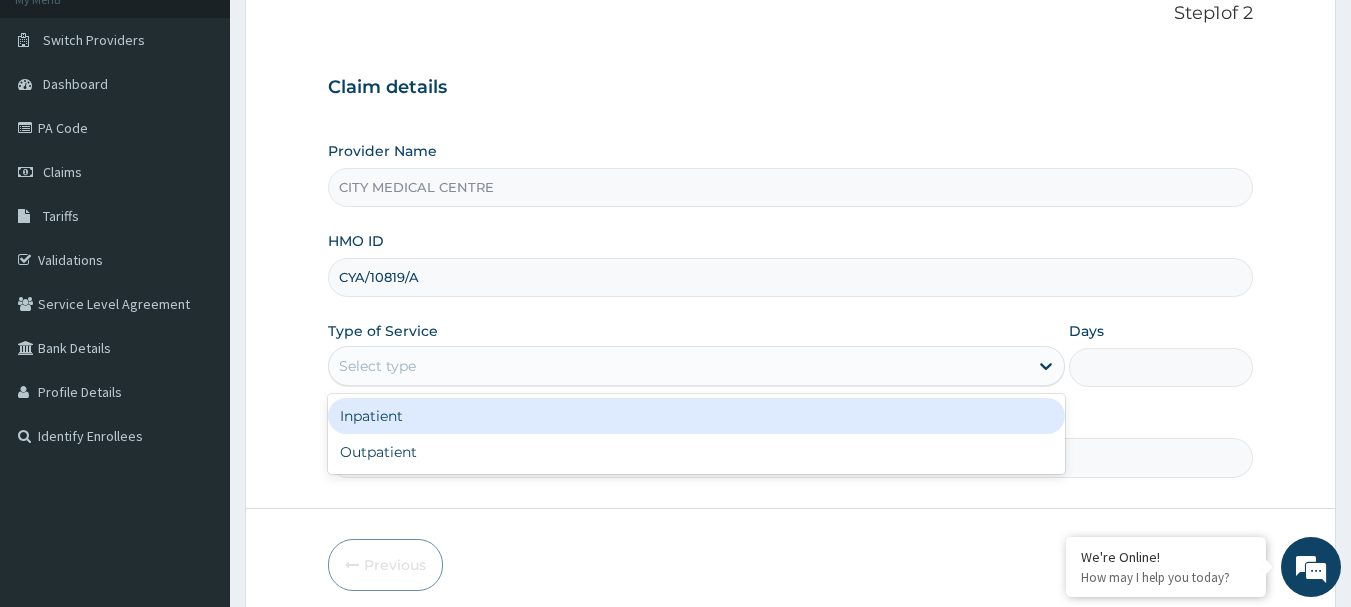 click on "Select type" at bounding box center [678, 366] 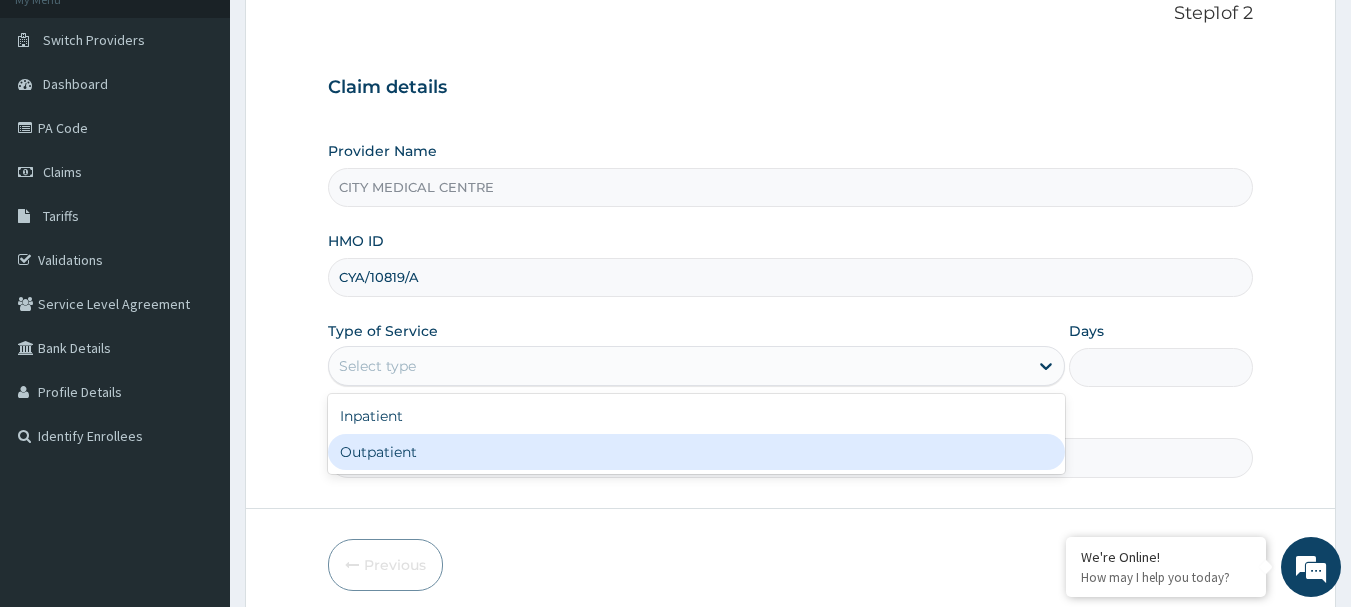 click on "Outpatient" at bounding box center (696, 452) 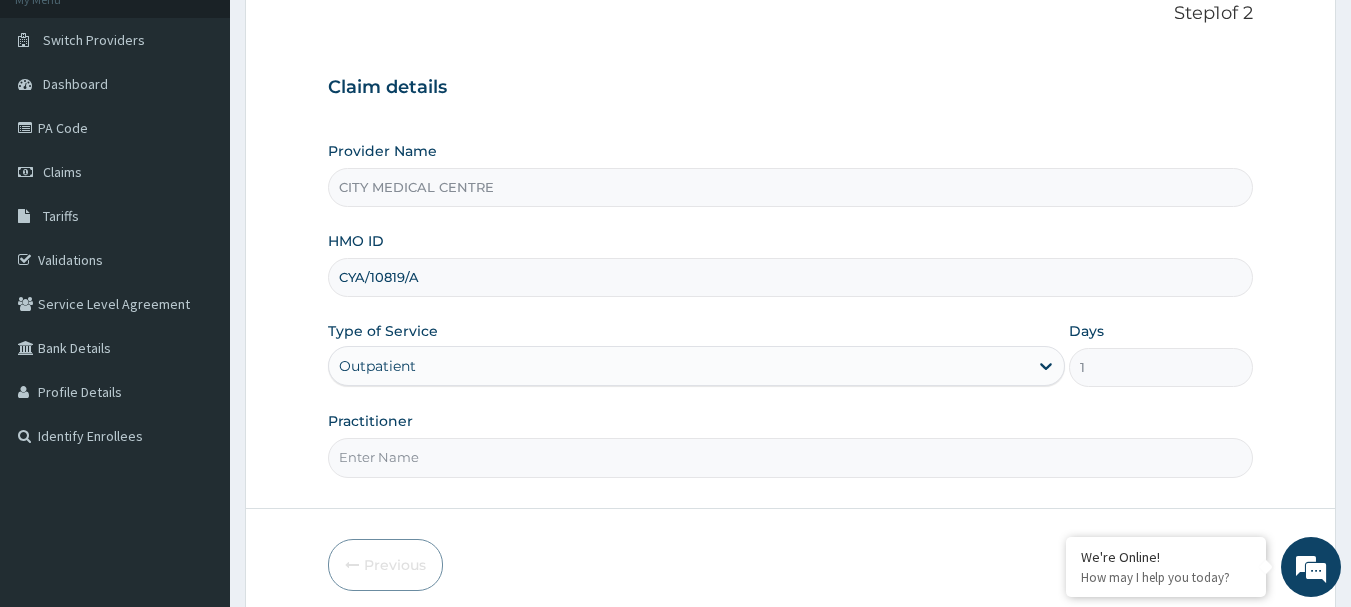 click on "Practitioner" at bounding box center [791, 457] 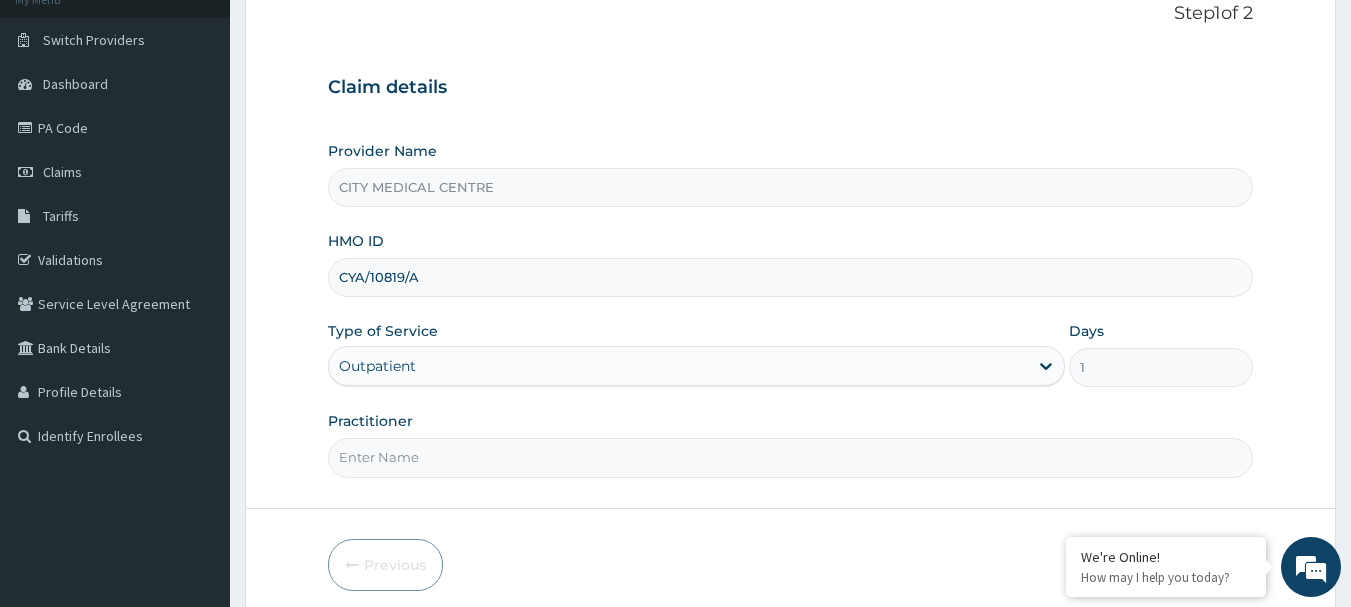 type on "Dr. Umar" 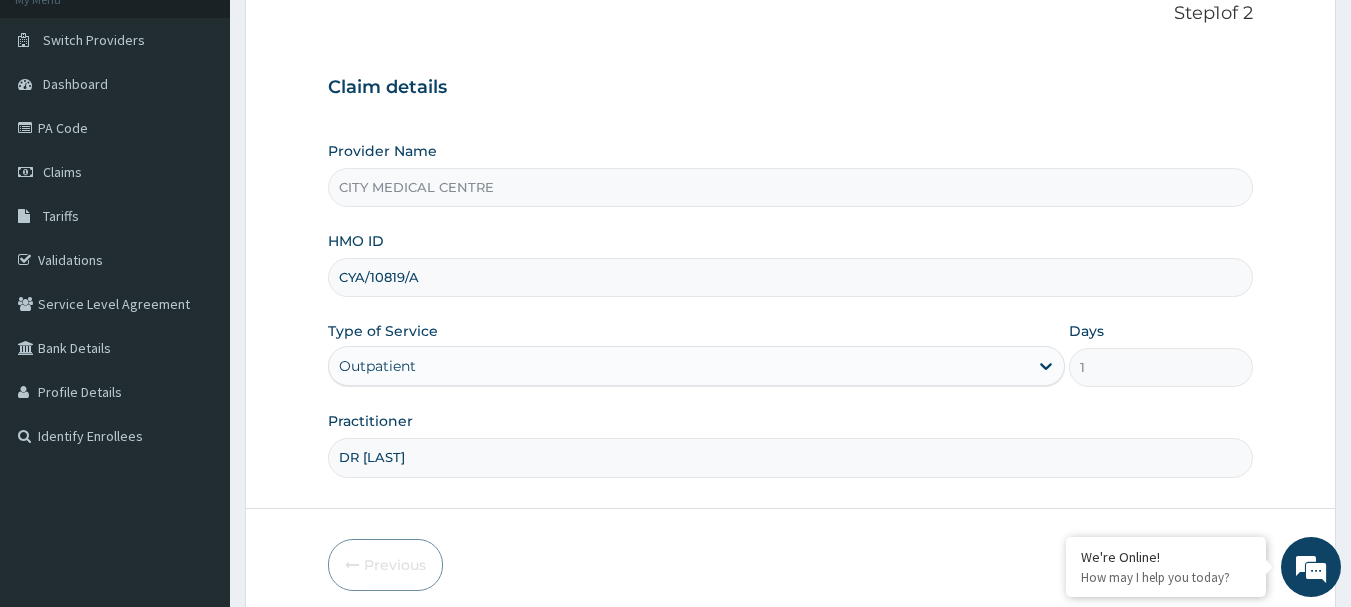 scroll, scrollTop: 215, scrollLeft: 0, axis: vertical 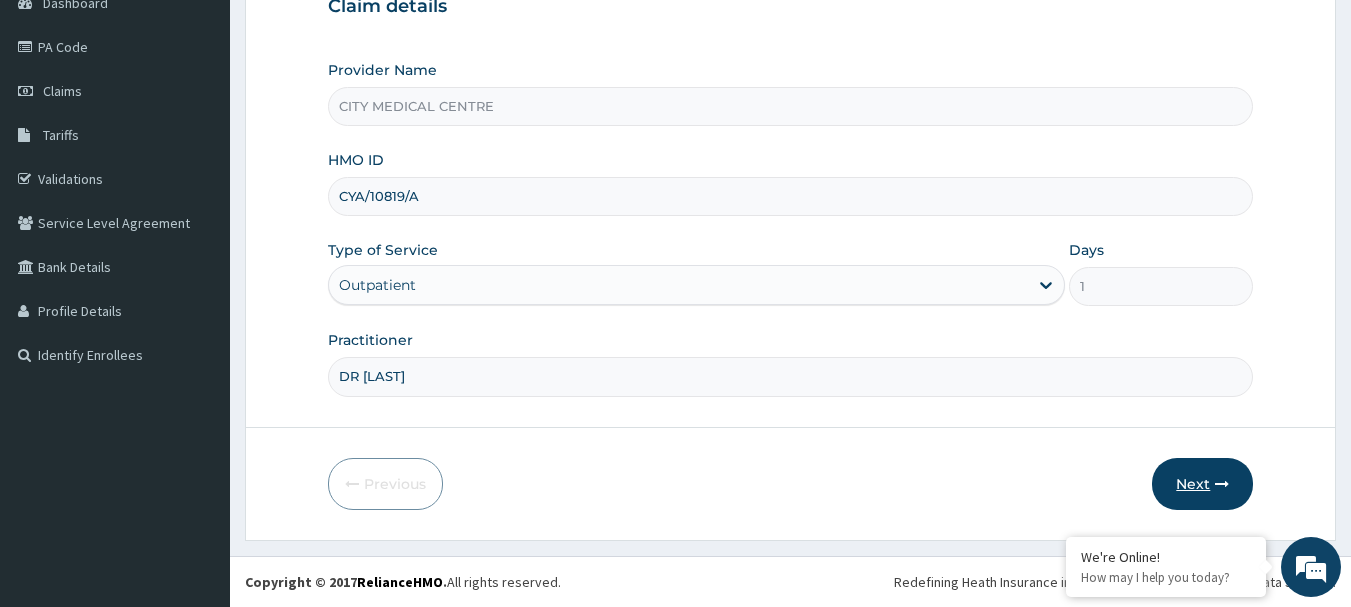 click on "Next" at bounding box center [1202, 484] 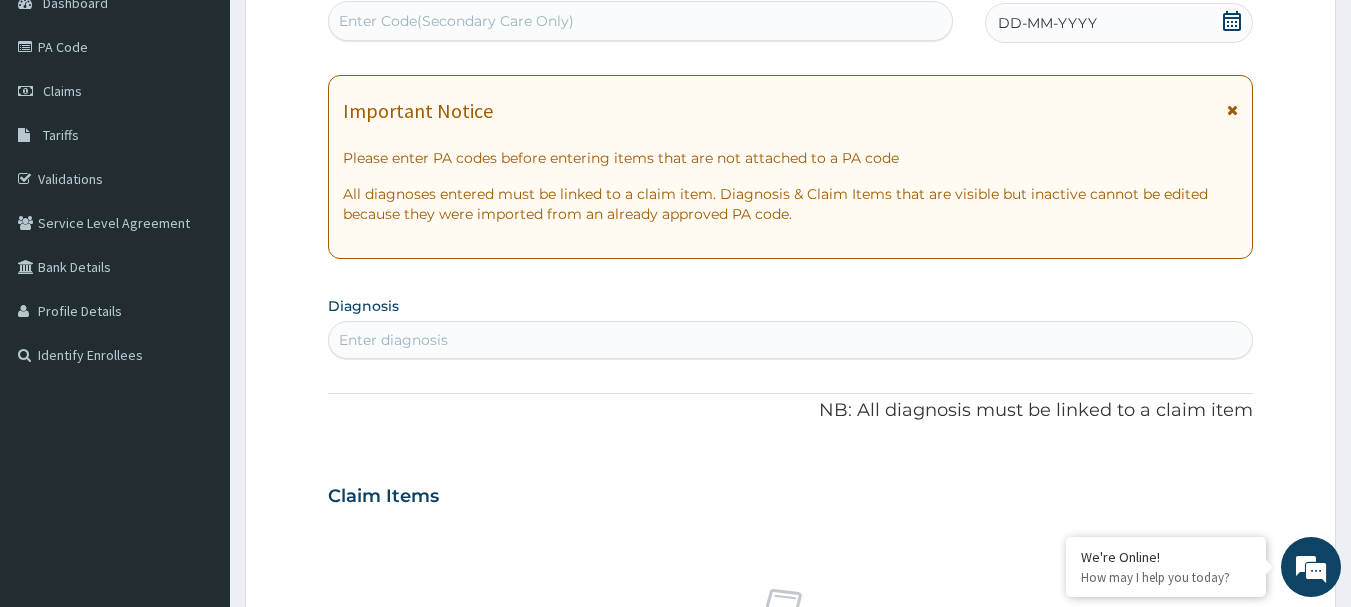 click 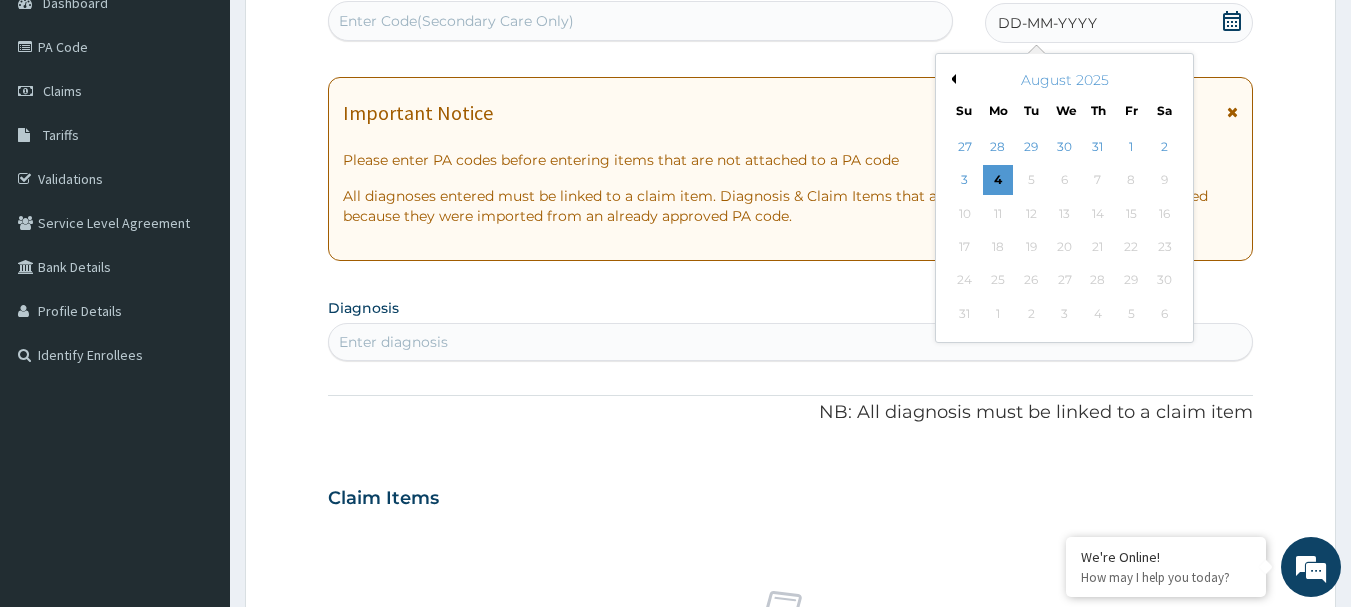 click on "Previous Month" at bounding box center (951, 79) 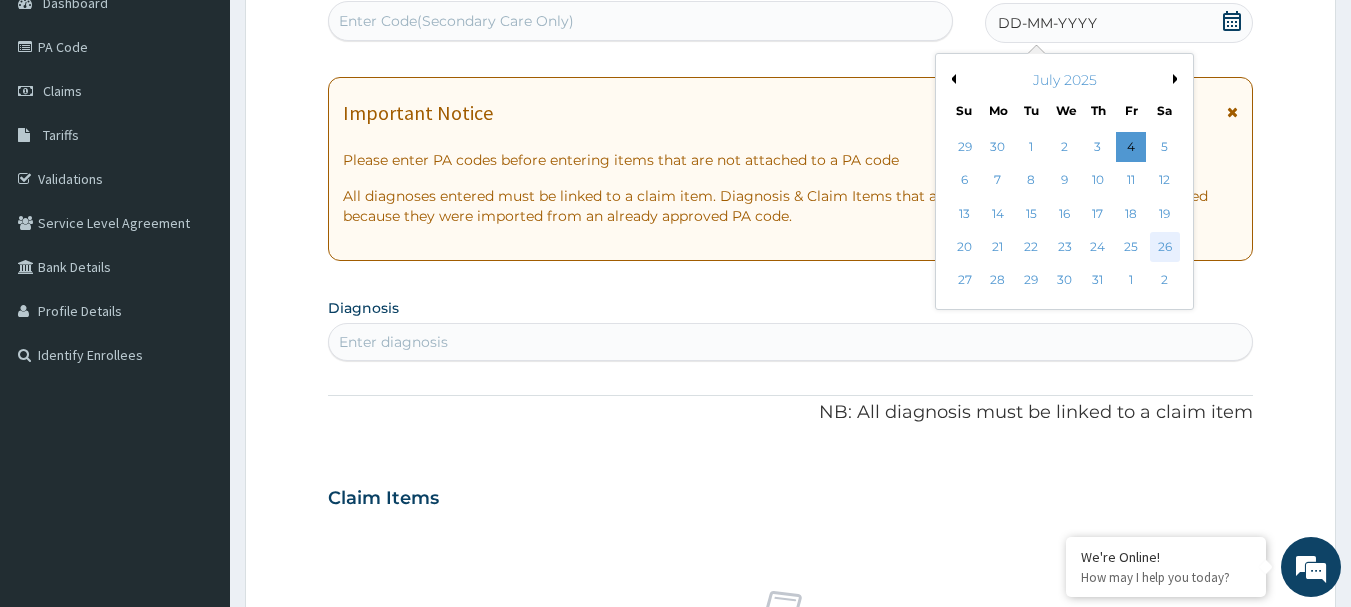 click on "26" at bounding box center [1165, 247] 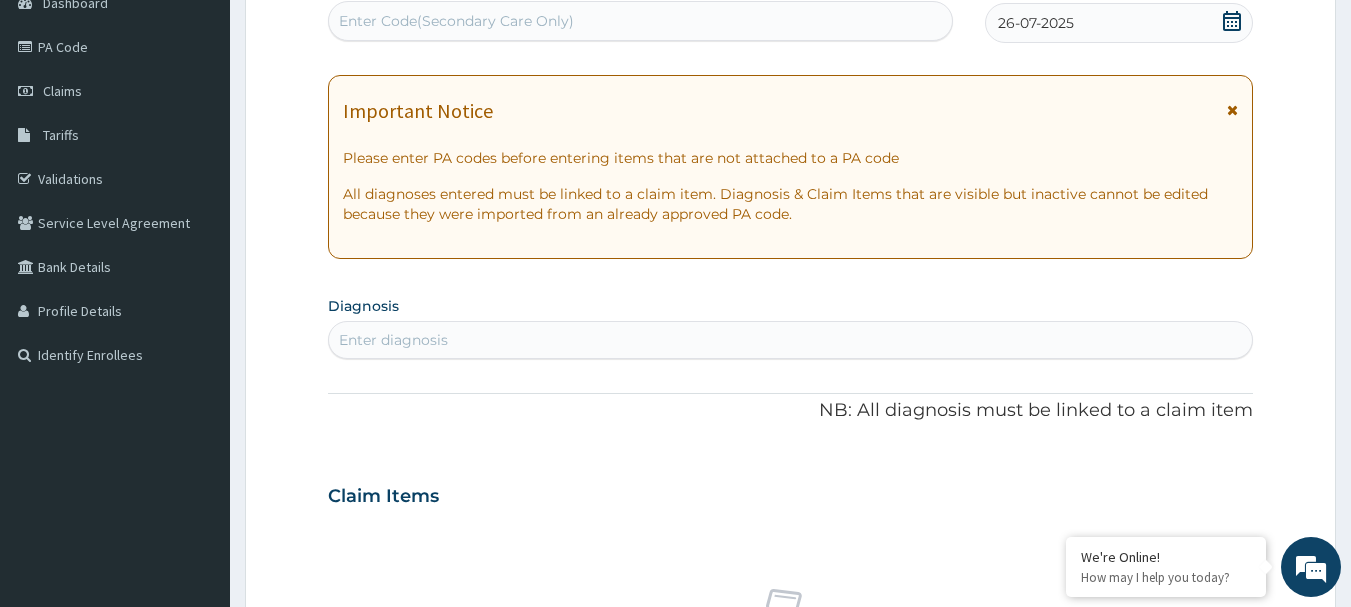 click on "Enter diagnosis" at bounding box center (791, 340) 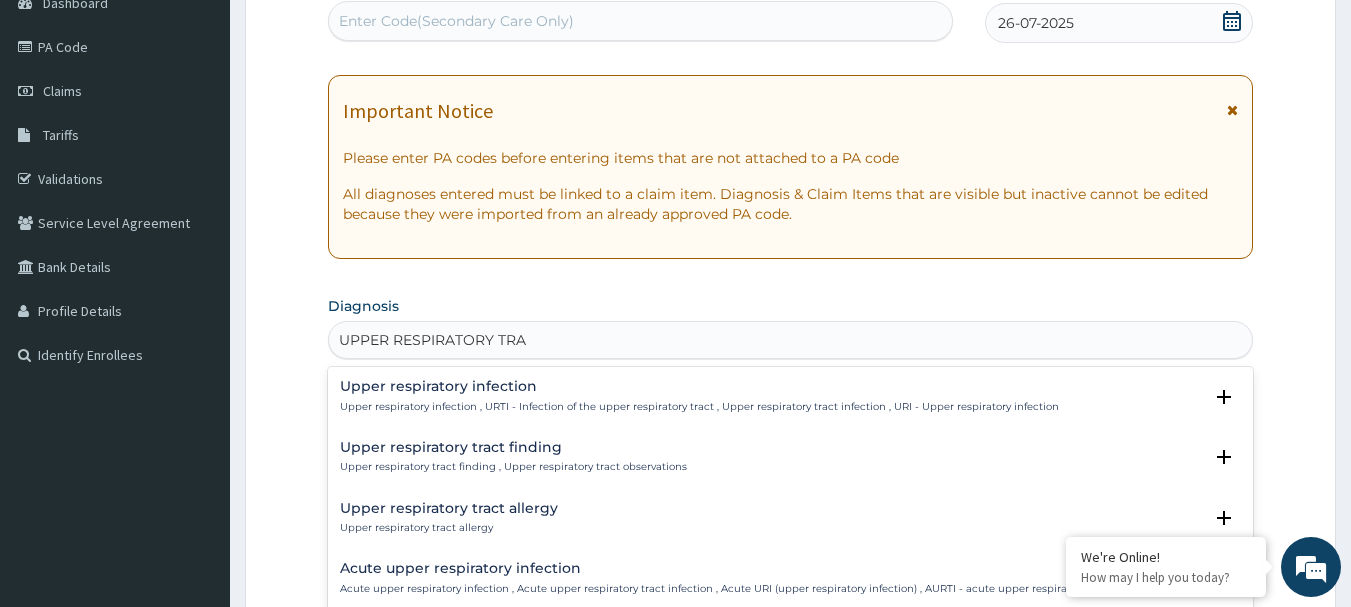 click on "Acute upper respiratory infection" at bounding box center [750, 568] 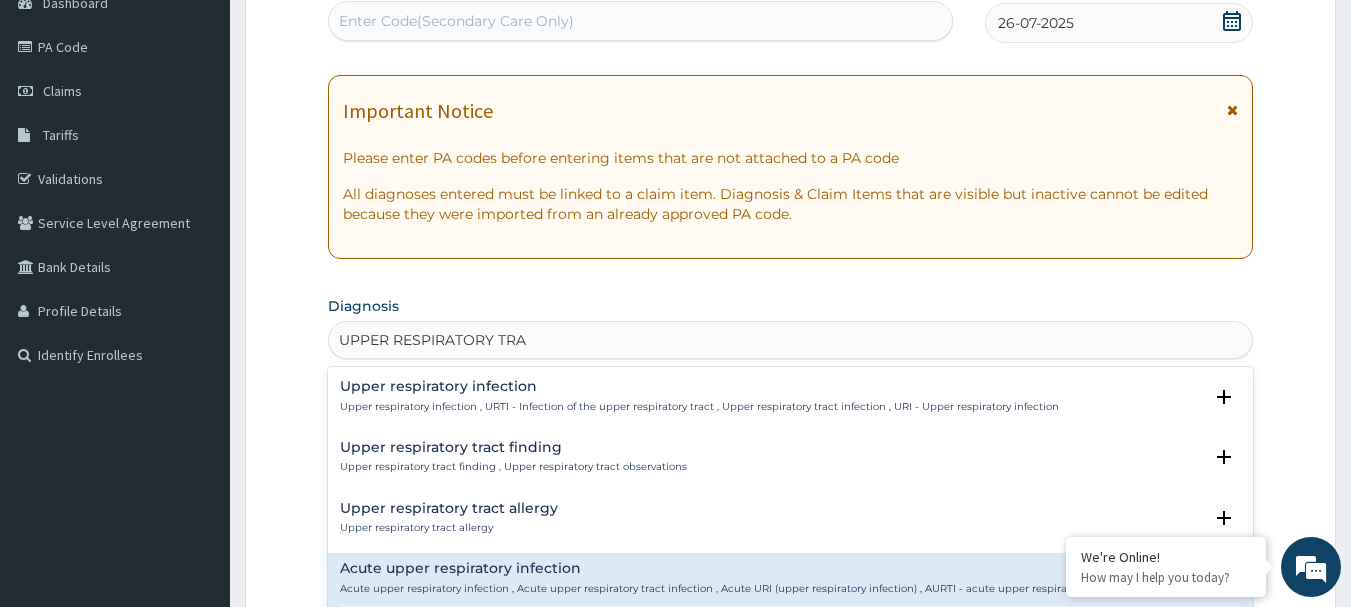 click on "Acute upper respiratory infection" at bounding box center [750, 568] 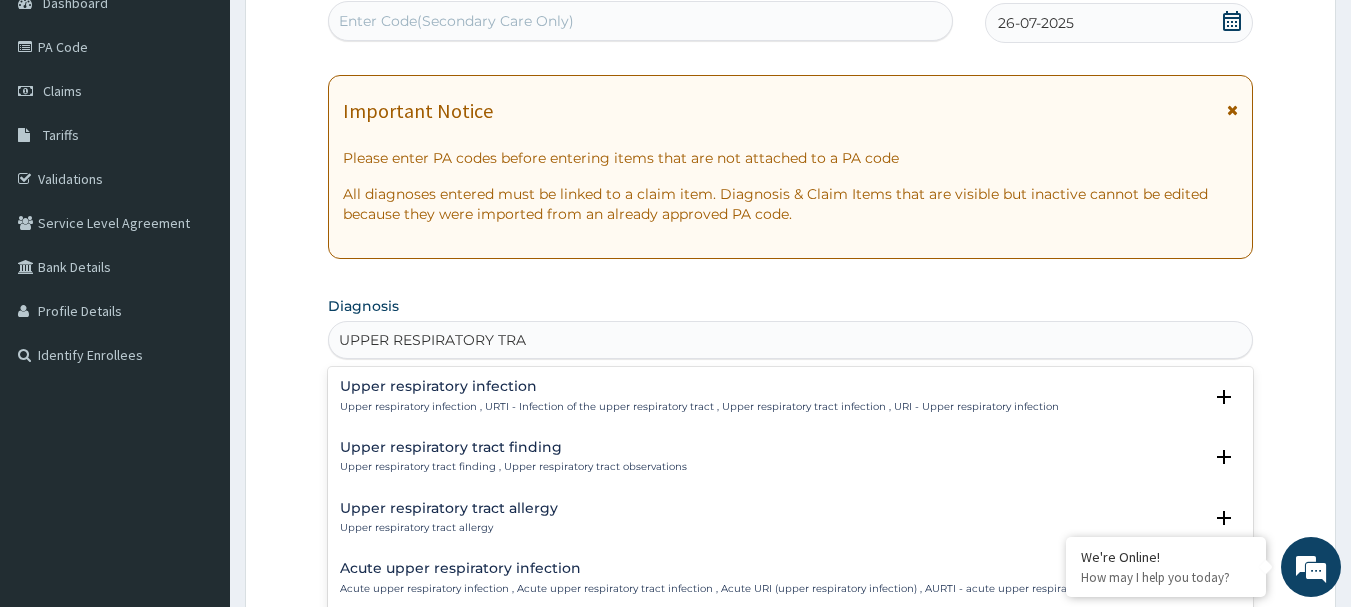 click on "Acute upper respiratory infection" at bounding box center (750, 568) 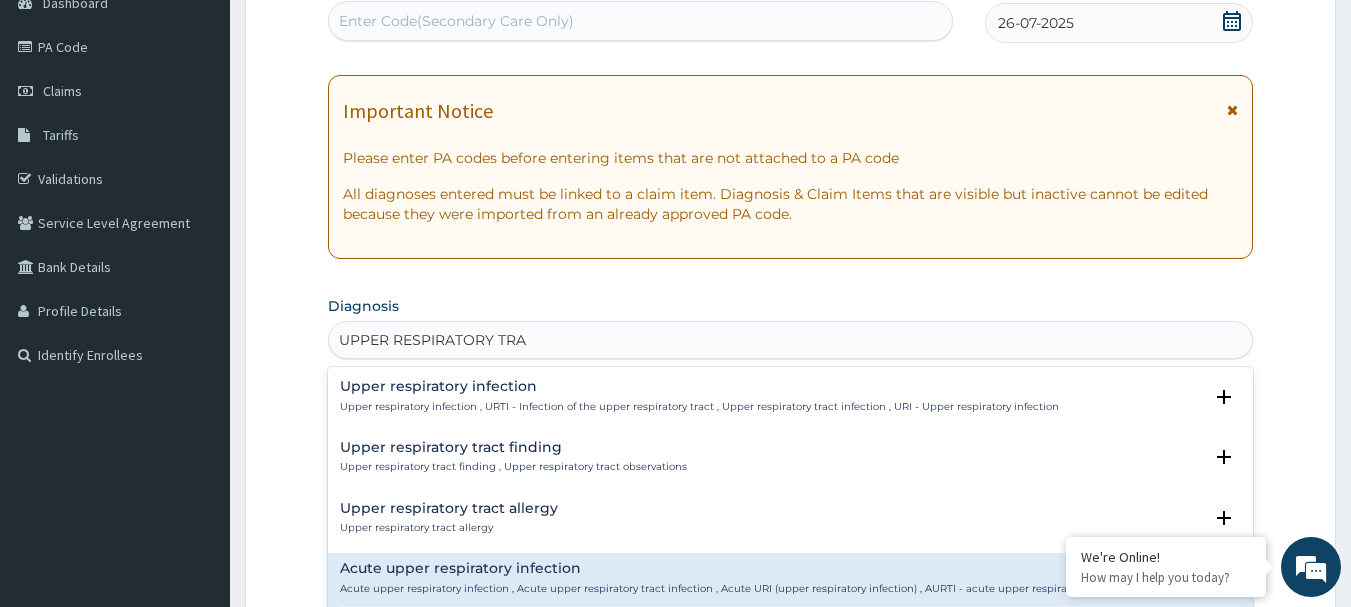 type on "UPPER RESPIRATORY TRA" 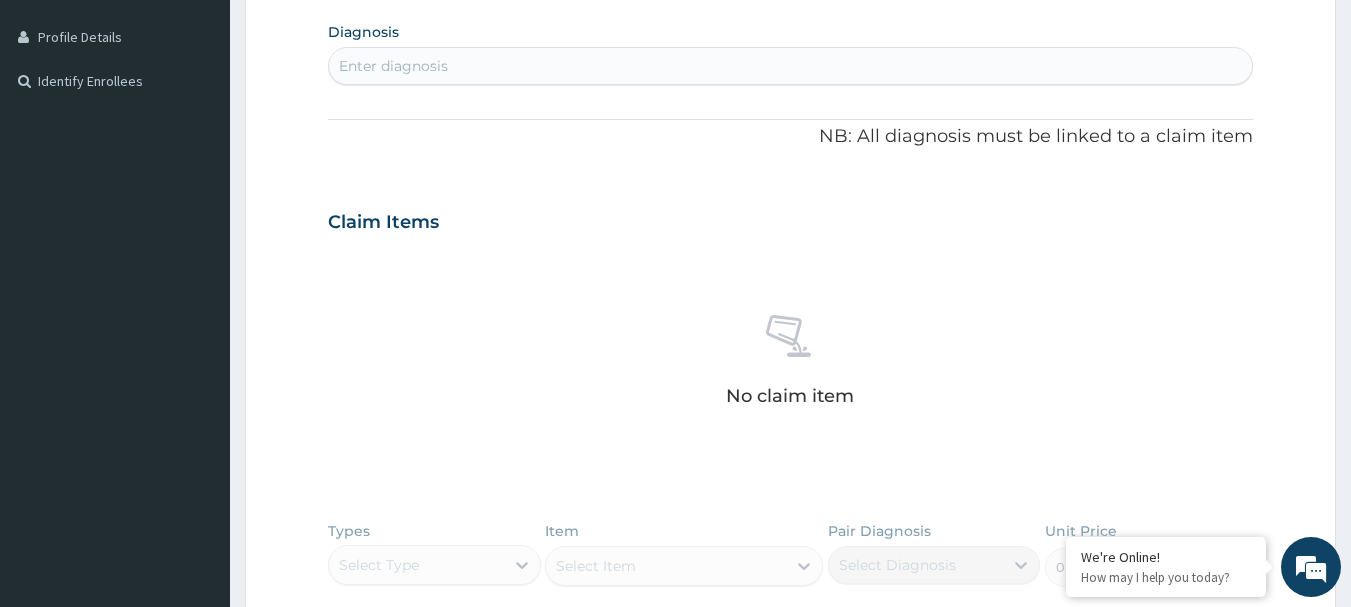 scroll, scrollTop: 557, scrollLeft: 0, axis: vertical 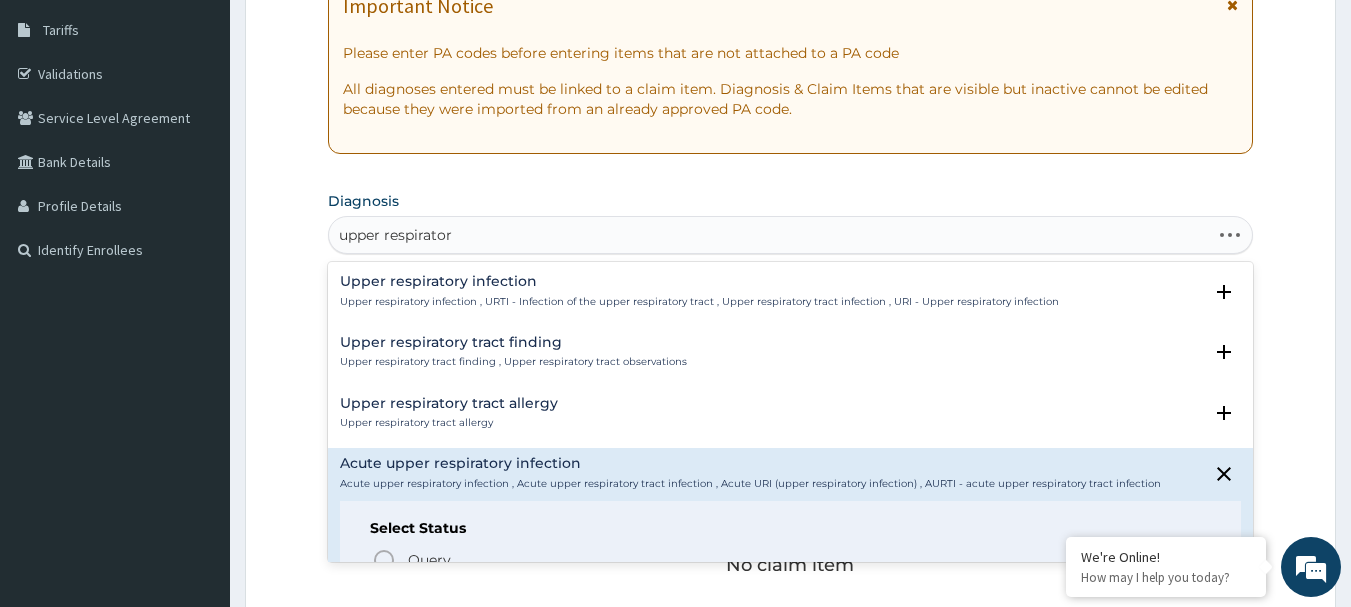 type on "upper respiratory" 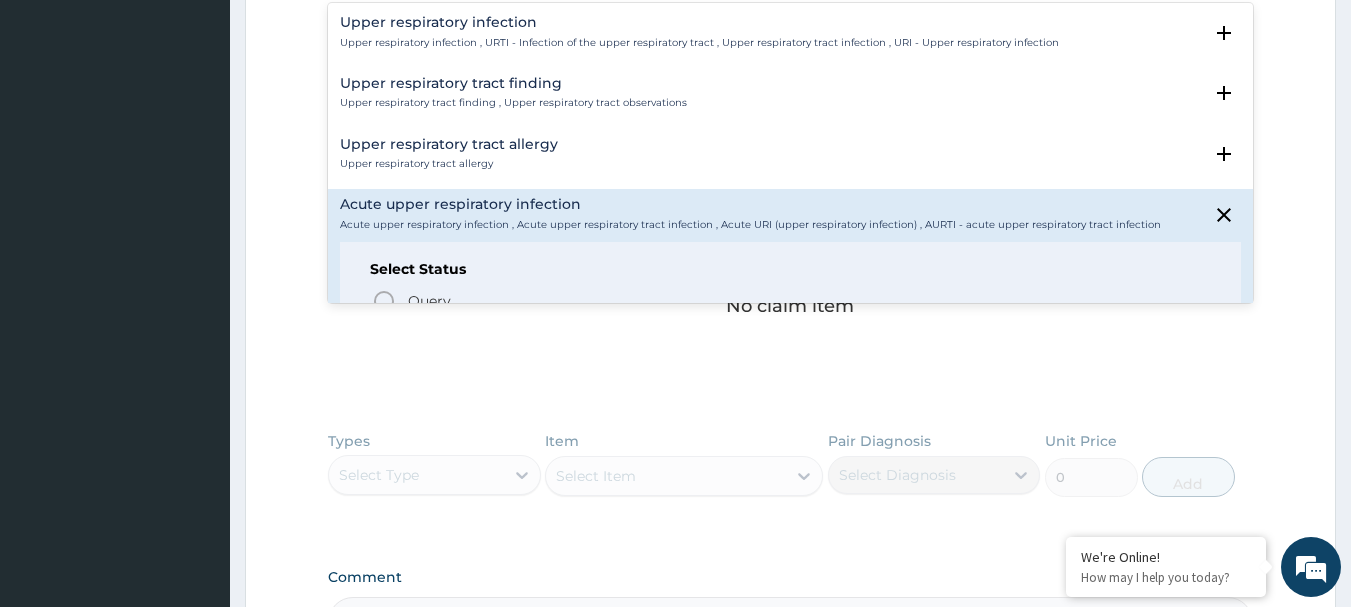 scroll, scrollTop: 591, scrollLeft: 0, axis: vertical 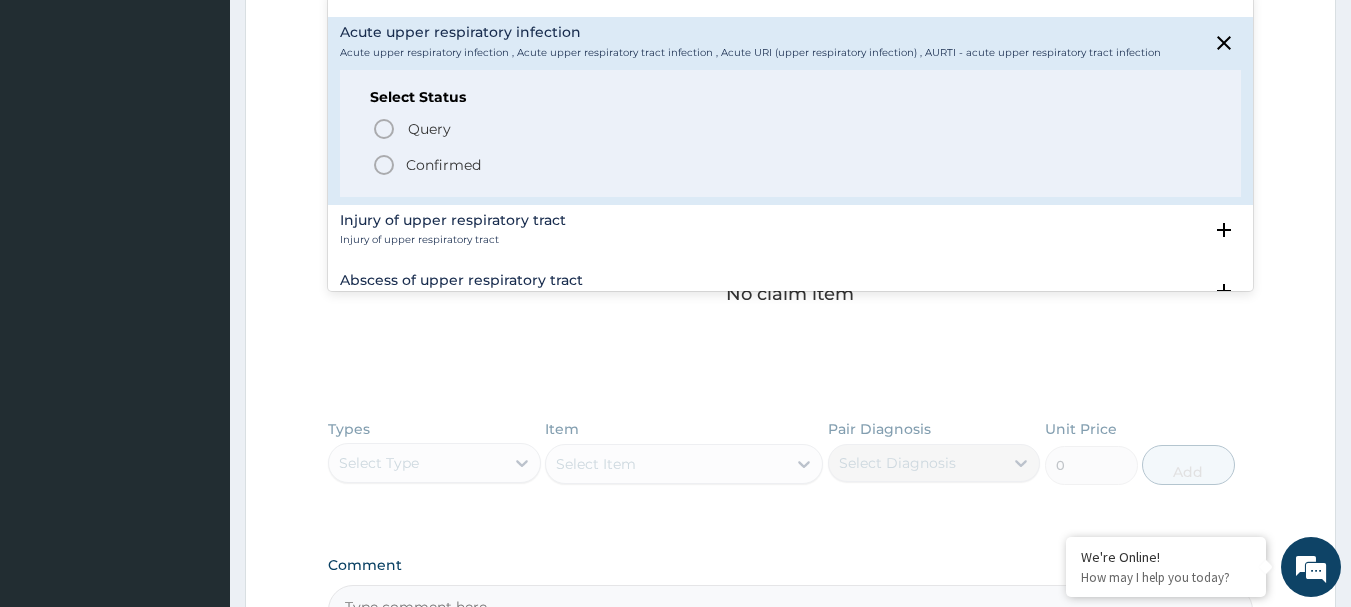 click 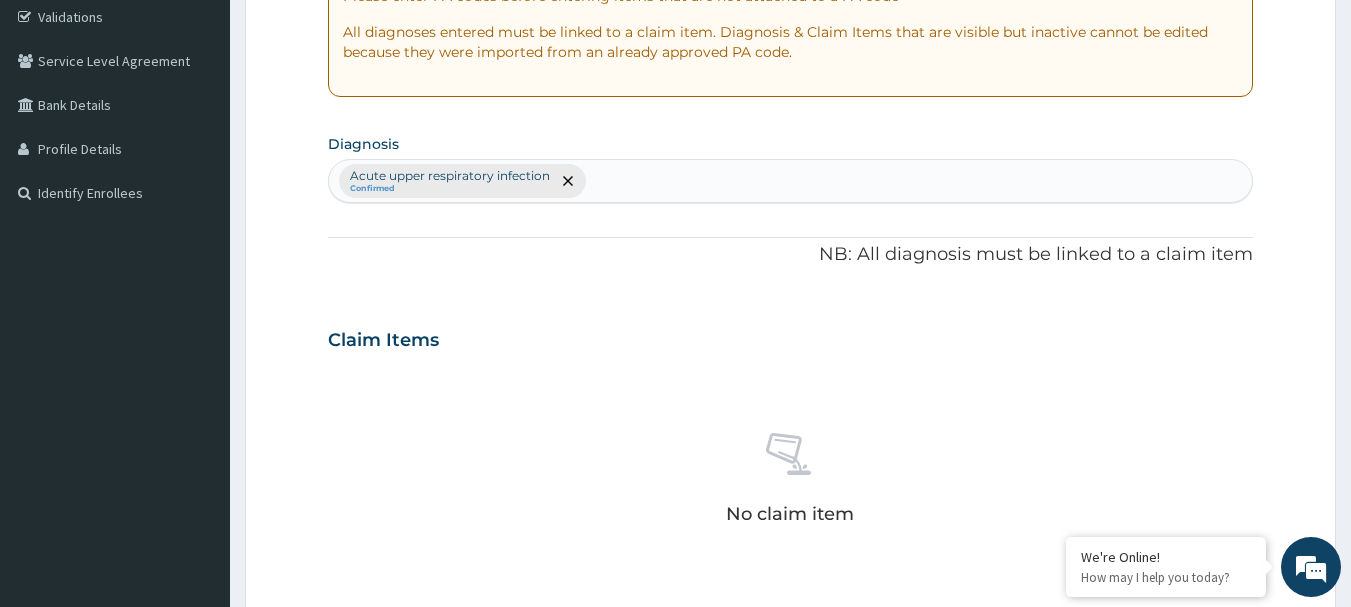 scroll, scrollTop: 351, scrollLeft: 0, axis: vertical 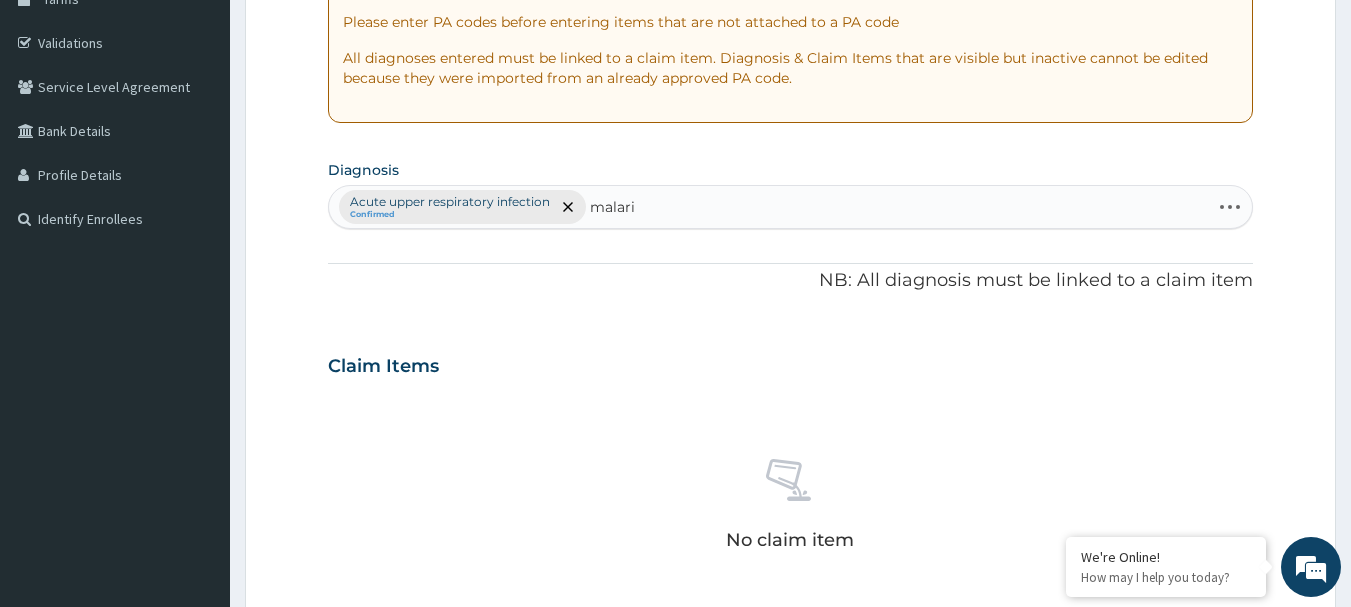 type on "malaria" 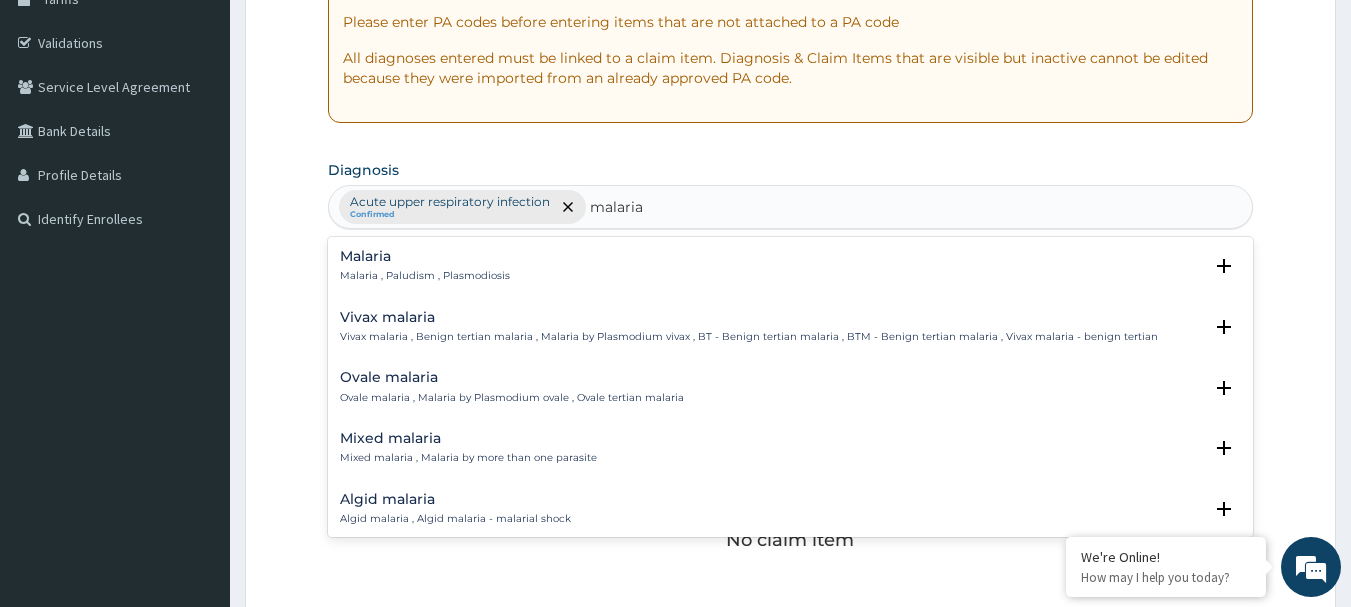 click on "Malaria , Paludism , Plasmodiosis" at bounding box center (425, 276) 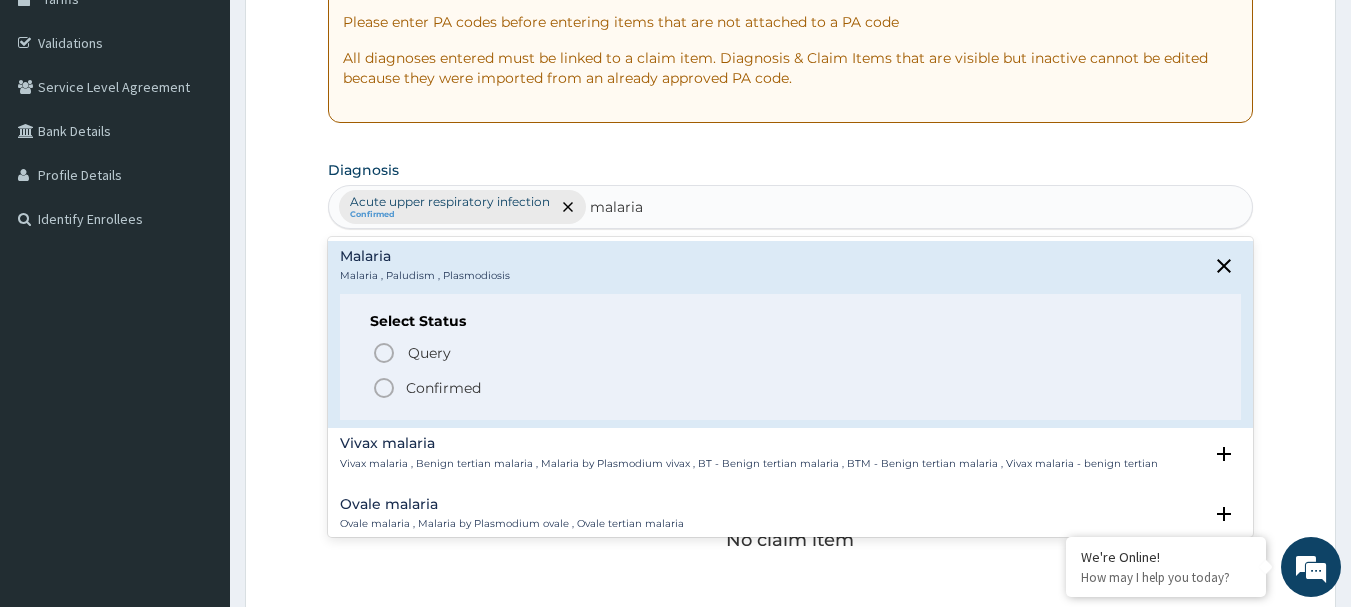 click 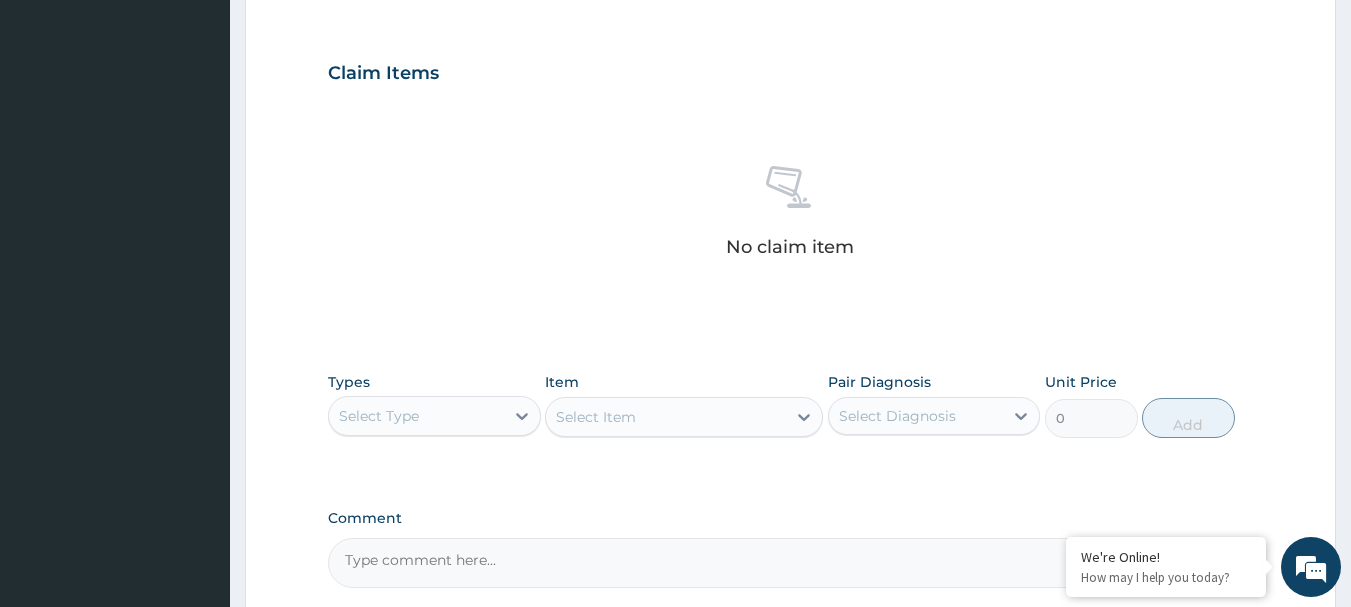 scroll, scrollTop: 735, scrollLeft: 0, axis: vertical 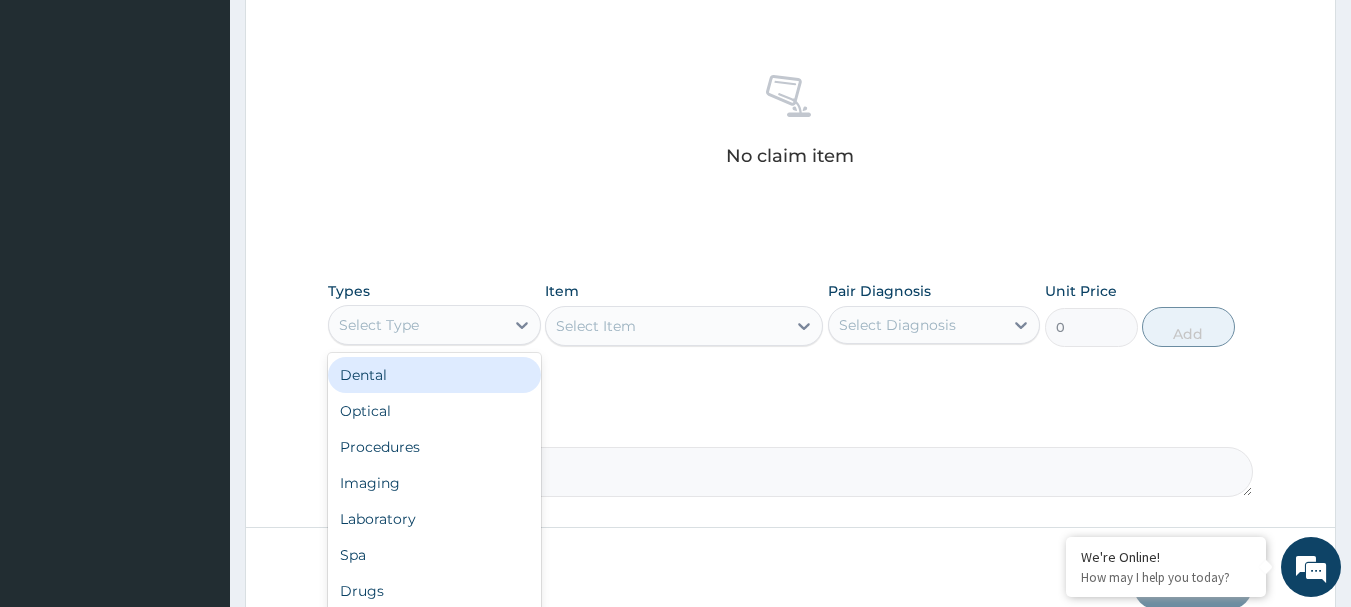 click on "Select Type" at bounding box center (416, 325) 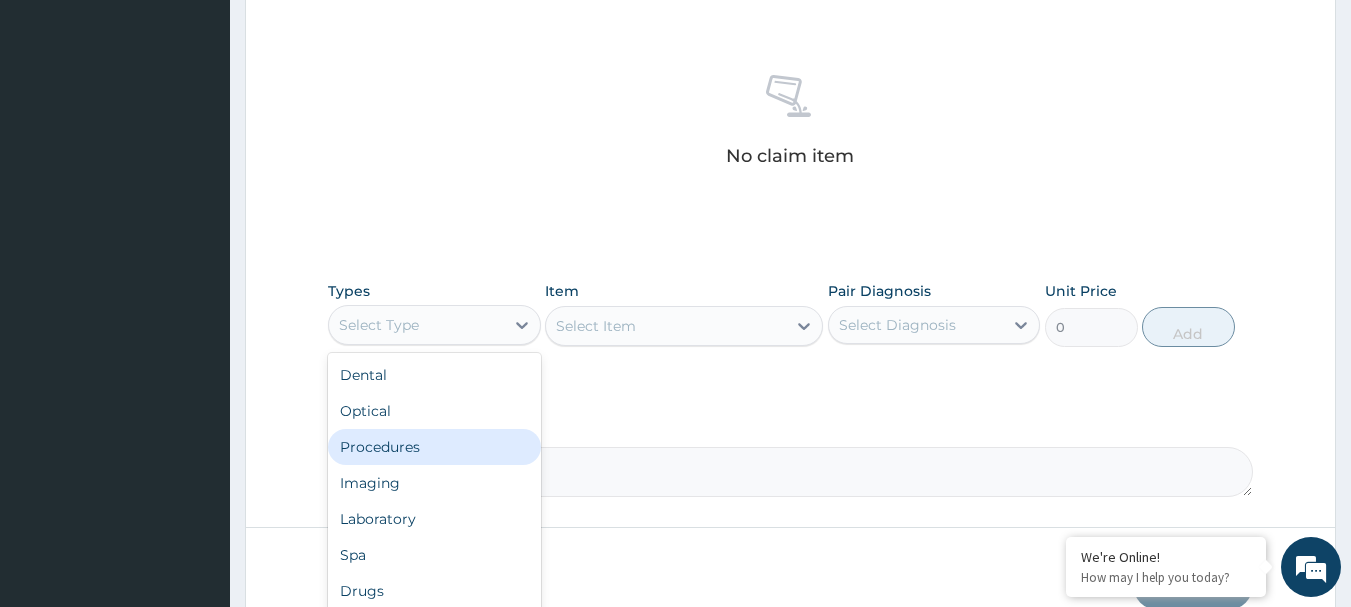 click on "Procedures" at bounding box center (434, 447) 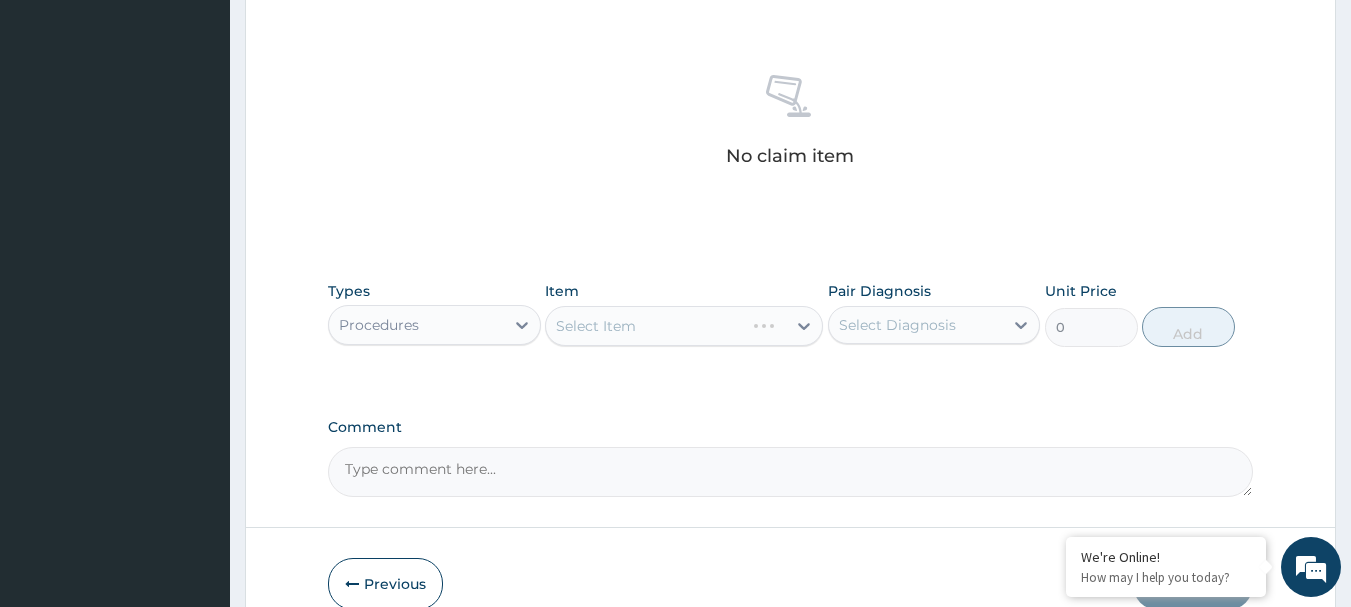 click on "Select Item" at bounding box center [684, 326] 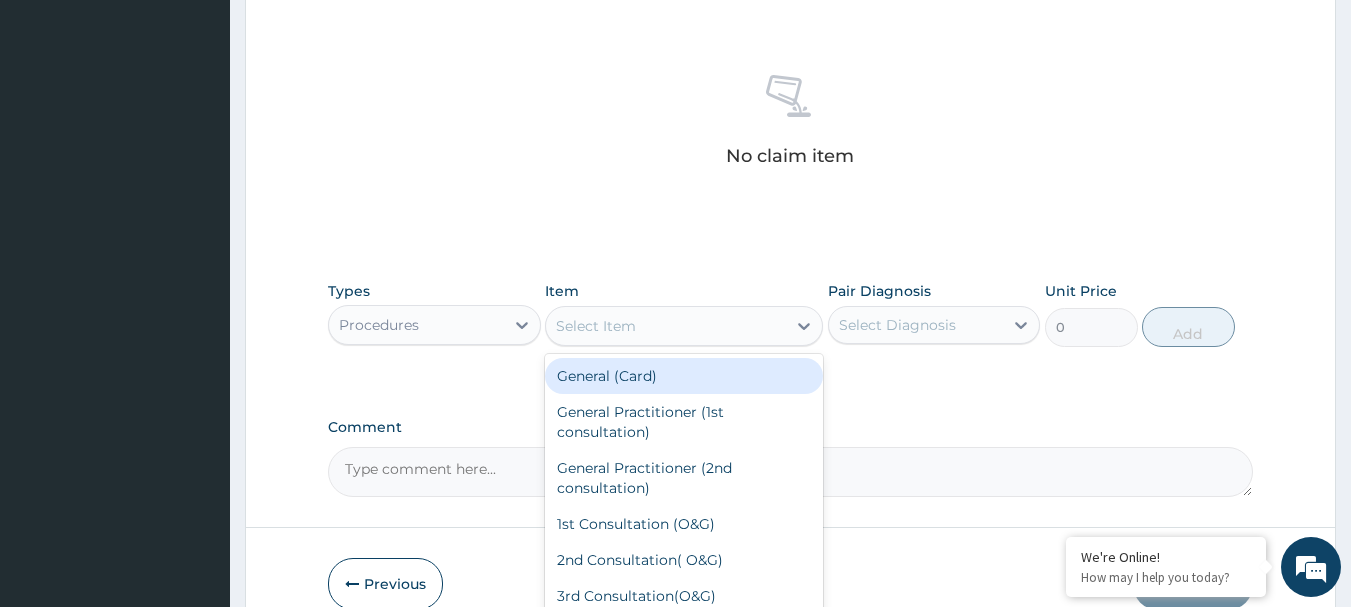 click on "Select Item" at bounding box center [666, 326] 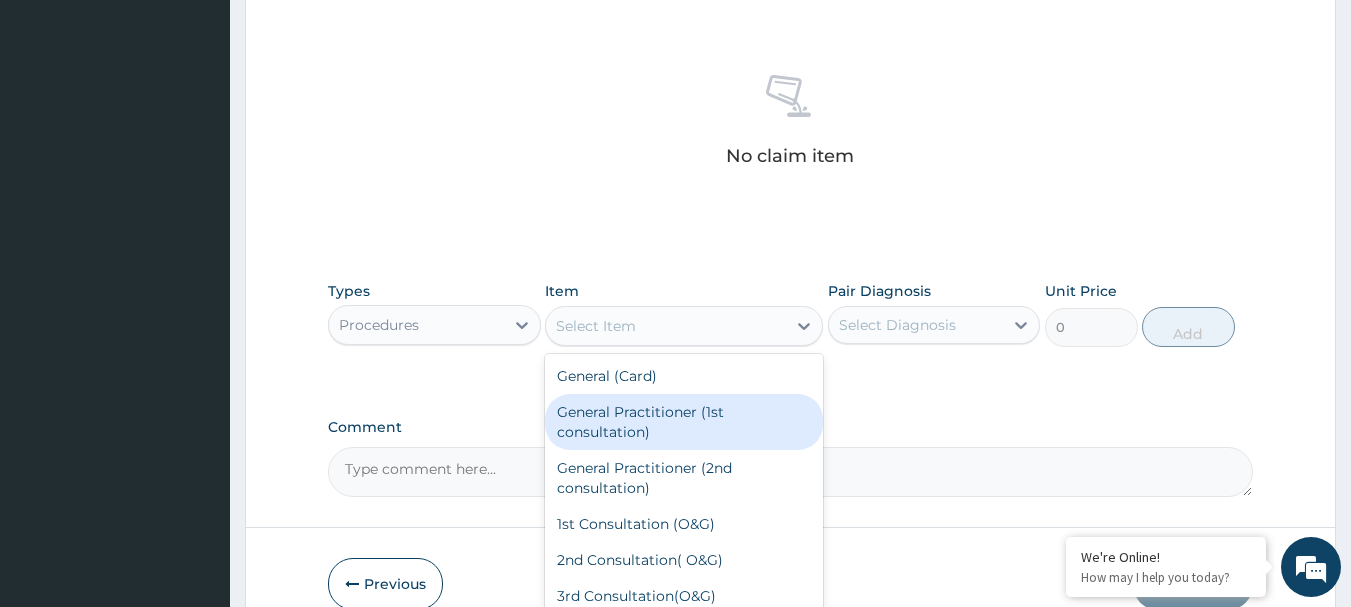 click on "General Practitioner (1st consultation)" at bounding box center [684, 422] 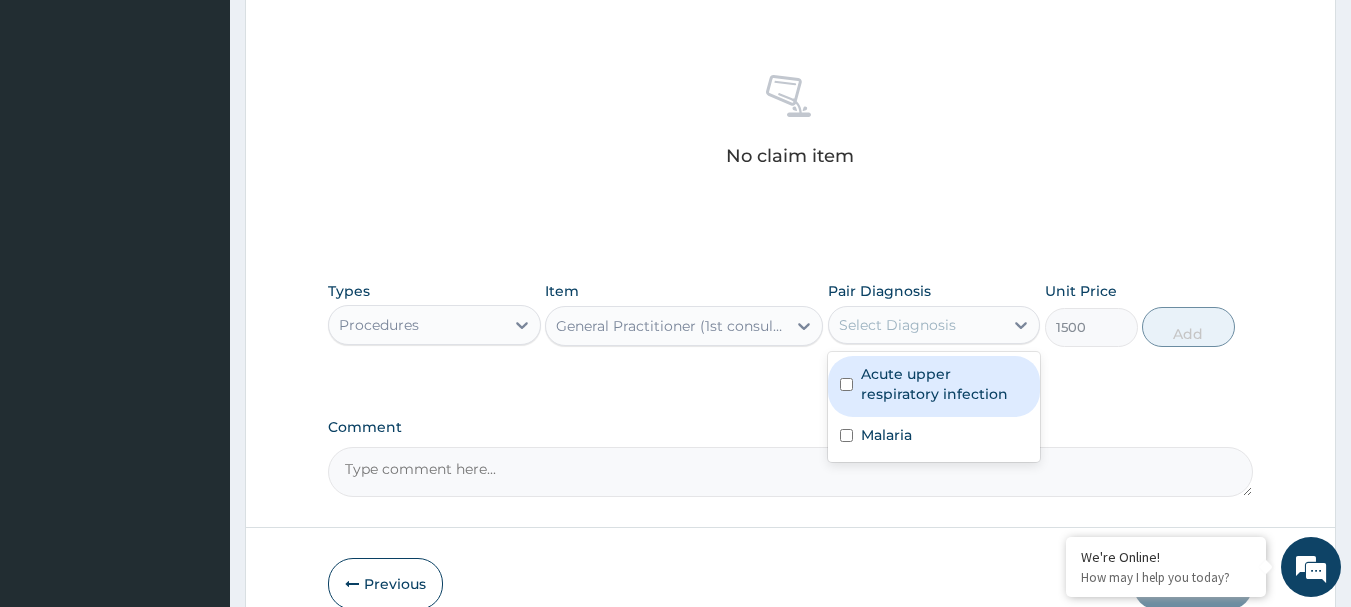 click on "Select Diagnosis" at bounding box center (897, 325) 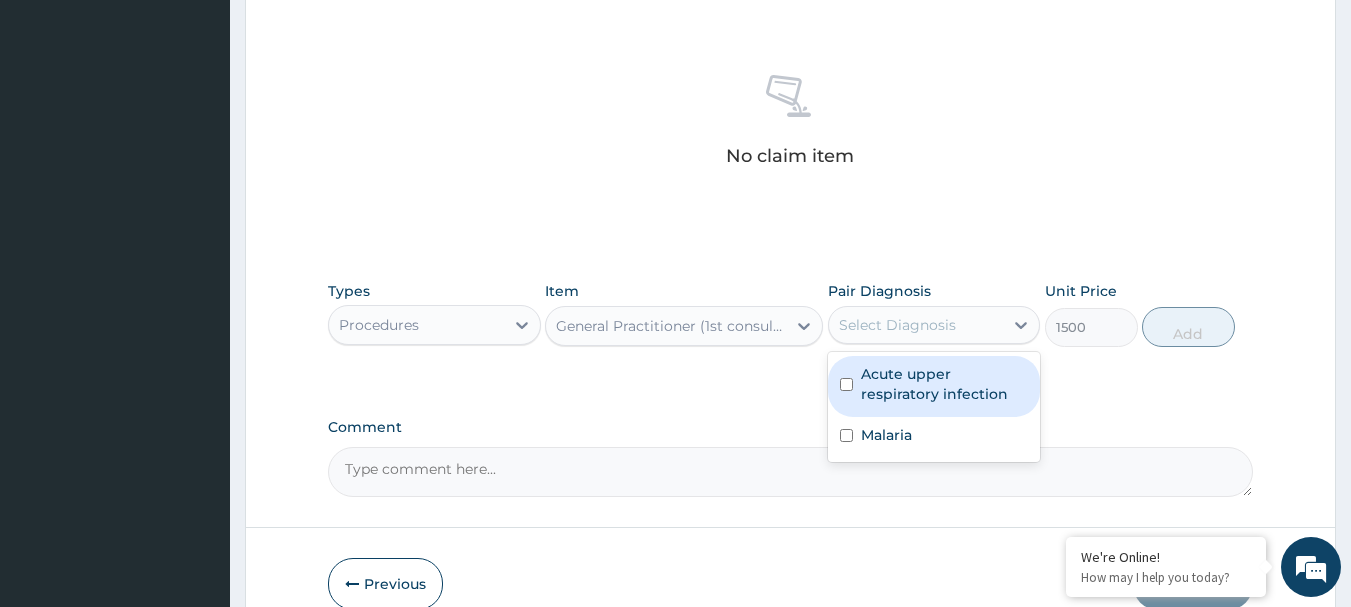 click at bounding box center [846, 384] 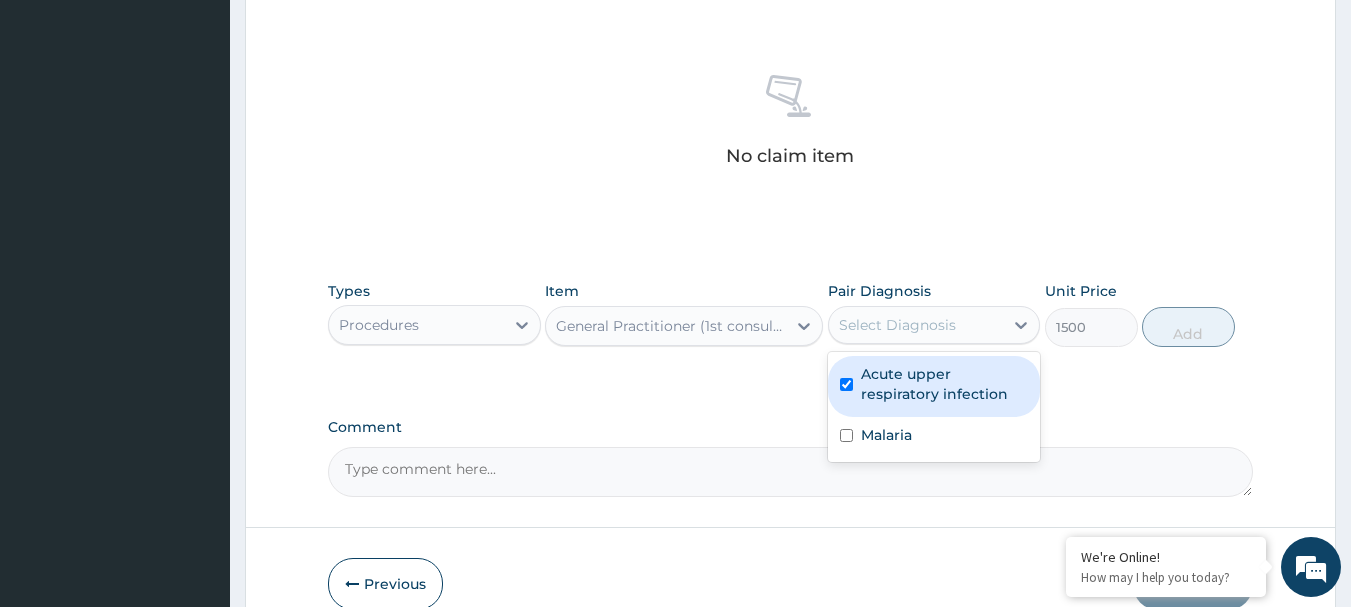 checkbox on "true" 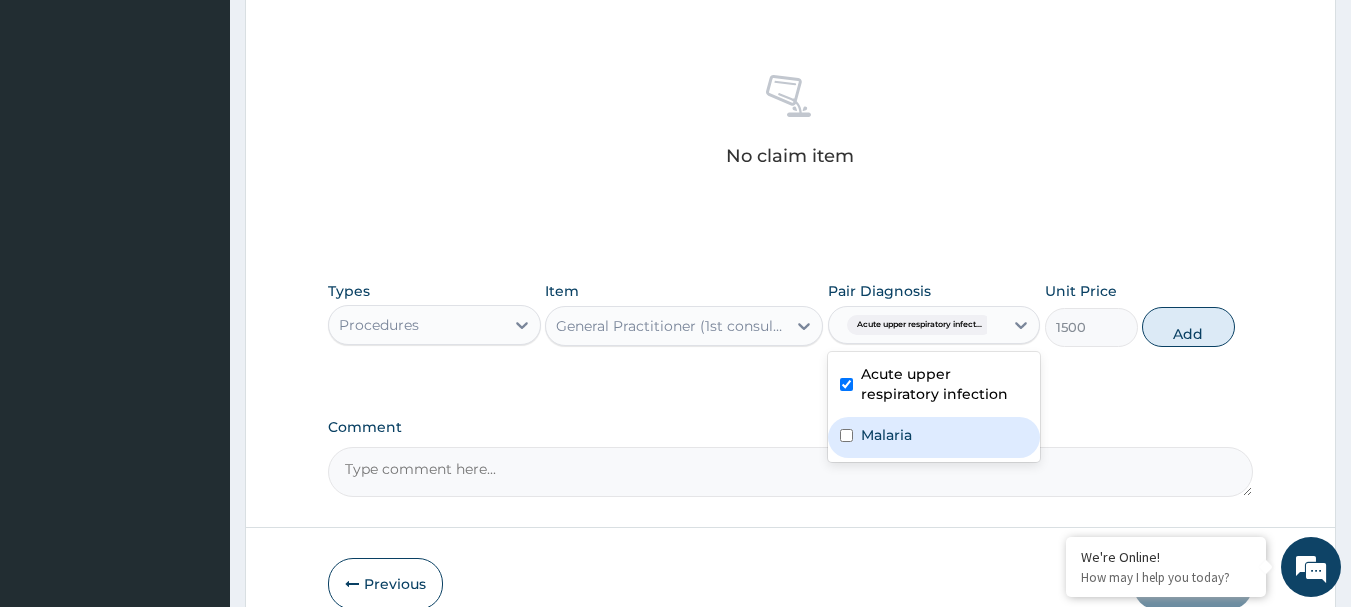 click at bounding box center (846, 435) 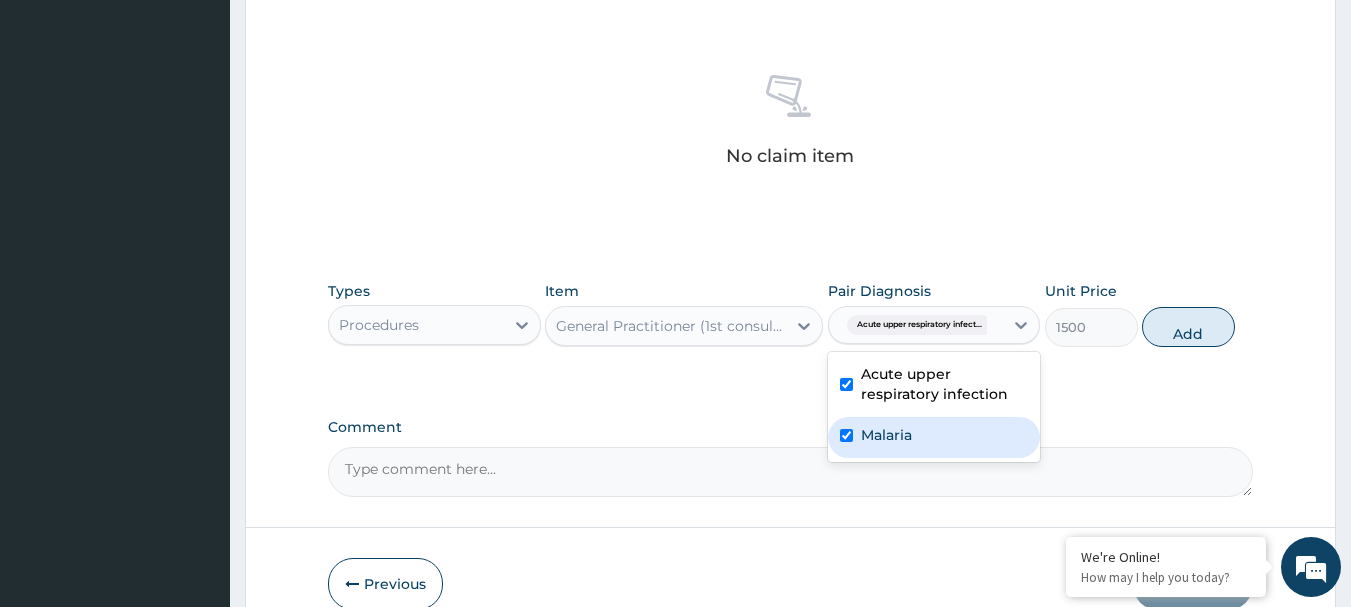 checkbox on "true" 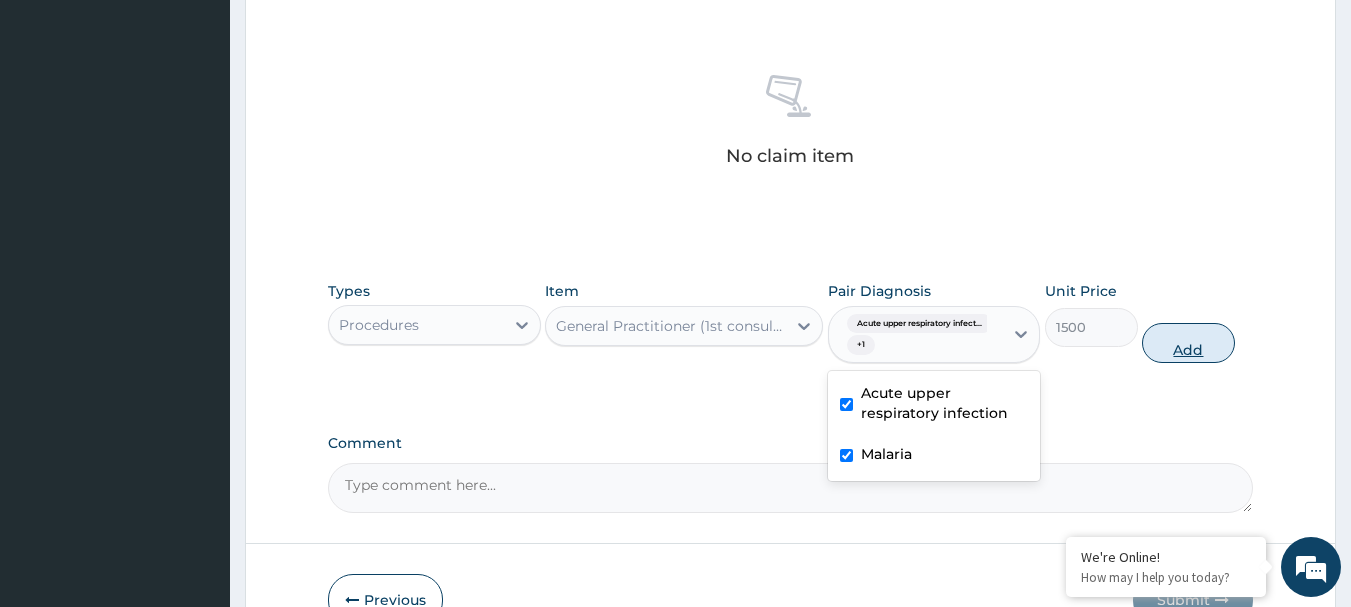 click on "Add" at bounding box center (1188, 343) 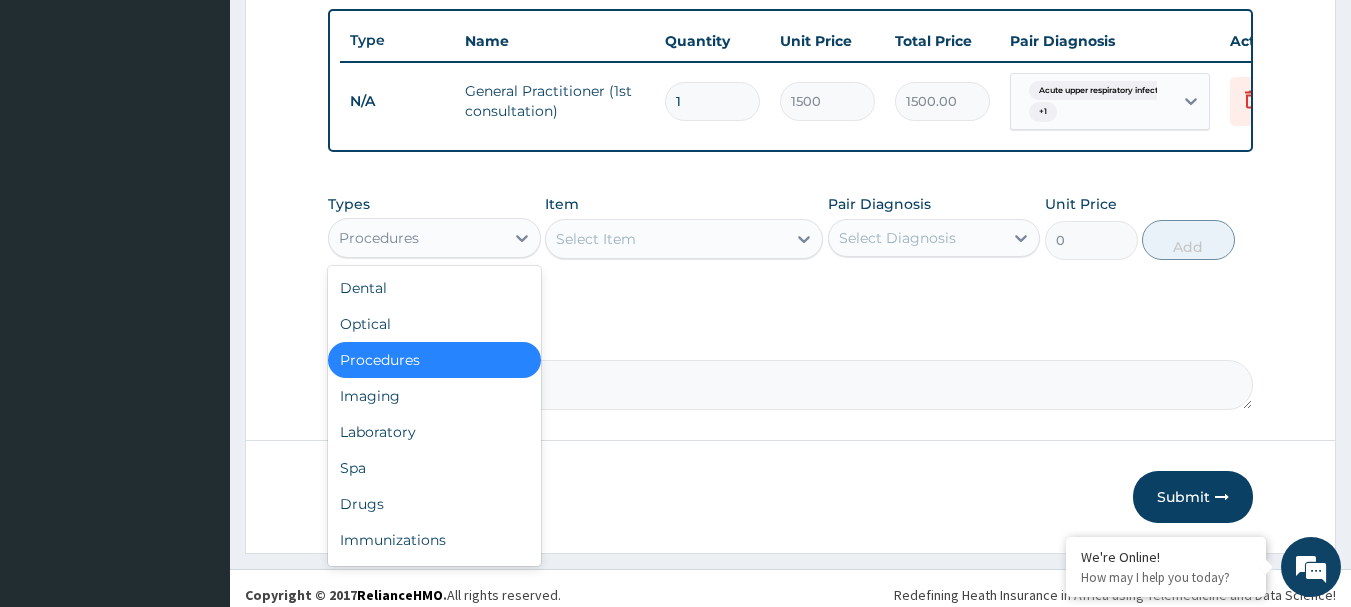 click on "Procedures" at bounding box center (379, 238) 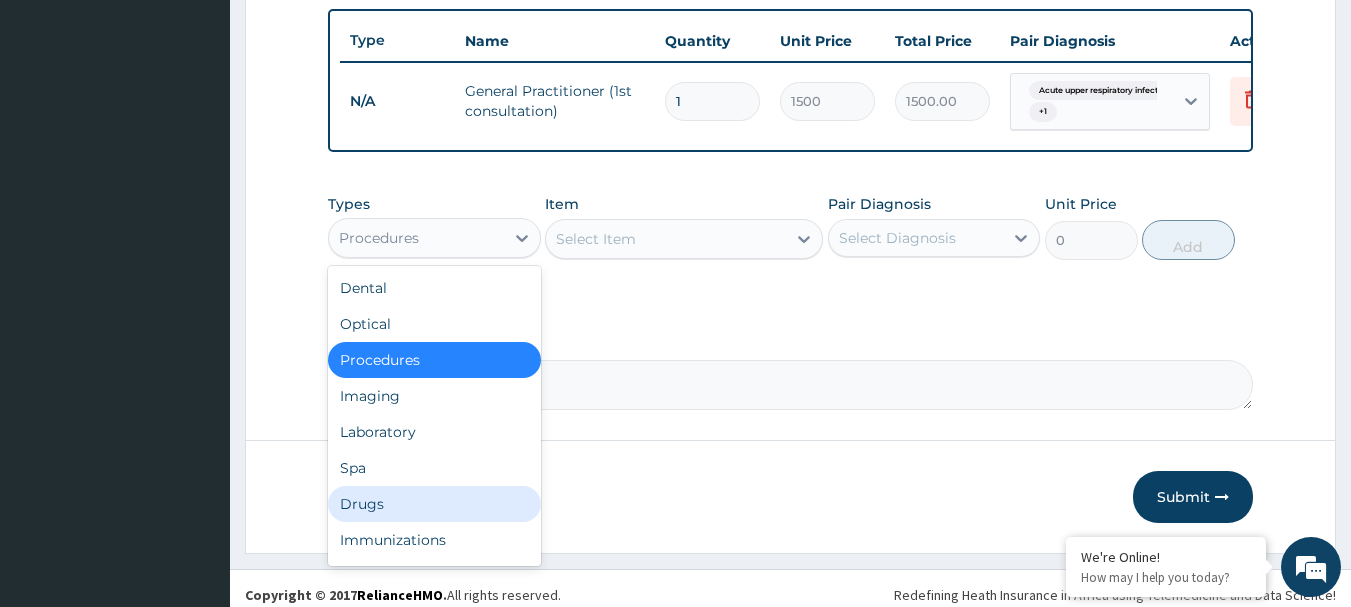 click on "Drugs" at bounding box center [434, 504] 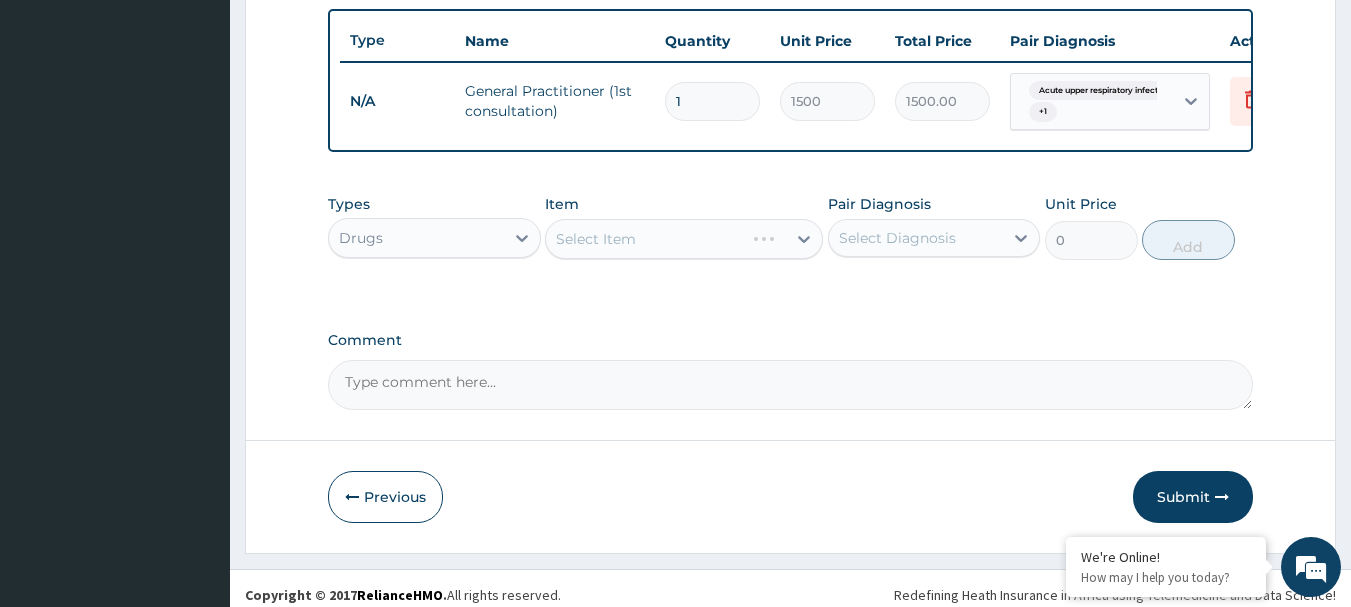 click on "Select Item" at bounding box center (684, 239) 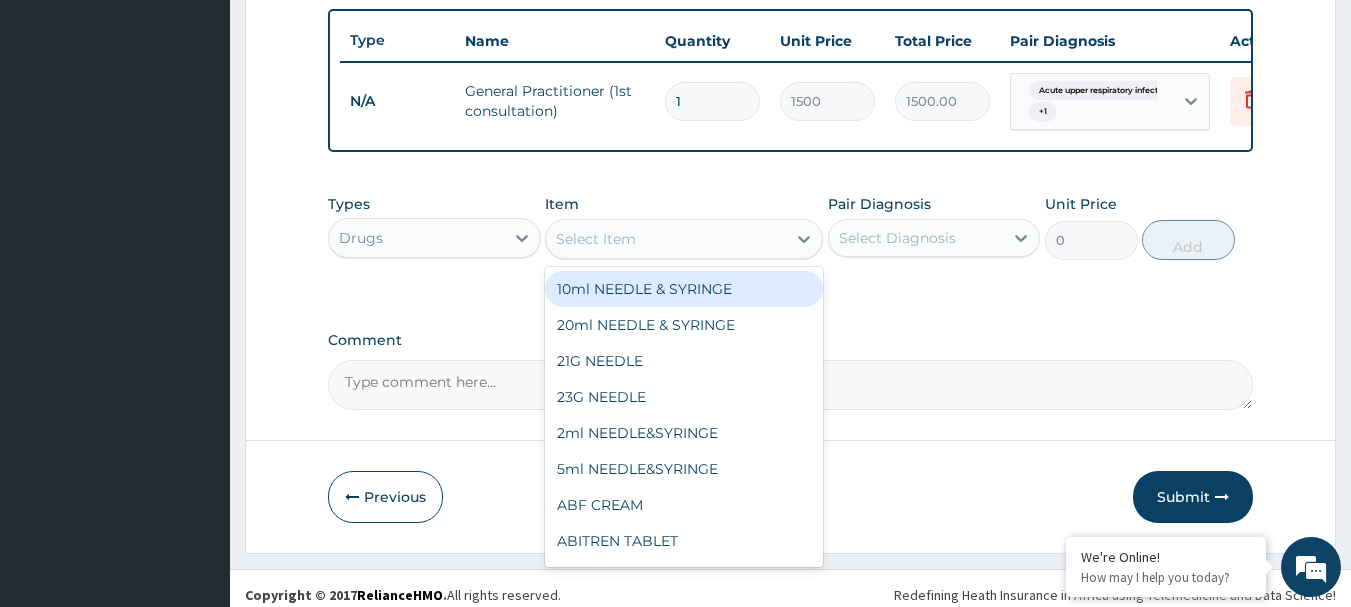 click on "Select Item" at bounding box center (666, 239) 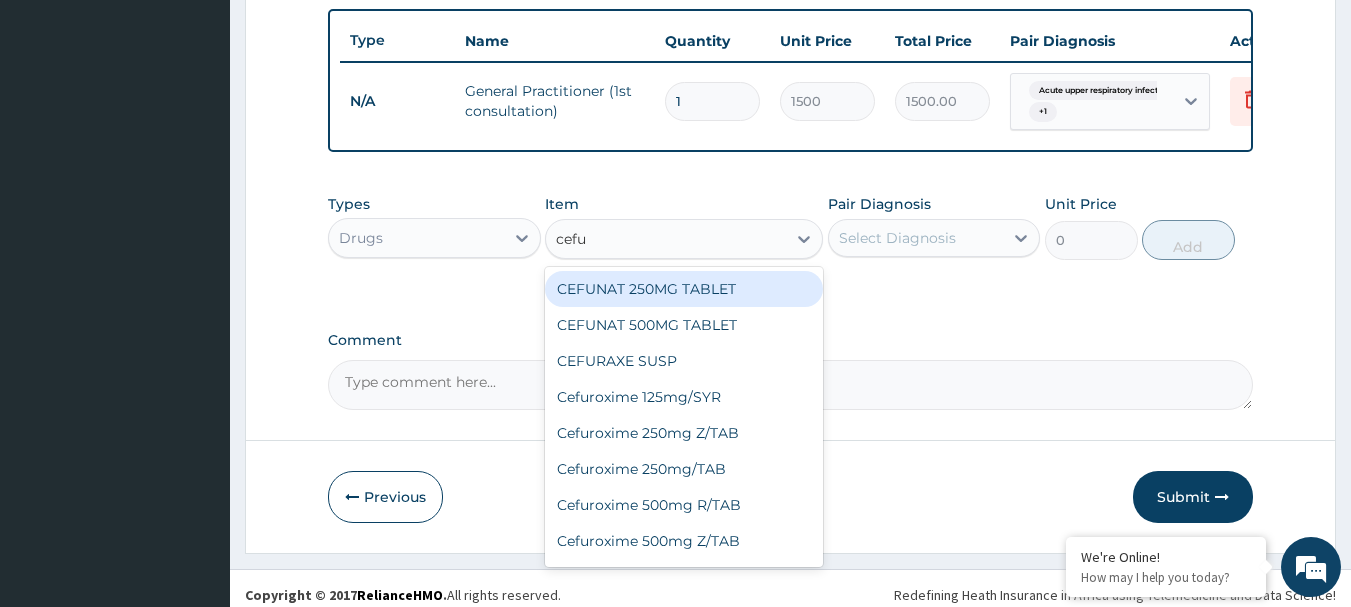 type on "cefur" 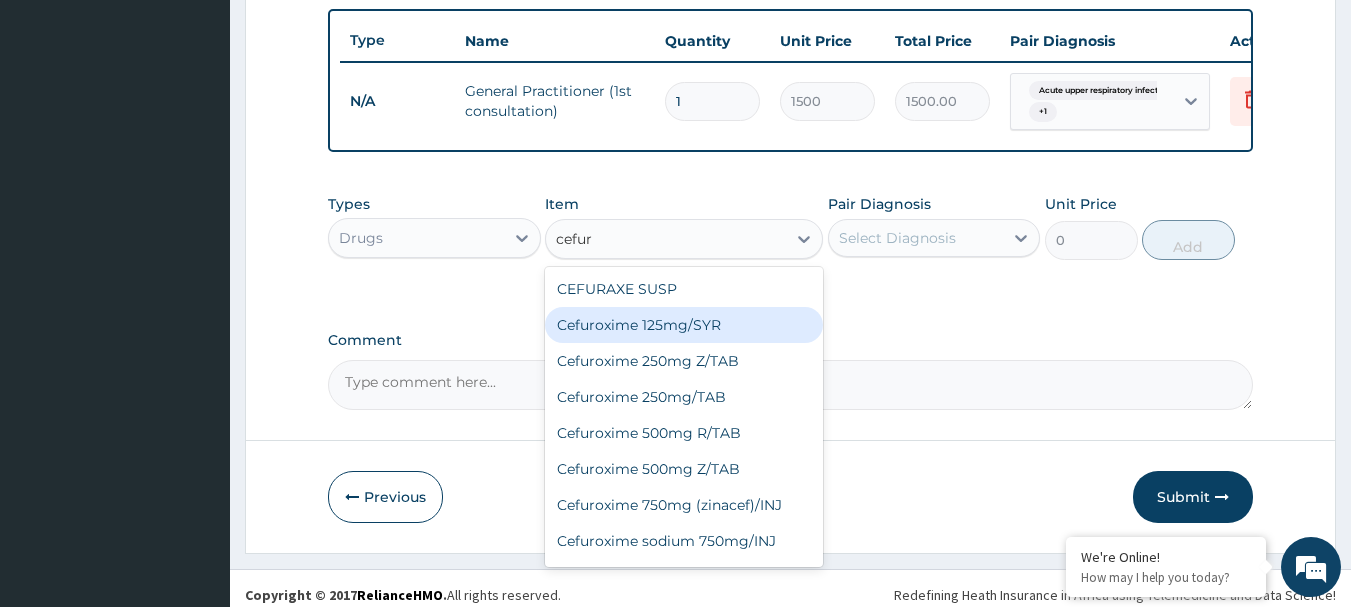 click on "Cefuroxime 125mg/SYR" at bounding box center (684, 325) 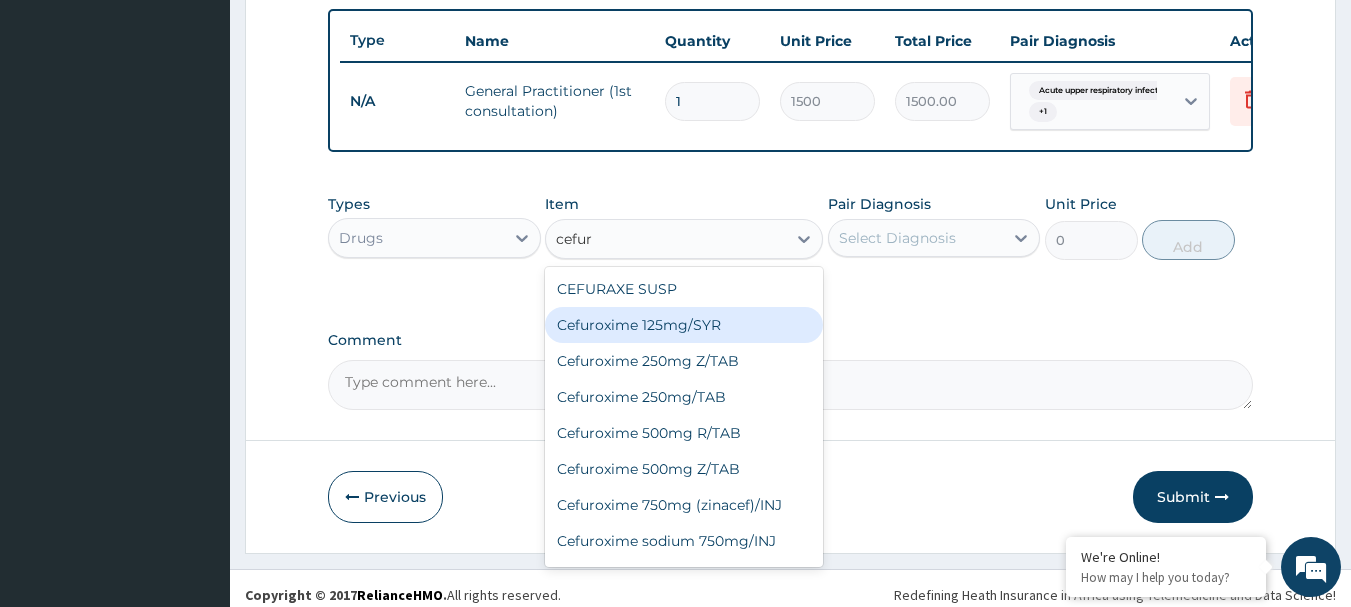 type 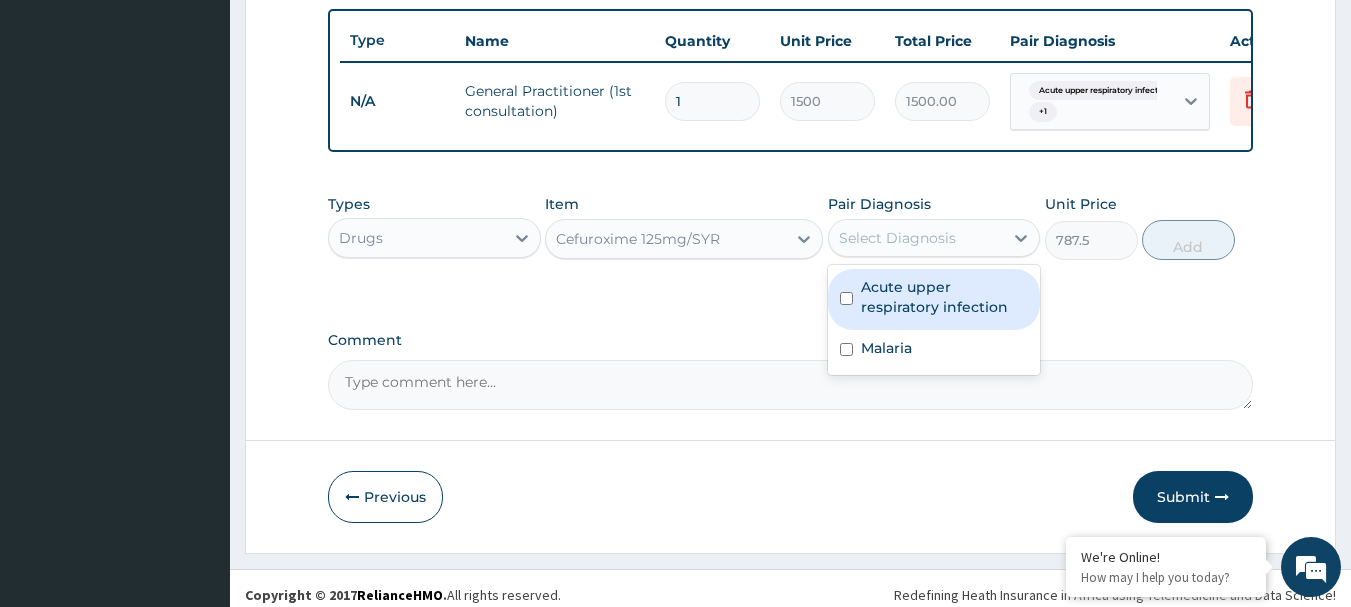 click on "Select Diagnosis" at bounding box center (897, 238) 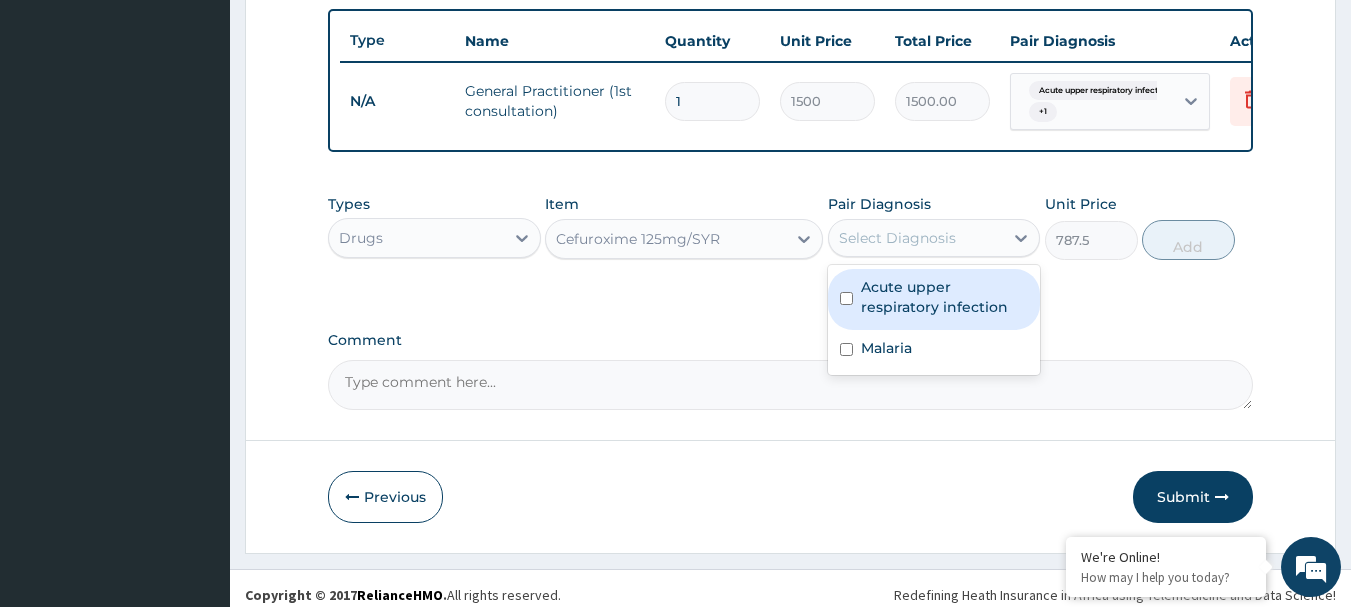 click at bounding box center [846, 298] 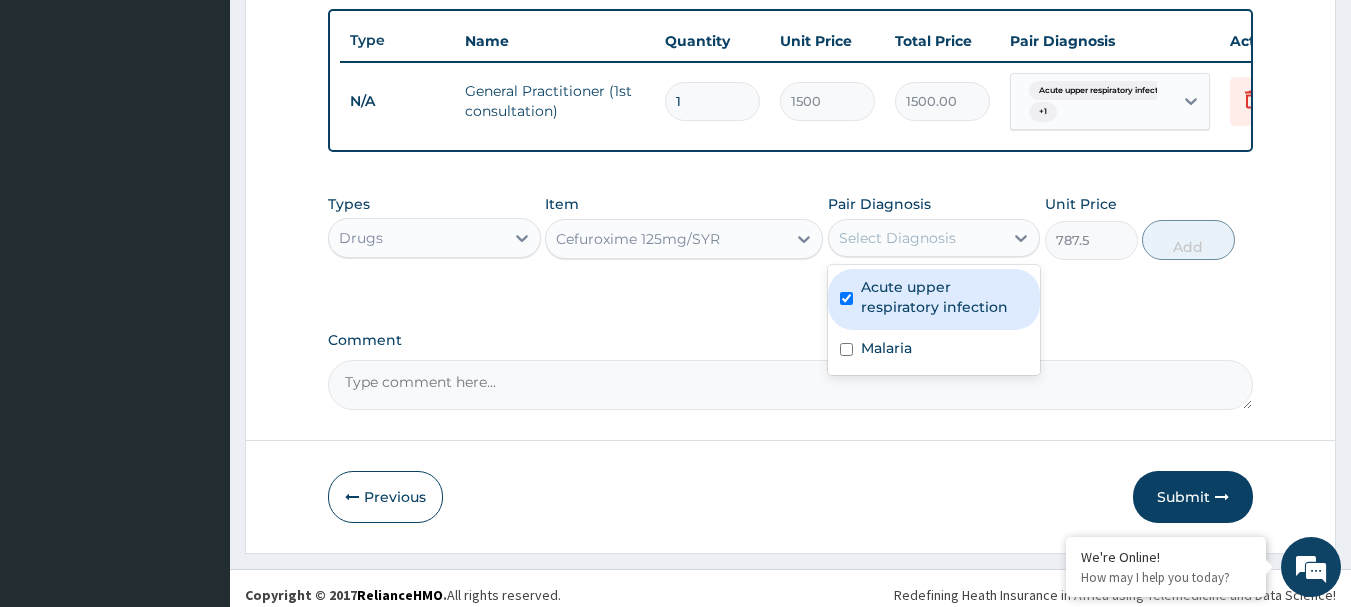 checkbox on "true" 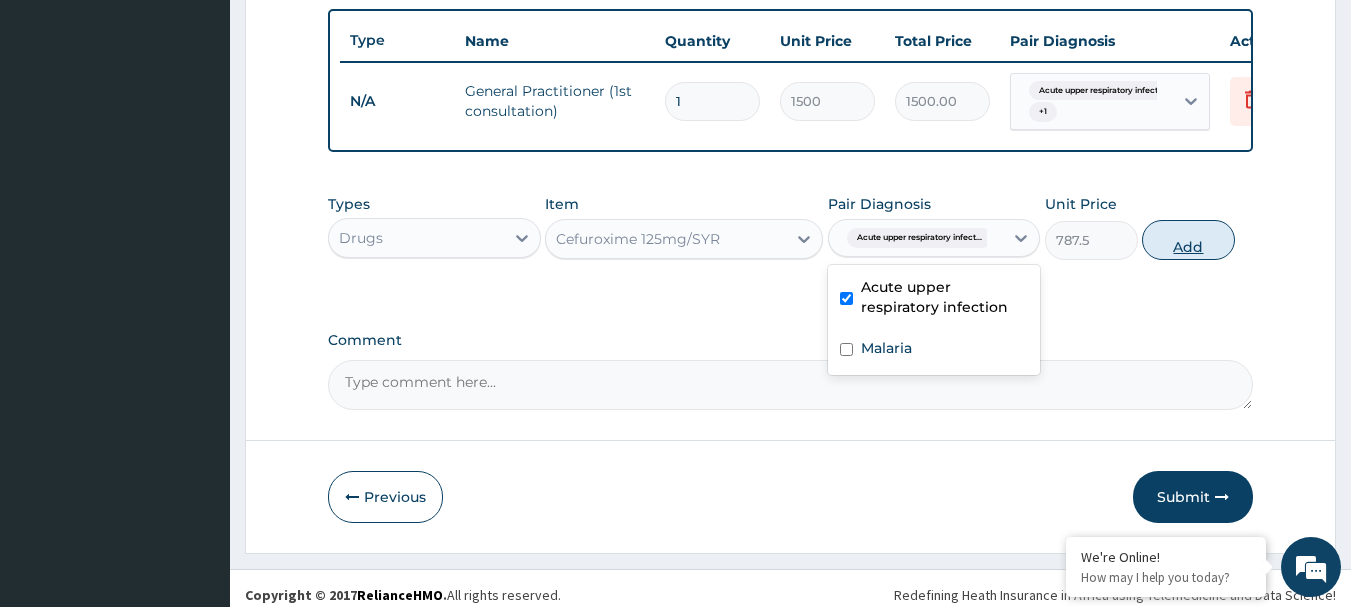 click on "Add" at bounding box center [1188, 240] 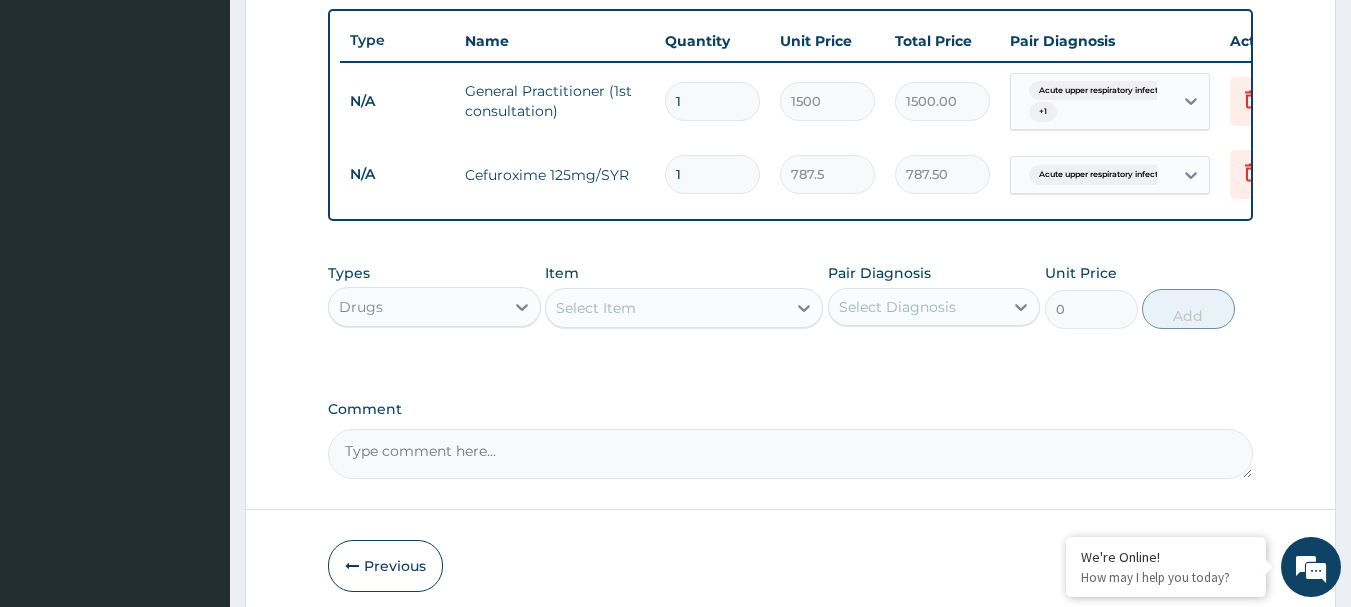 click on "Select Item" at bounding box center (666, 308) 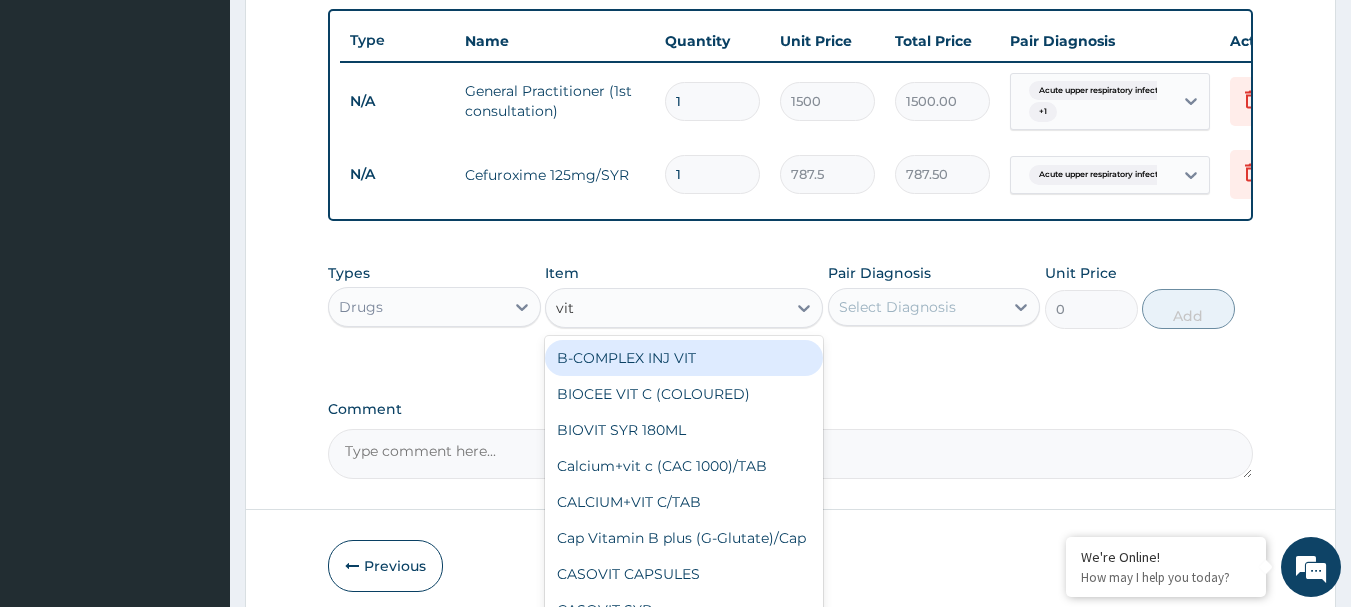 type on "vita" 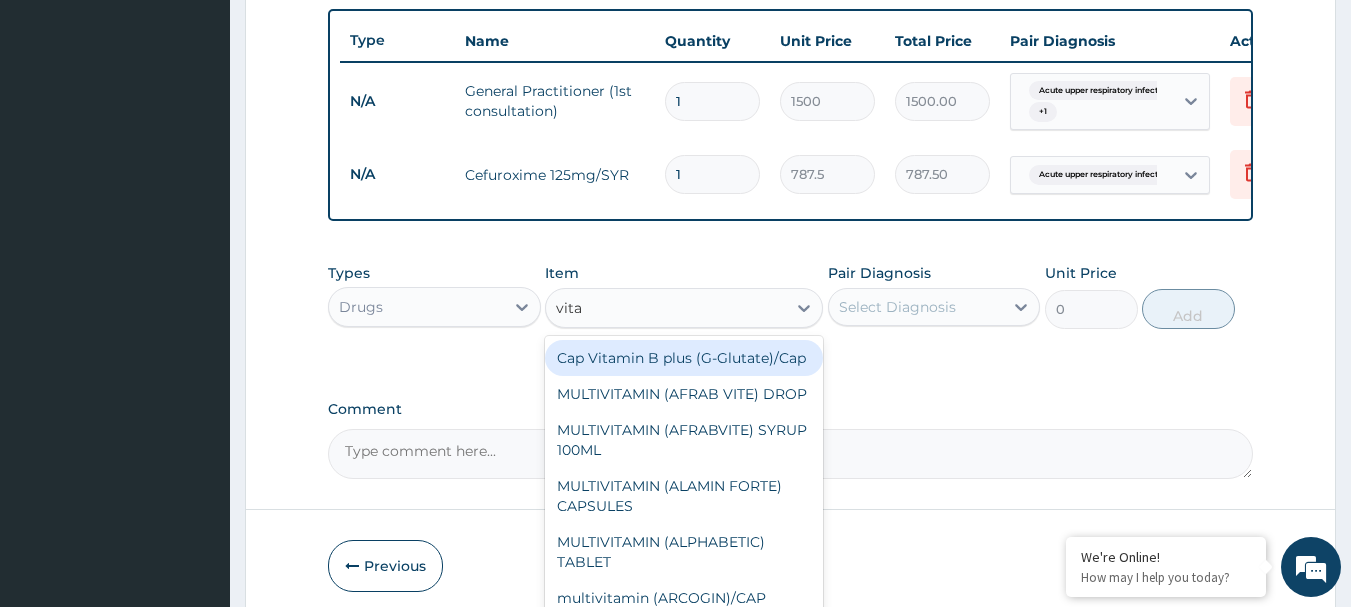 scroll, scrollTop: 832, scrollLeft: 0, axis: vertical 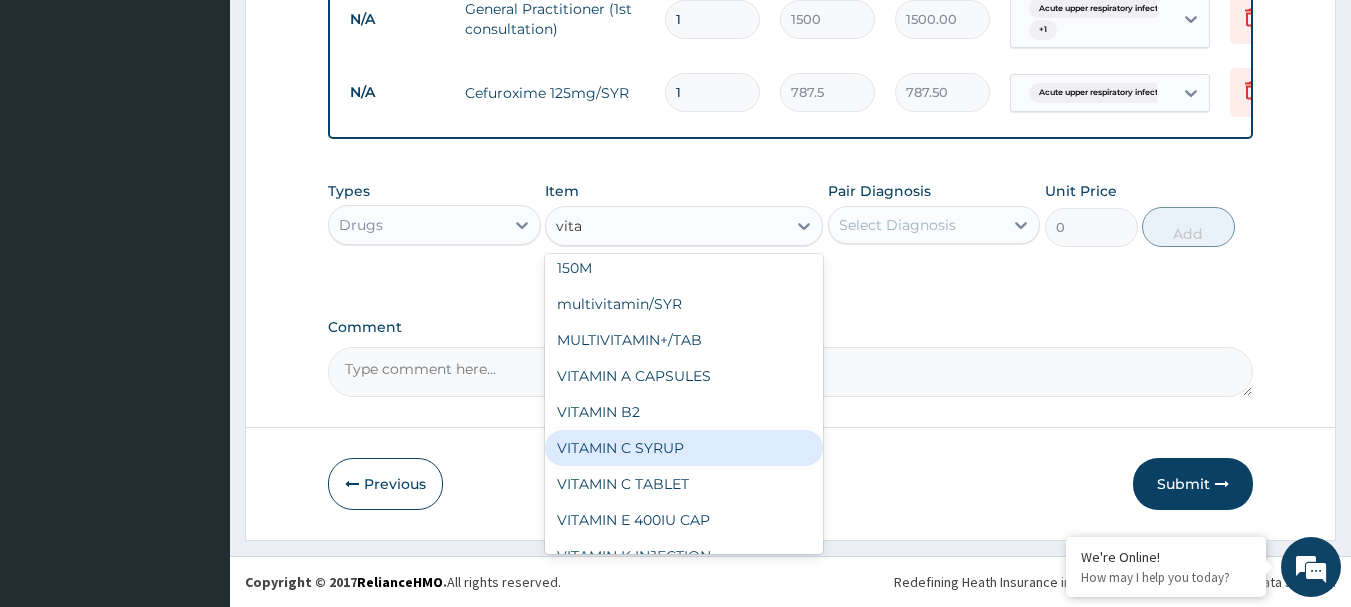 click on "VITAMIN C SYRUP" at bounding box center [684, 448] 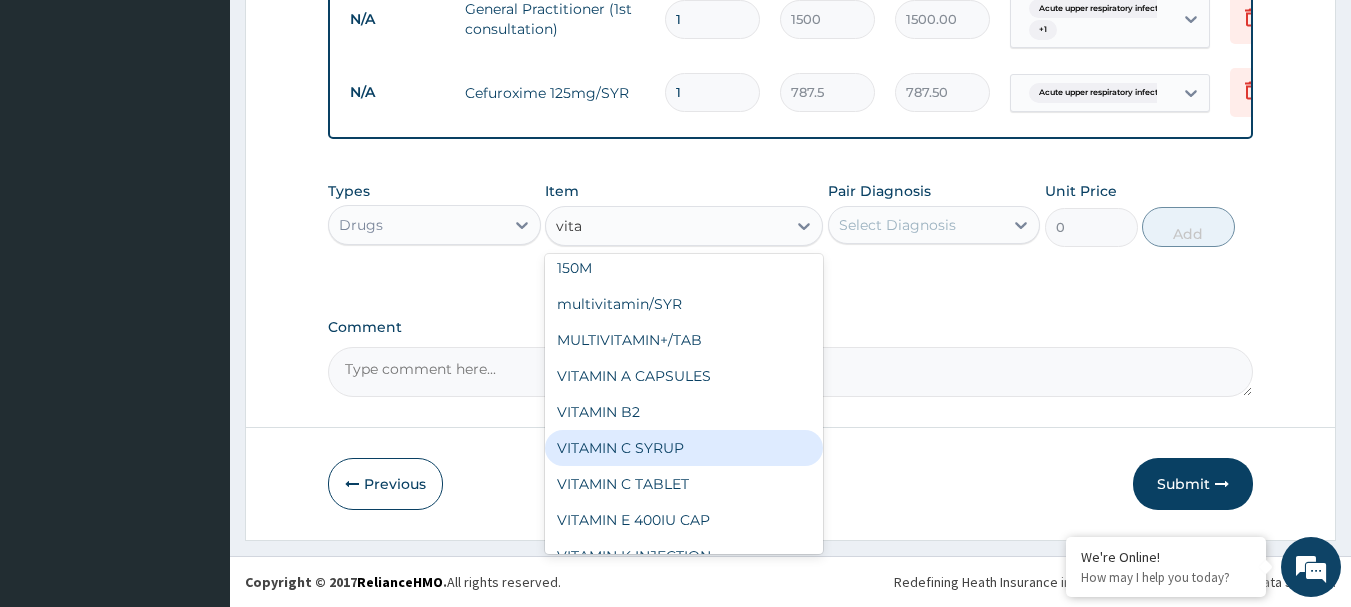type 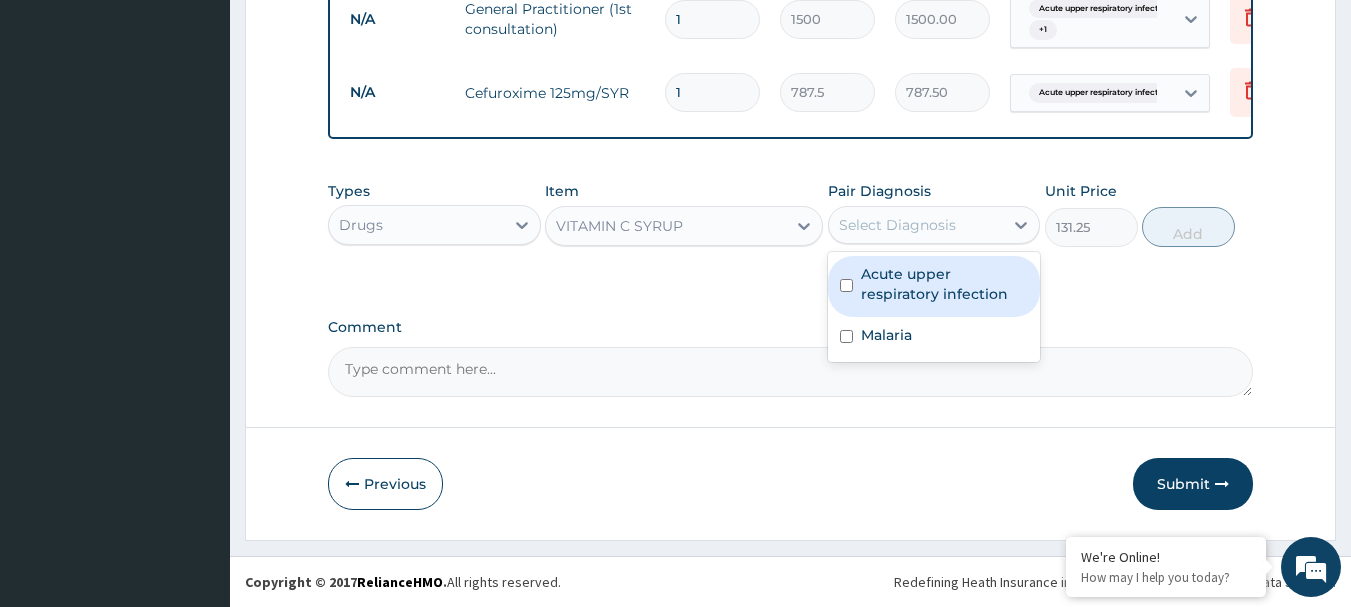 click on "Select Diagnosis" at bounding box center (897, 225) 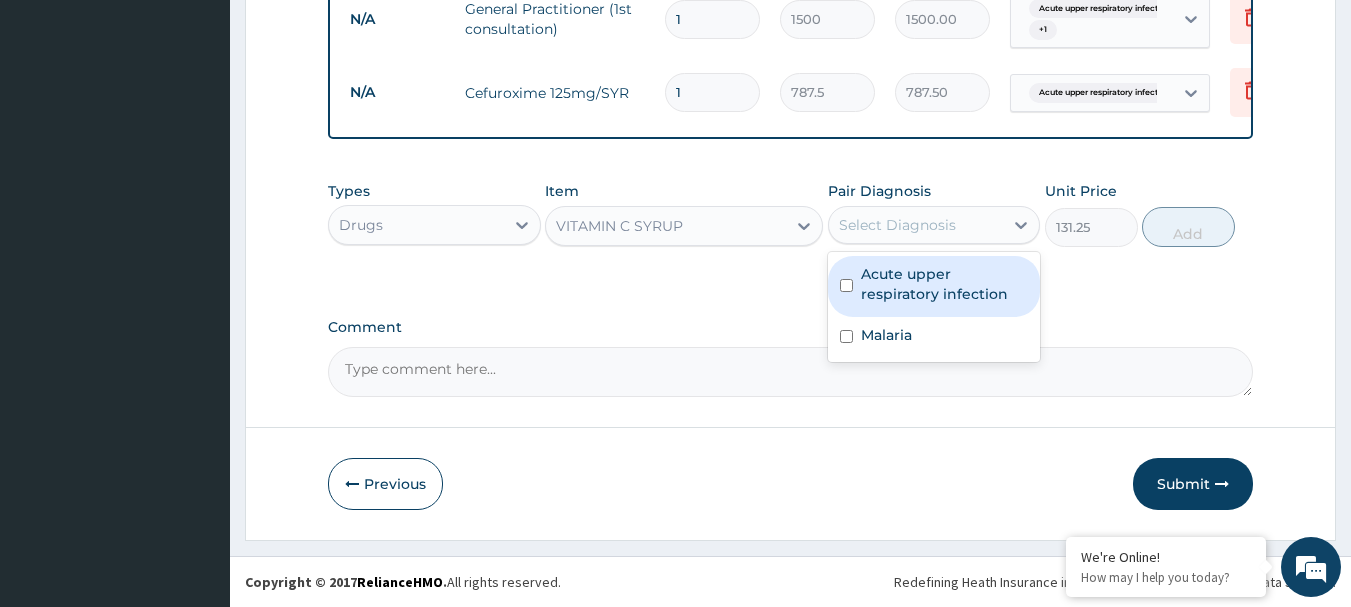 click at bounding box center [846, 285] 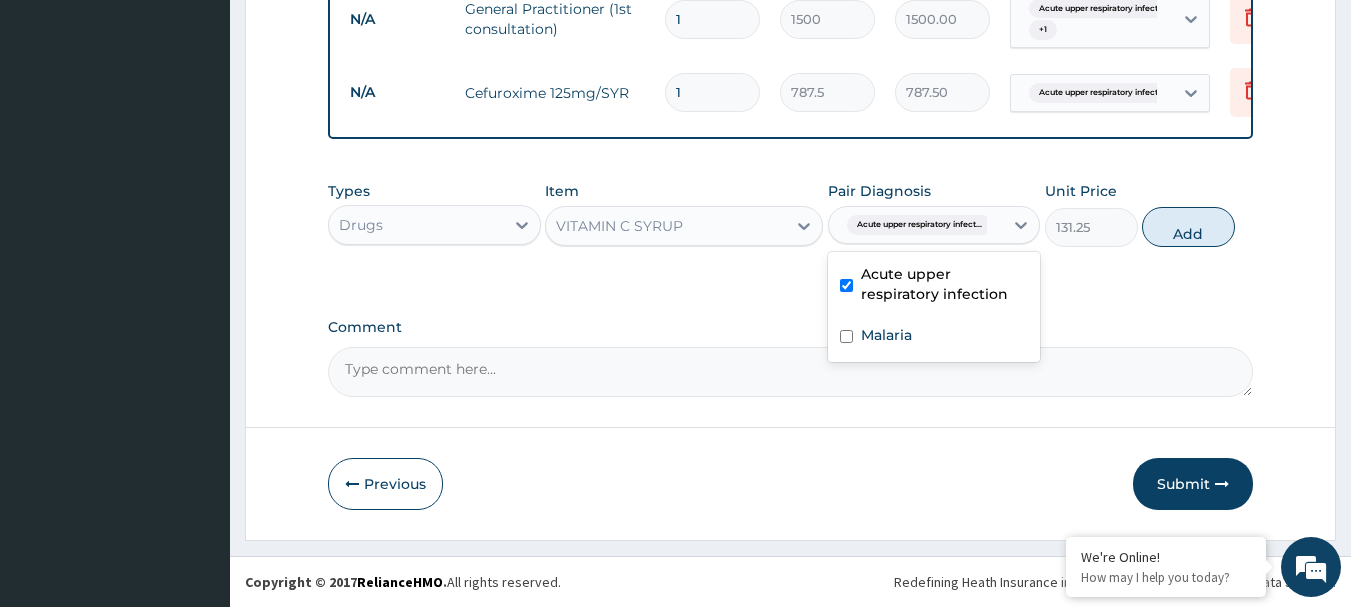 click at bounding box center (846, 285) 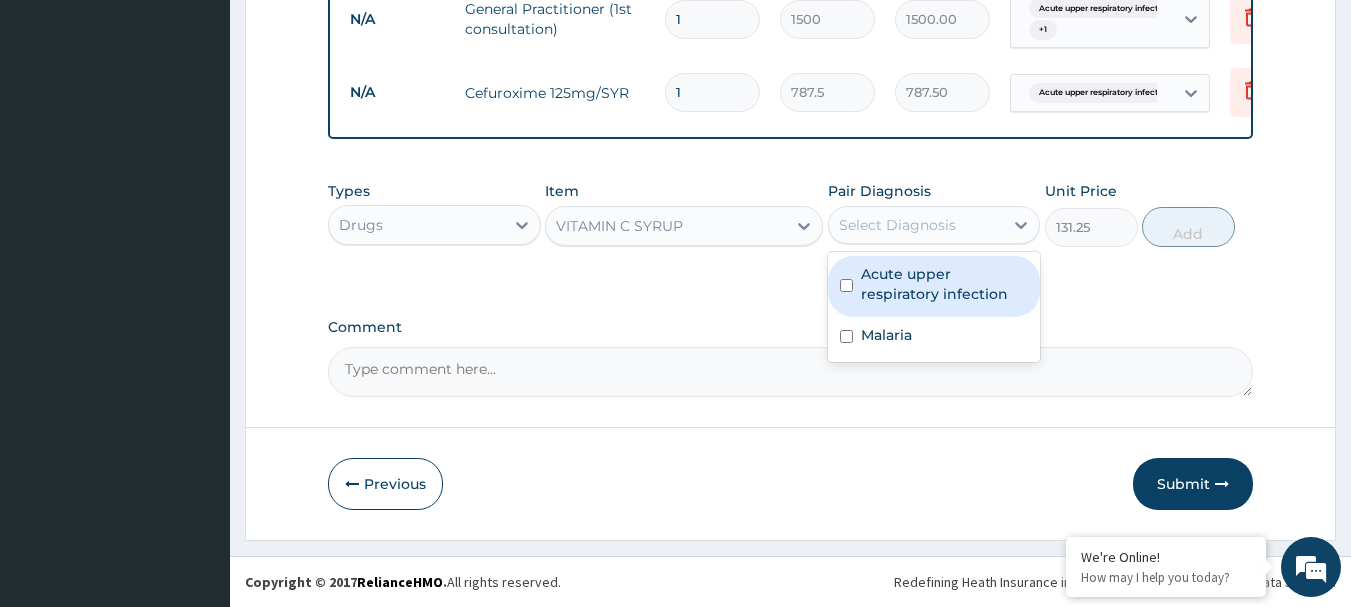 click at bounding box center (846, 285) 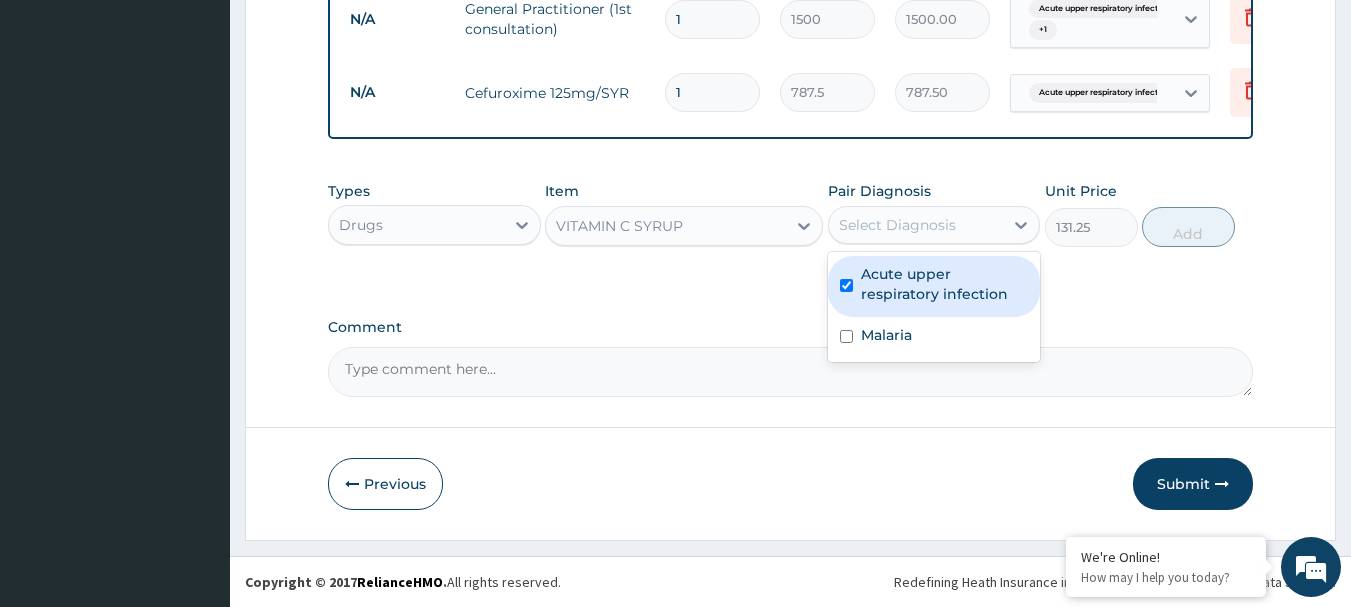checkbox on "true" 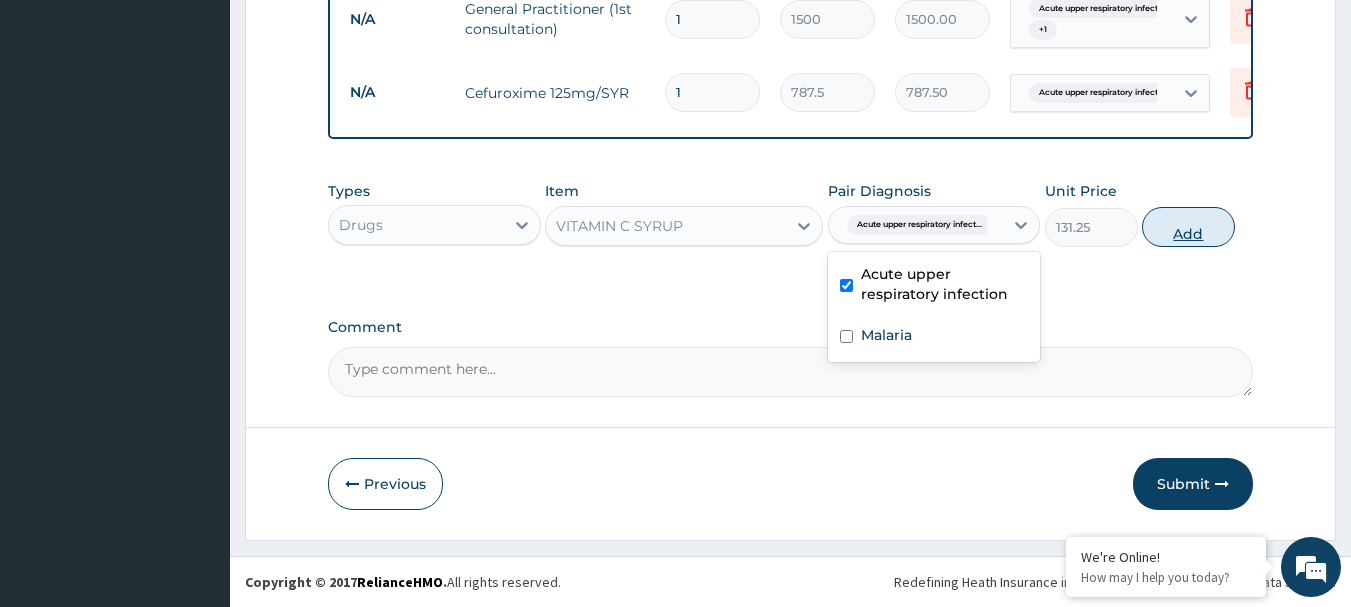 click on "Add" at bounding box center [1188, 227] 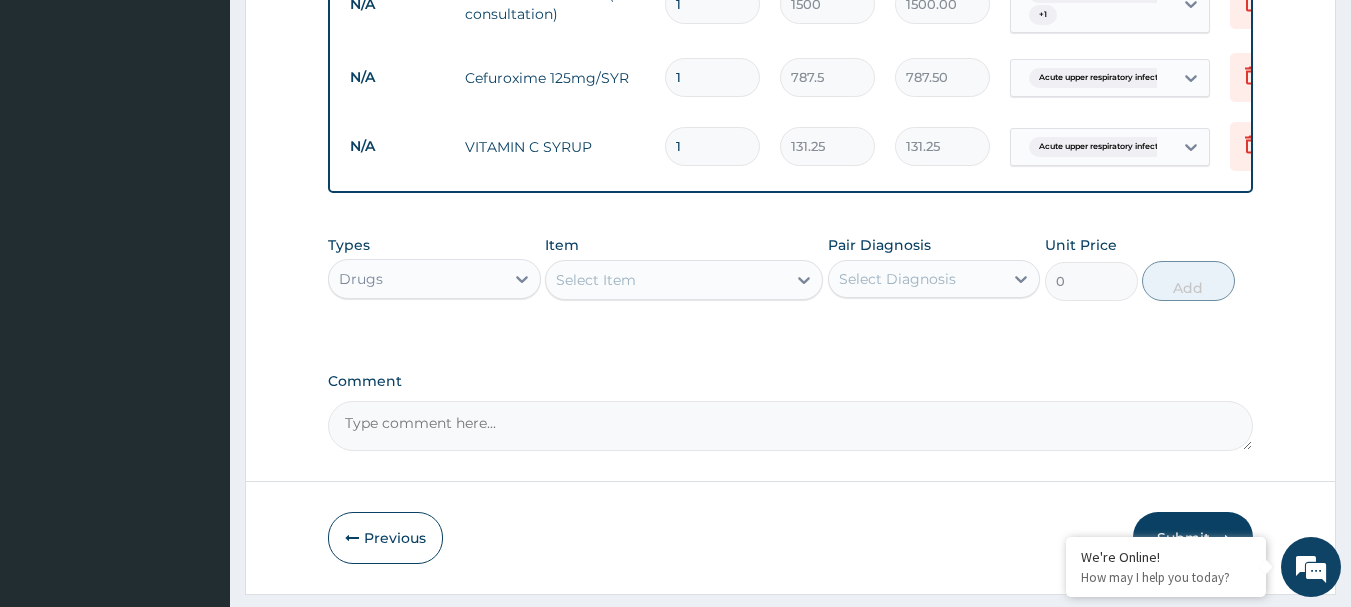 click on "Select Item" at bounding box center (666, 280) 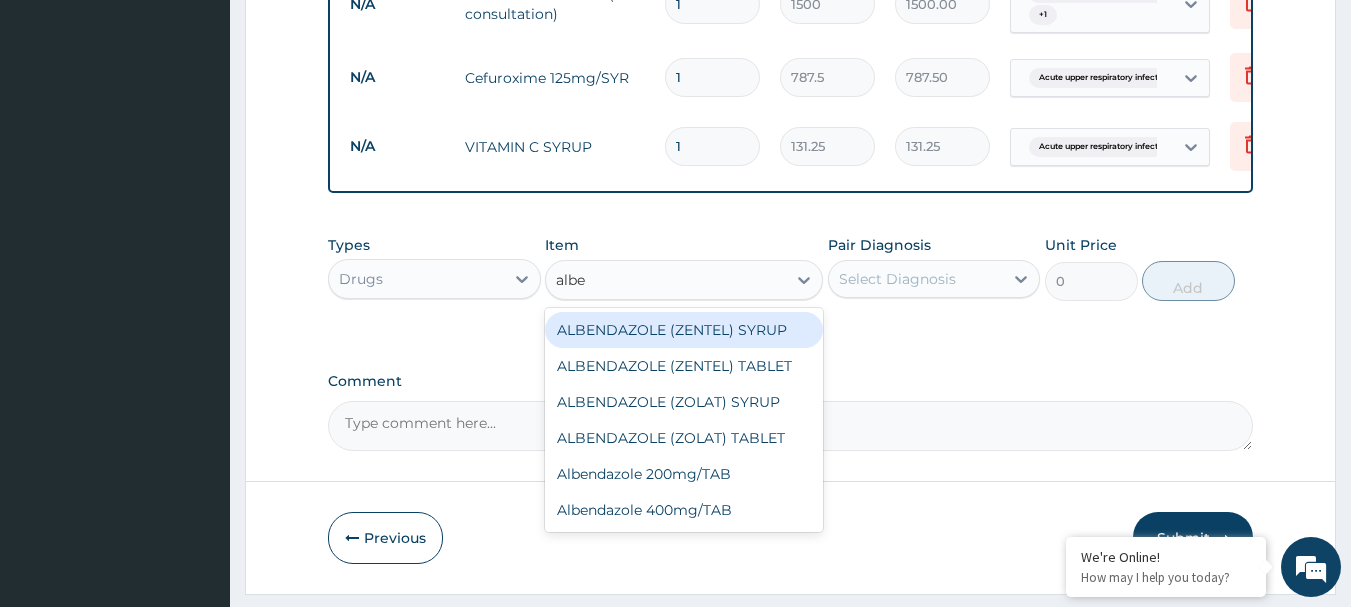 type on "alben" 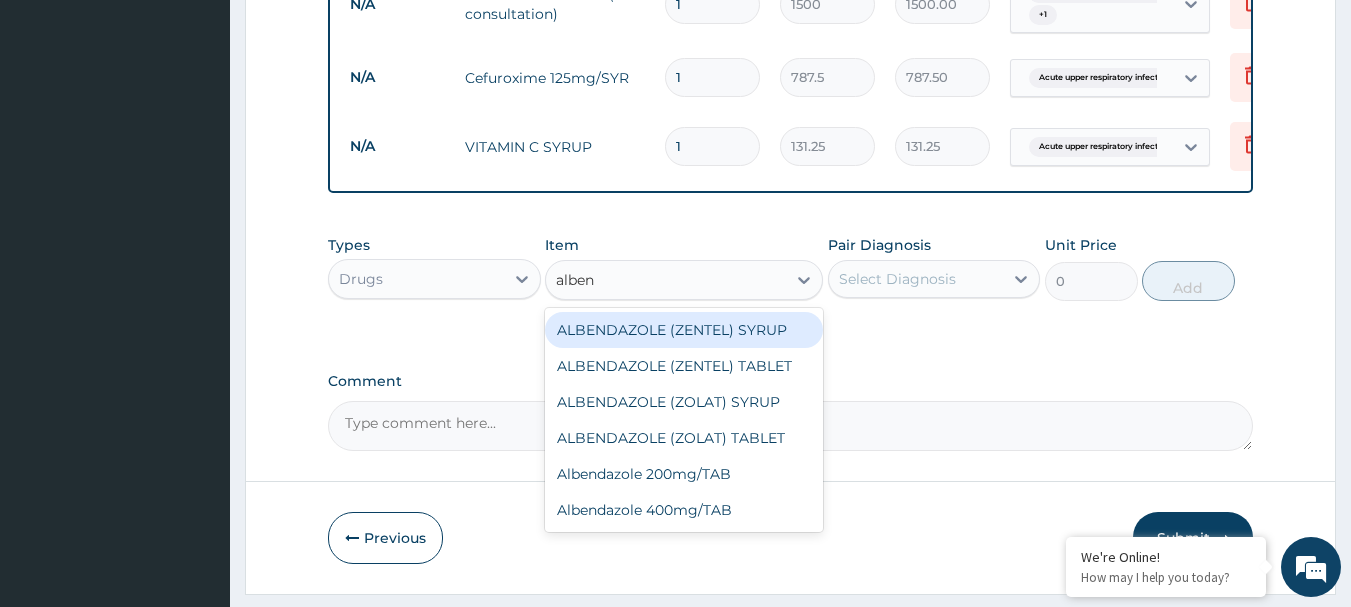 click on "ALBENDAZOLE (ZENTEL) SYRUP" at bounding box center (684, 330) 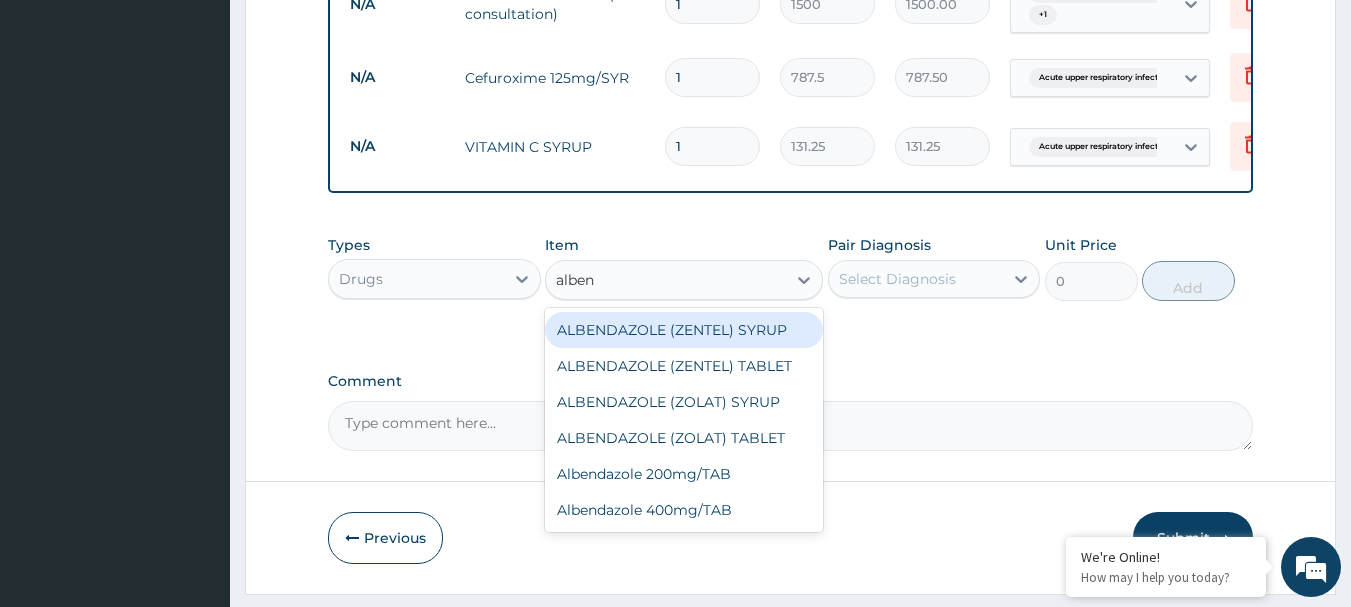 type 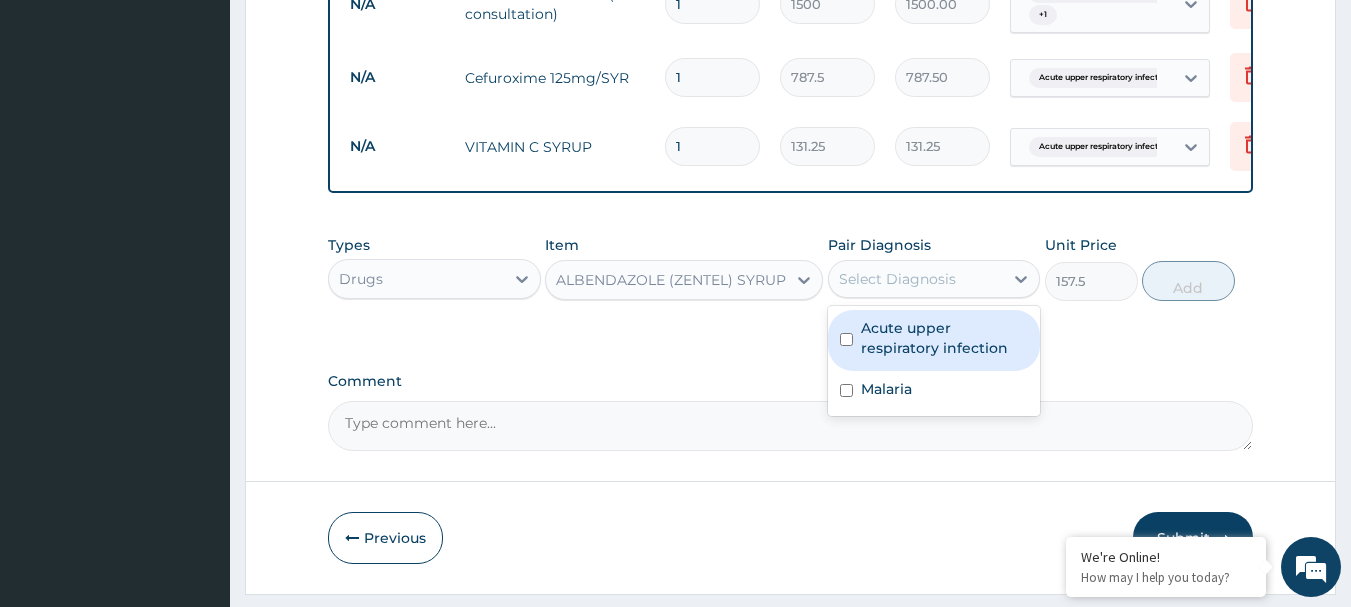 click on "Select Diagnosis" at bounding box center [897, 279] 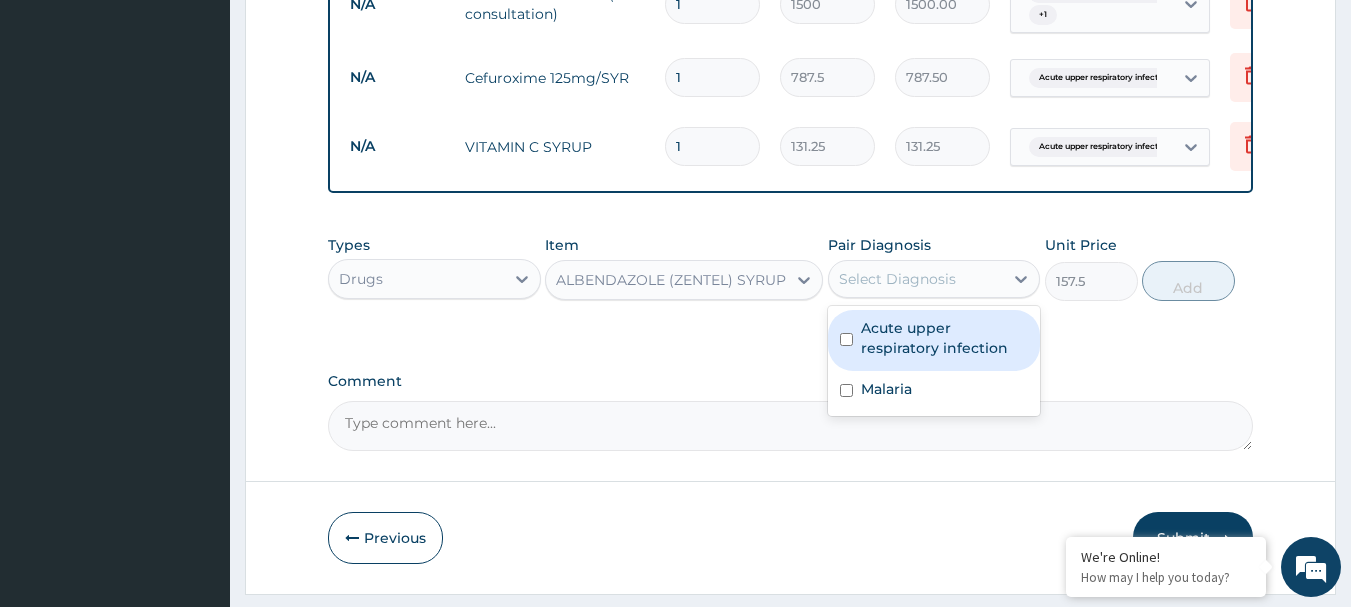 click at bounding box center (846, 339) 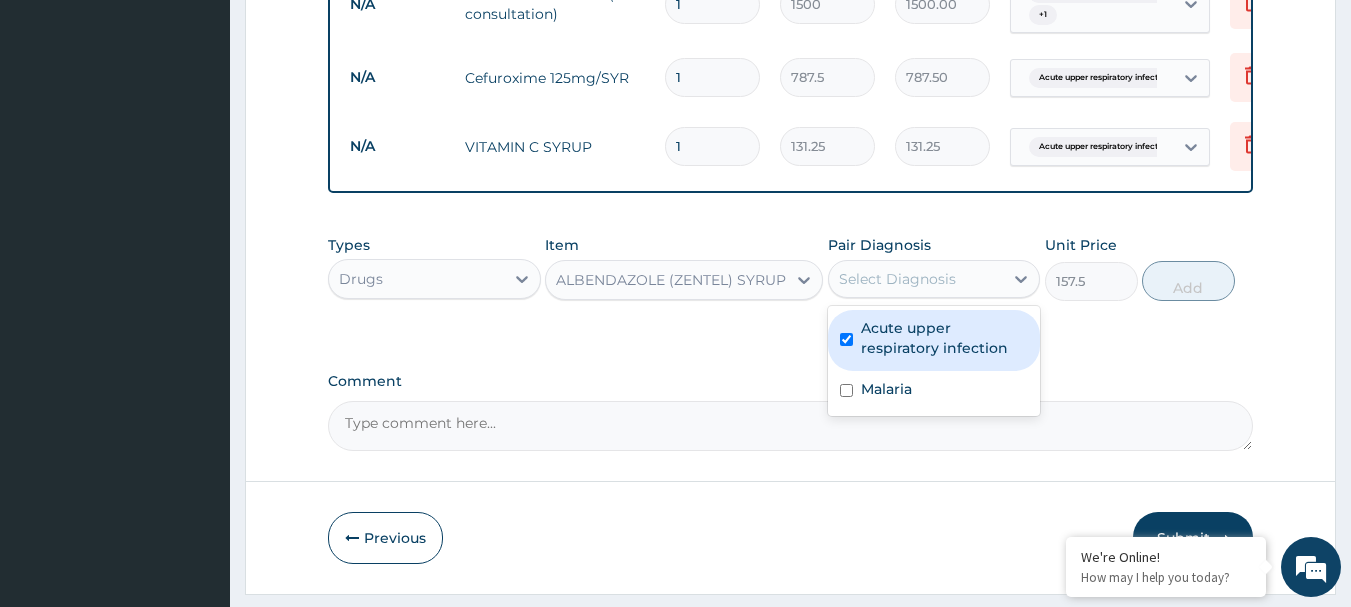 checkbox on "true" 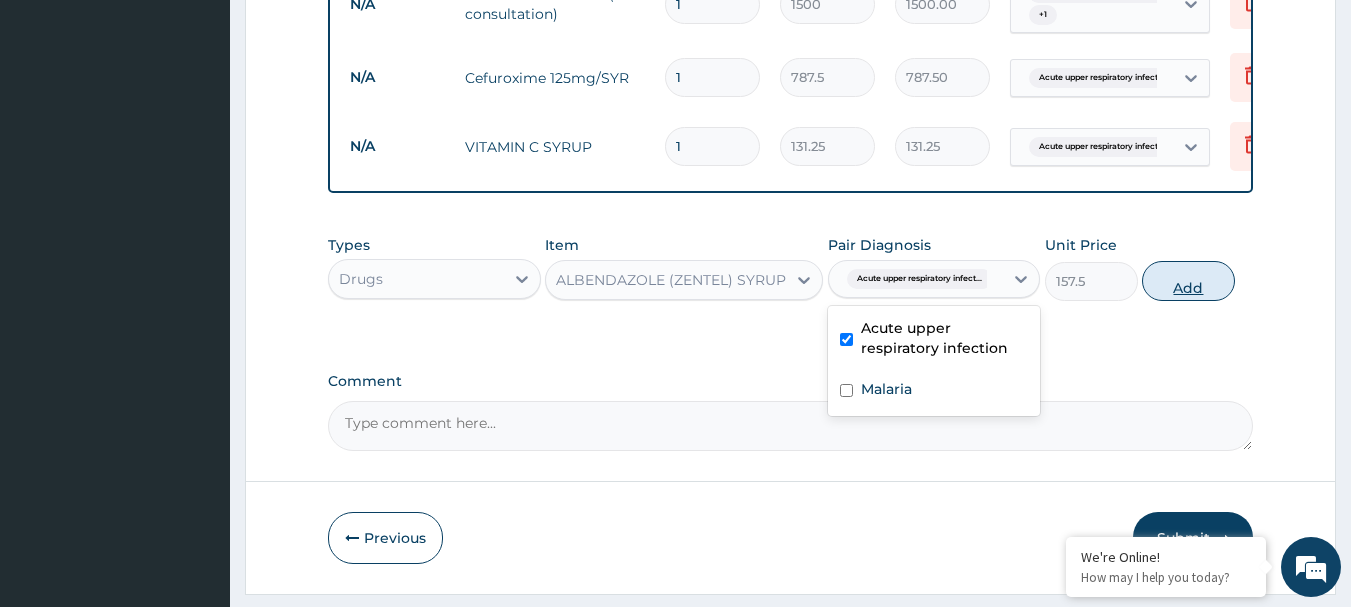 click on "Add" at bounding box center [1188, 281] 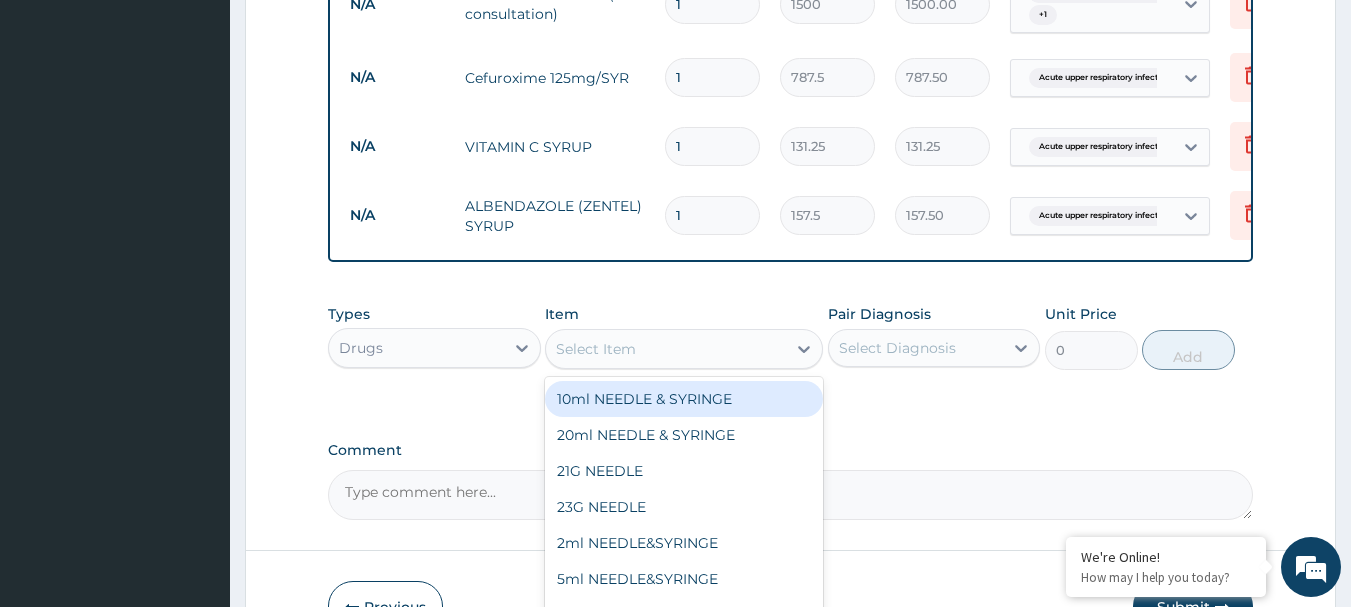 click on "Select Item" at bounding box center (666, 349) 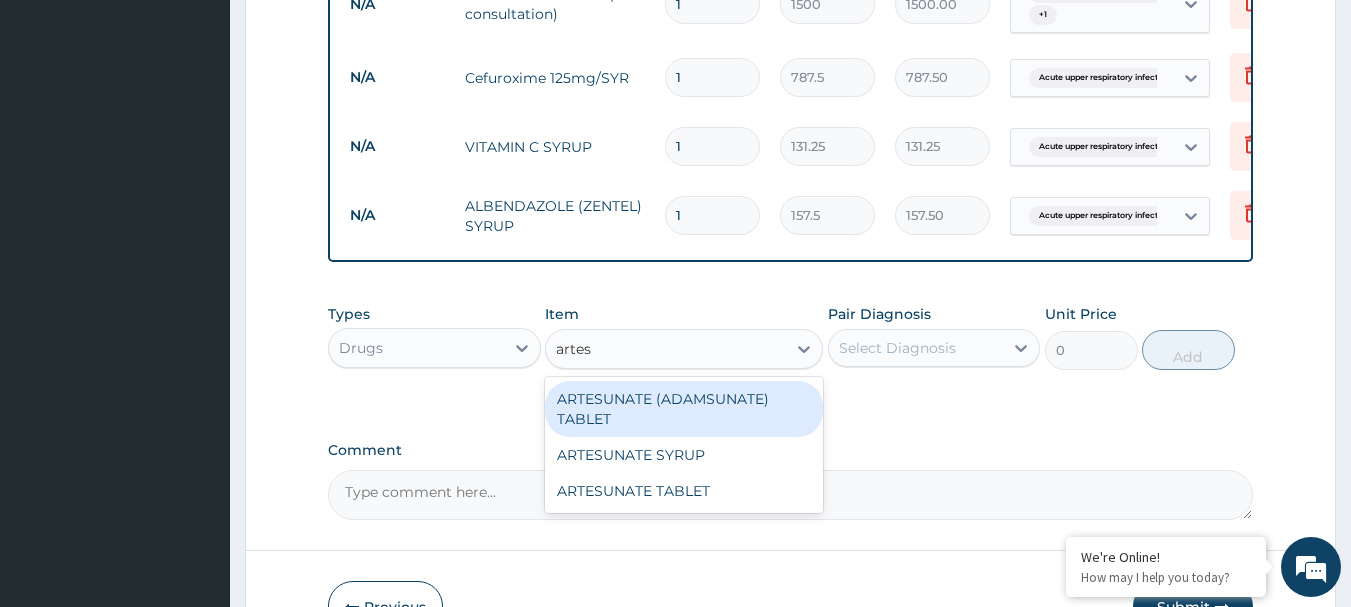 type on "artesu" 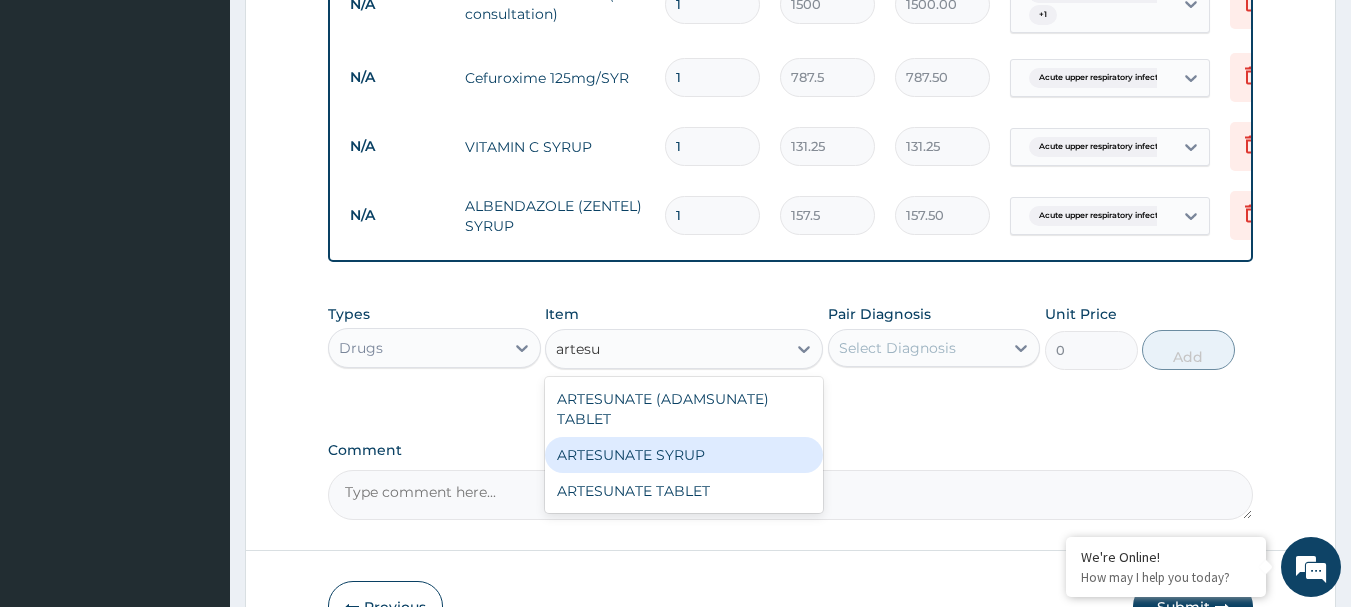click on "ARTESUNATE SYRUP" at bounding box center (684, 455) 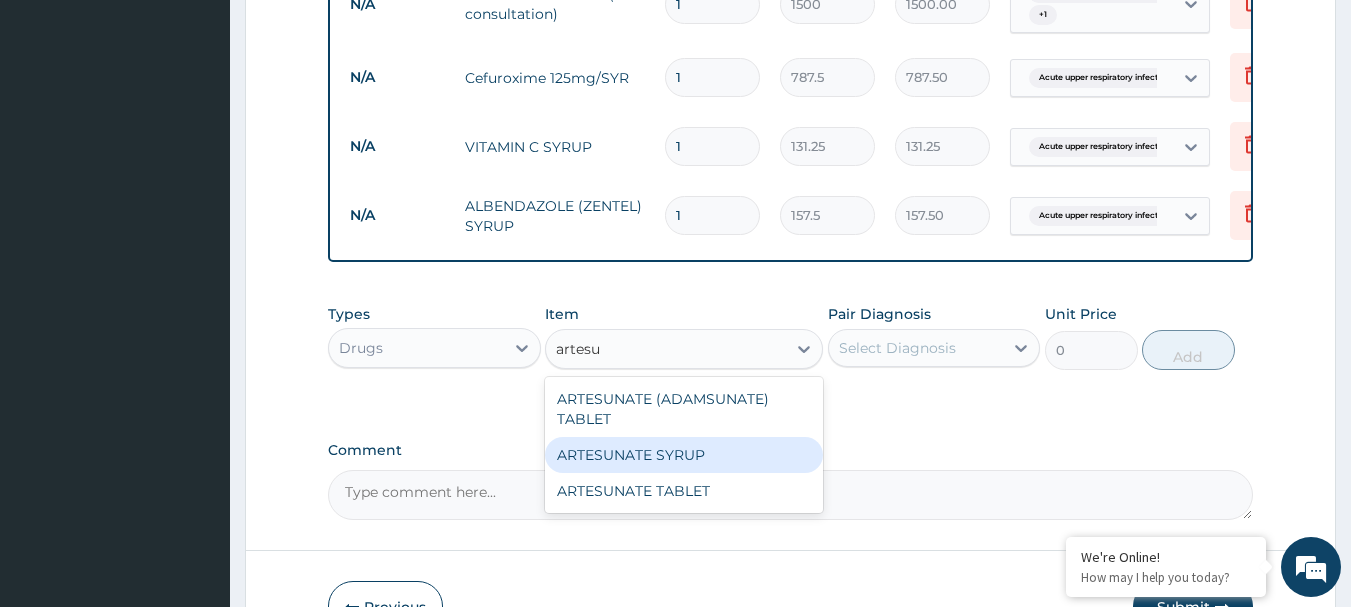 type 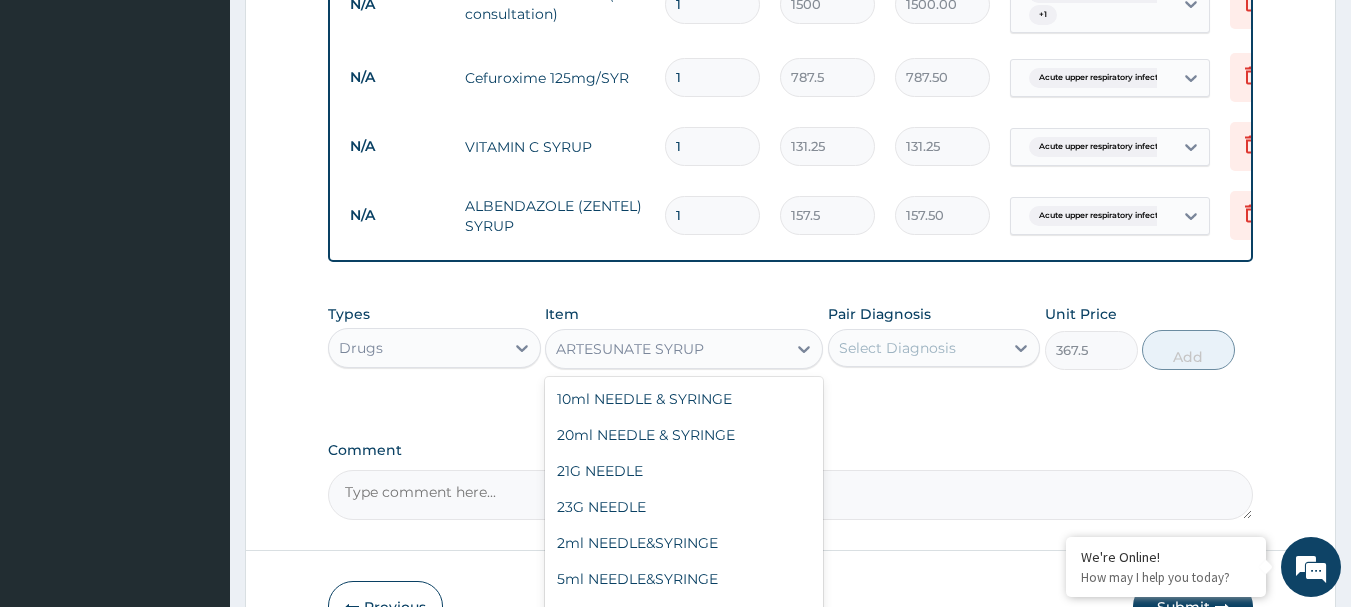 click on "ARTESUNATE SYRUP" at bounding box center (666, 349) 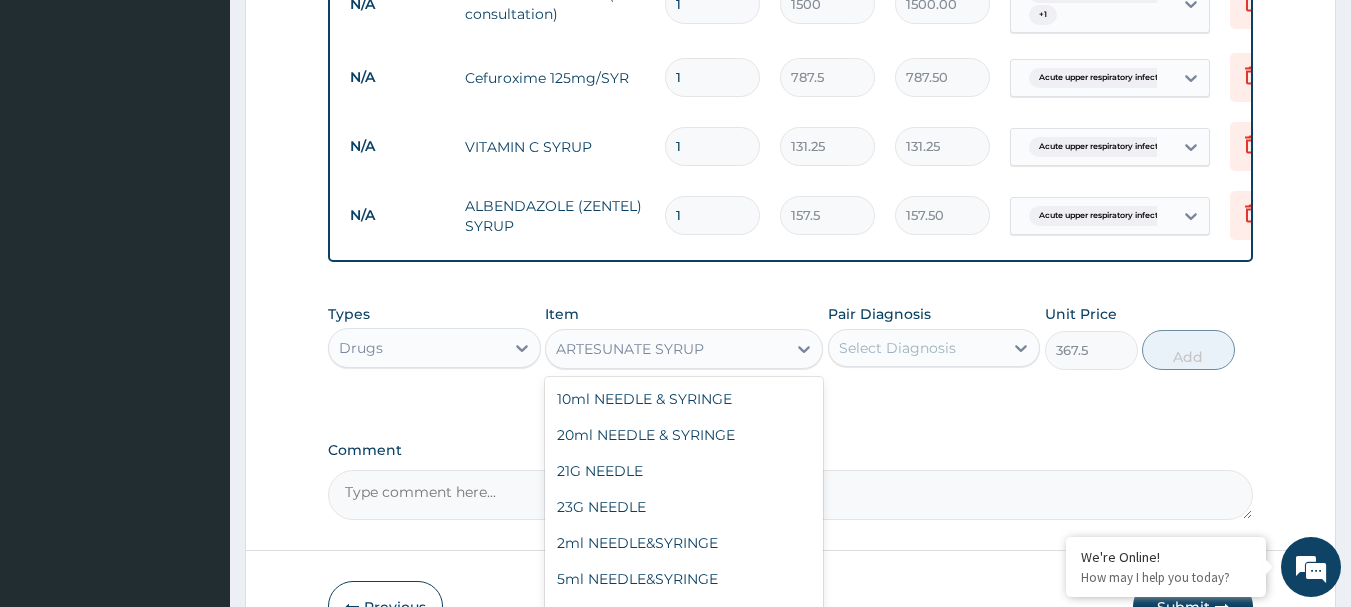 scroll, scrollTop: 5164, scrollLeft: 0, axis: vertical 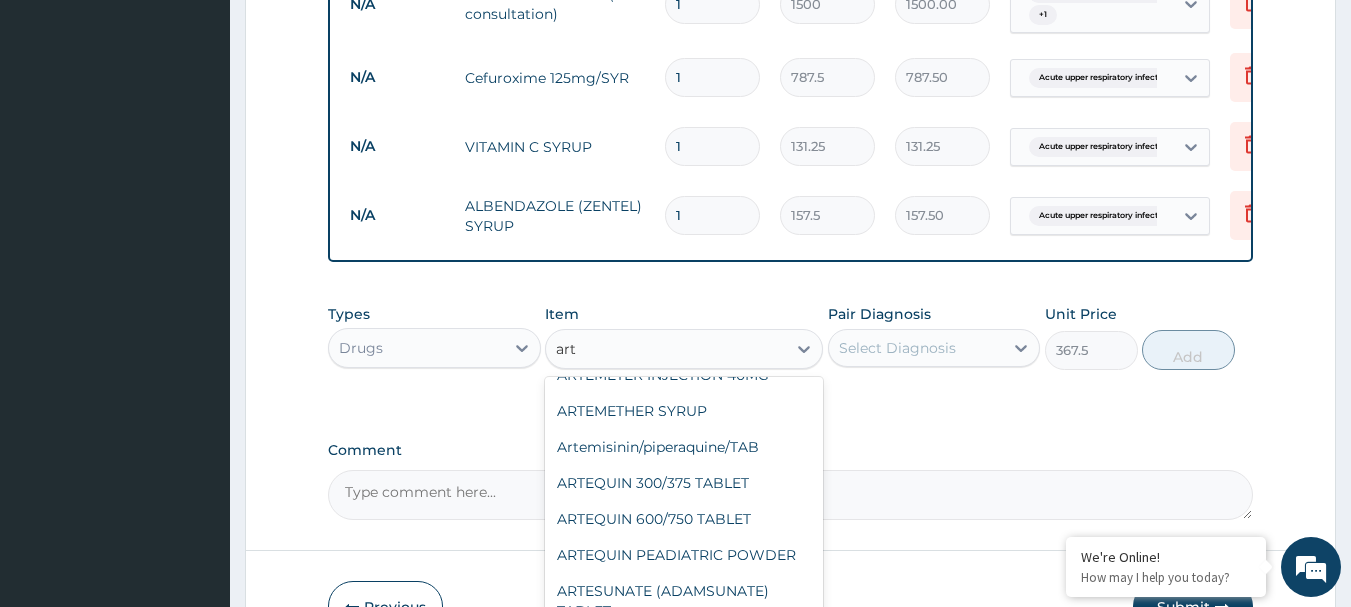 type on "arte" 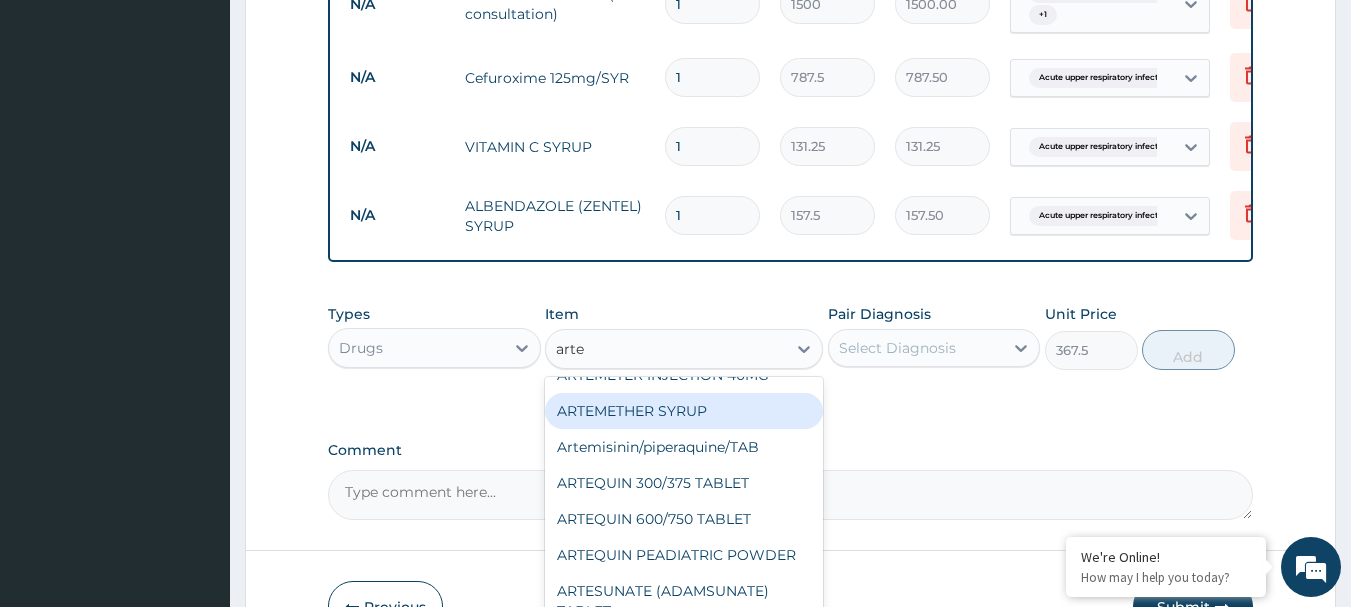 scroll, scrollTop: 0, scrollLeft: 0, axis: both 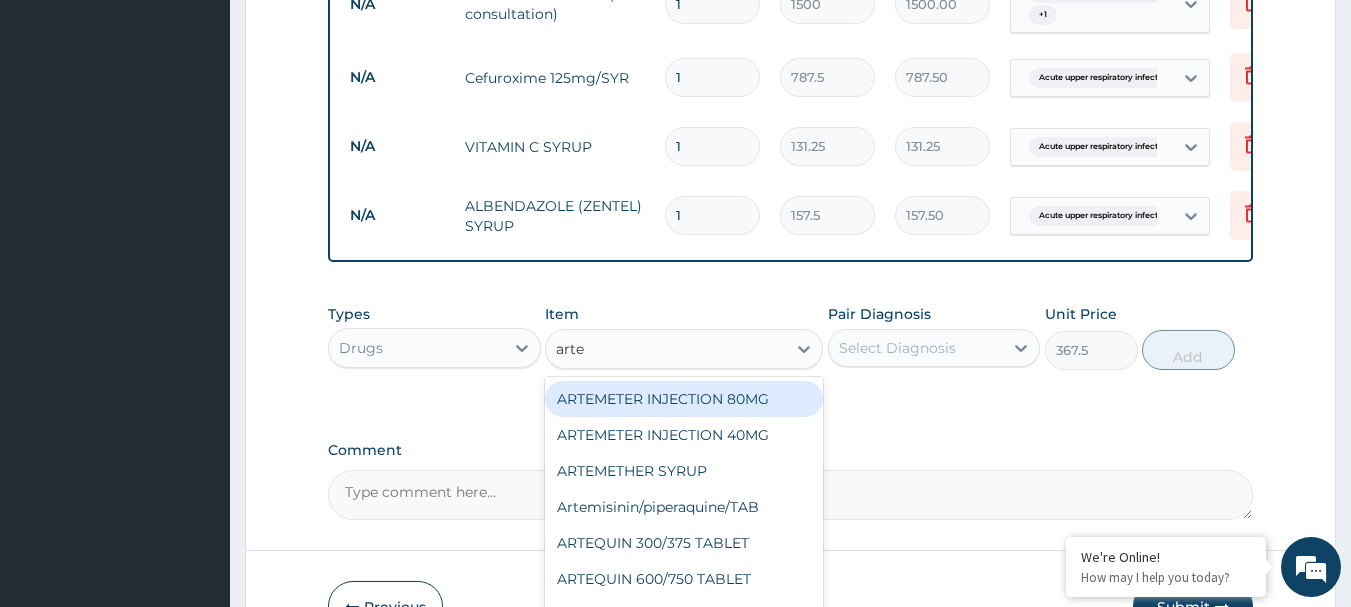 click on "ARTEMETER INJECTION  80MG" at bounding box center [684, 399] 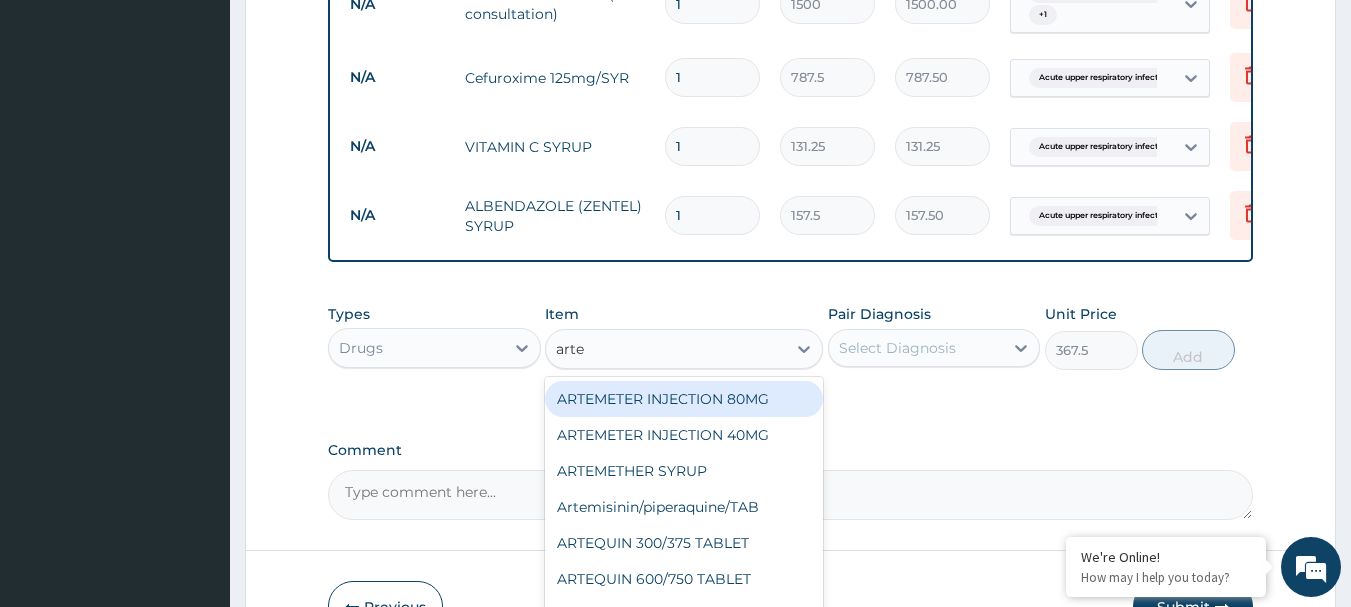 type 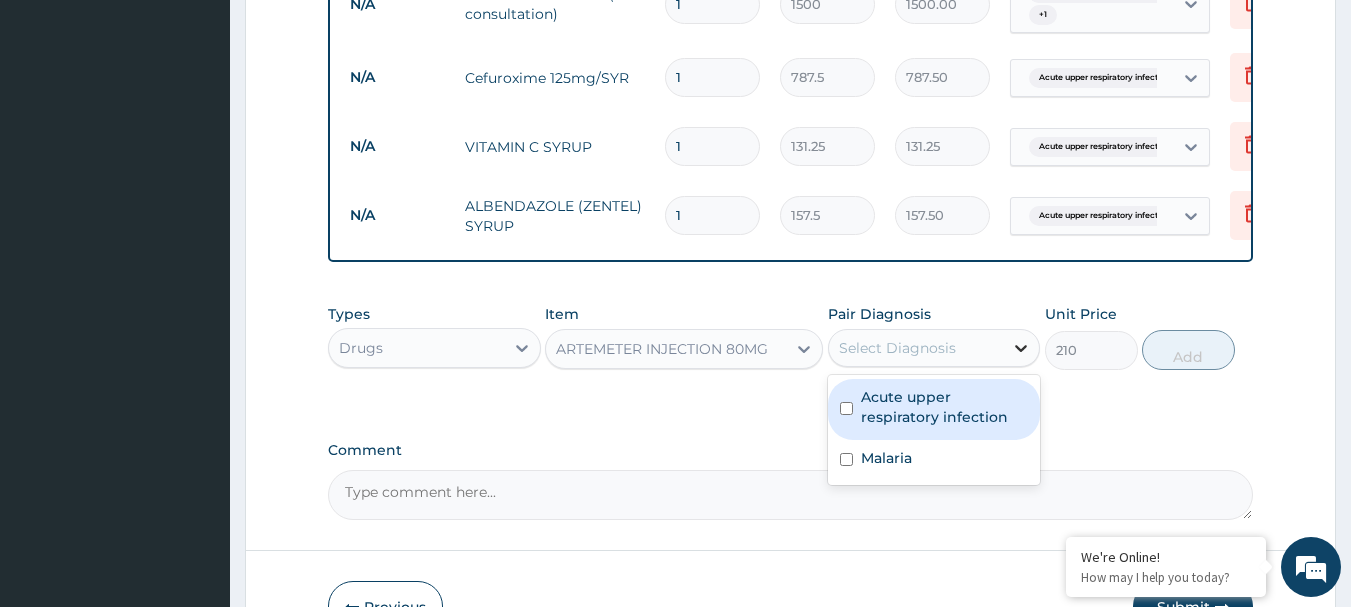 click at bounding box center [1021, 348] 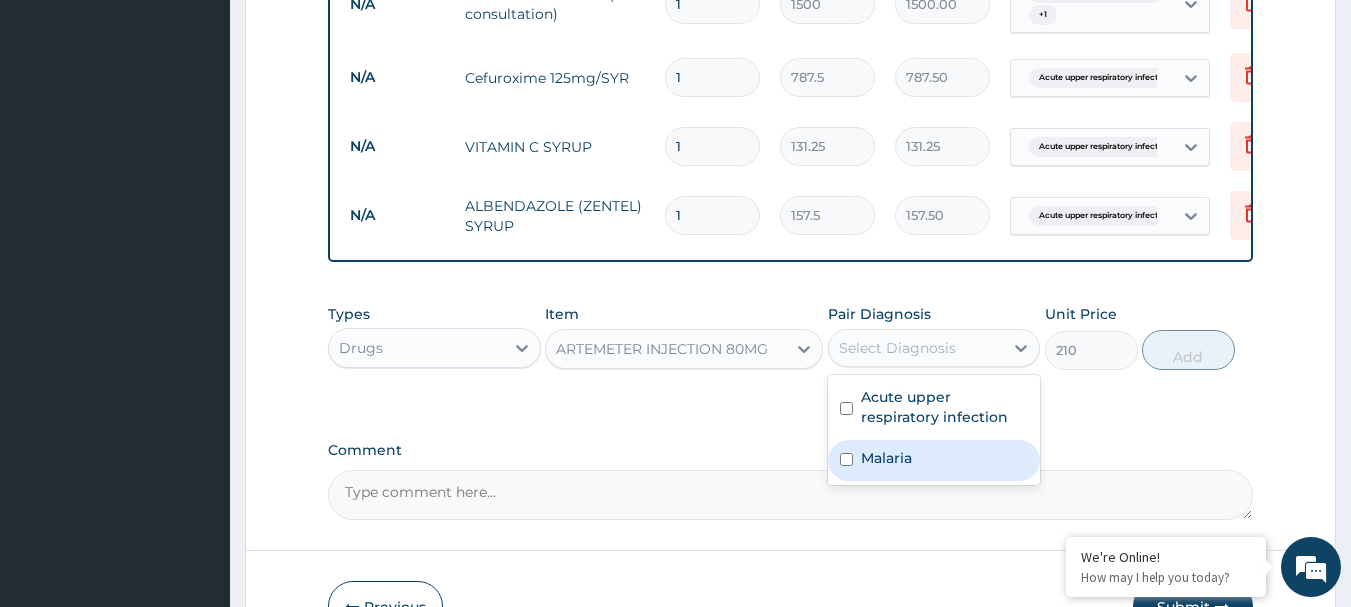 click at bounding box center [846, 459] 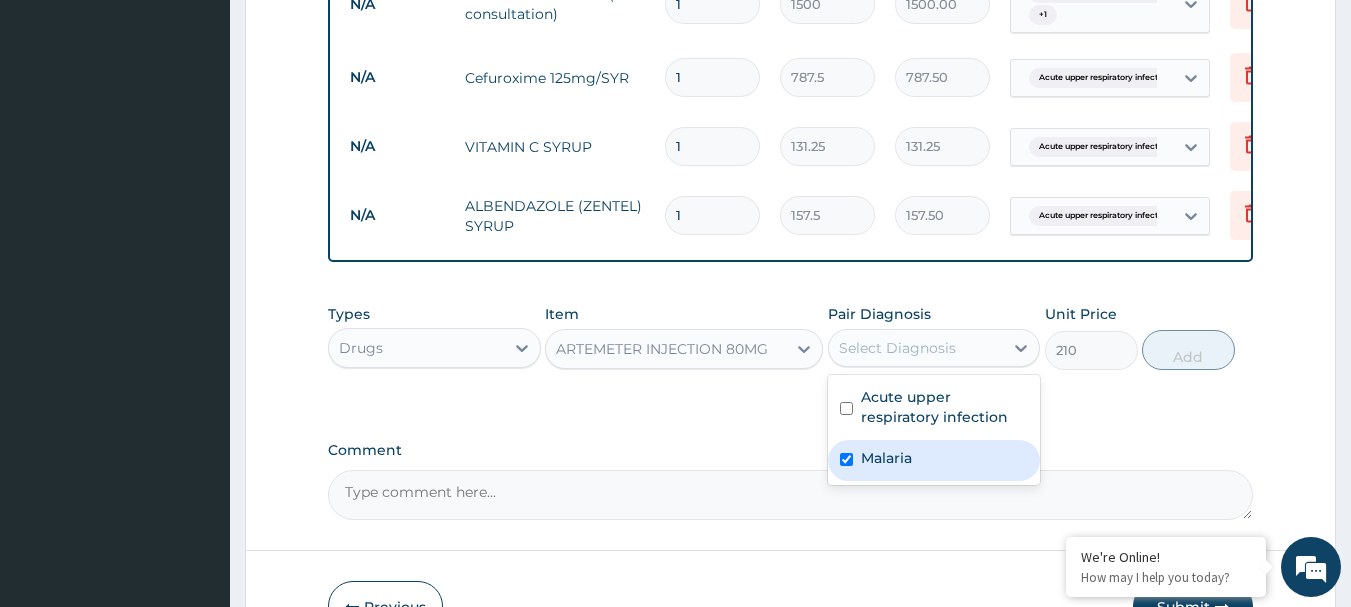 checkbox on "true" 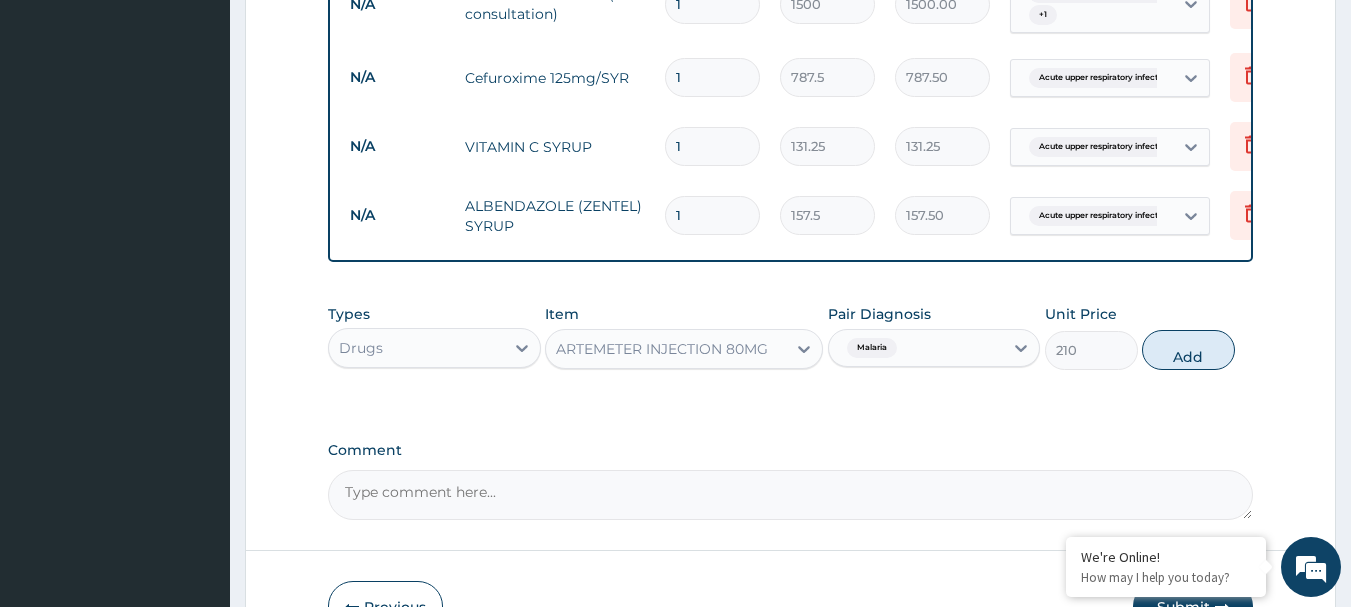 click on "1" at bounding box center (712, 215) 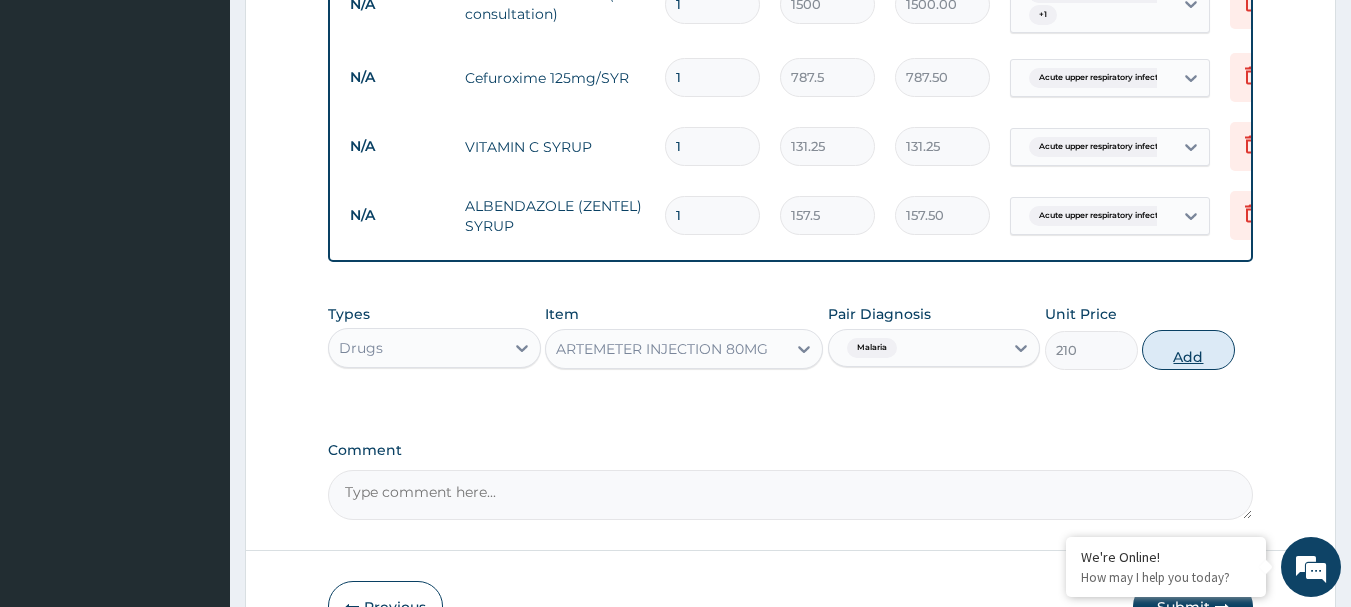 click on "Add" at bounding box center (1188, 350) 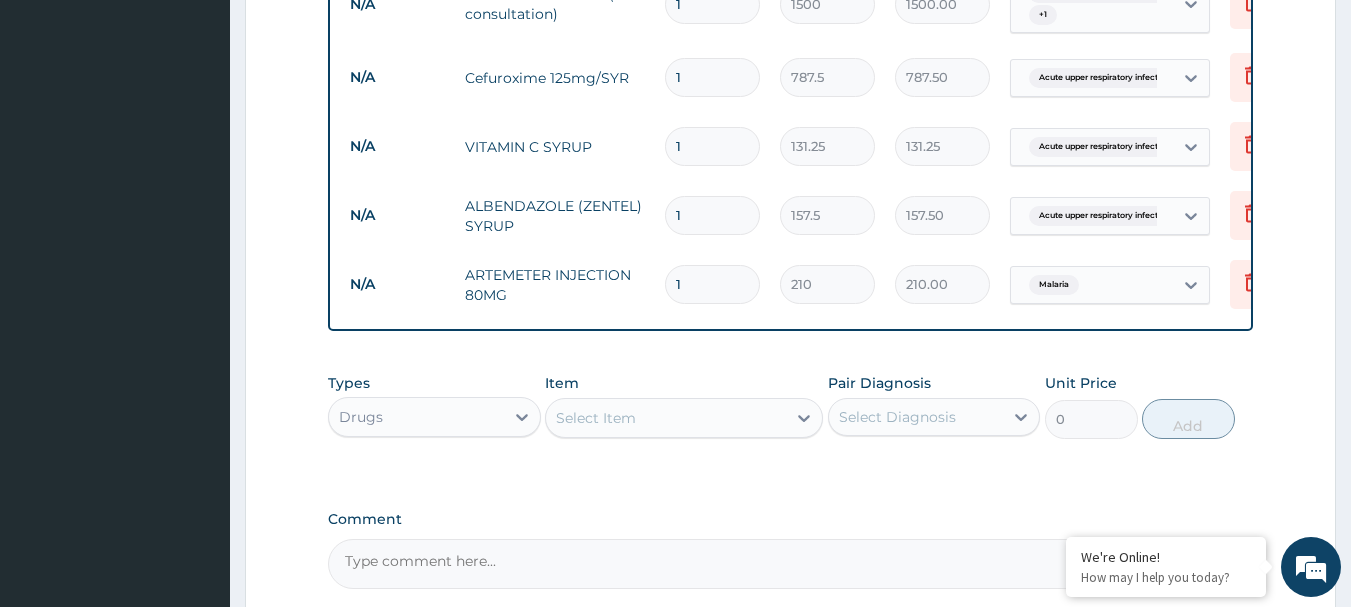 type 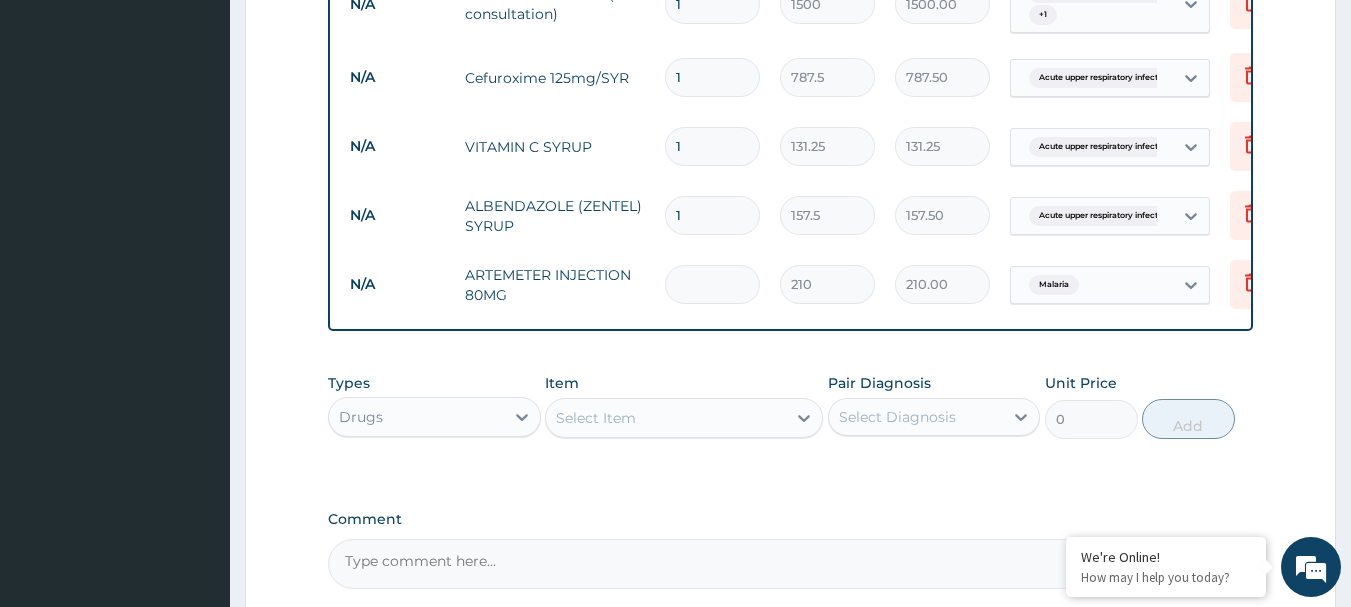 type on "0.00" 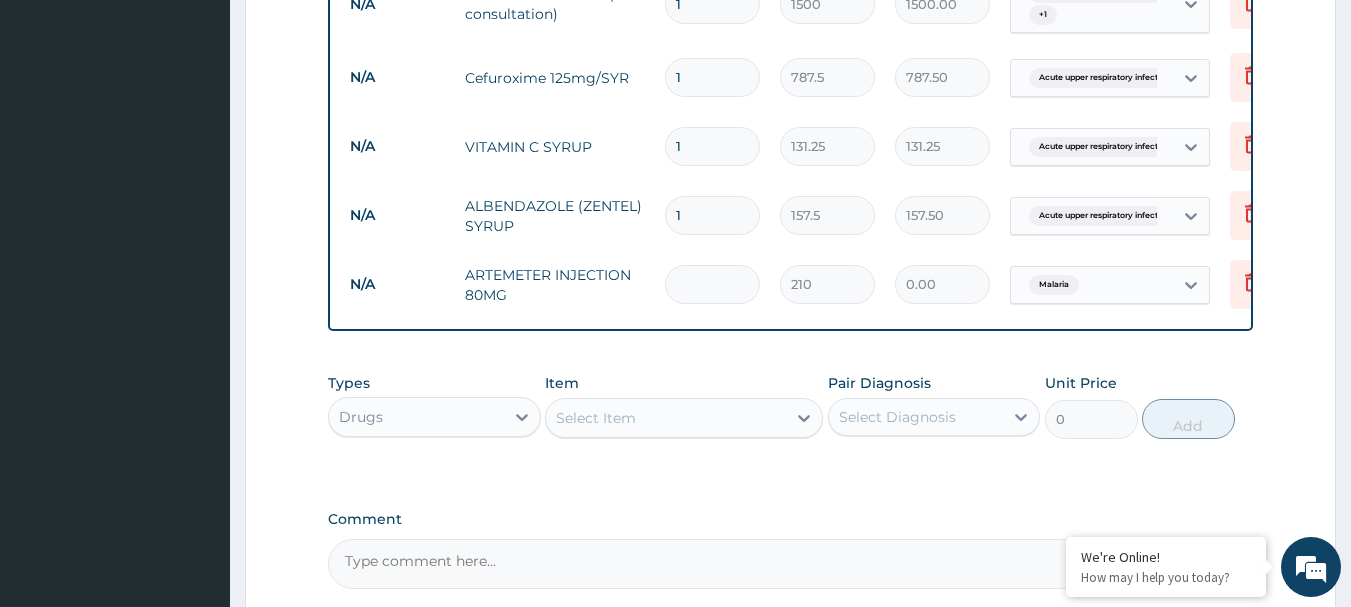 type on "3" 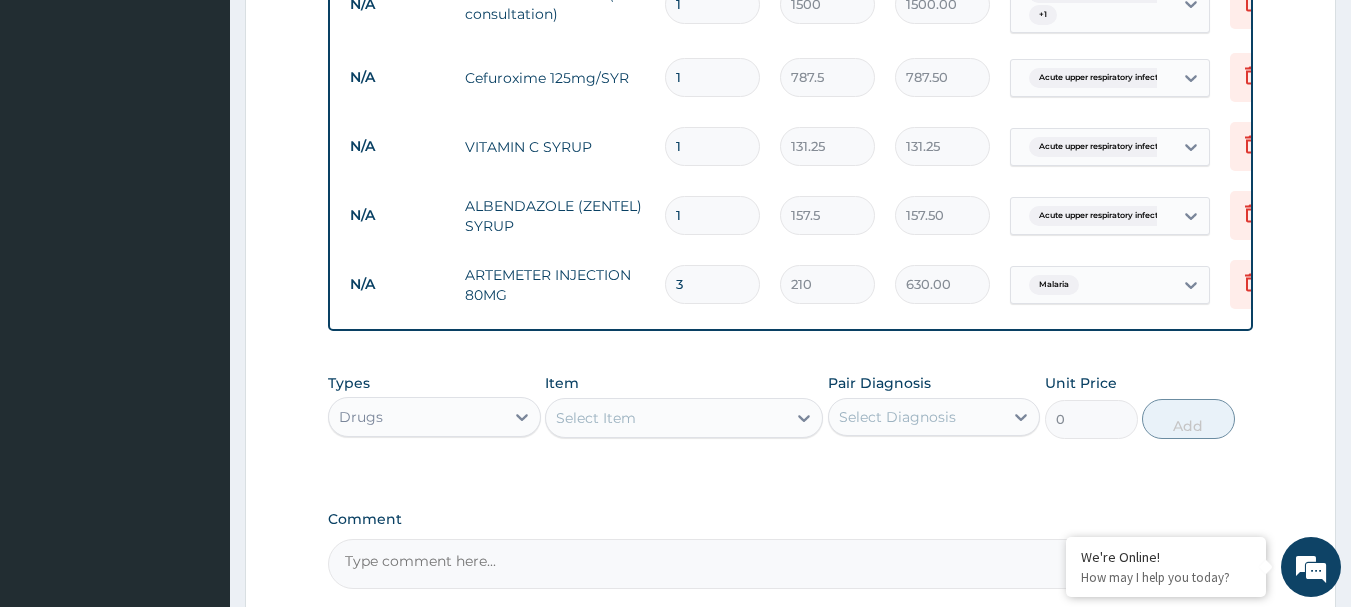 type on "3" 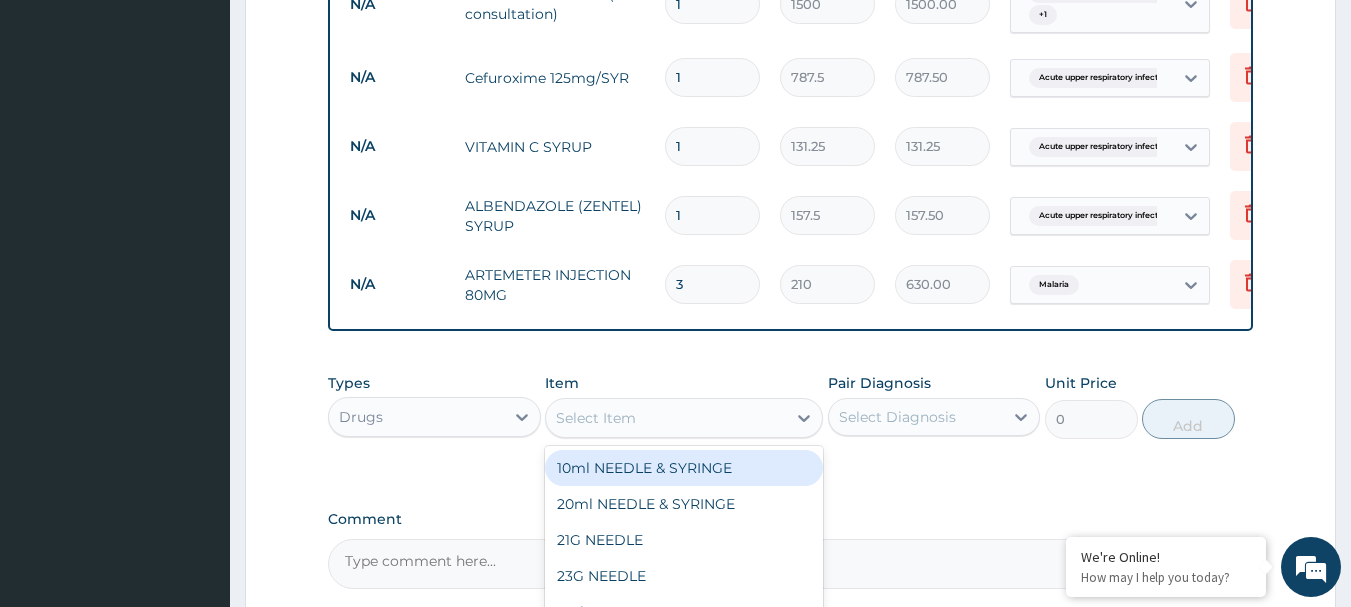 click on "Select Item" at bounding box center [666, 418] 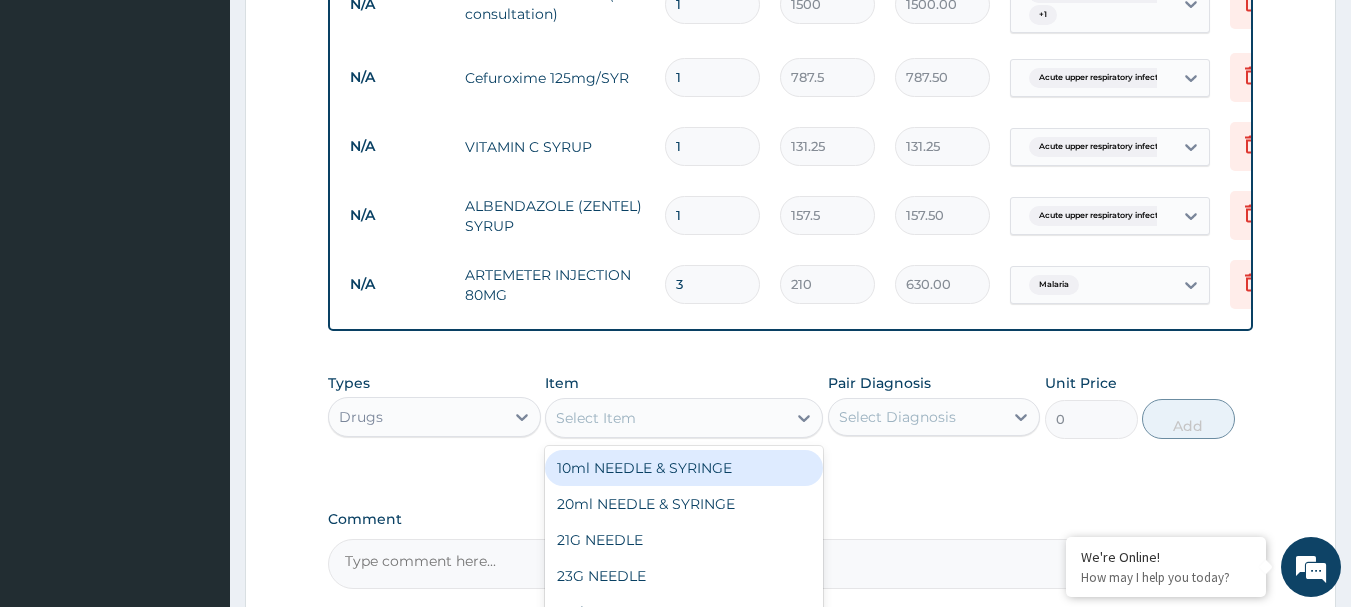 type on "a" 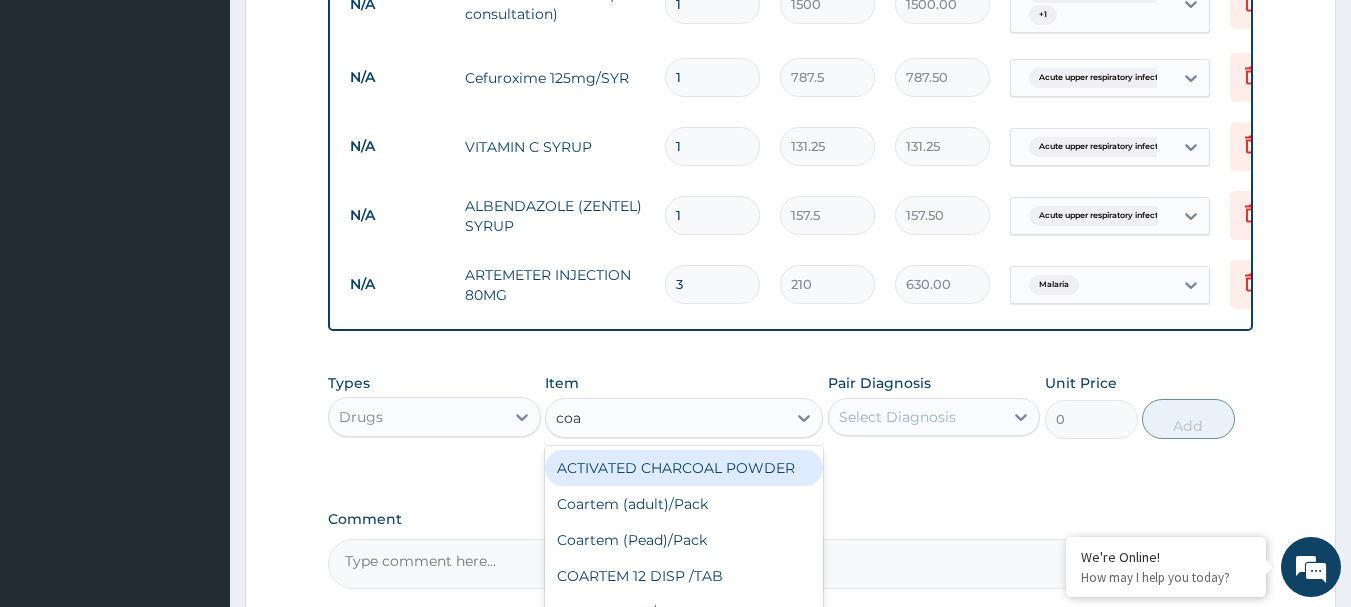 type on "coar" 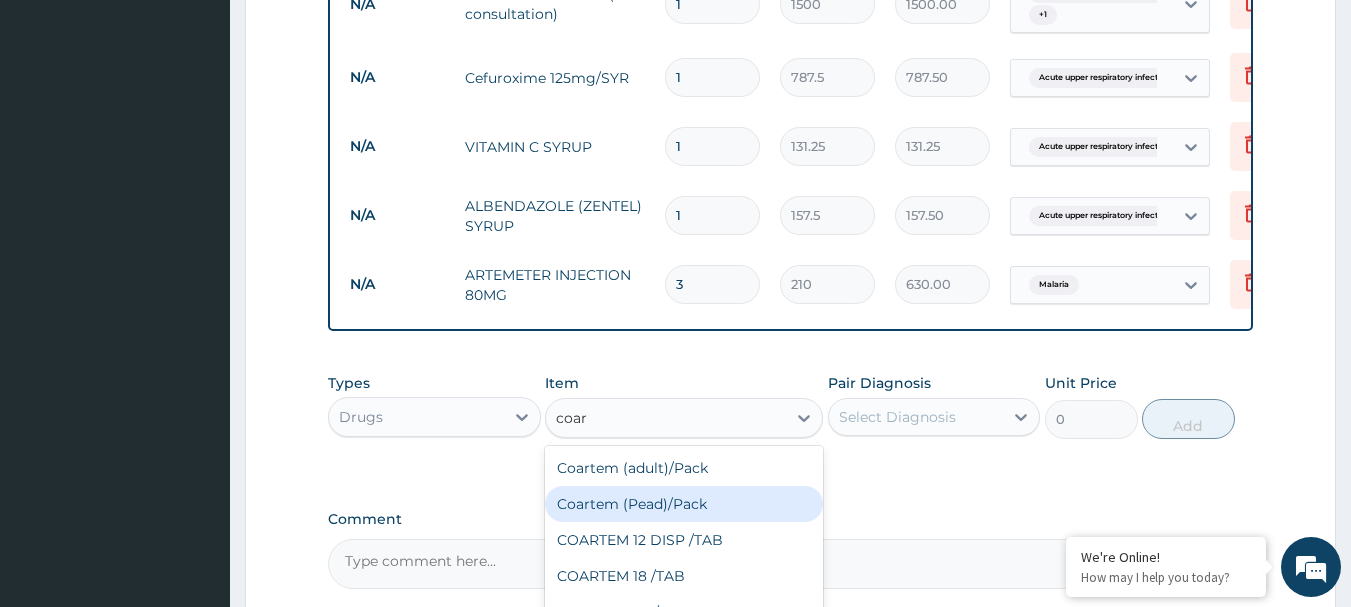 click on "Coartem (Pead)/Pack" at bounding box center [684, 504] 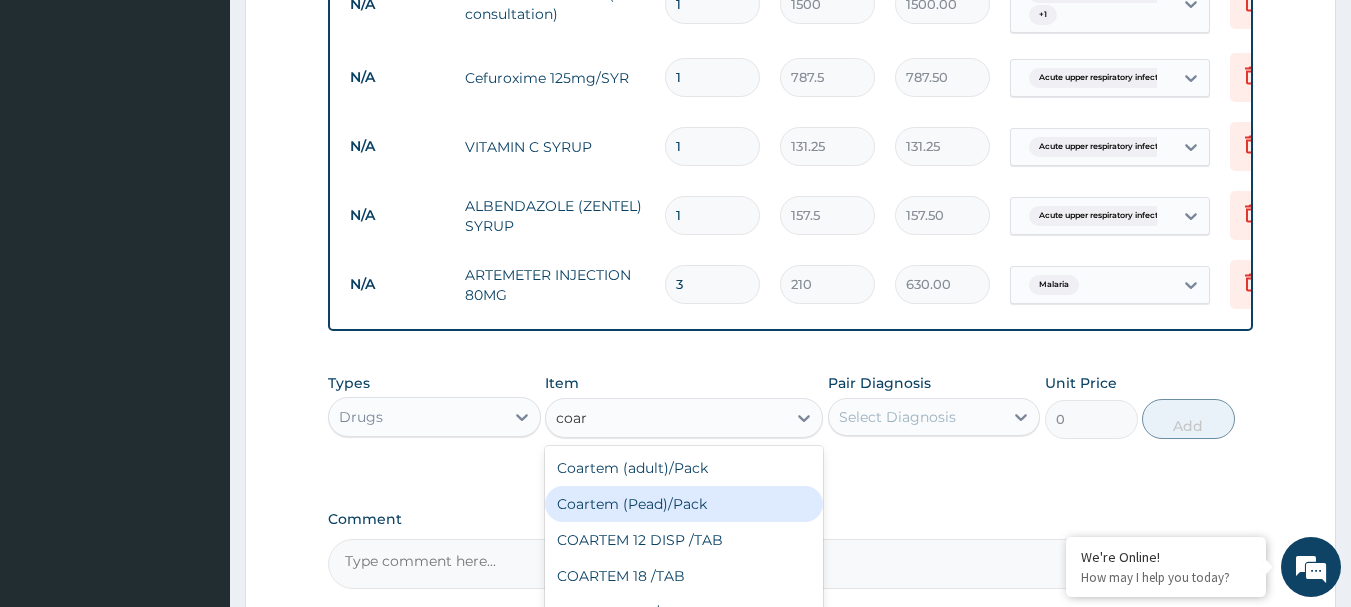 type 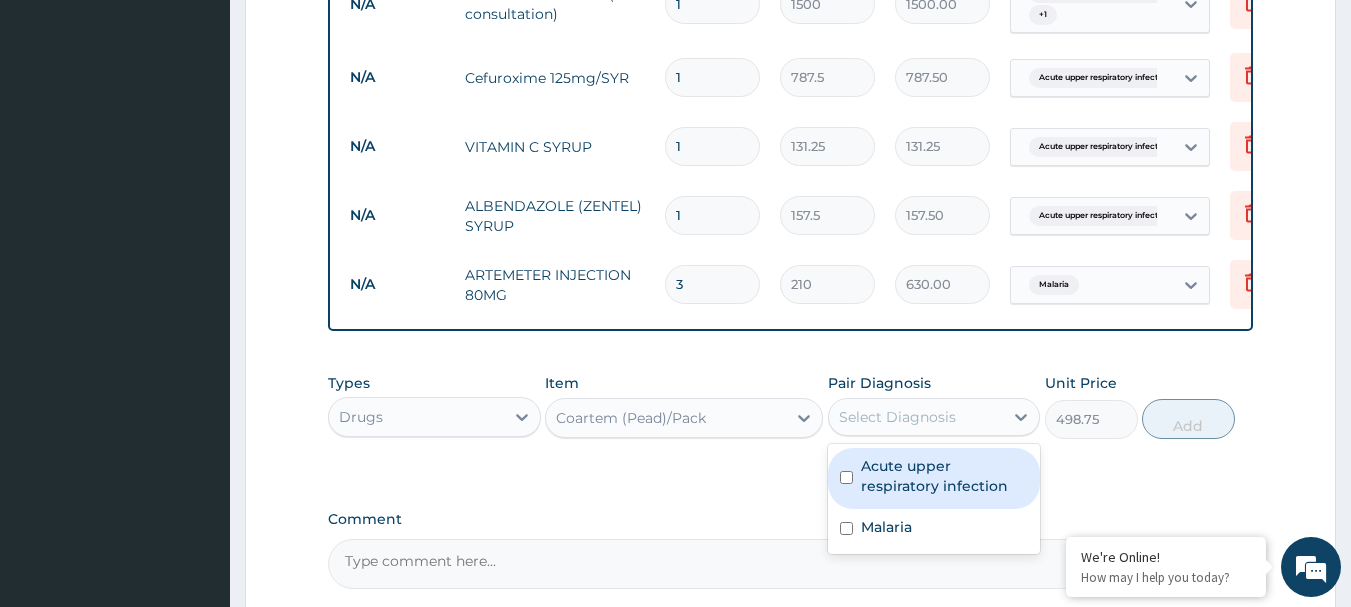 click on "Select Diagnosis" at bounding box center [916, 417] 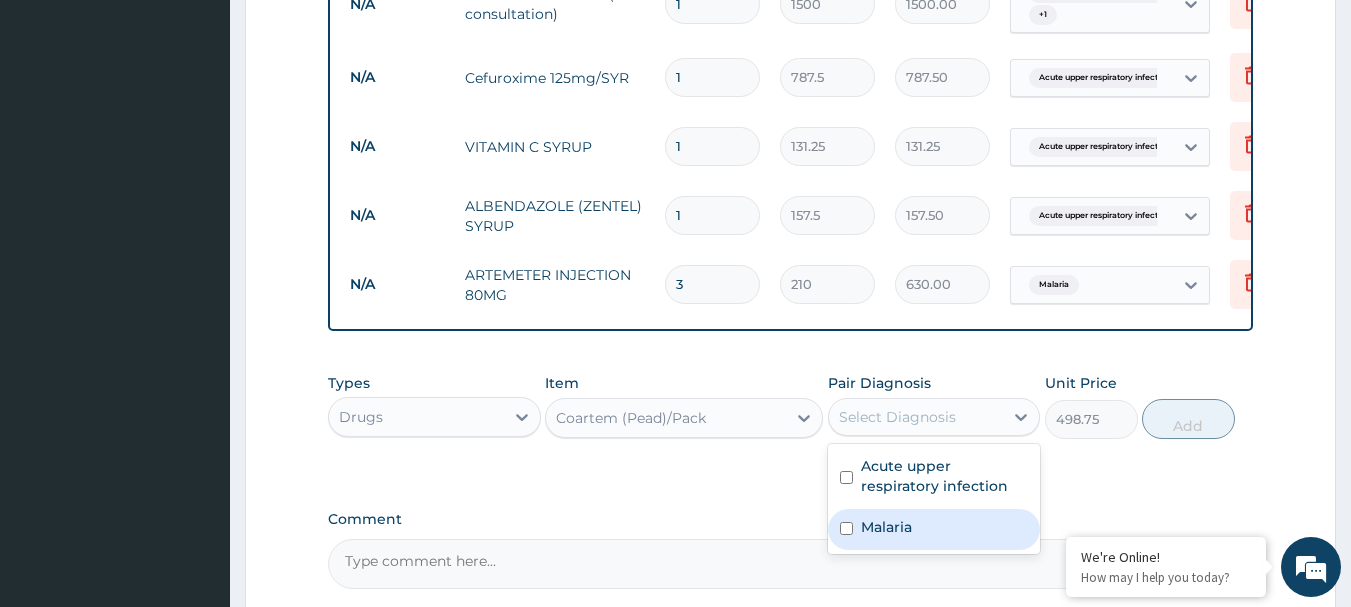 click at bounding box center [846, 528] 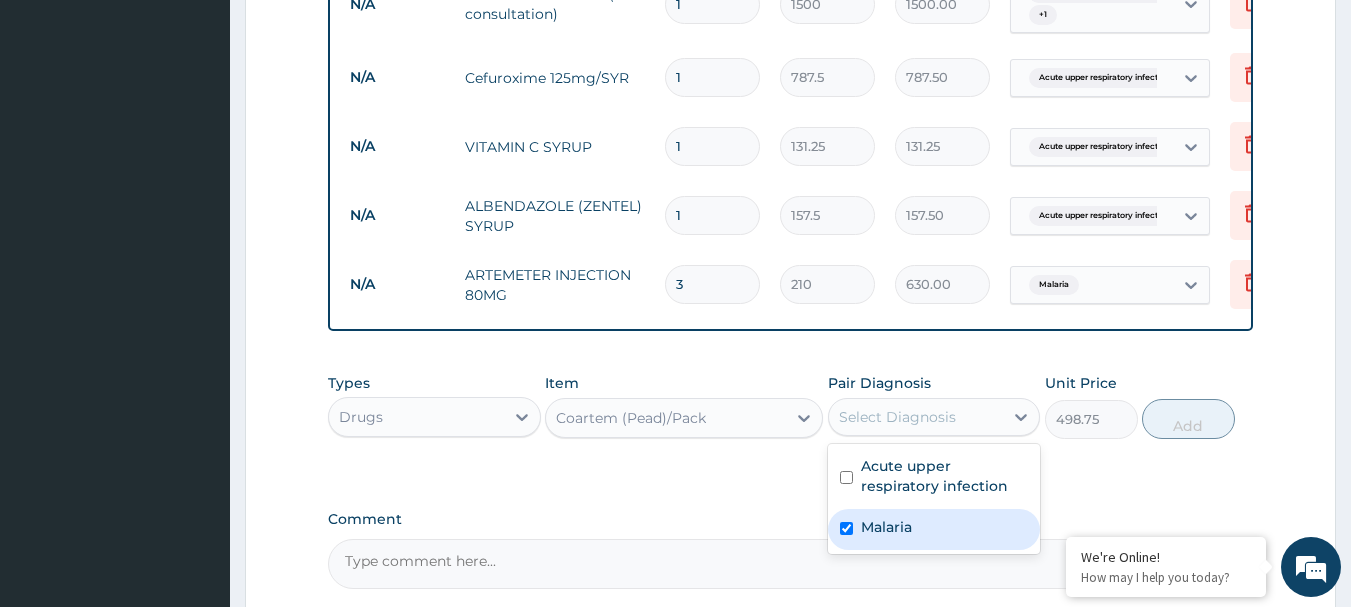 checkbox on "true" 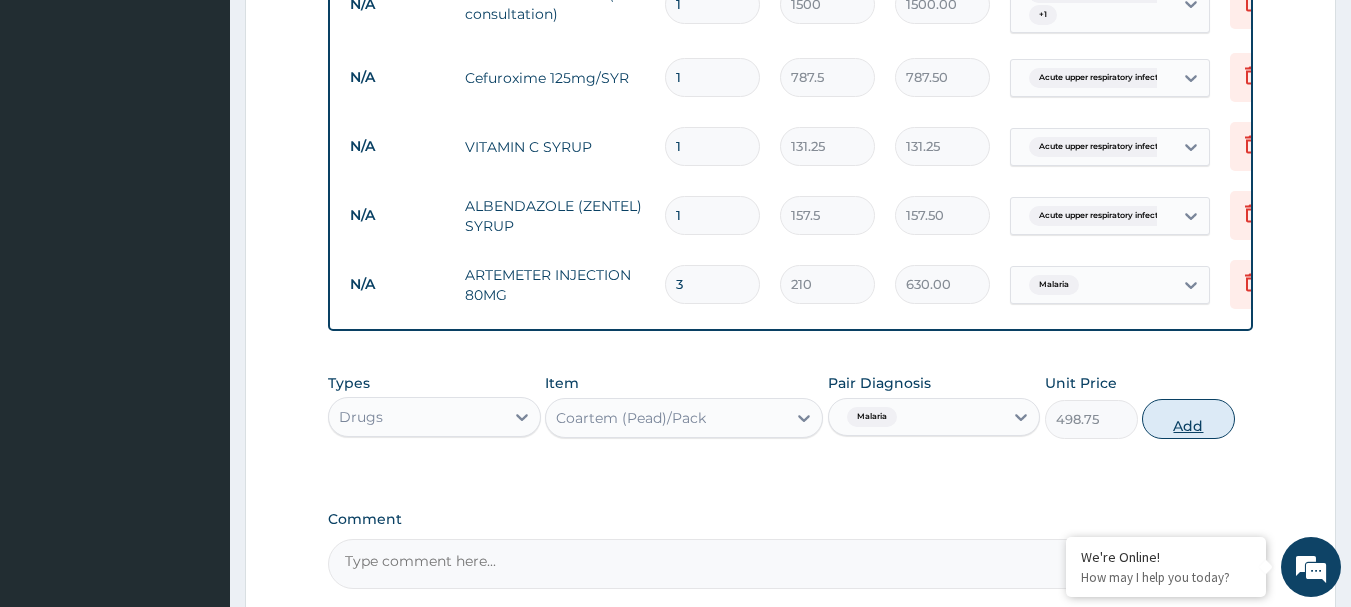 click on "Add" at bounding box center (1188, 419) 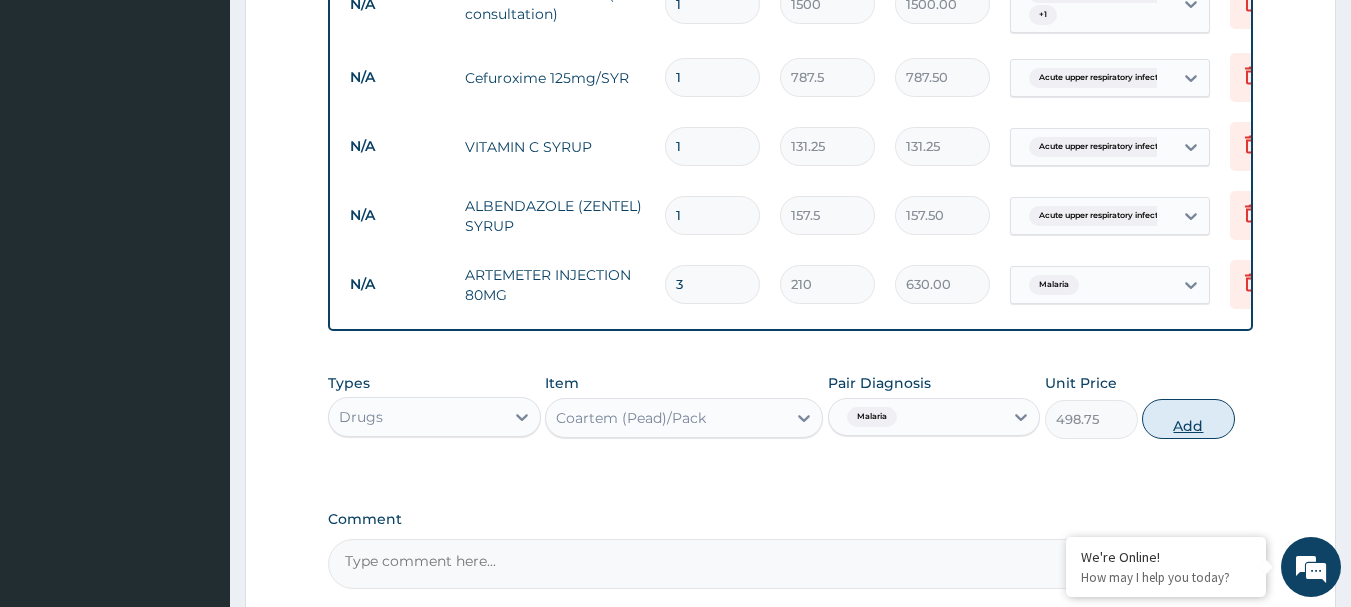 type on "0" 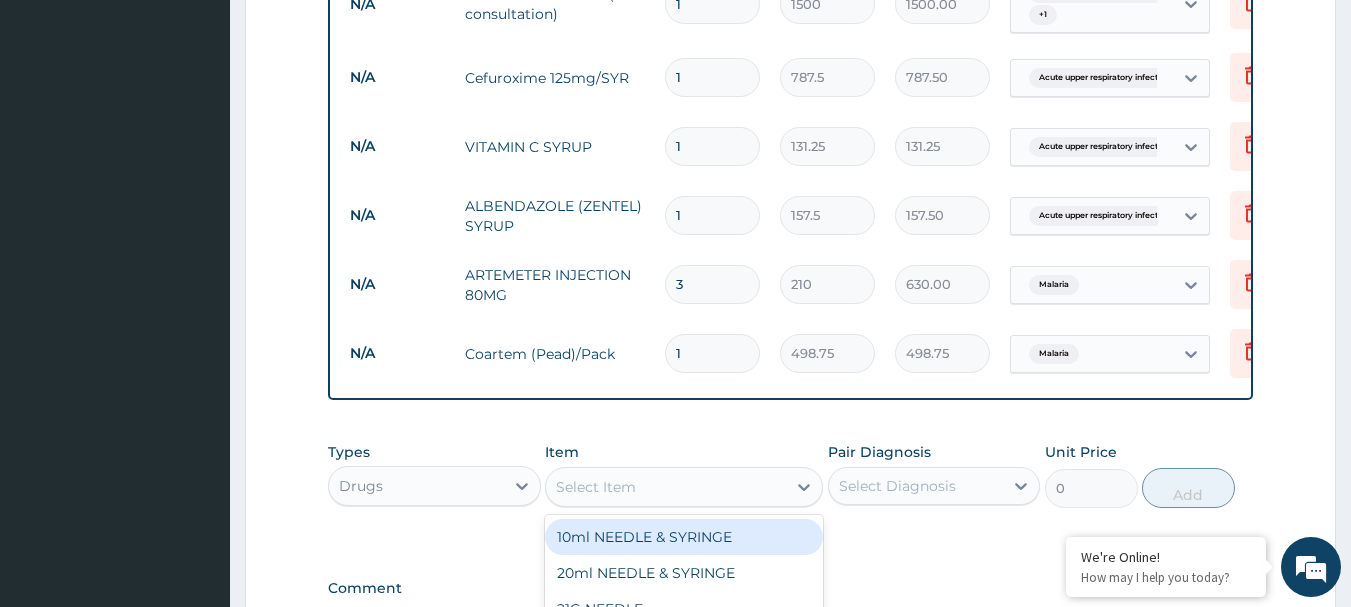 click on "Select Item" at bounding box center (666, 487) 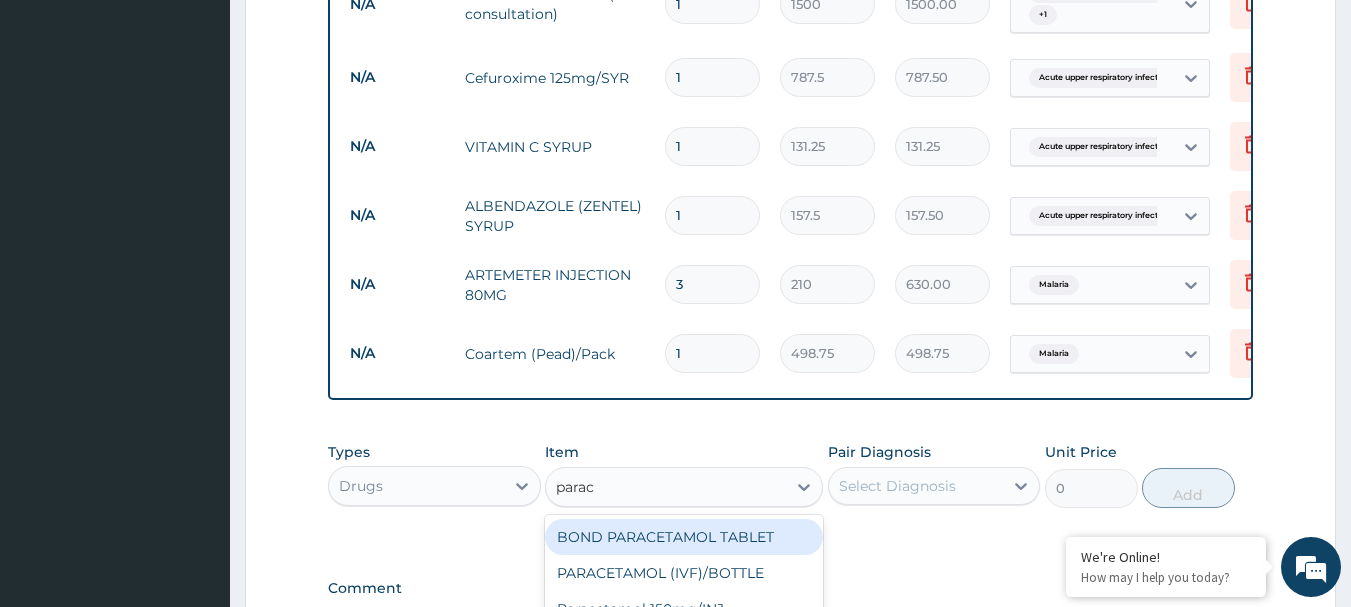 type on "parace" 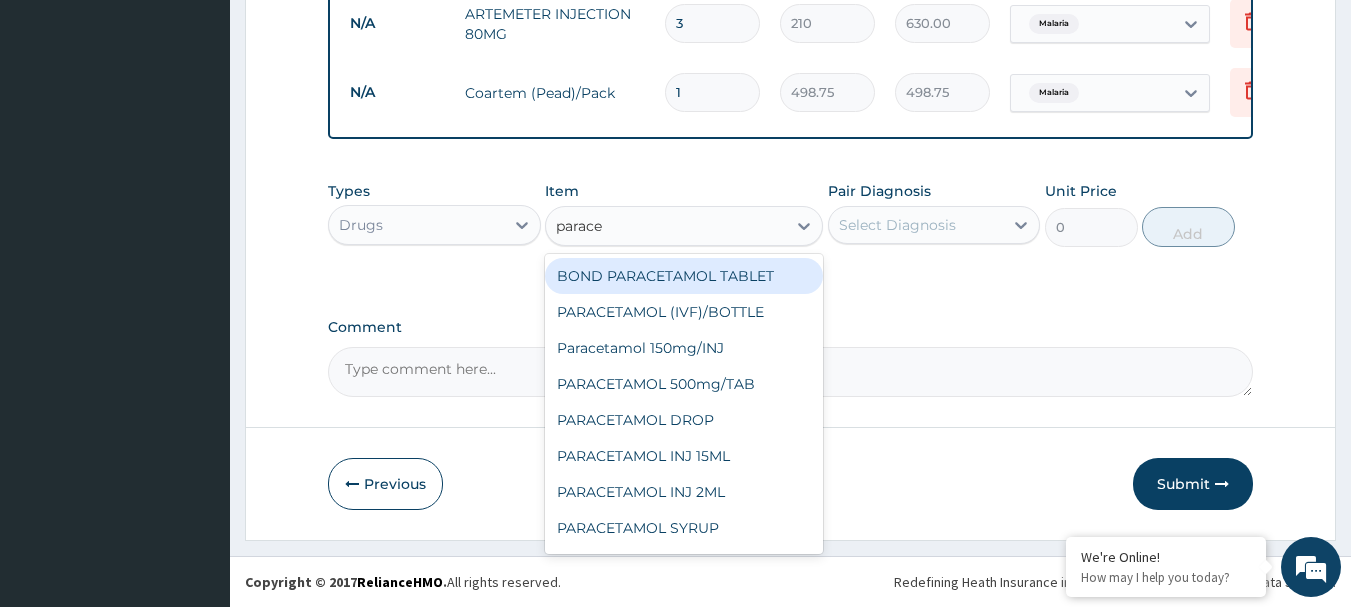 scroll, scrollTop: 1108, scrollLeft: 0, axis: vertical 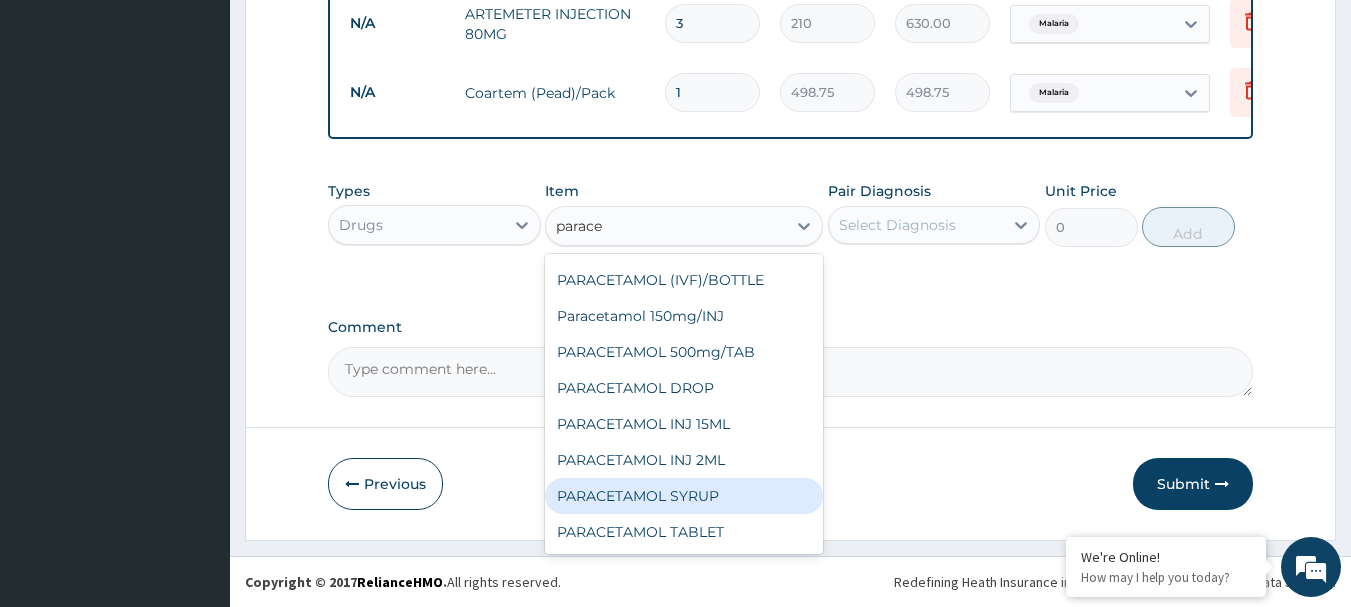 click on "PARACETAMOL SYRUP" at bounding box center [684, 496] 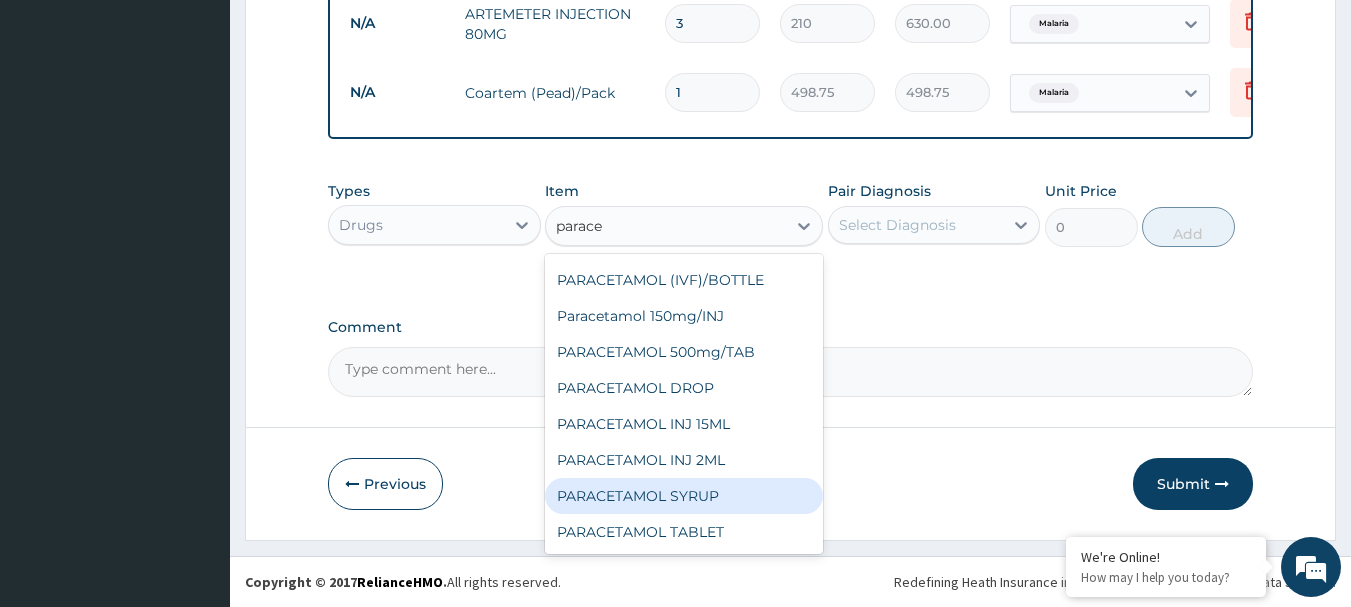 type 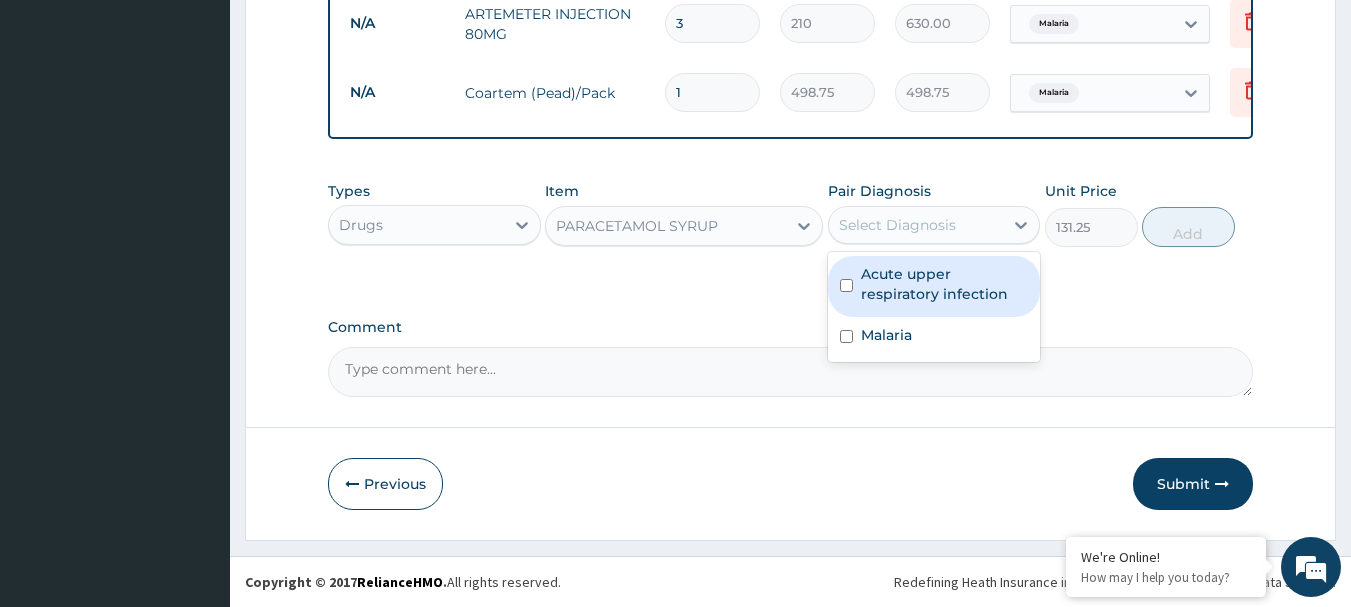 click on "Select Diagnosis" at bounding box center (897, 225) 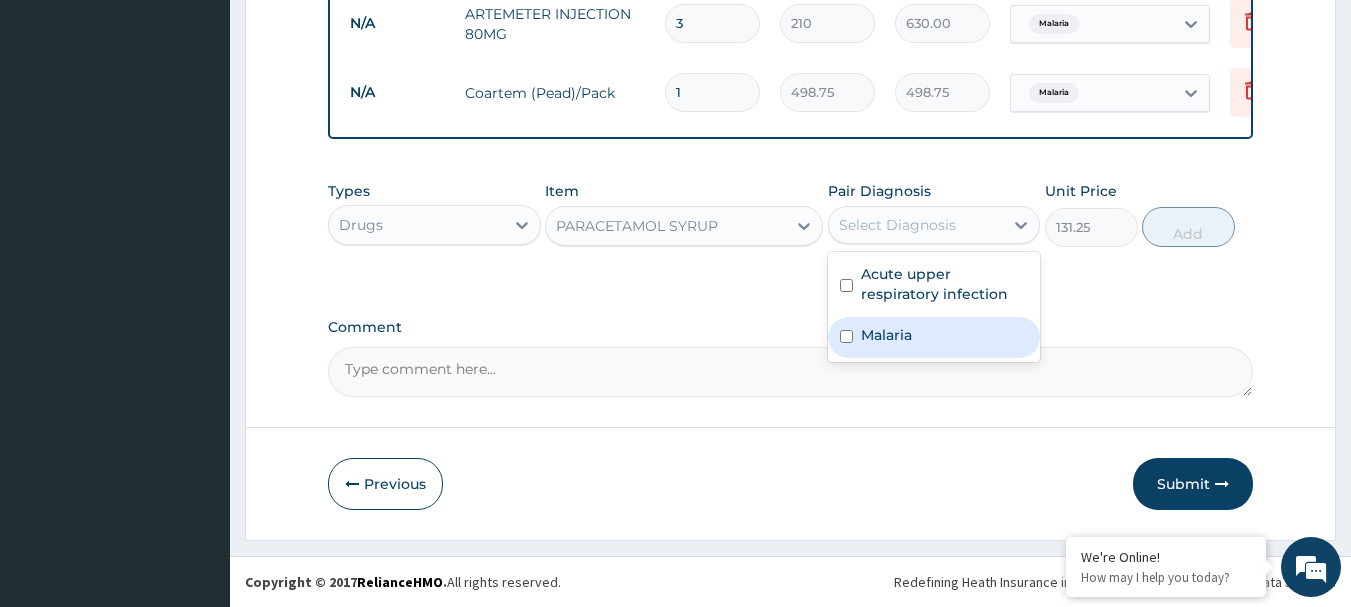 click at bounding box center (846, 336) 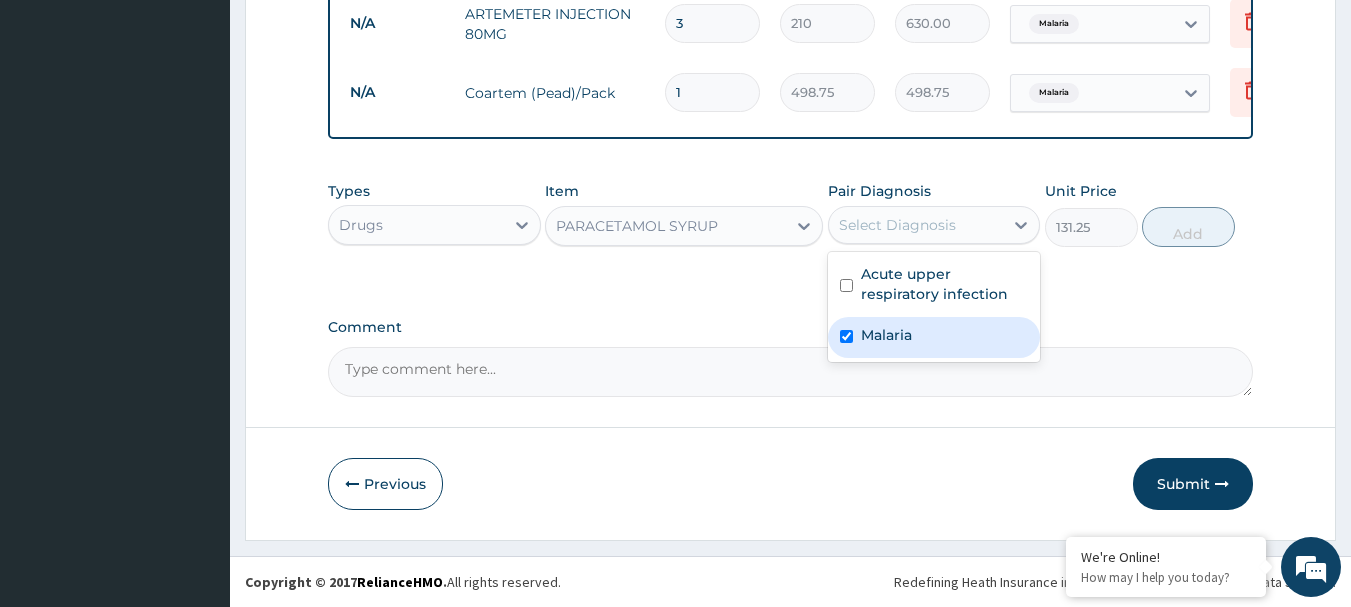 checkbox on "true" 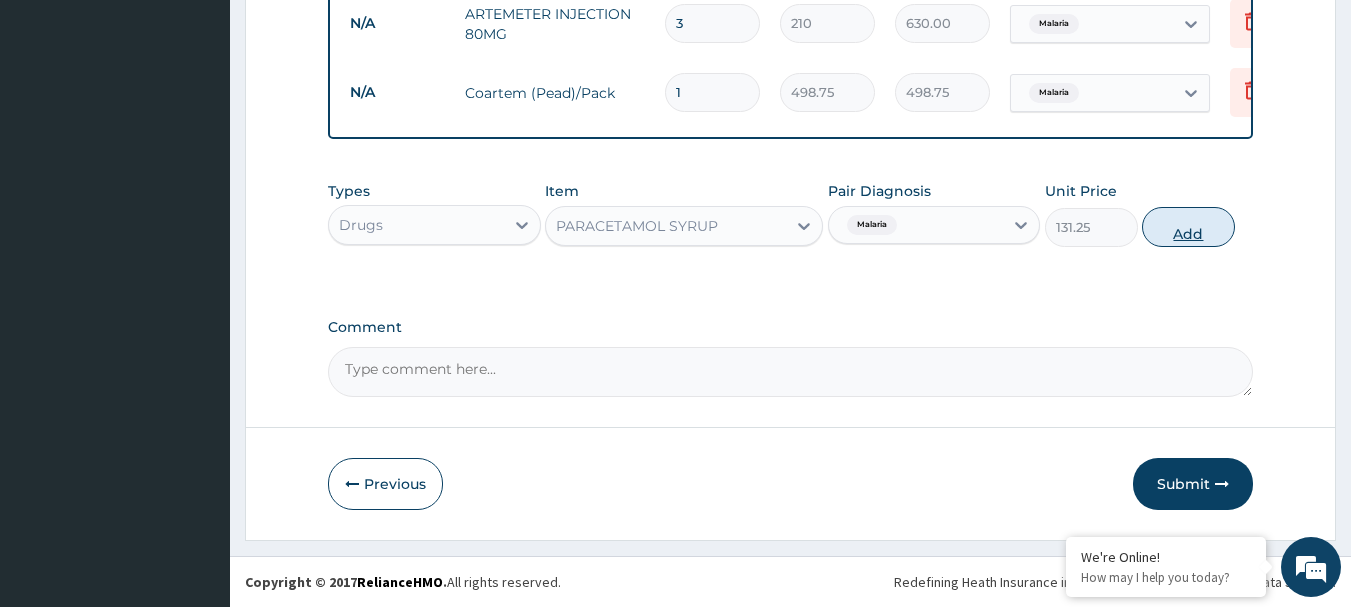 click on "Add" at bounding box center (1188, 227) 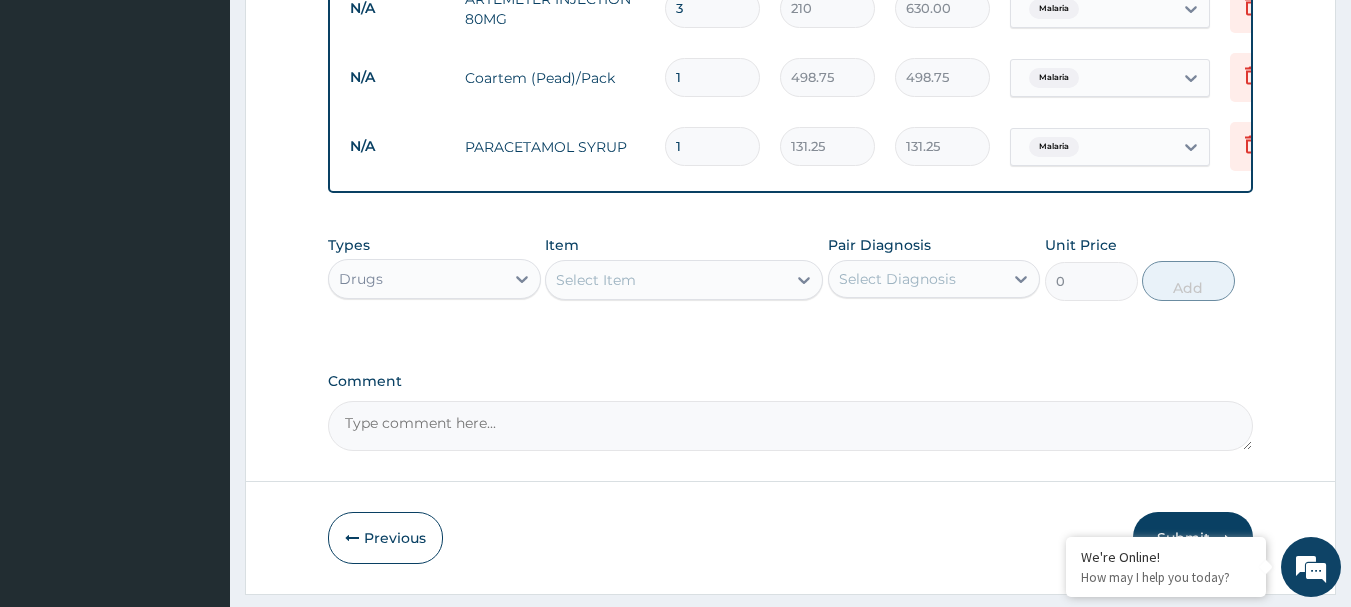 scroll, scrollTop: 1177, scrollLeft: 0, axis: vertical 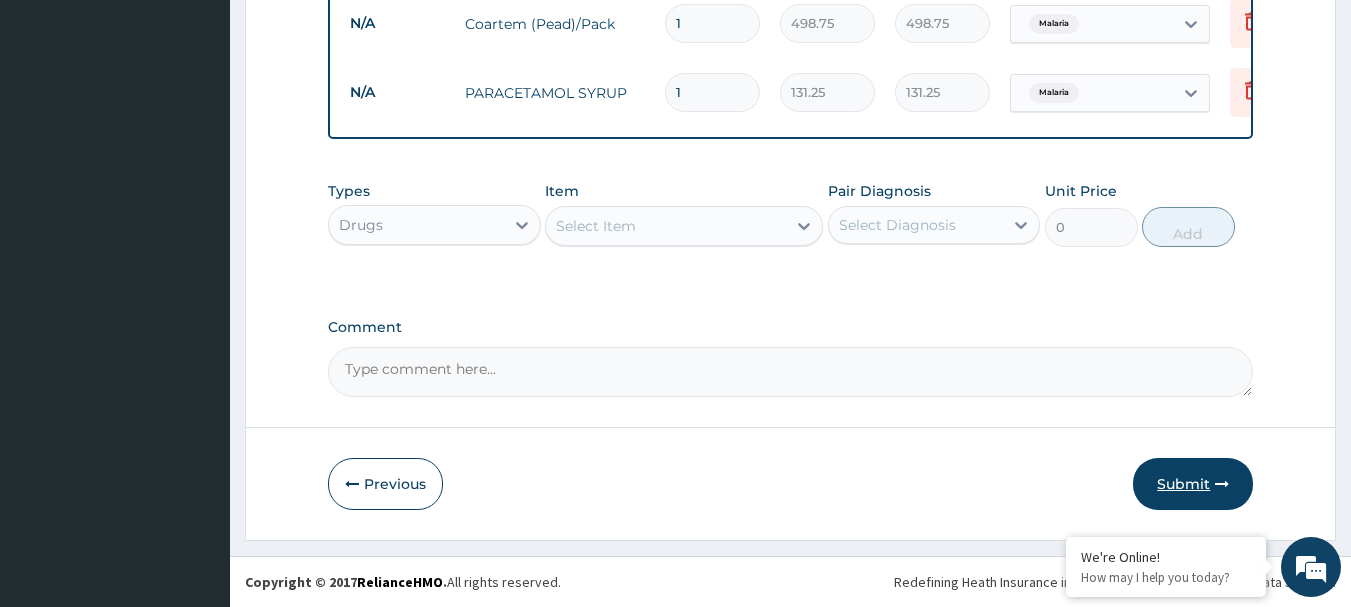 click on "Submit" at bounding box center [1193, 484] 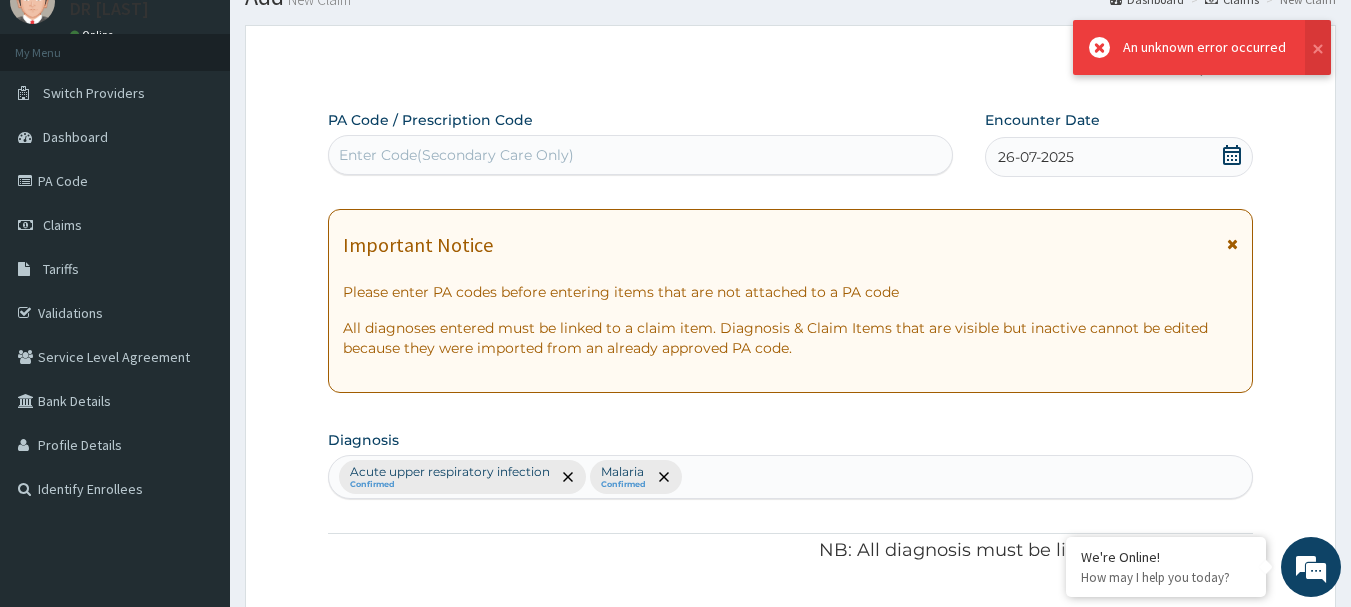 scroll, scrollTop: 1177, scrollLeft: 0, axis: vertical 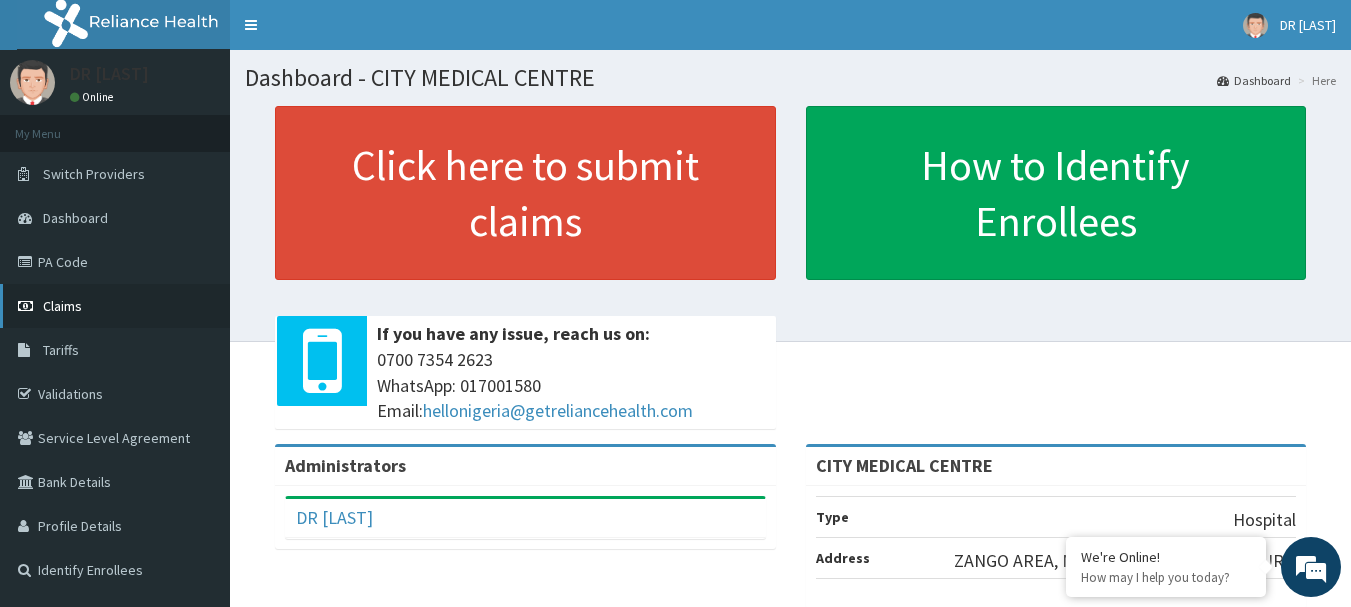 click on "Claims" at bounding box center [62, 306] 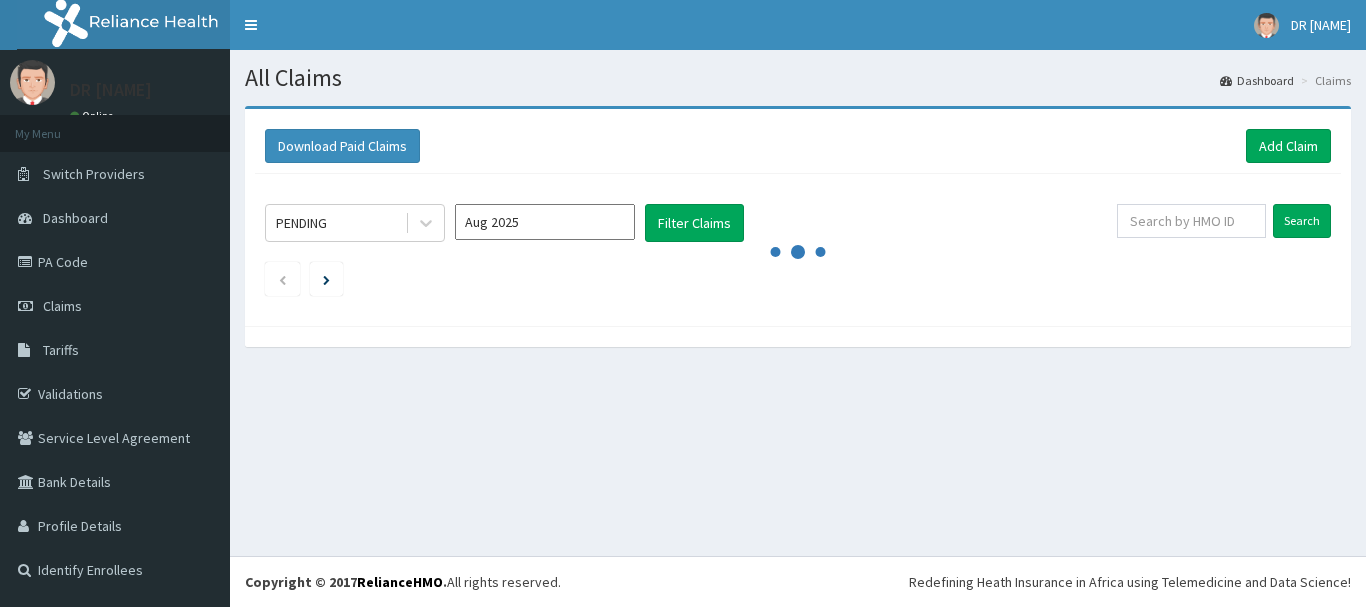scroll, scrollTop: 0, scrollLeft: 0, axis: both 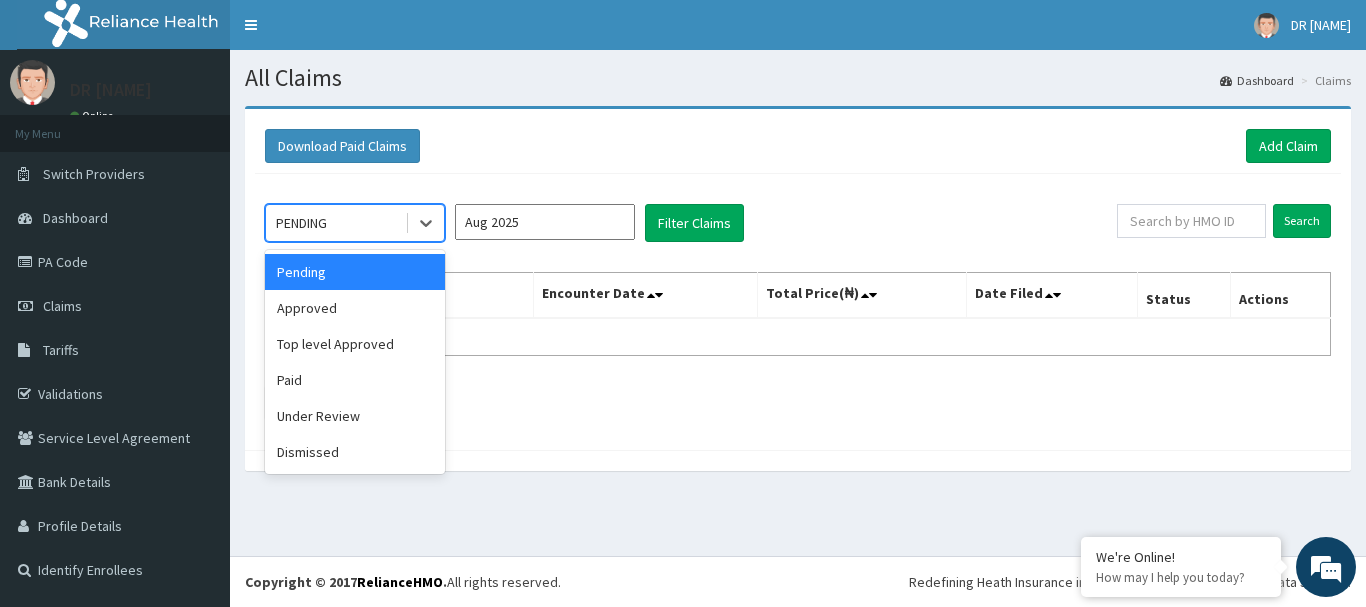 click on "PENDING" at bounding box center (335, 223) 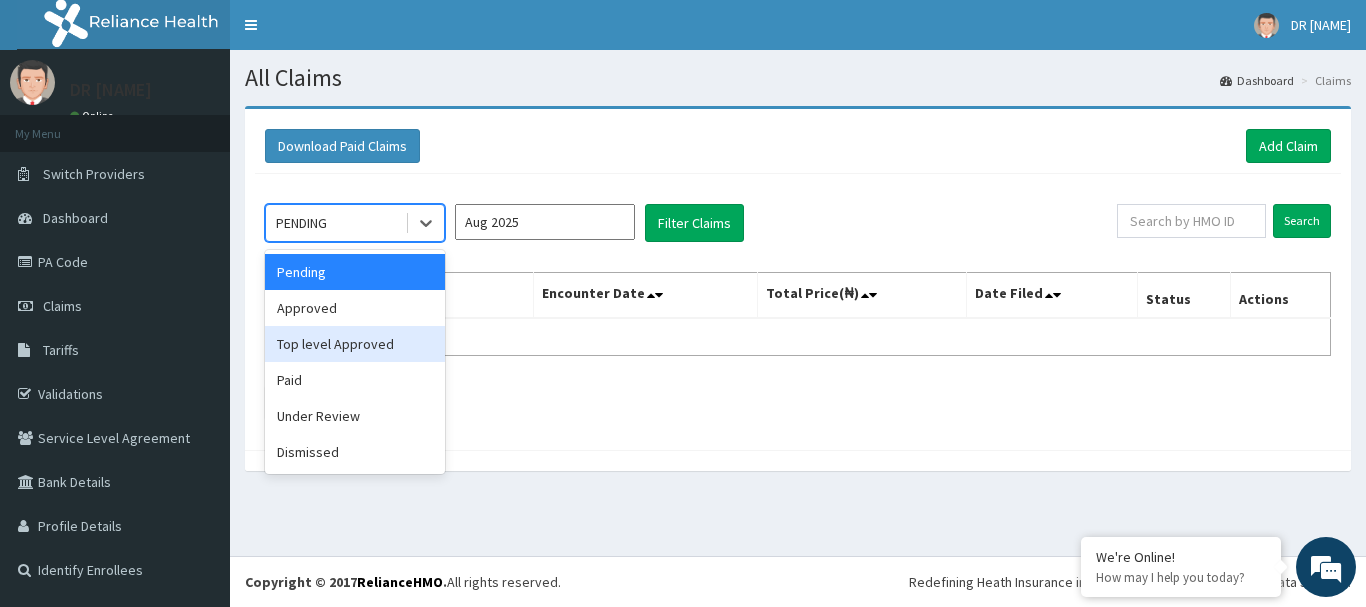 click on "Top level Approved" at bounding box center (355, 344) 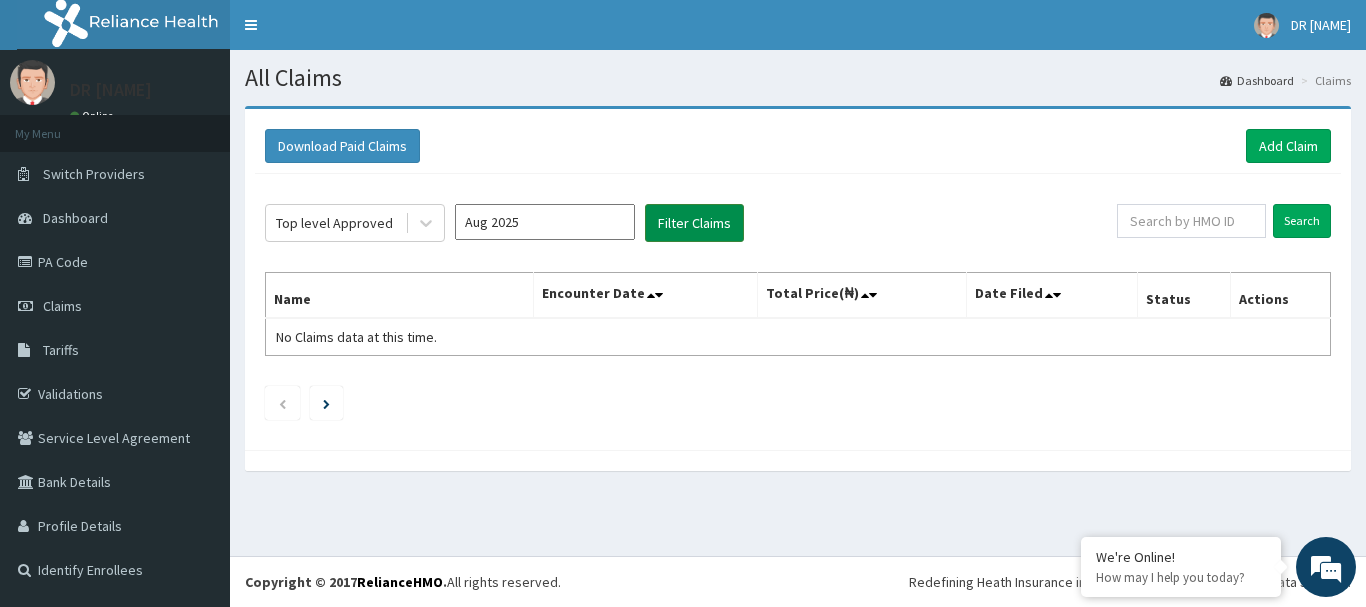click on "Filter Claims" at bounding box center [694, 223] 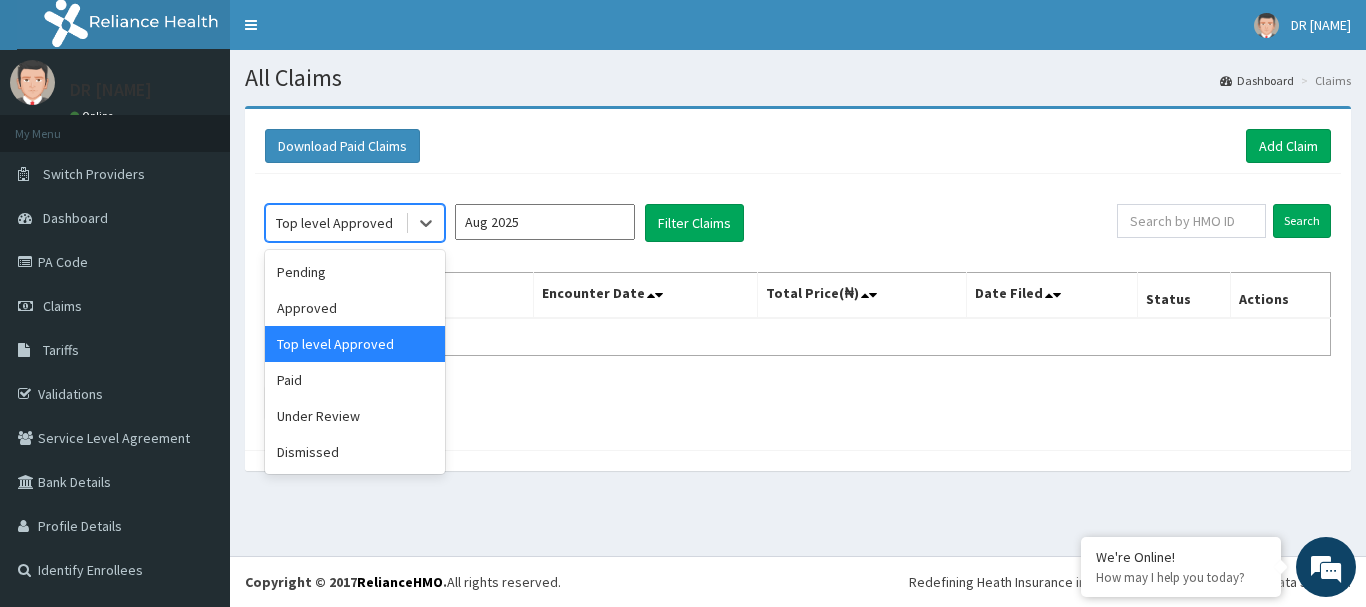 click on "Top level Approved" at bounding box center [334, 223] 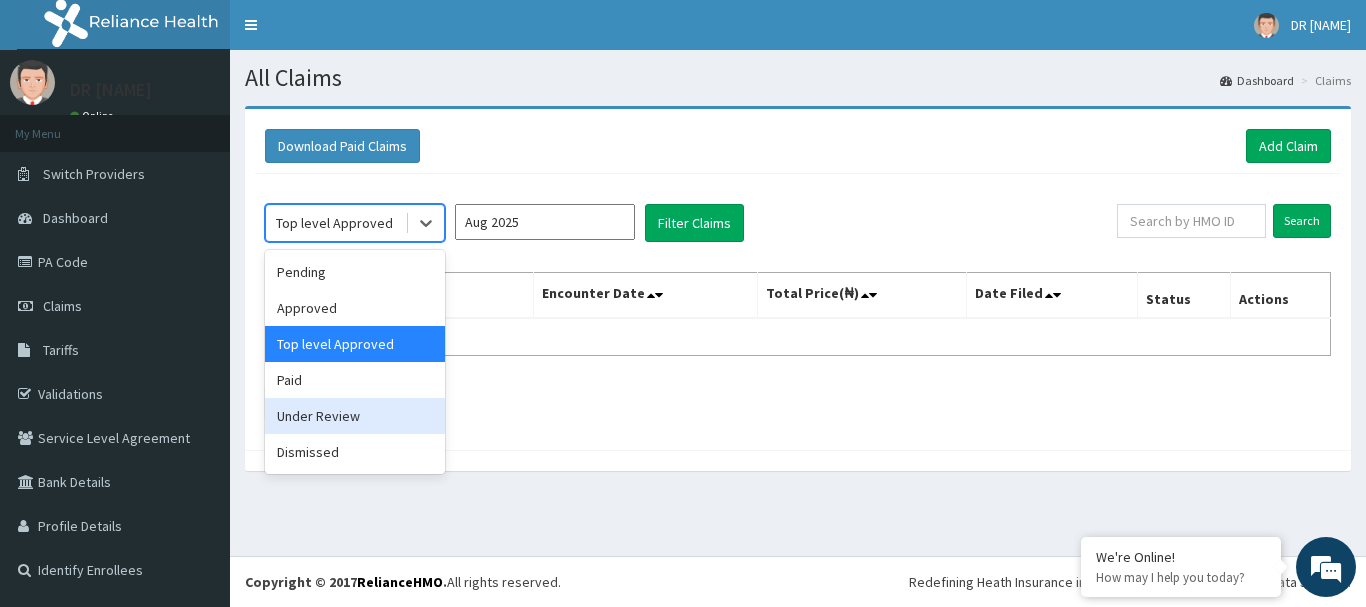 click on "Under Review" at bounding box center (355, 416) 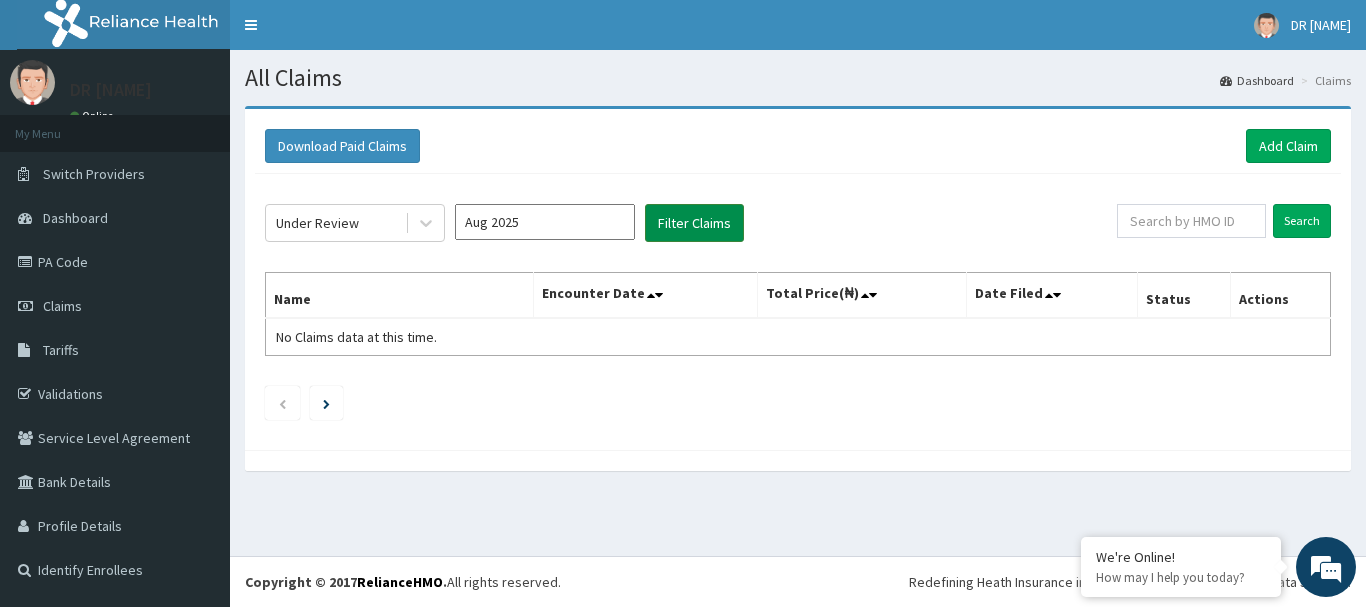 click on "Filter Claims" at bounding box center (694, 223) 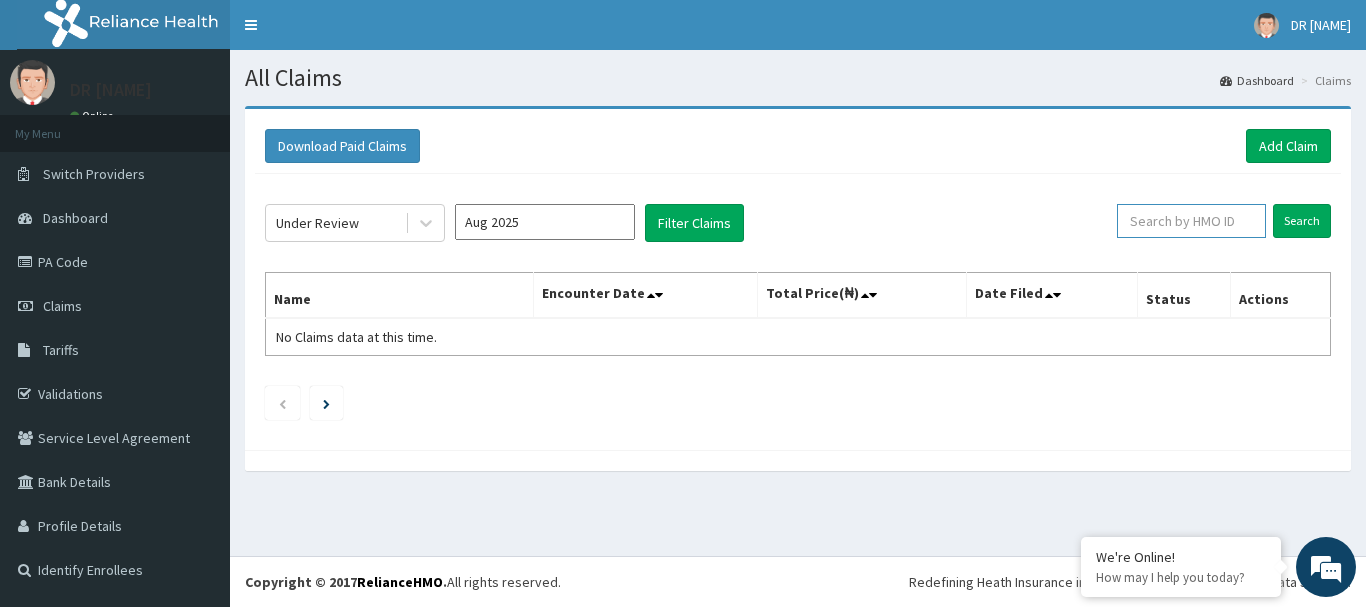 click at bounding box center [1191, 221] 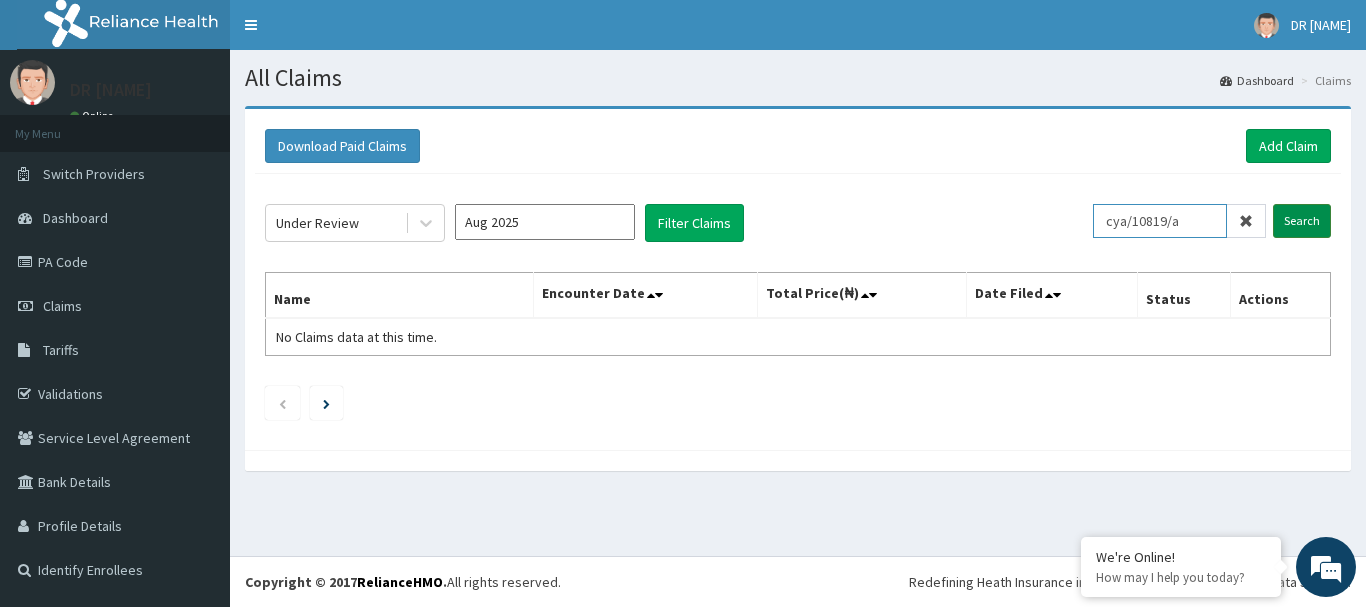type on "cya/10819/a" 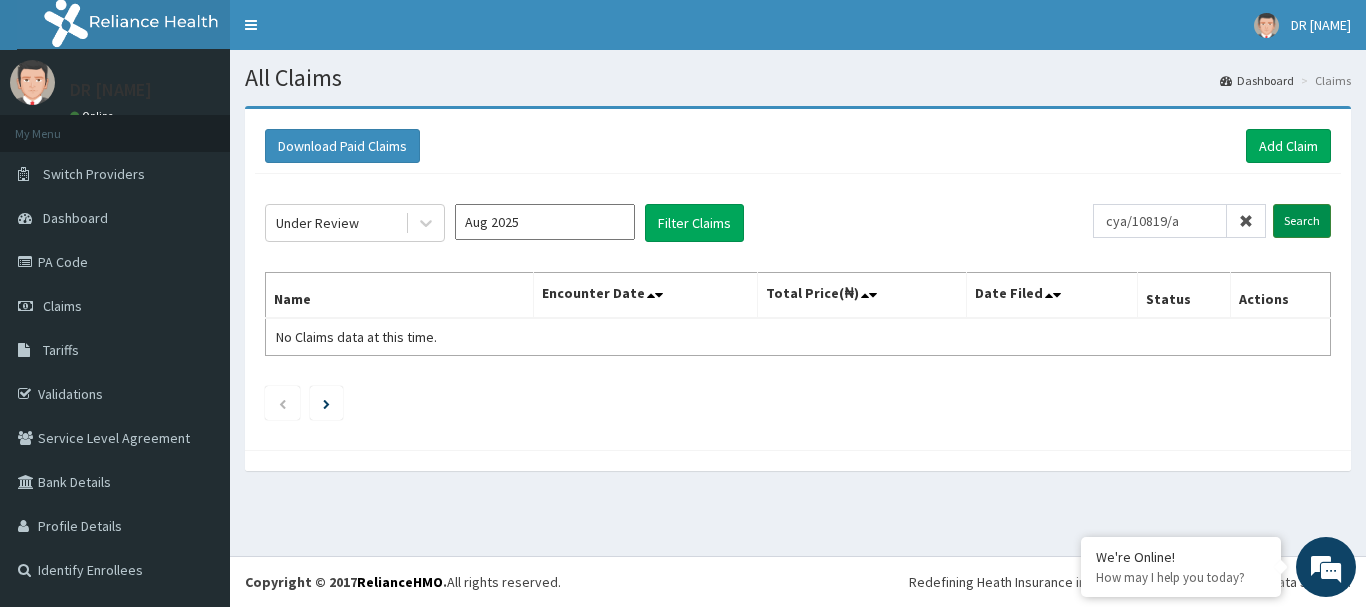 click on "Search" at bounding box center [1302, 221] 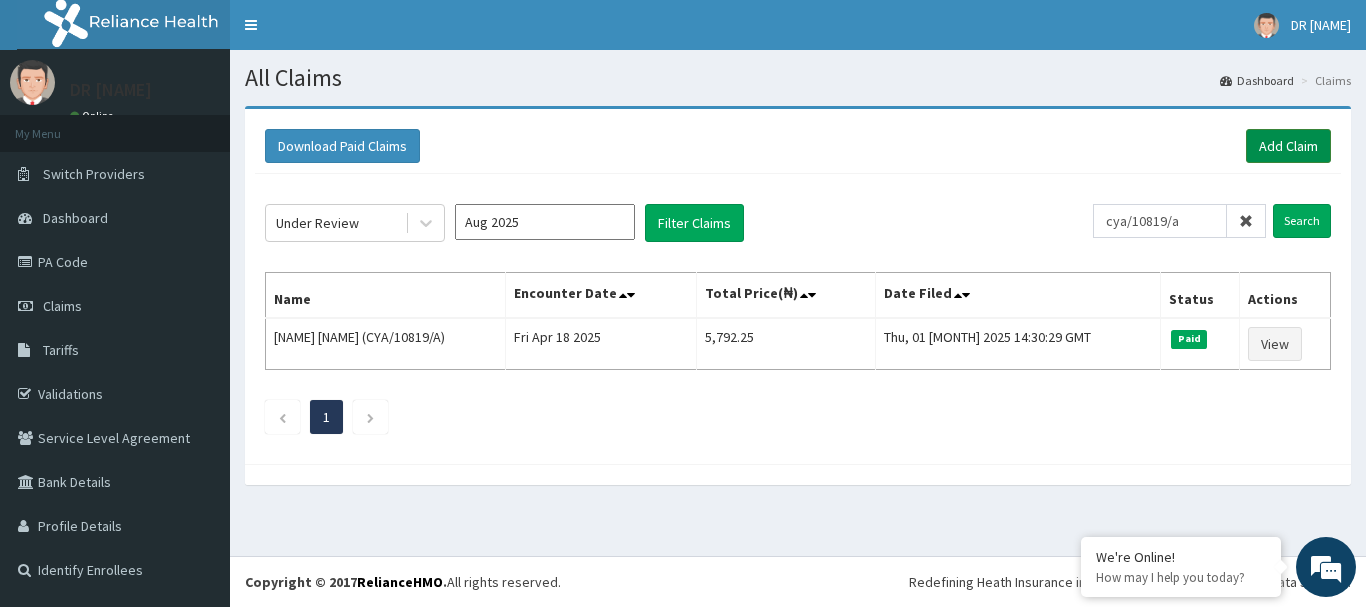 click on "Add Claim" at bounding box center [1288, 146] 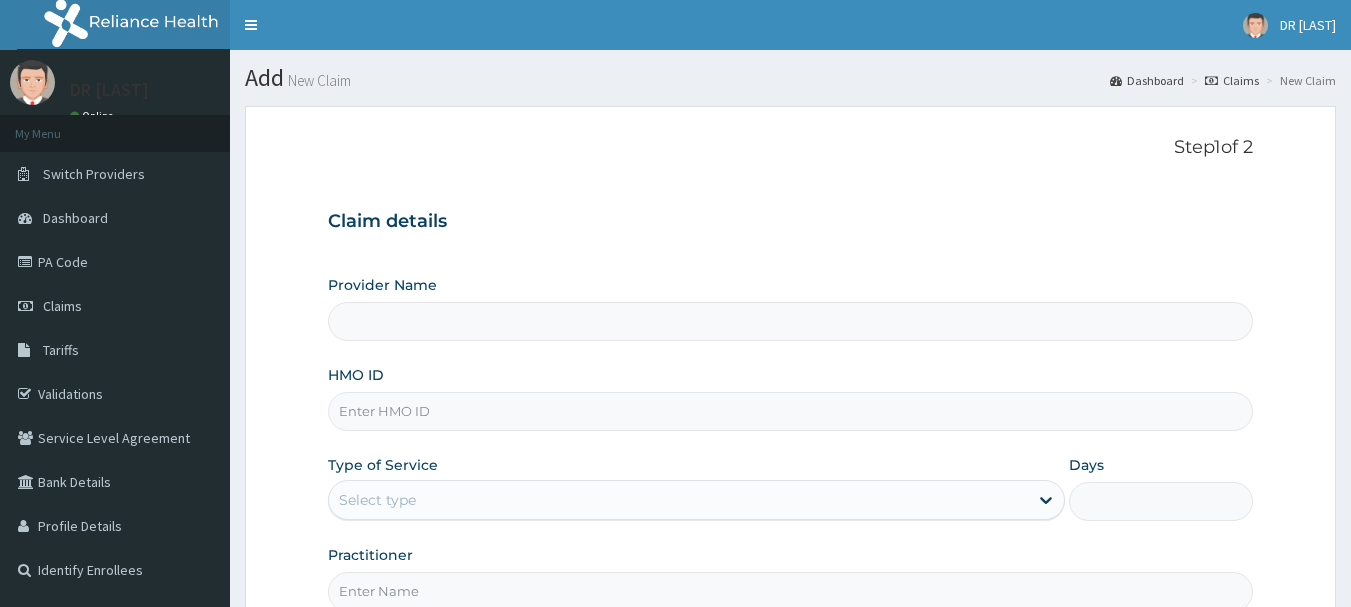 scroll, scrollTop: 0, scrollLeft: 0, axis: both 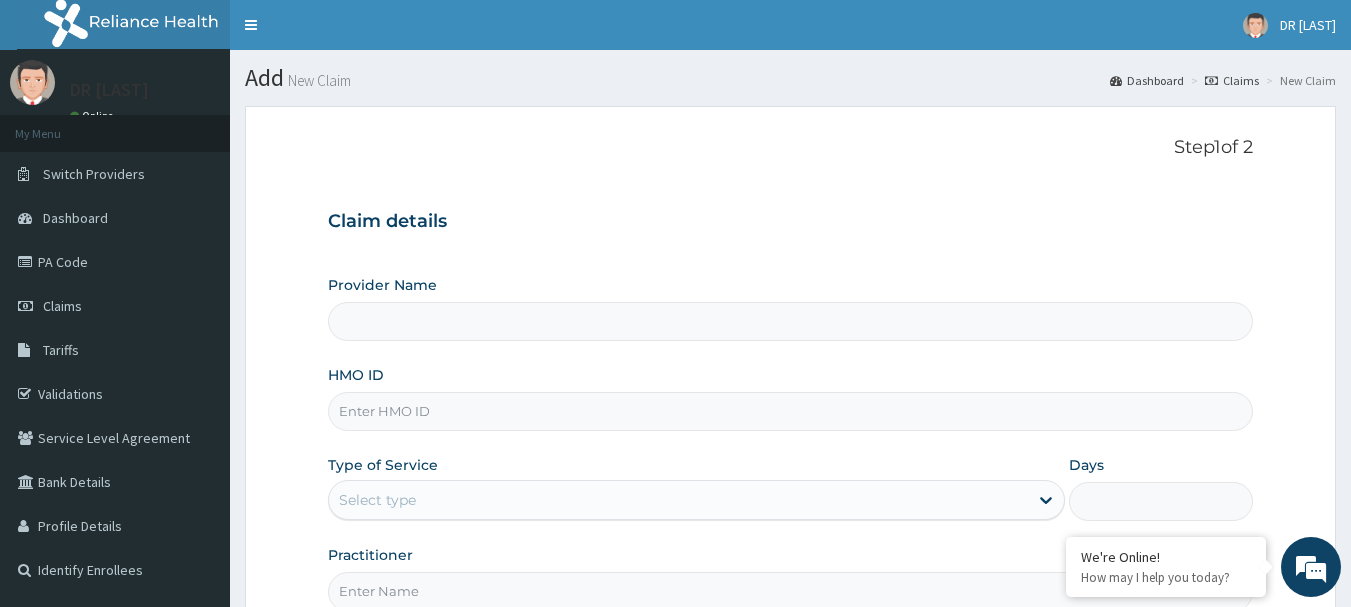 click on "HMO ID" at bounding box center (791, 411) 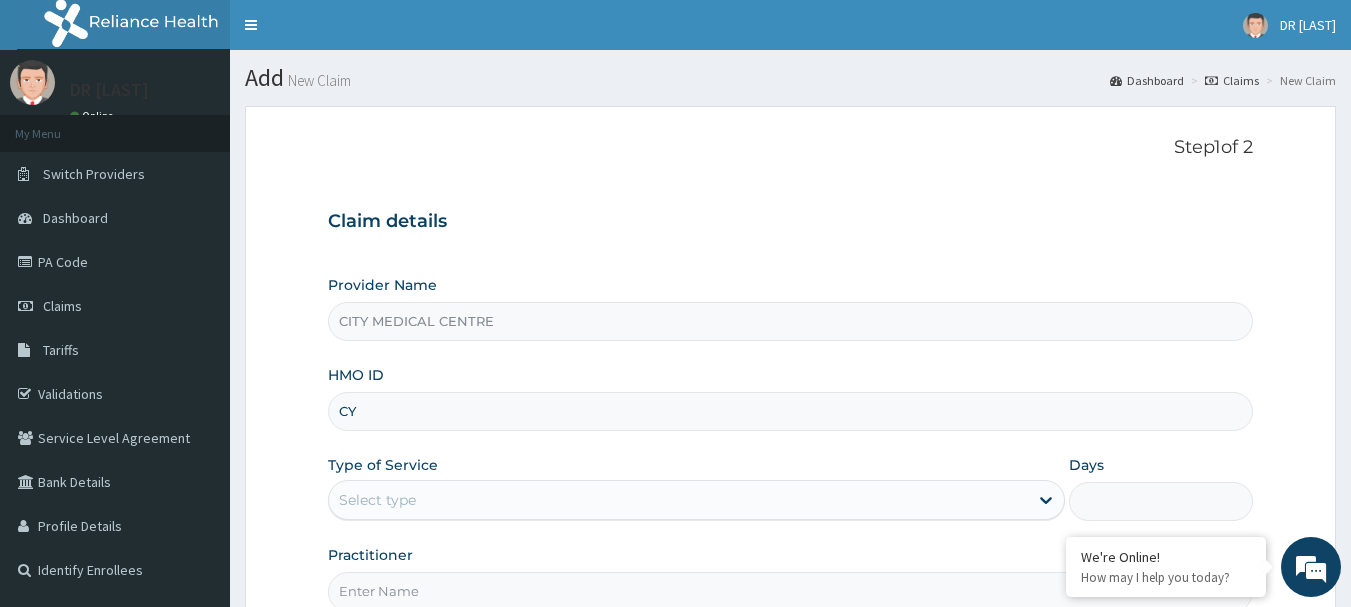 scroll, scrollTop: 0, scrollLeft: 0, axis: both 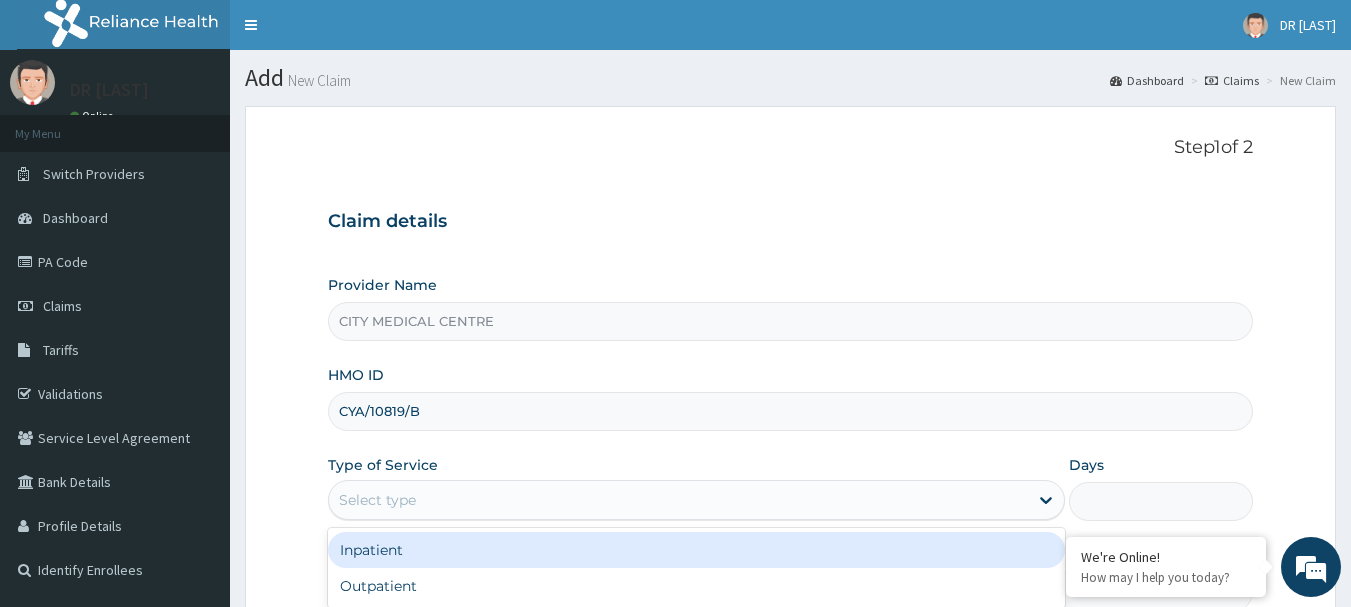 click on "Select type" at bounding box center [678, 500] 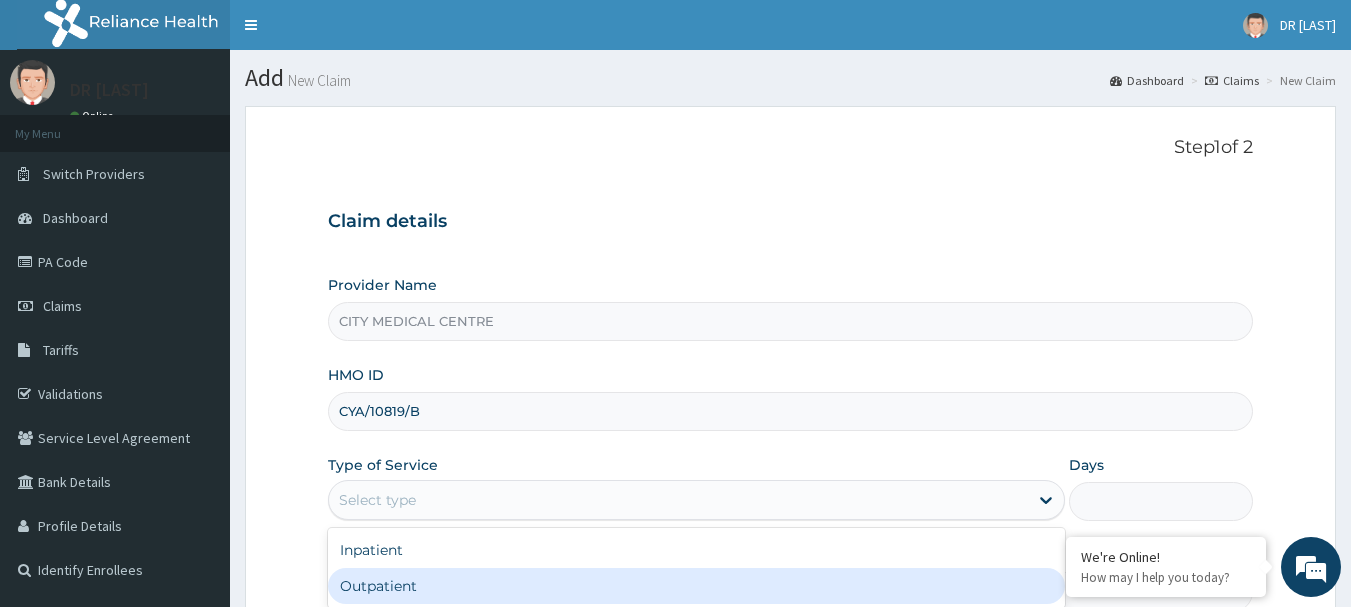 click on "Outpatient" at bounding box center [696, 586] 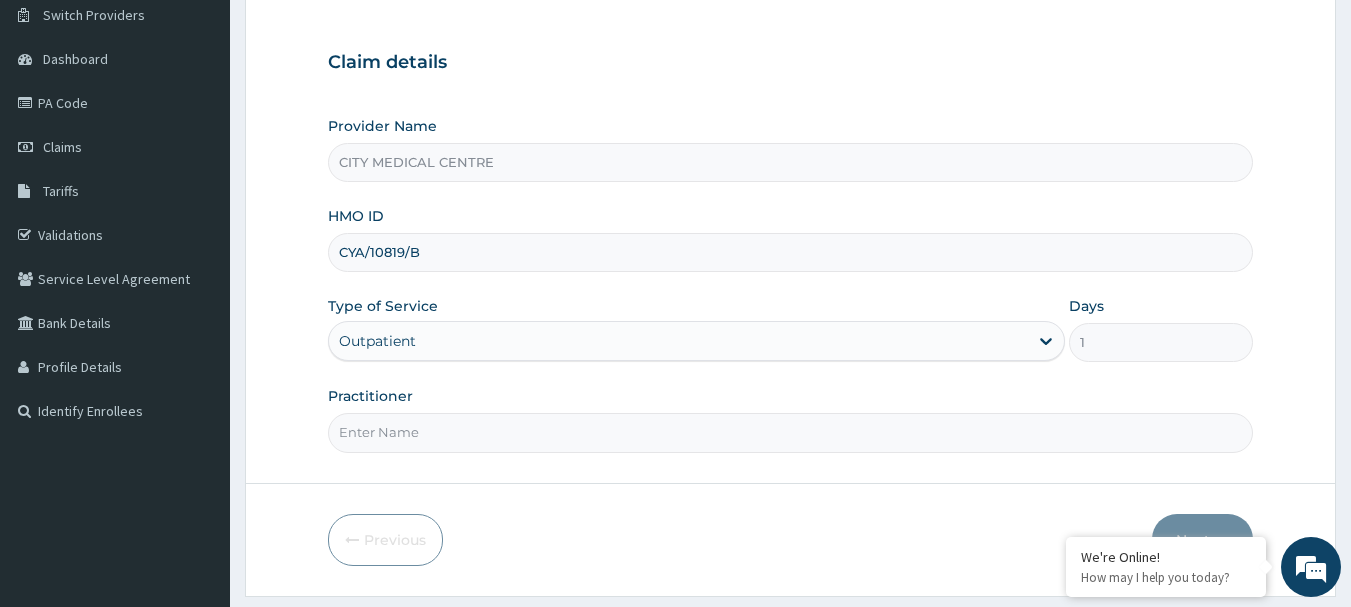 scroll, scrollTop: 160, scrollLeft: 0, axis: vertical 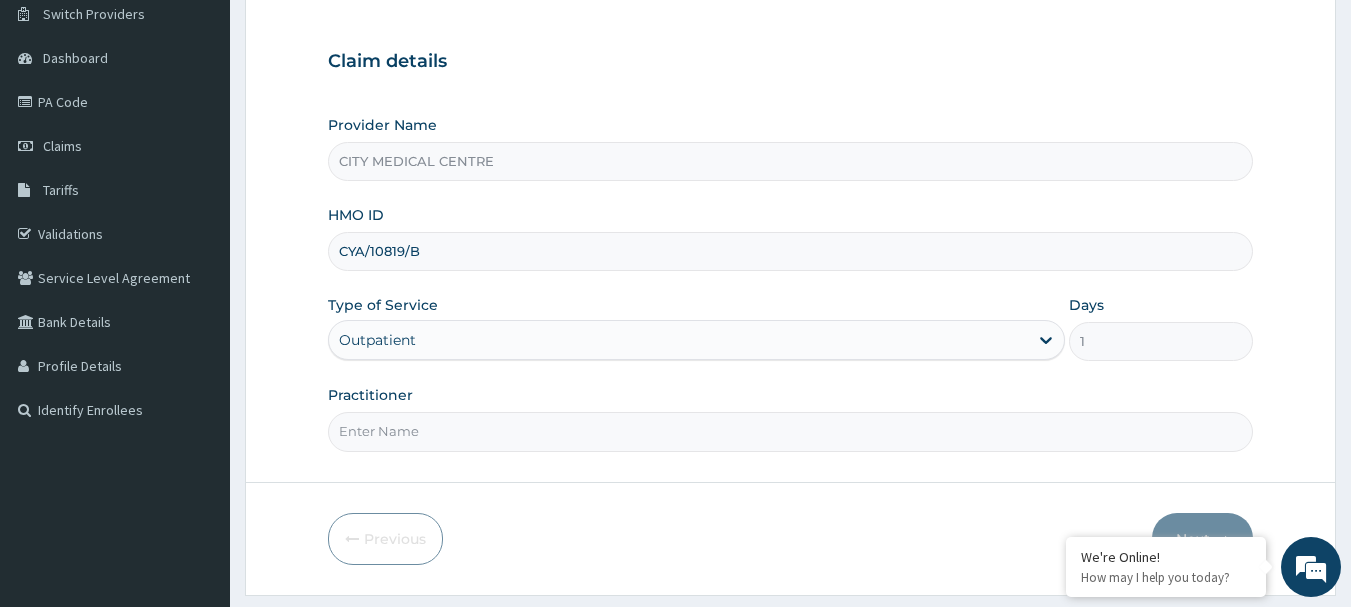 click on "Practitioner" at bounding box center (791, 431) 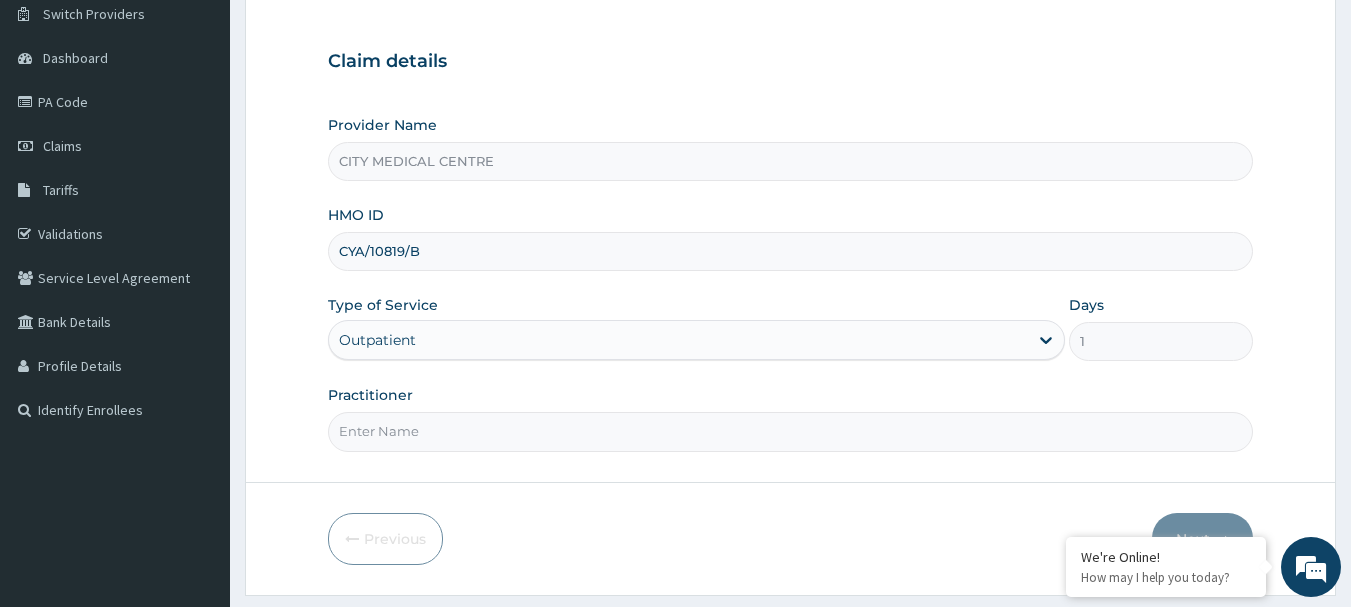 type on "Dr. Umar" 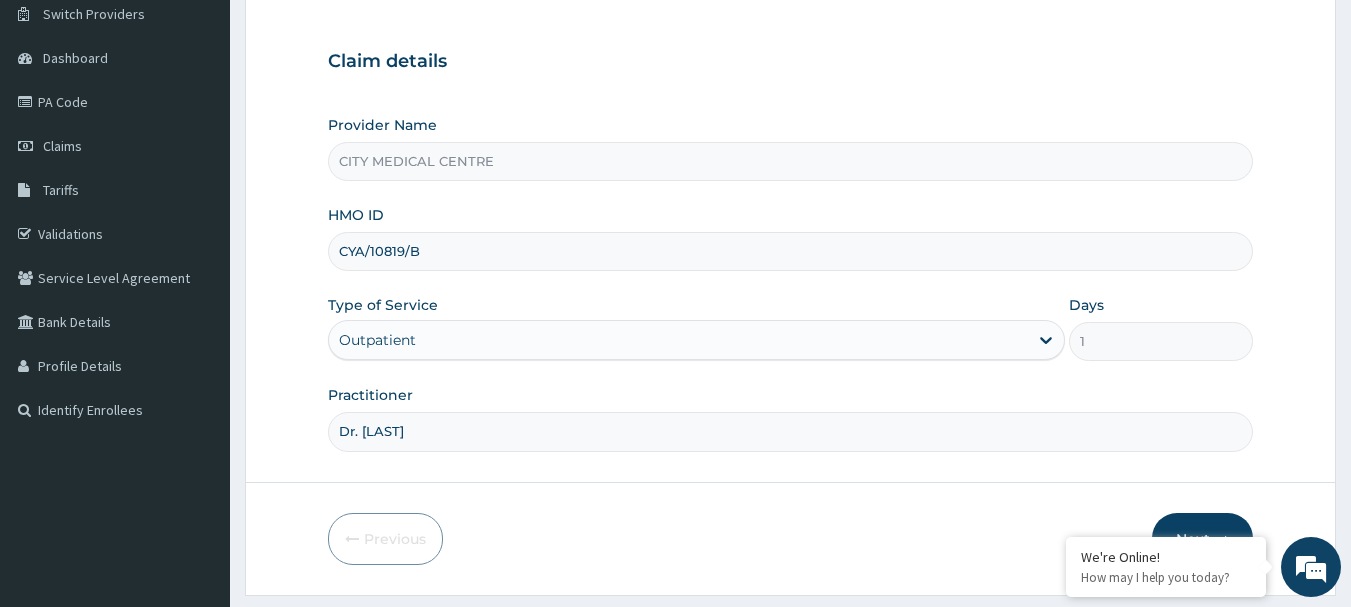 scroll, scrollTop: 215, scrollLeft: 0, axis: vertical 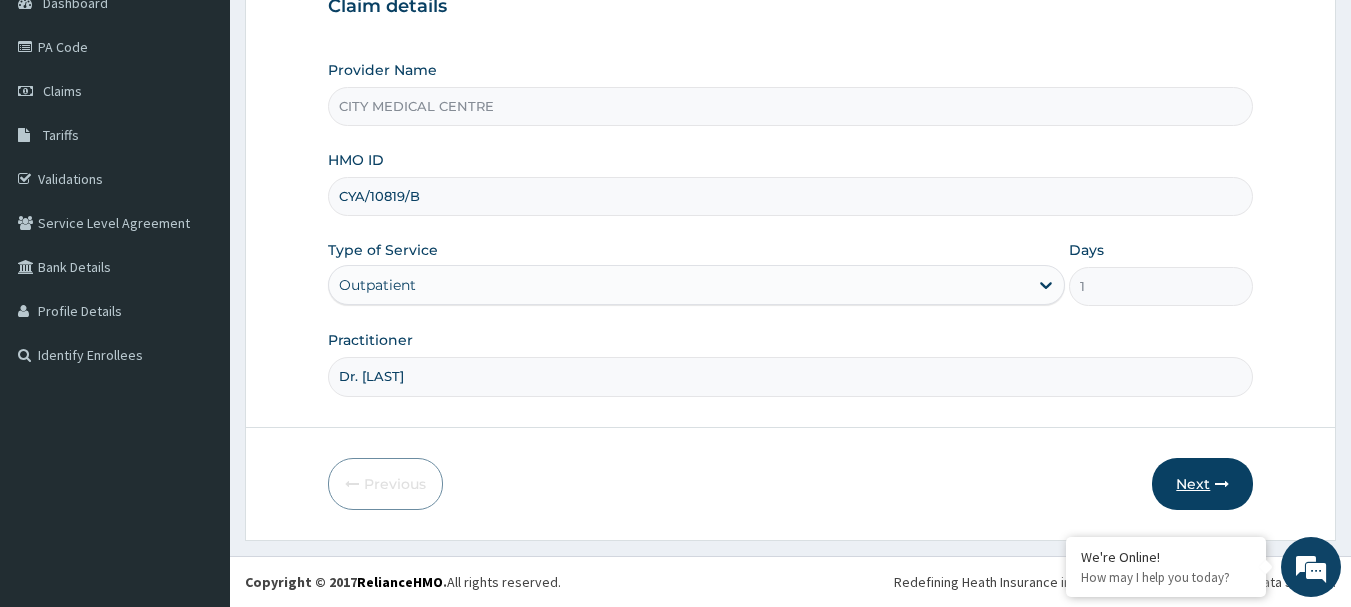 click on "Next" at bounding box center (1202, 484) 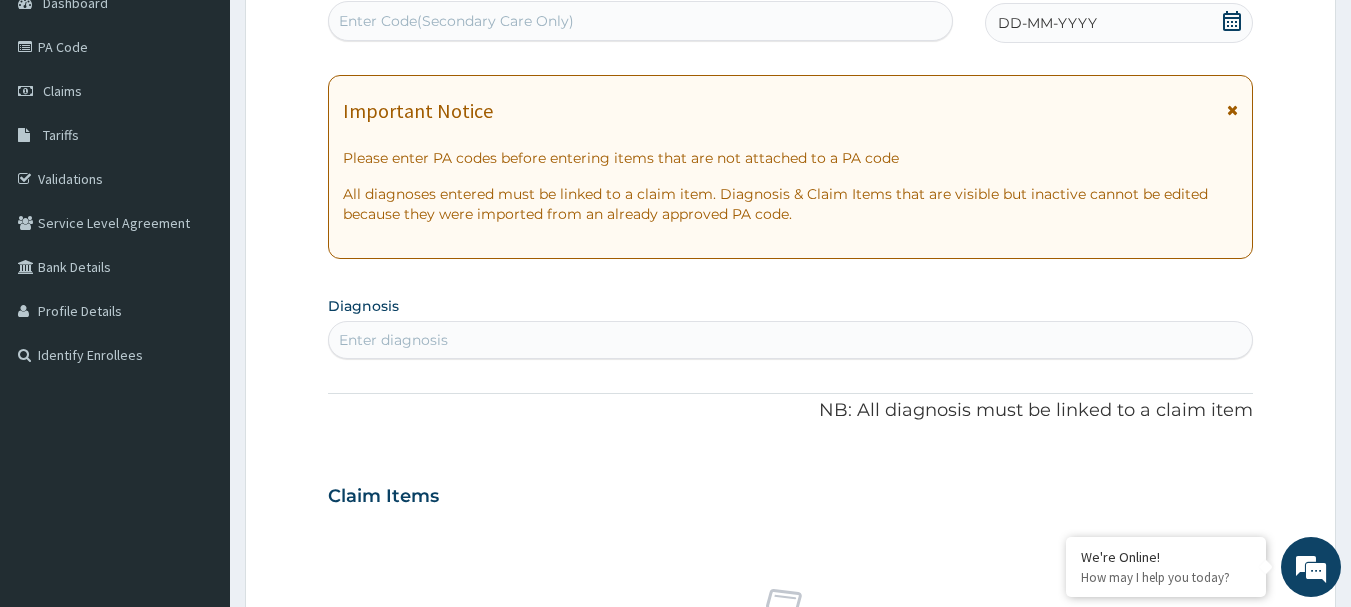 click on "DD-MM-YYYY" at bounding box center (1047, 23) 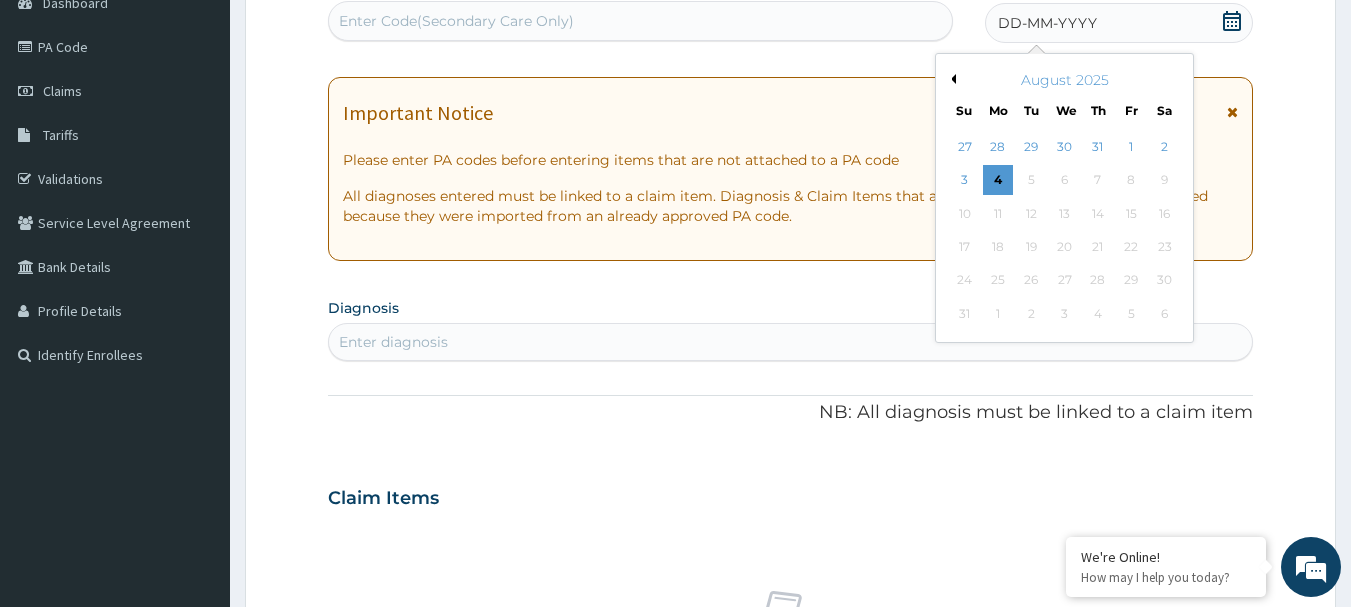 click on "Previous Month" at bounding box center (951, 79) 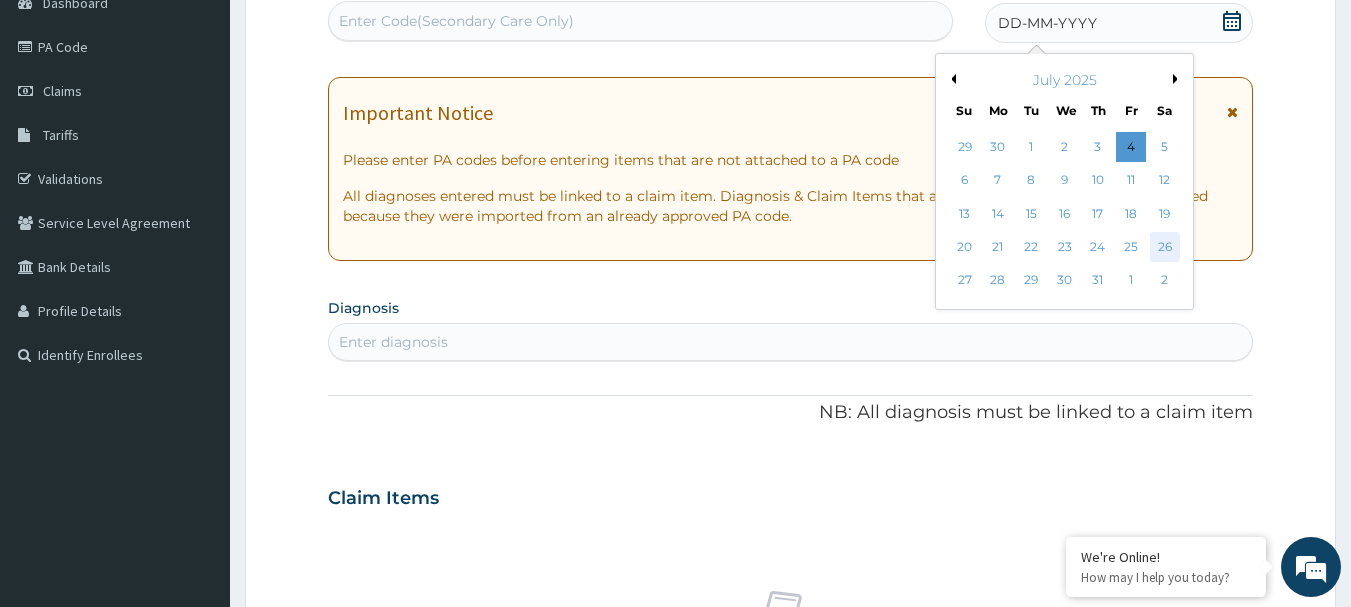 click on "26" at bounding box center [1165, 247] 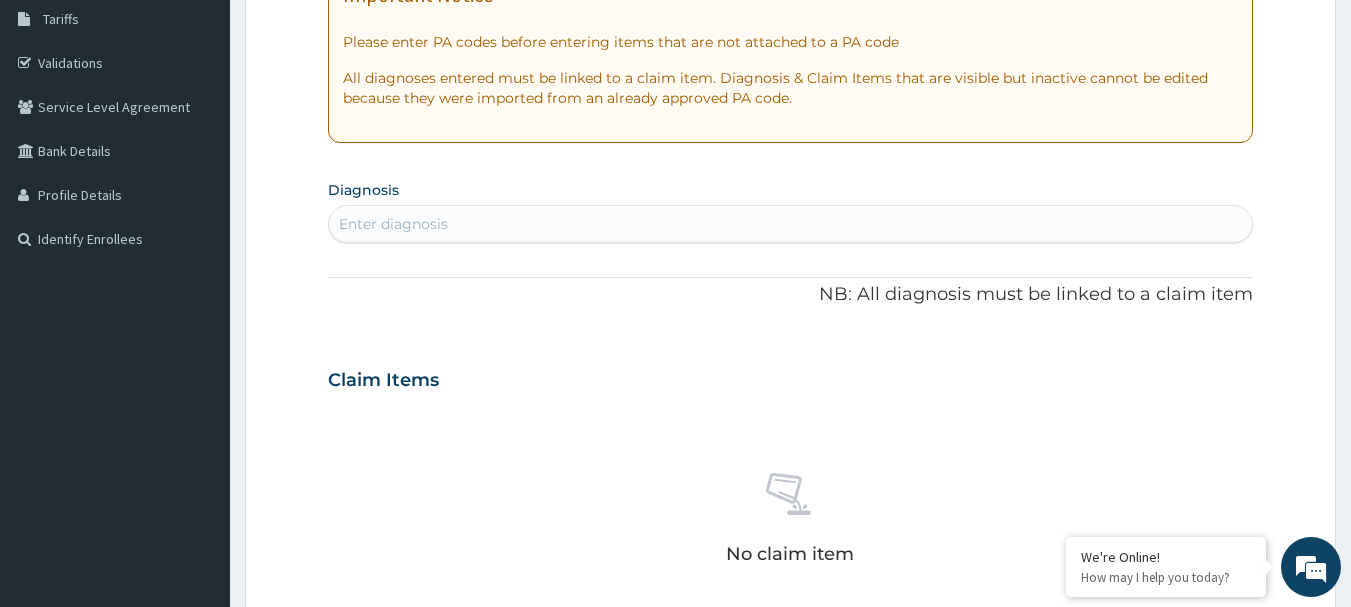 scroll, scrollTop: 346, scrollLeft: 0, axis: vertical 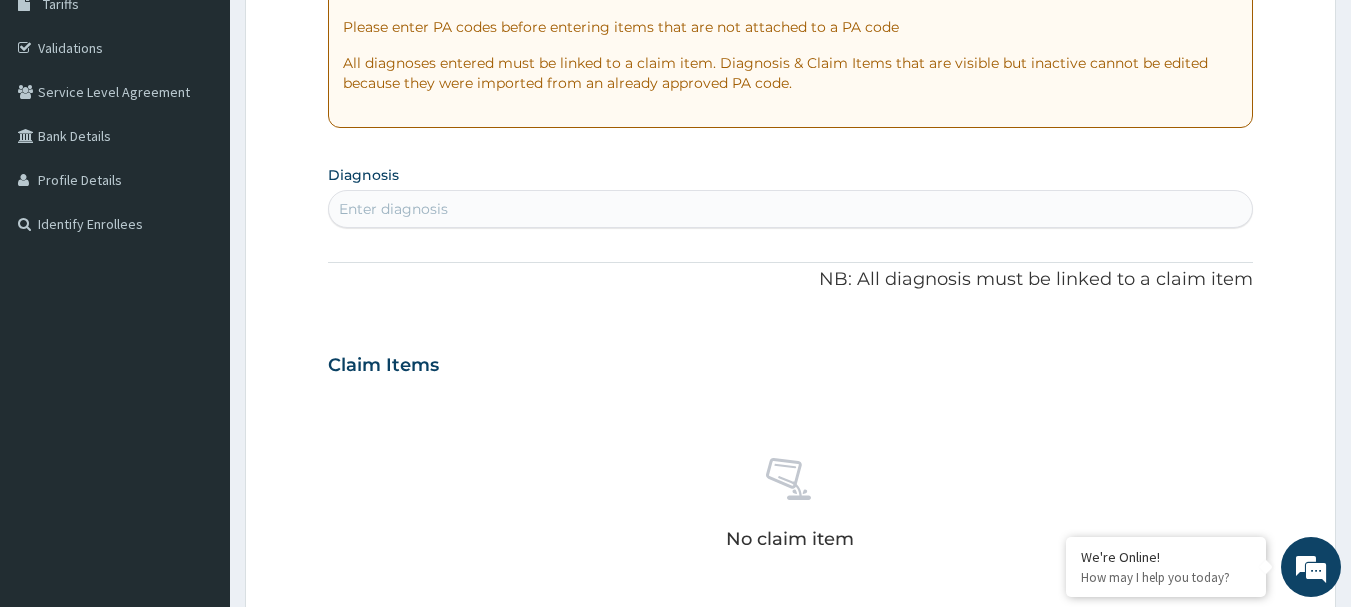 click on "Enter diagnosis" at bounding box center (791, 209) 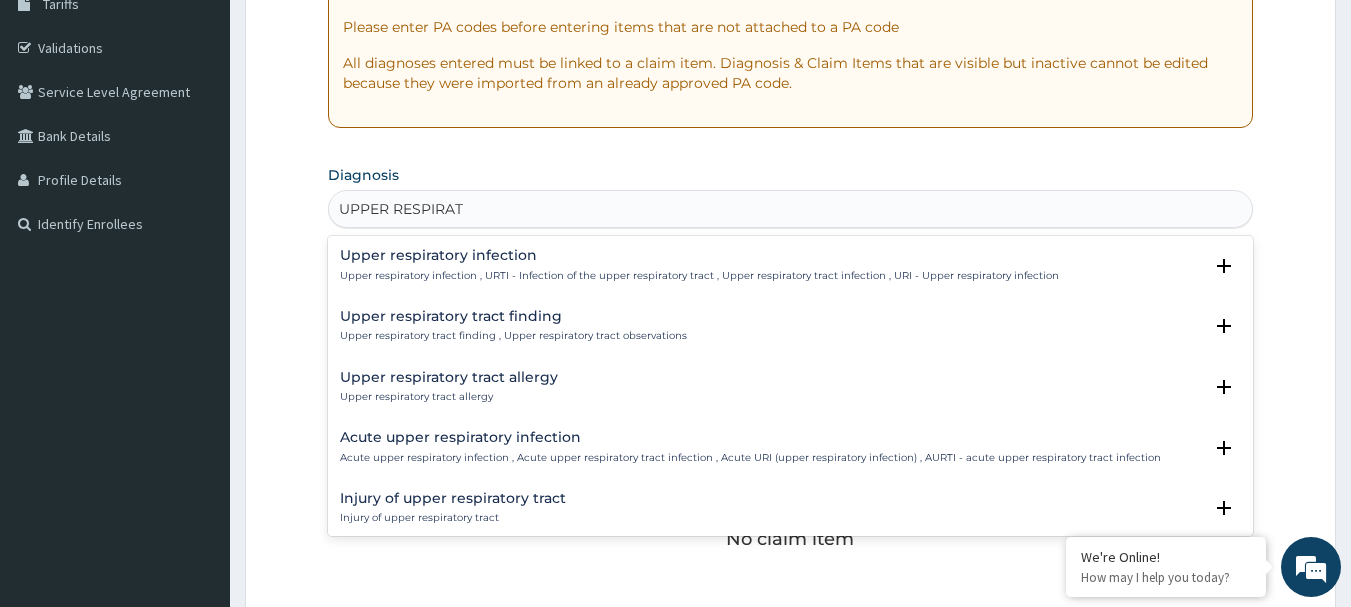 type on "UPPER RESPIRATO" 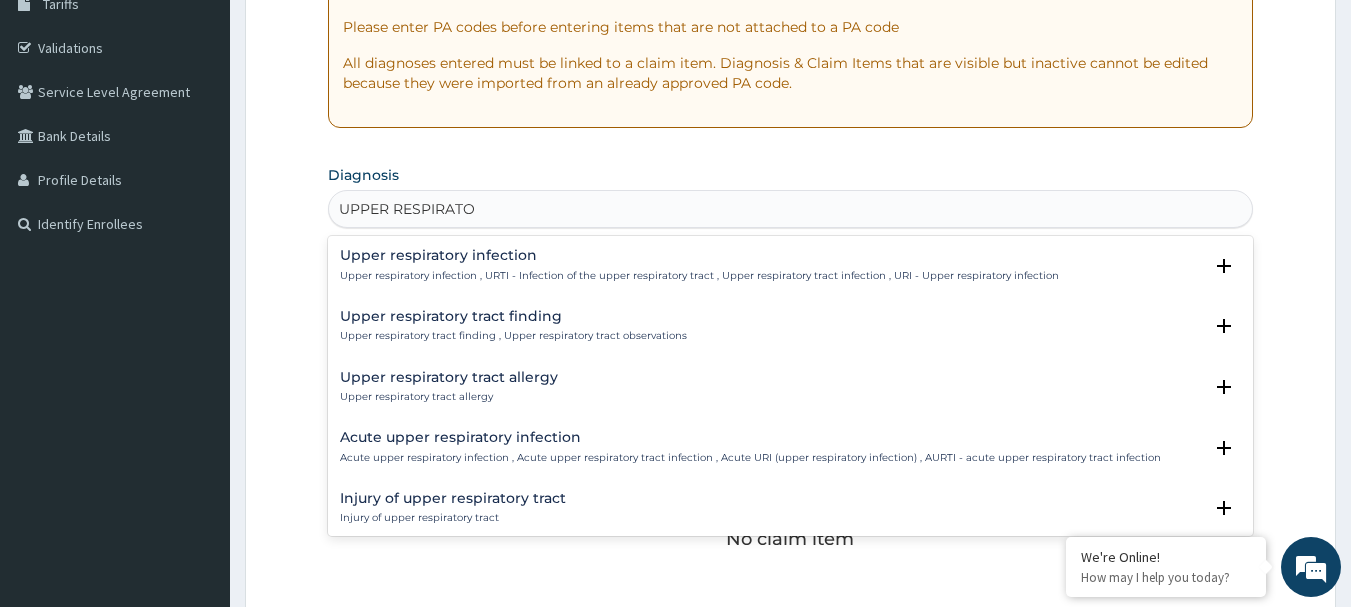 click on "Upper respiratory tract finding" at bounding box center [513, 316] 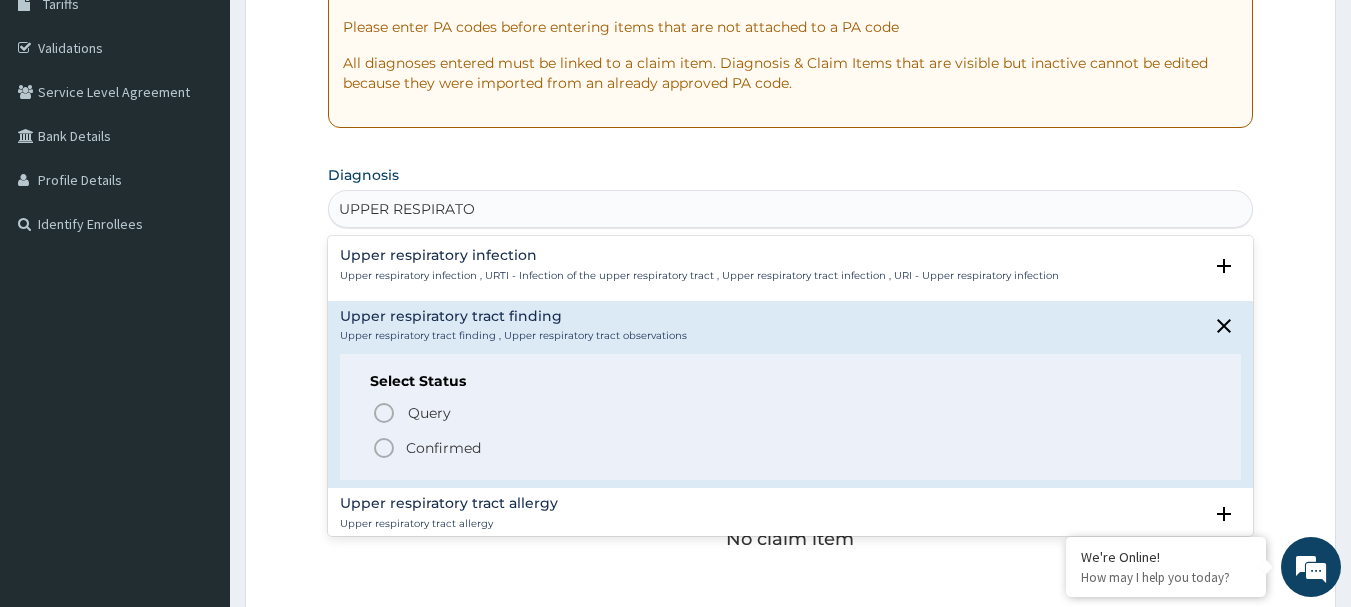 click 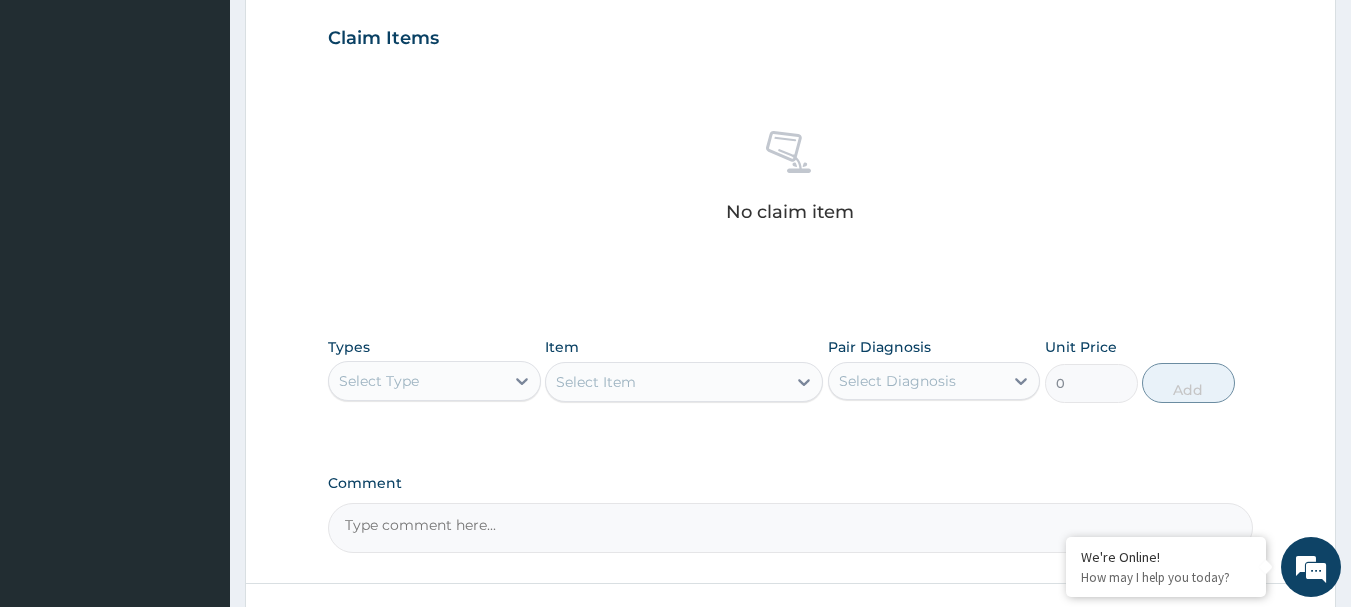 scroll, scrollTop: 694, scrollLeft: 0, axis: vertical 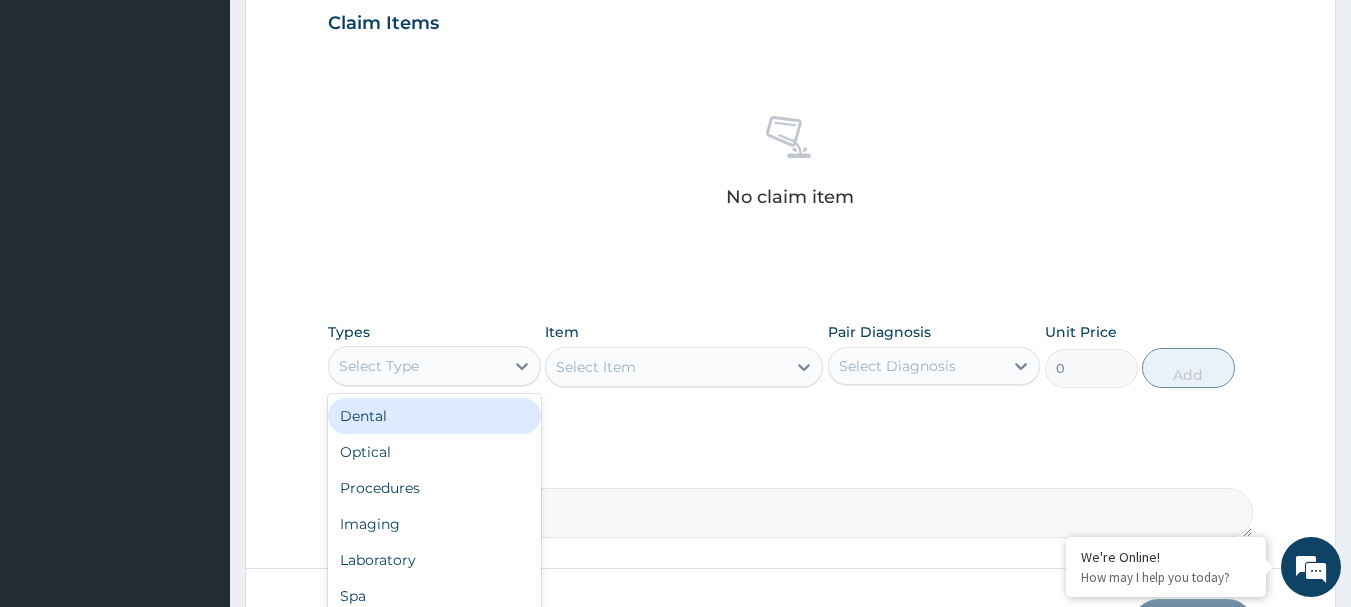 click on "Select Type" at bounding box center (416, 366) 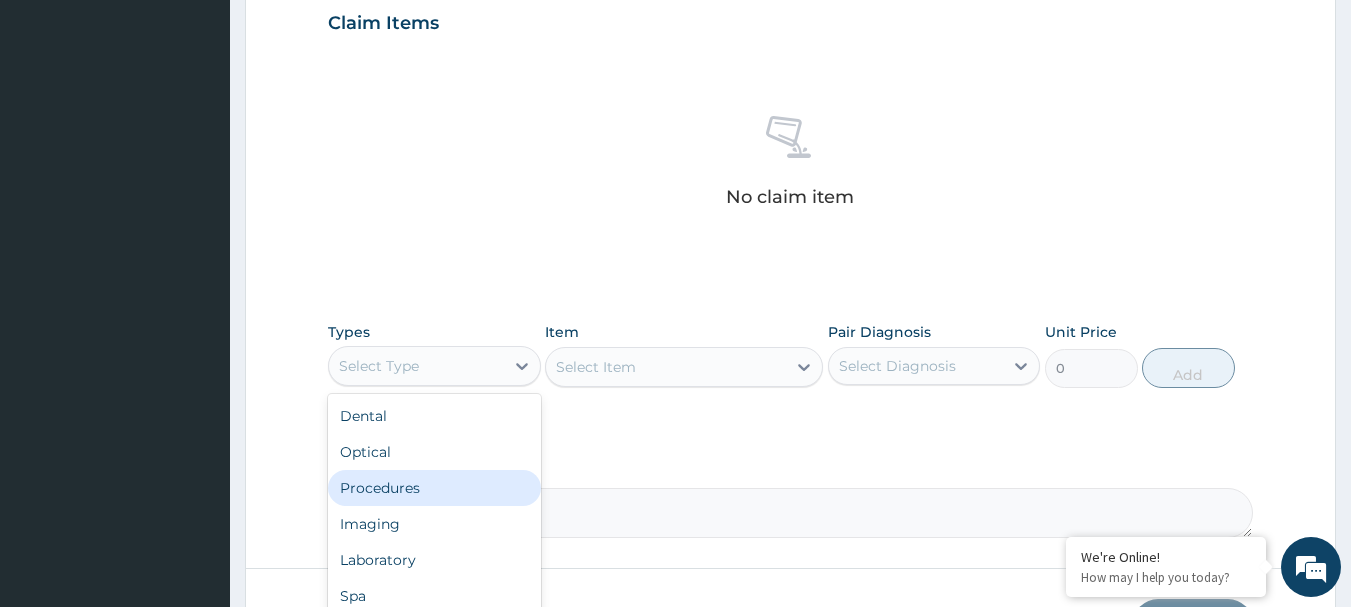 click on "Procedures" at bounding box center (434, 488) 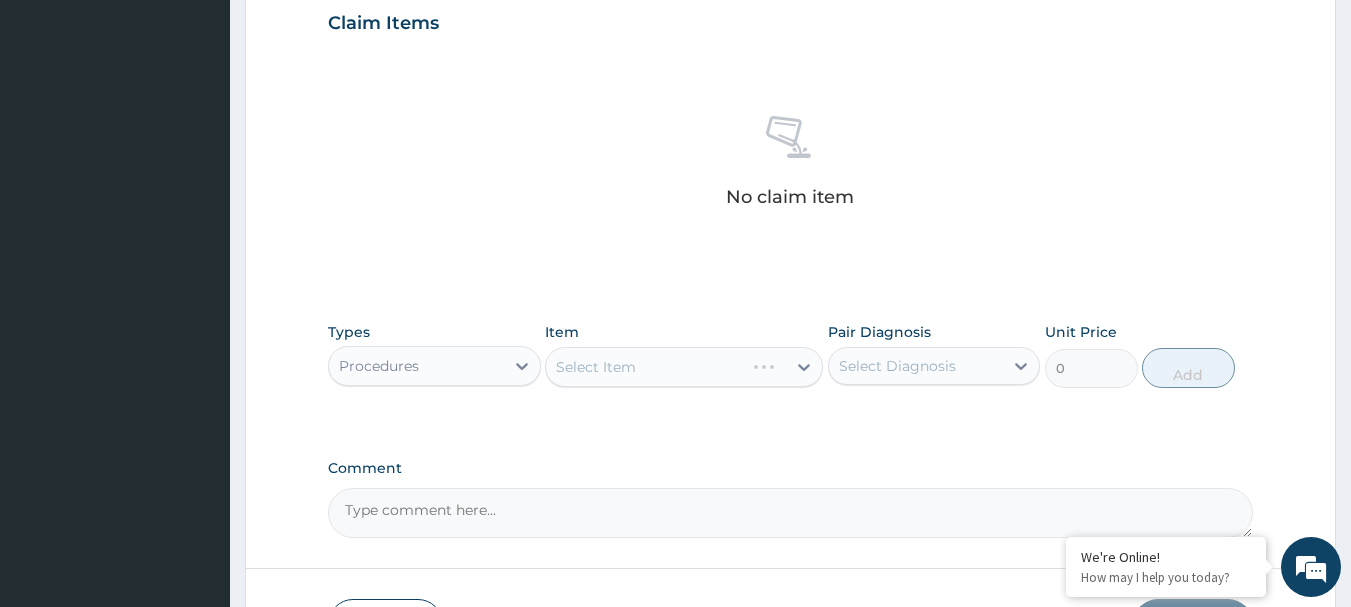 click on "Select Item" at bounding box center [684, 367] 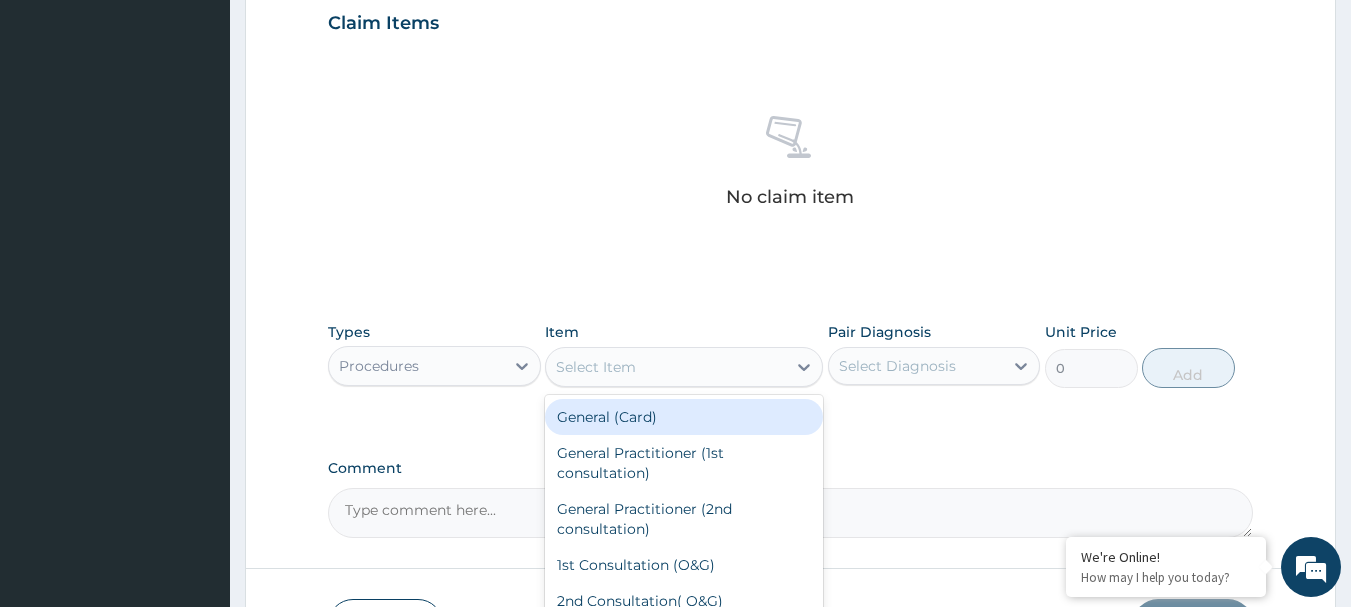 click on "Select Item" at bounding box center [596, 367] 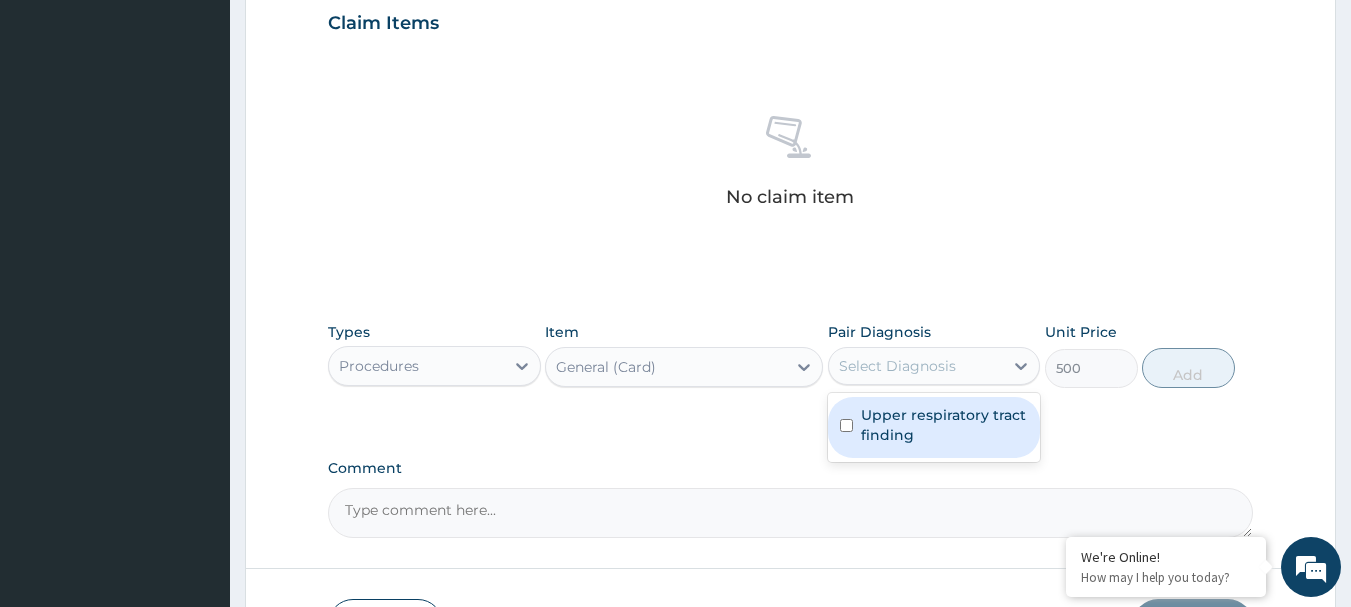 click on "Select Diagnosis" at bounding box center [897, 366] 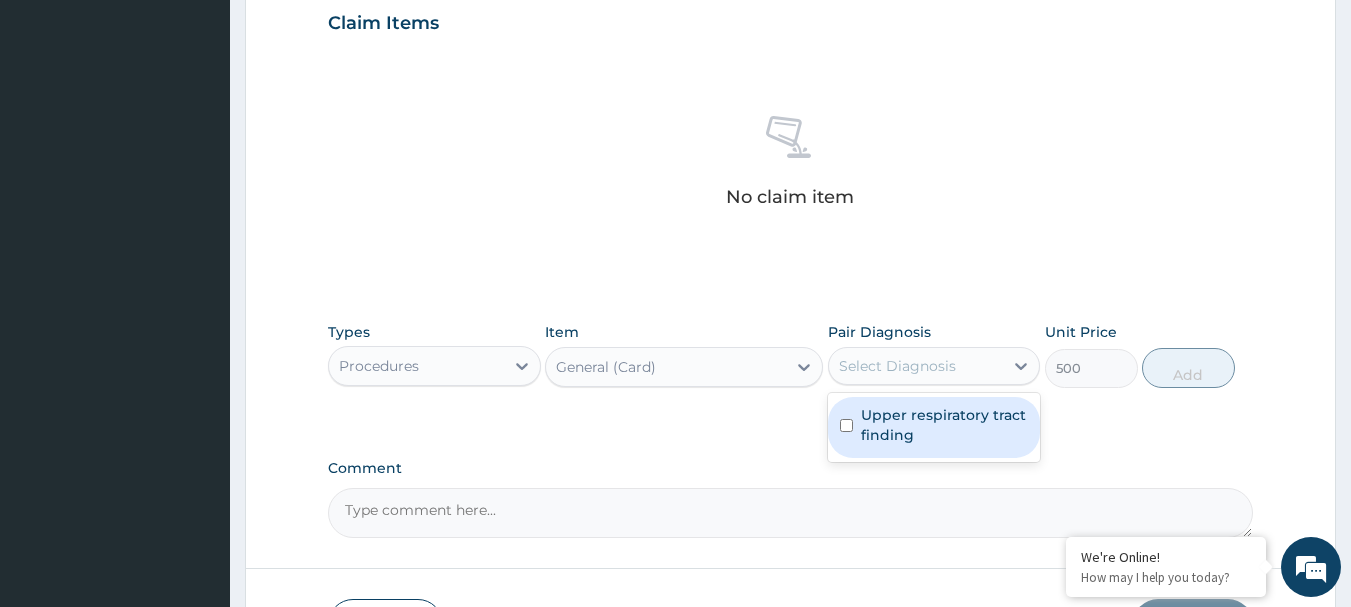 click at bounding box center (846, 425) 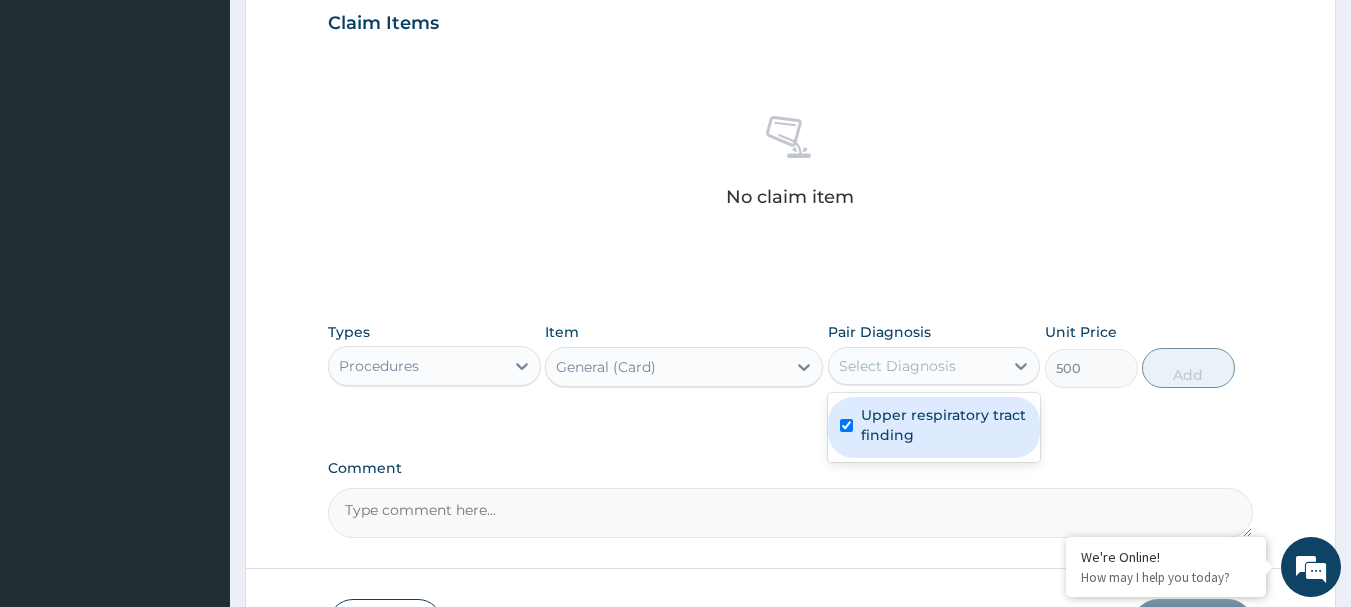 checkbox on "true" 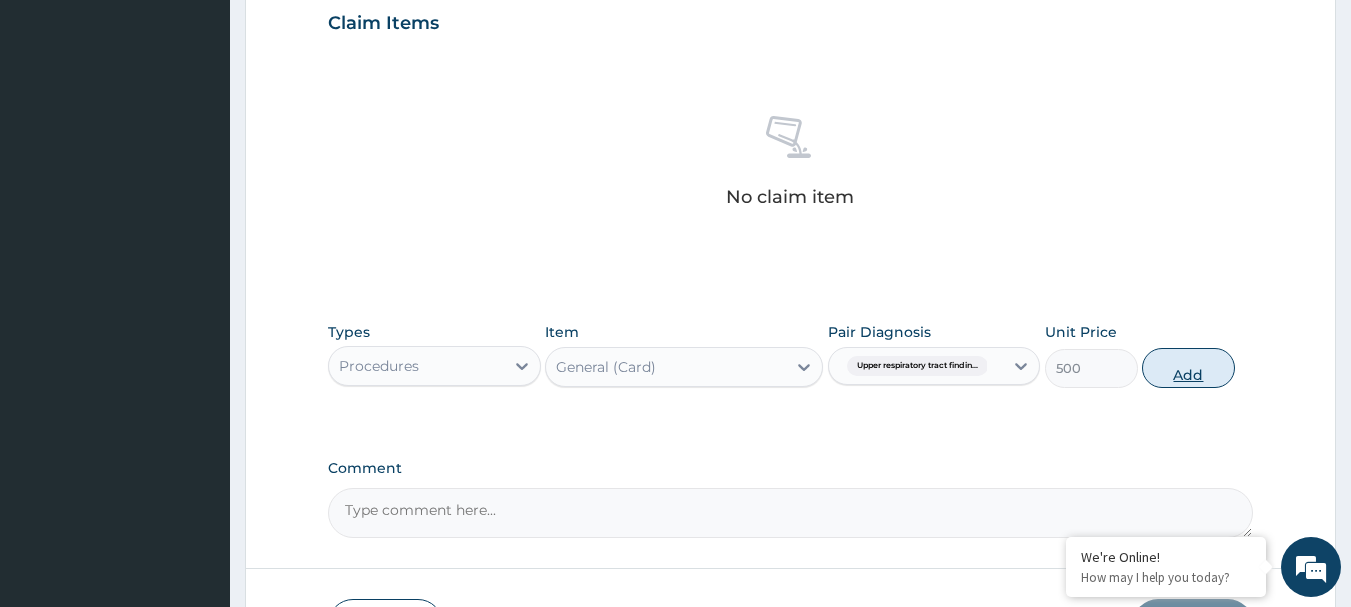 click on "Add" at bounding box center (1188, 368) 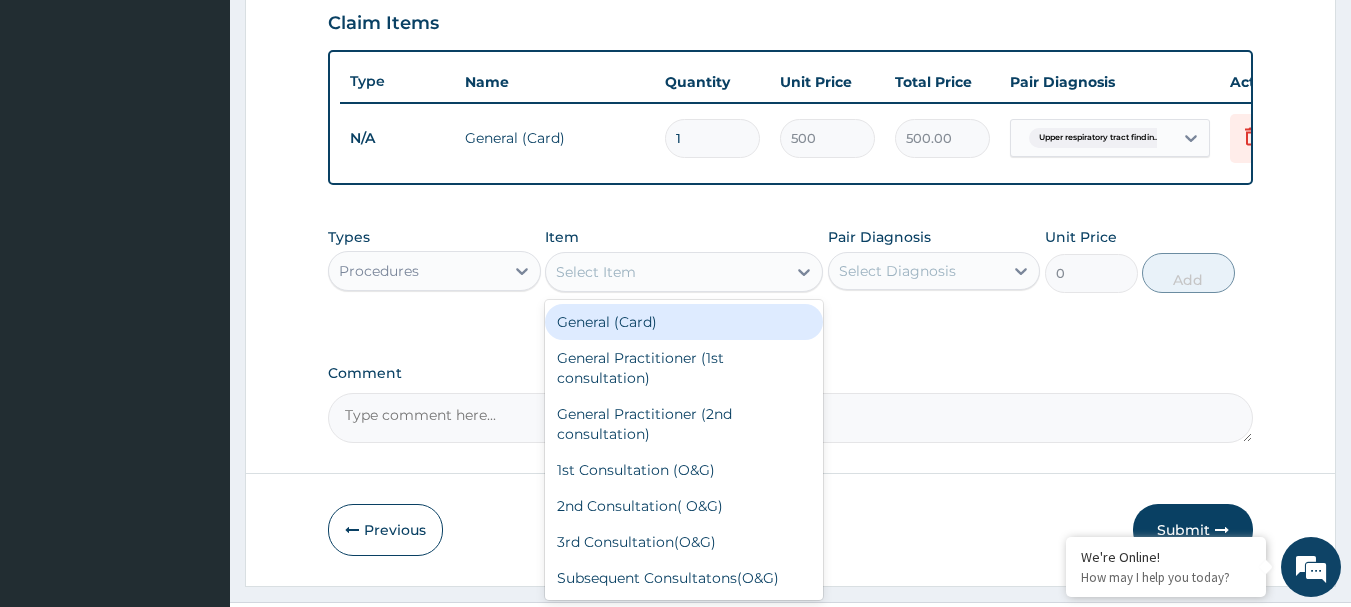 click on "Select Item" at bounding box center (666, 272) 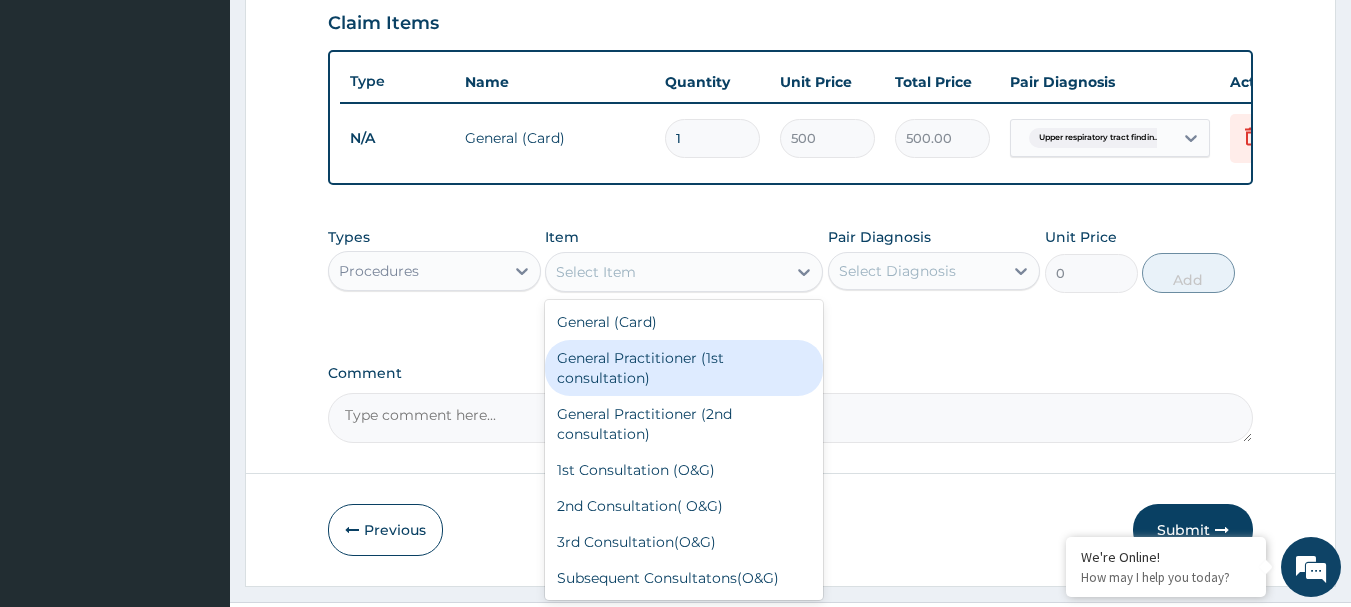 click on "General Practitioner (1st consultation)" at bounding box center (684, 368) 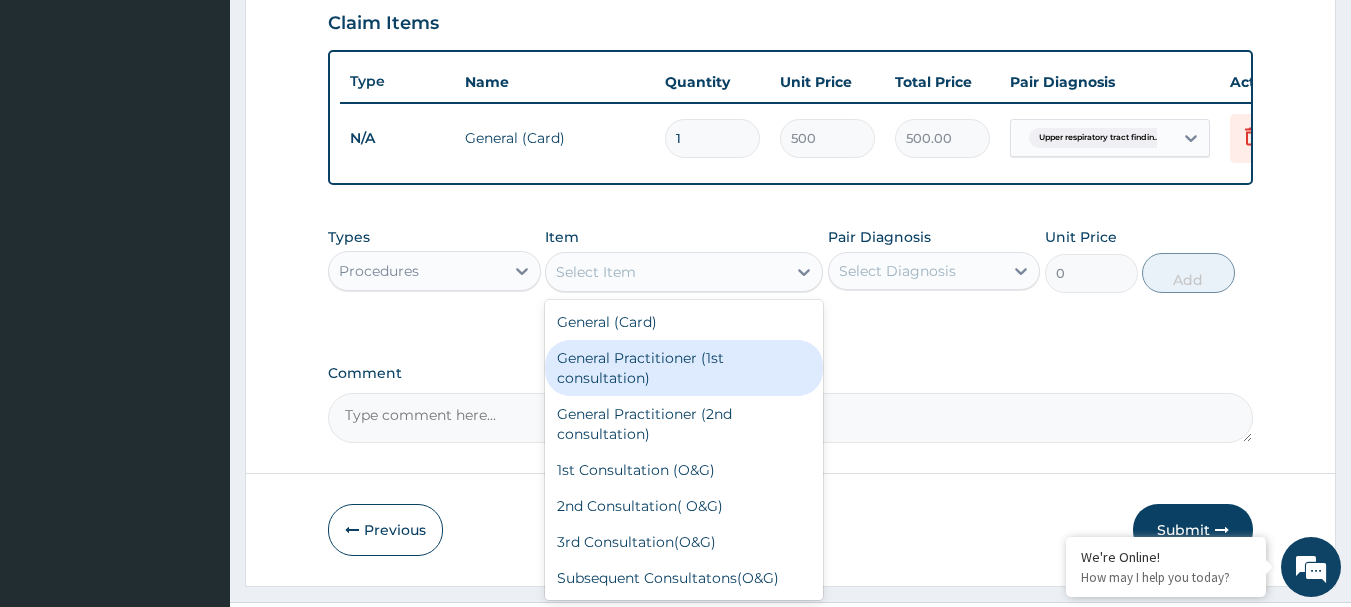 type on "1500" 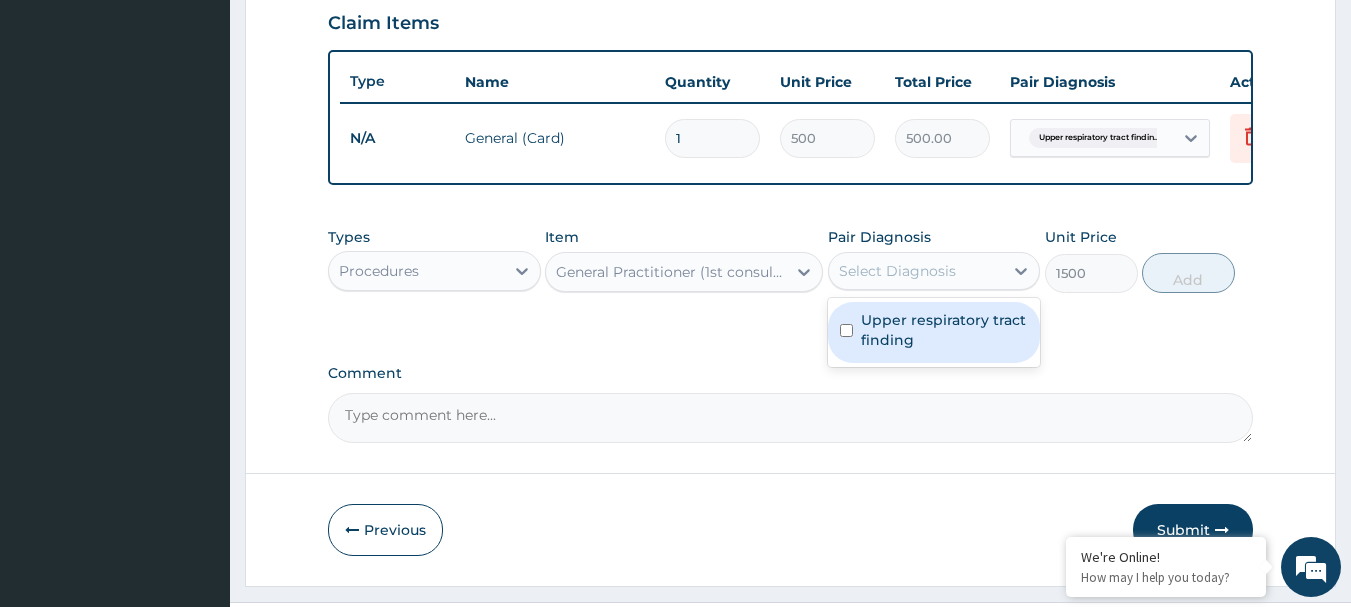 click on "Select Diagnosis" at bounding box center [897, 271] 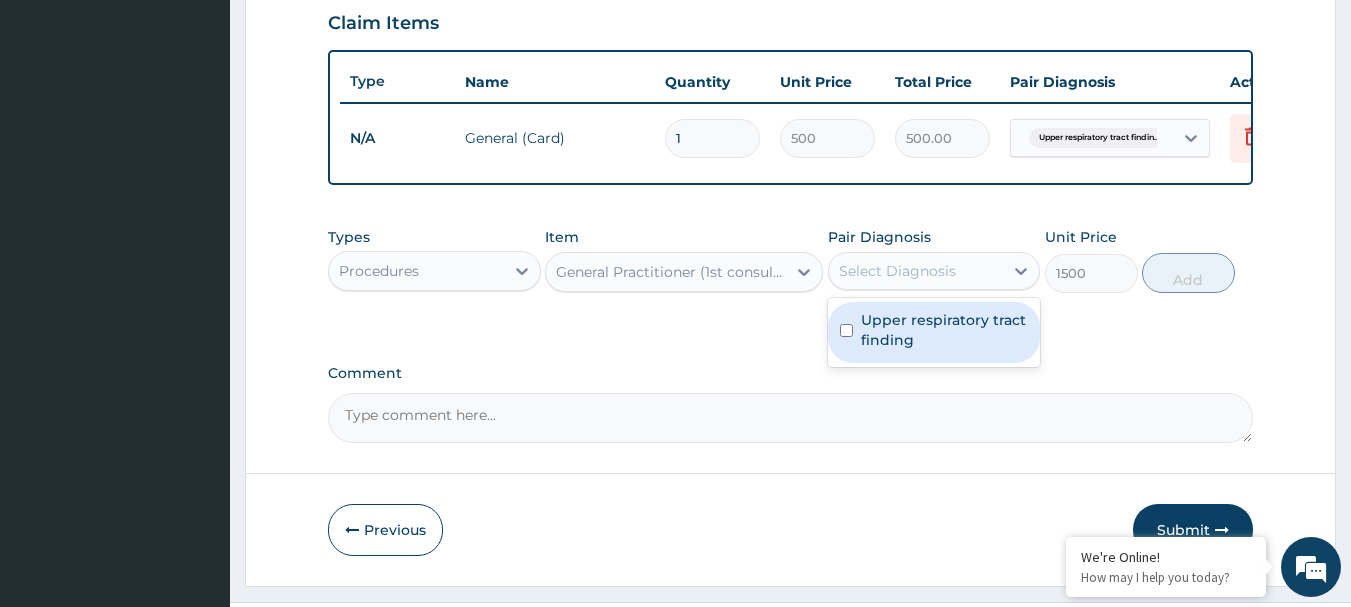 click at bounding box center (846, 330) 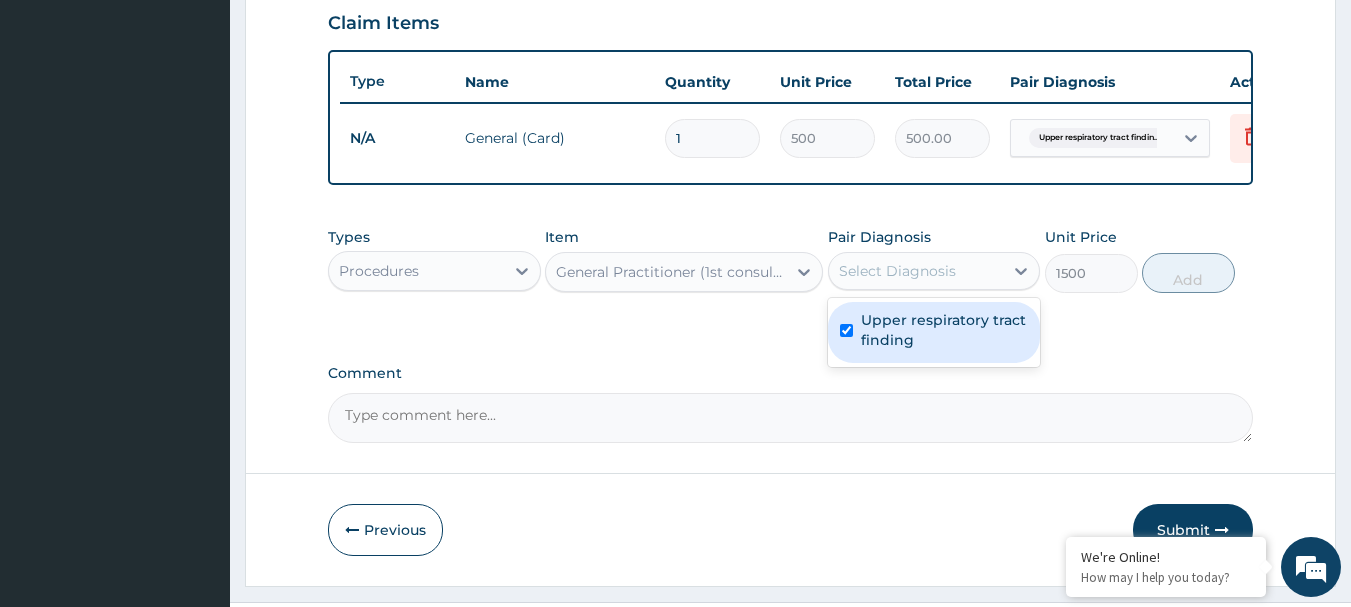 checkbox on "true" 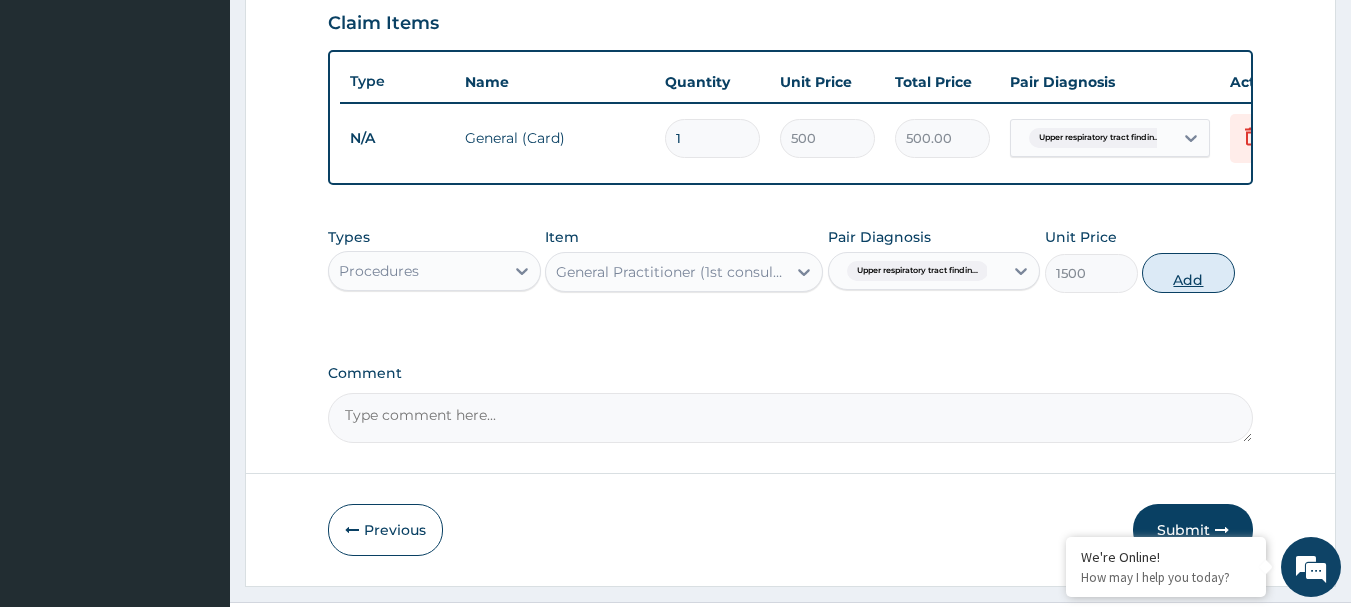 click on "Add" at bounding box center (1188, 273) 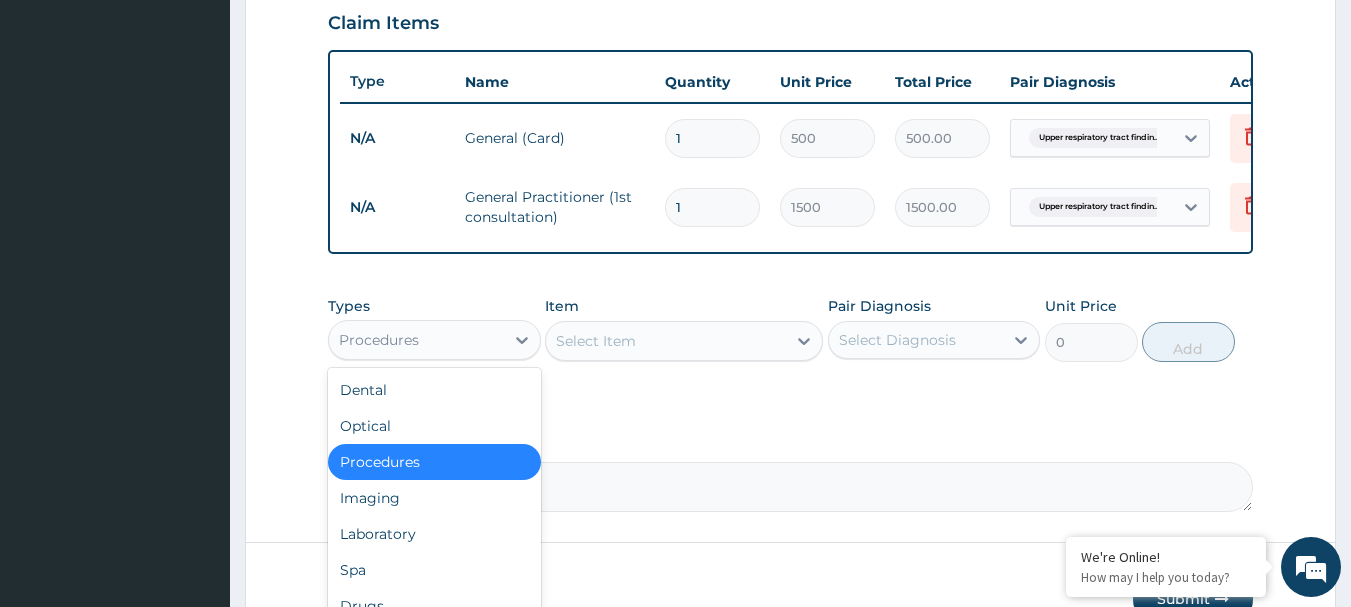 click on "Procedures" at bounding box center [416, 340] 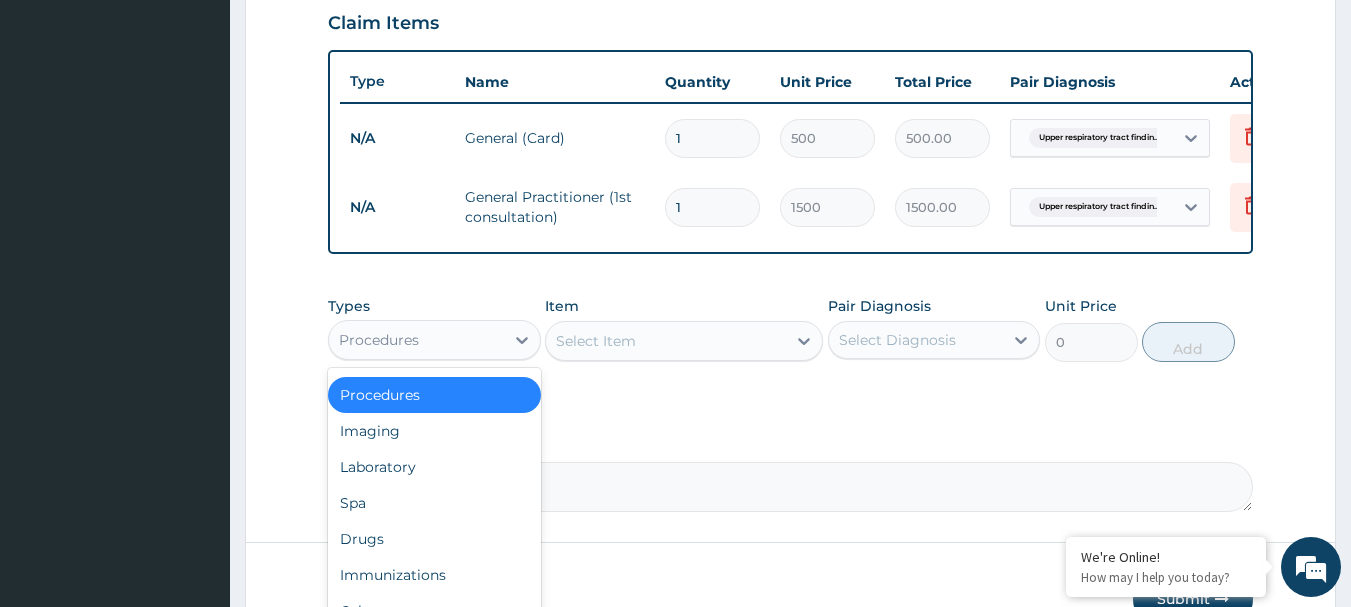 scroll, scrollTop: 68, scrollLeft: 0, axis: vertical 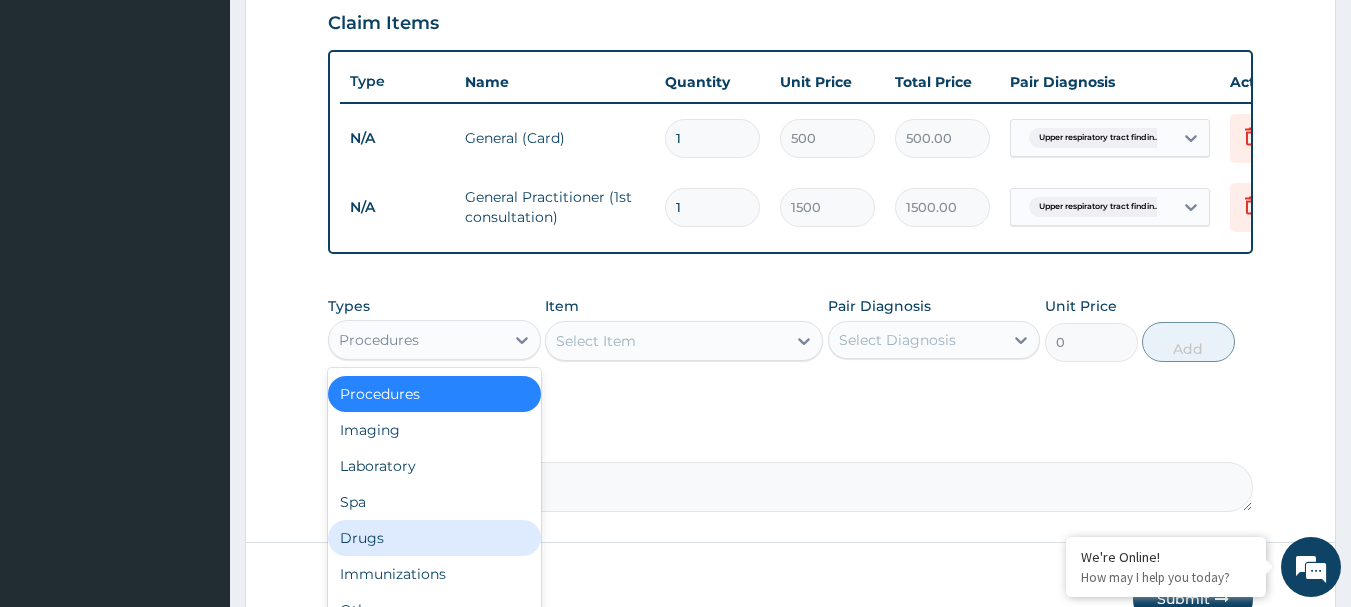 click on "Drugs" at bounding box center [434, 538] 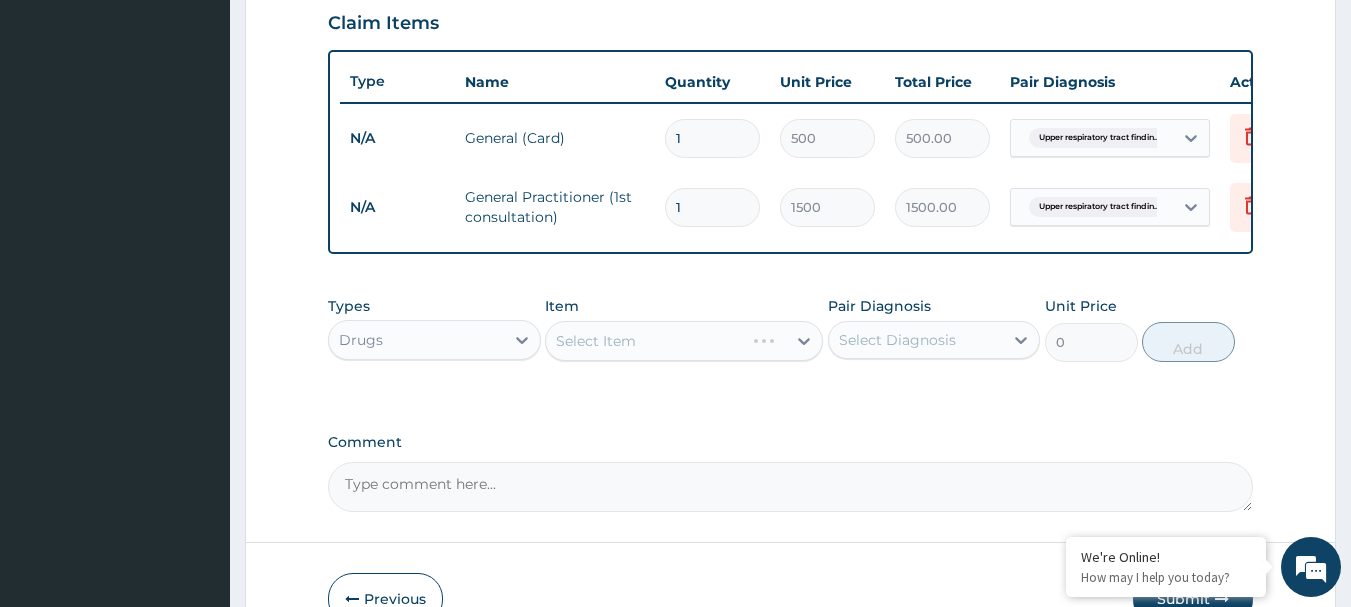 click on "Select Item" at bounding box center (684, 341) 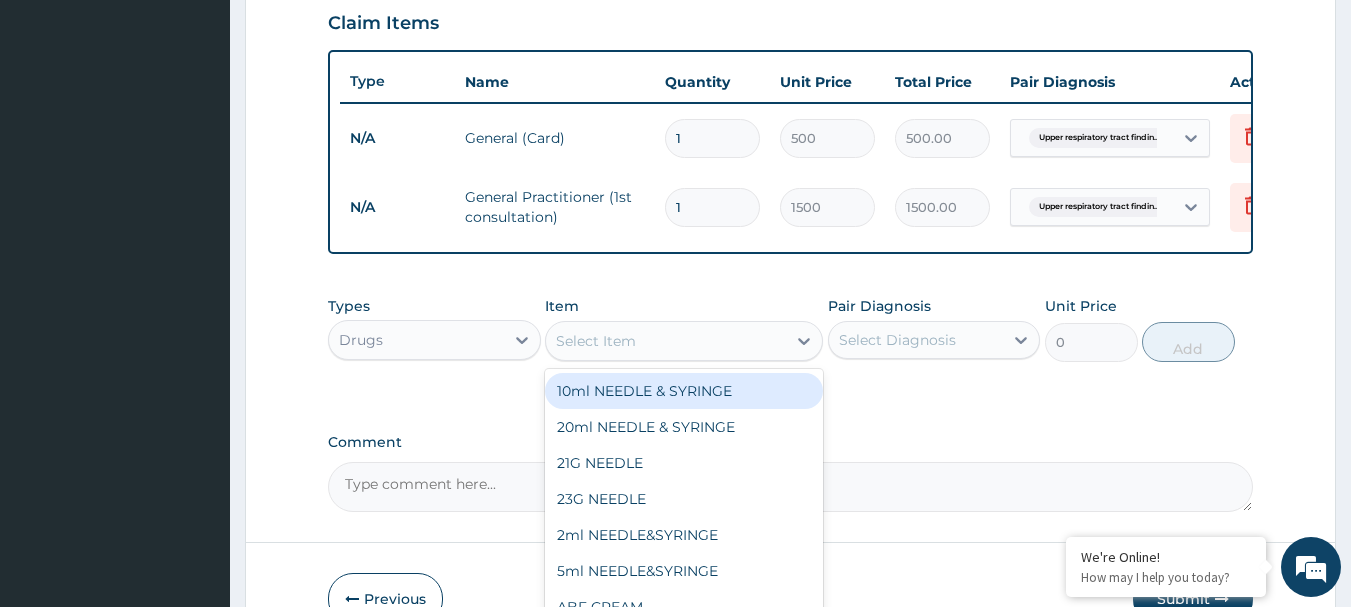 click on "Select Item" at bounding box center [596, 341] 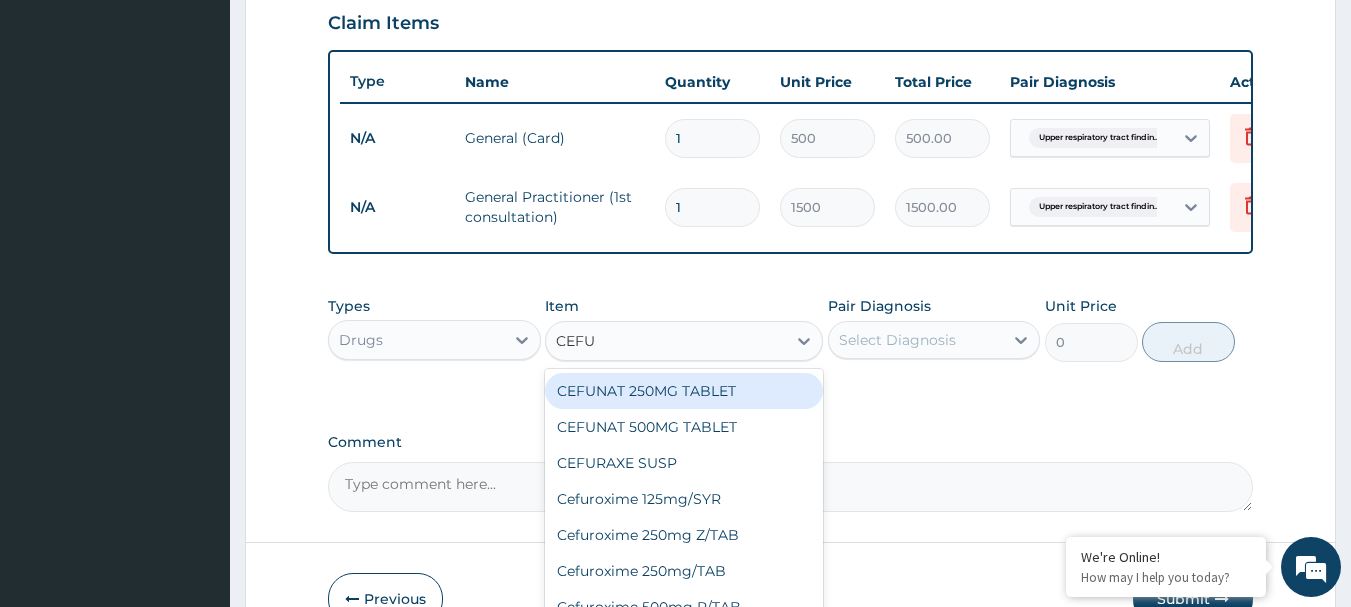 type on "CEFUR" 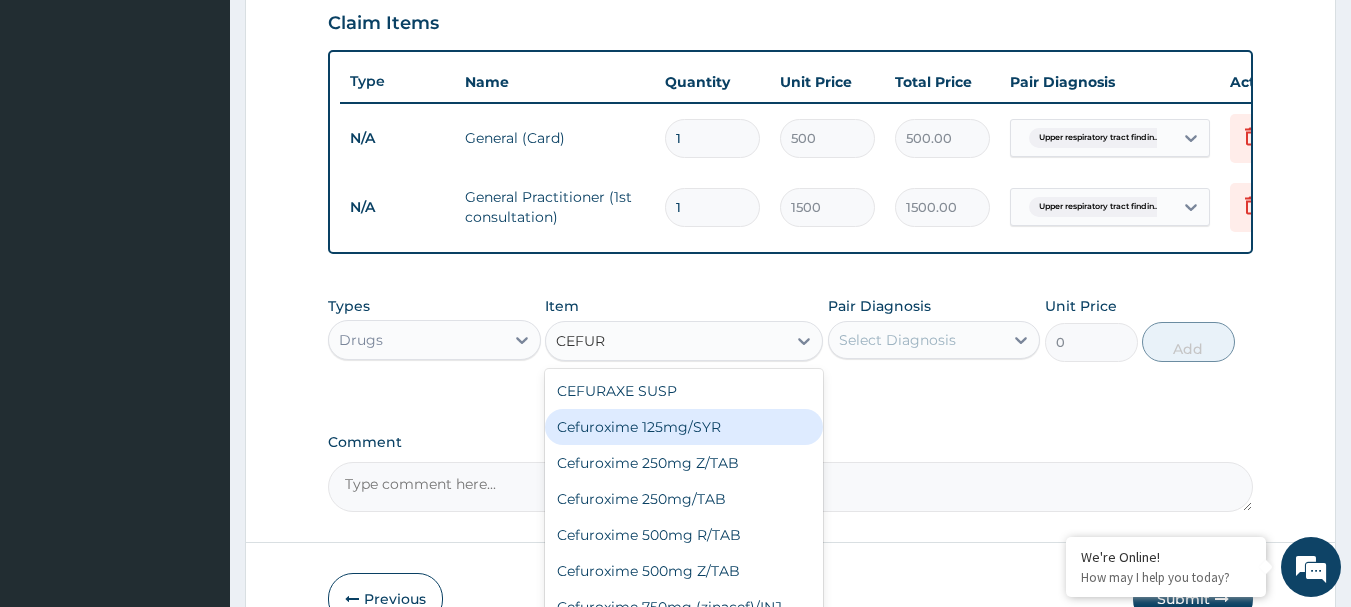 click on "Cefuroxime 125mg/SYR" at bounding box center (684, 427) 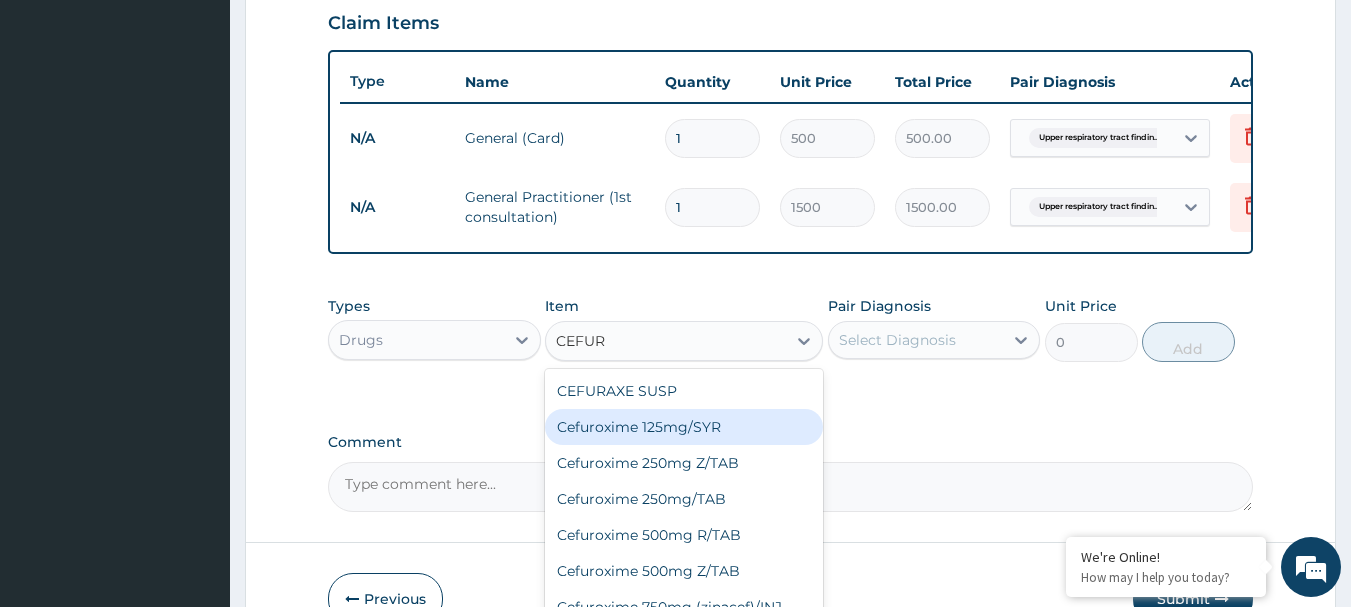 type 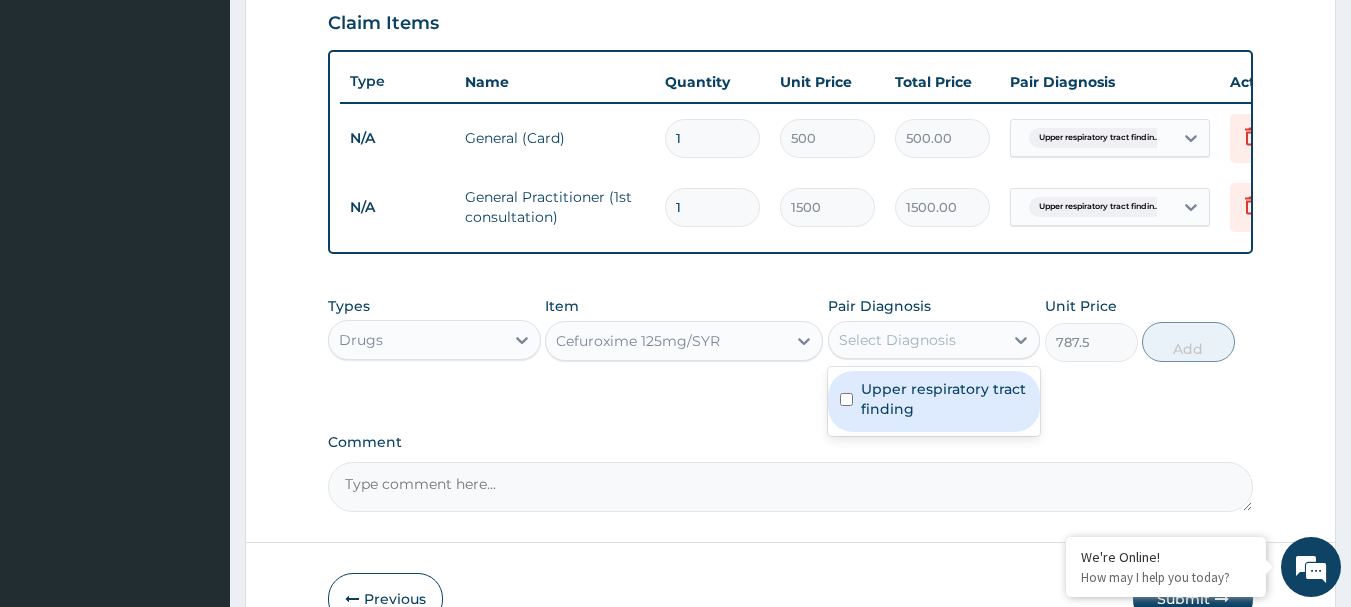 click on "Select Diagnosis" at bounding box center (897, 340) 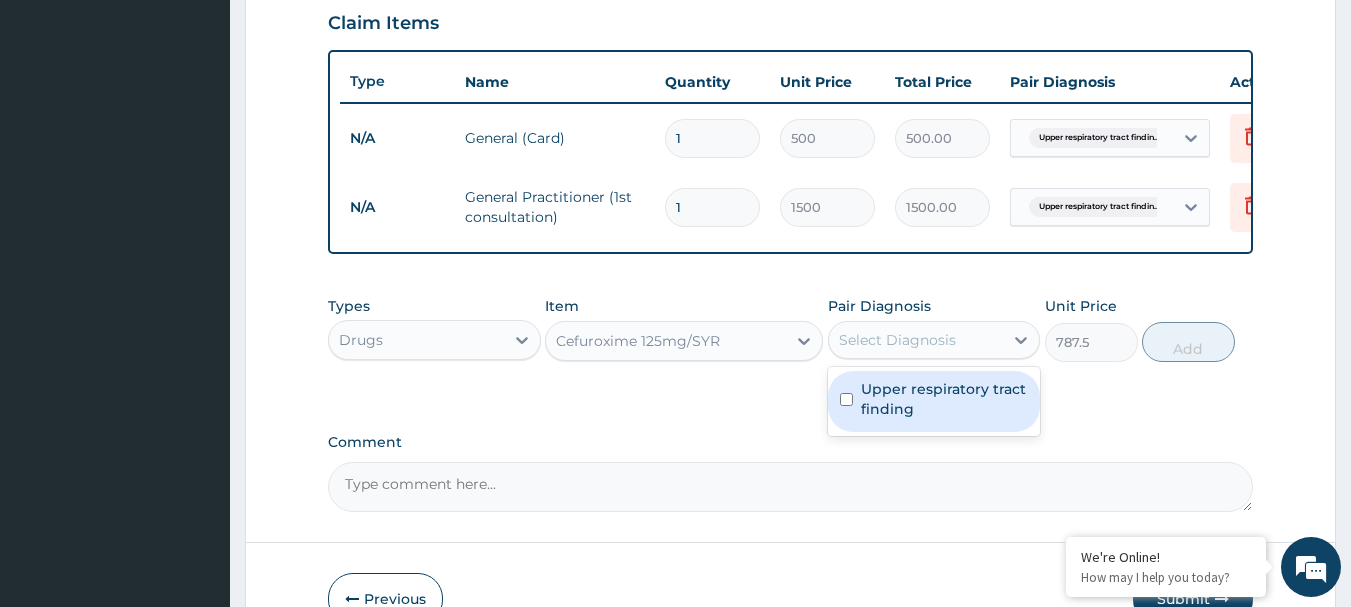 click at bounding box center [846, 399] 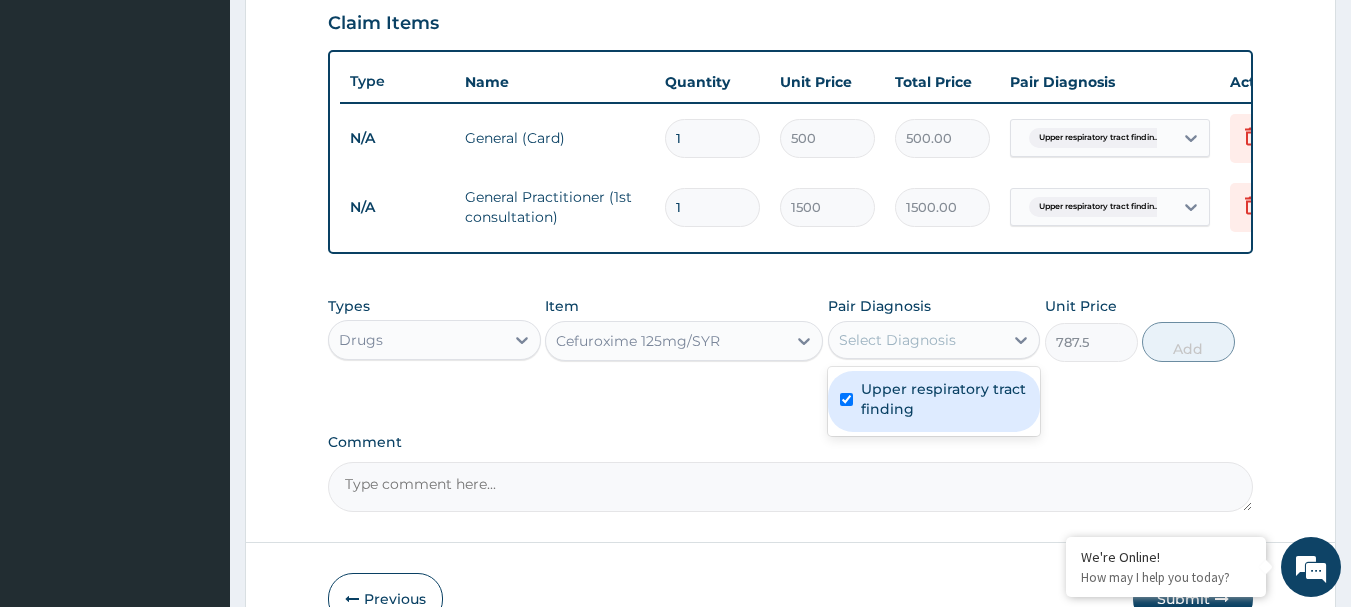 checkbox on "true" 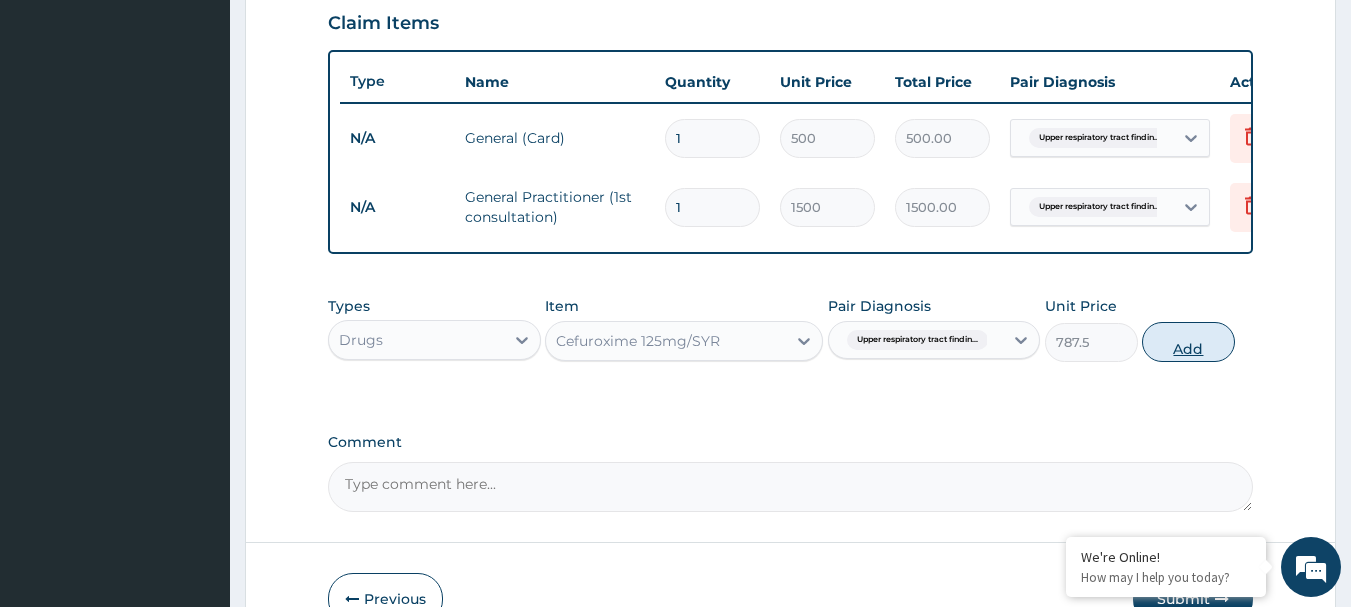 click on "Add" at bounding box center [1188, 342] 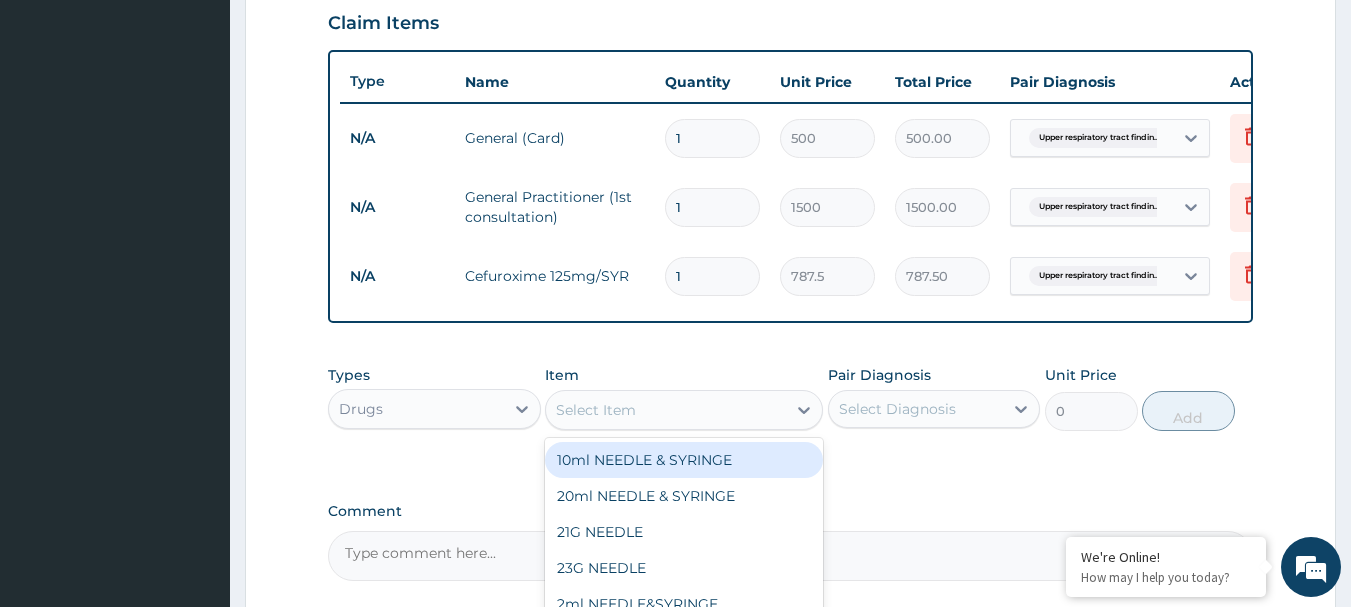 click on "Select Item" at bounding box center (666, 410) 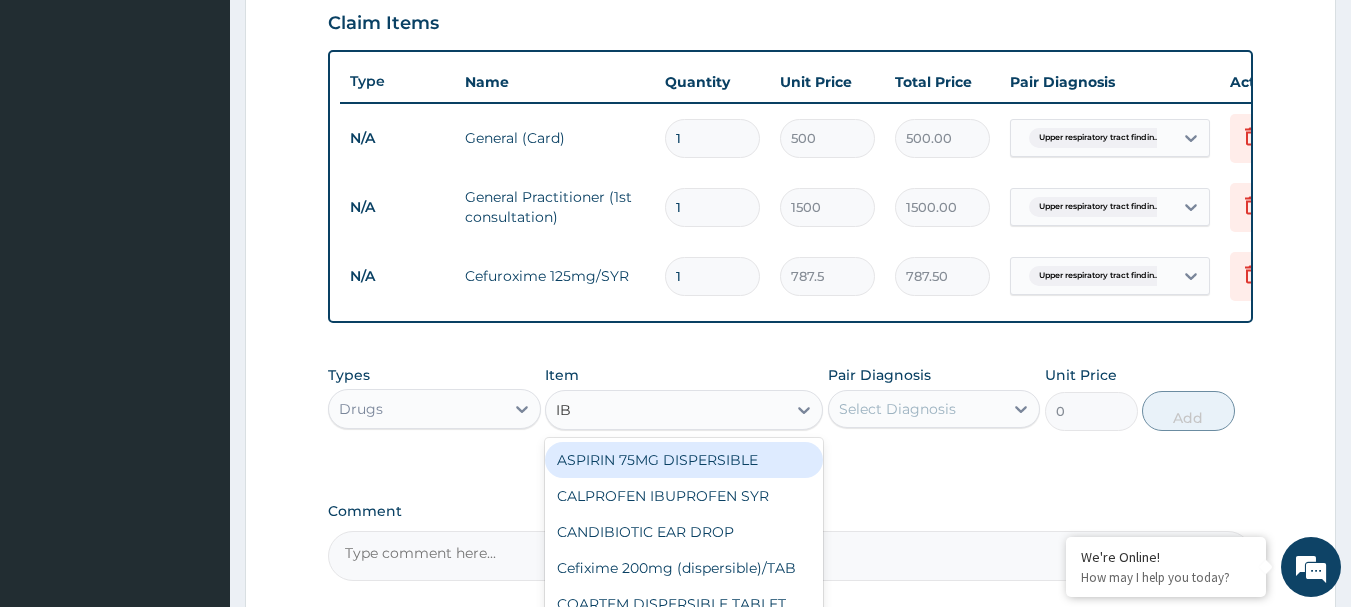 type on "IBU" 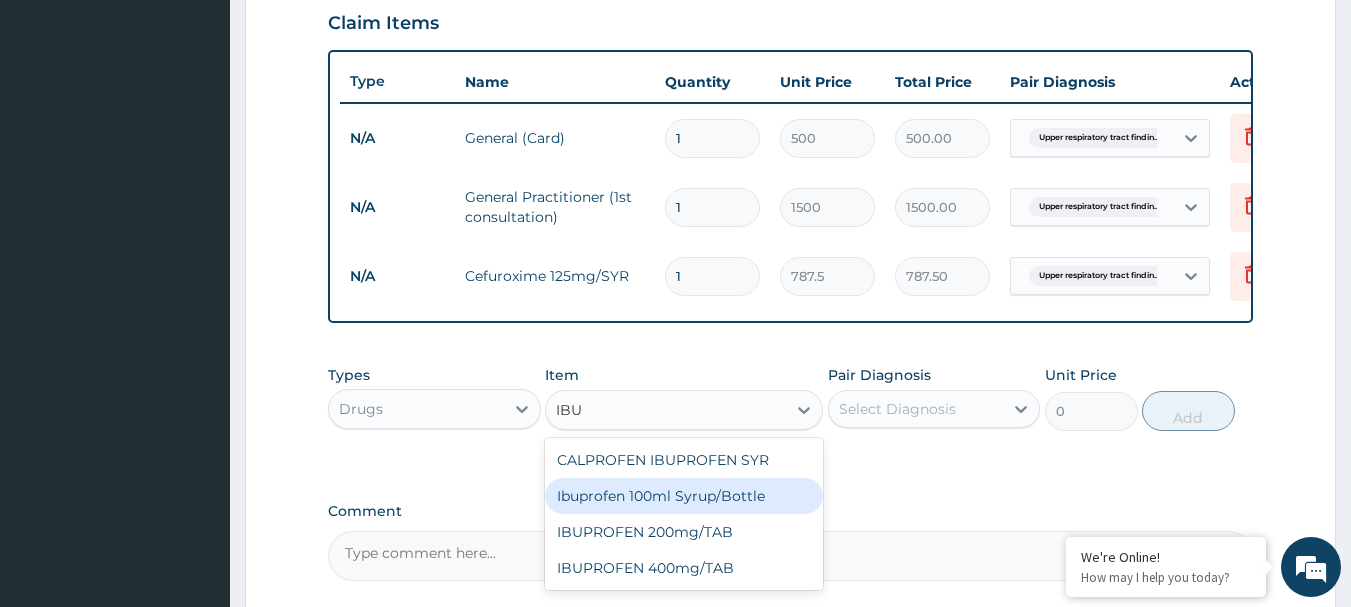 click on "Ibuprofen 100ml Syrup/Bottle" at bounding box center (684, 496) 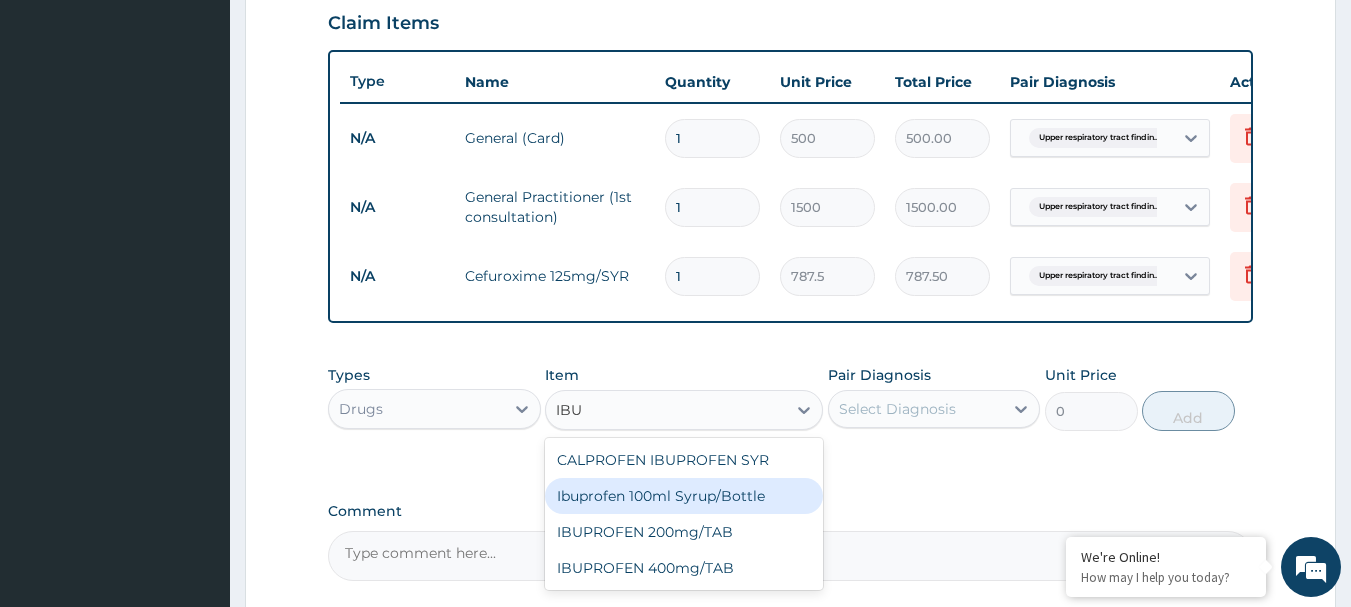 type 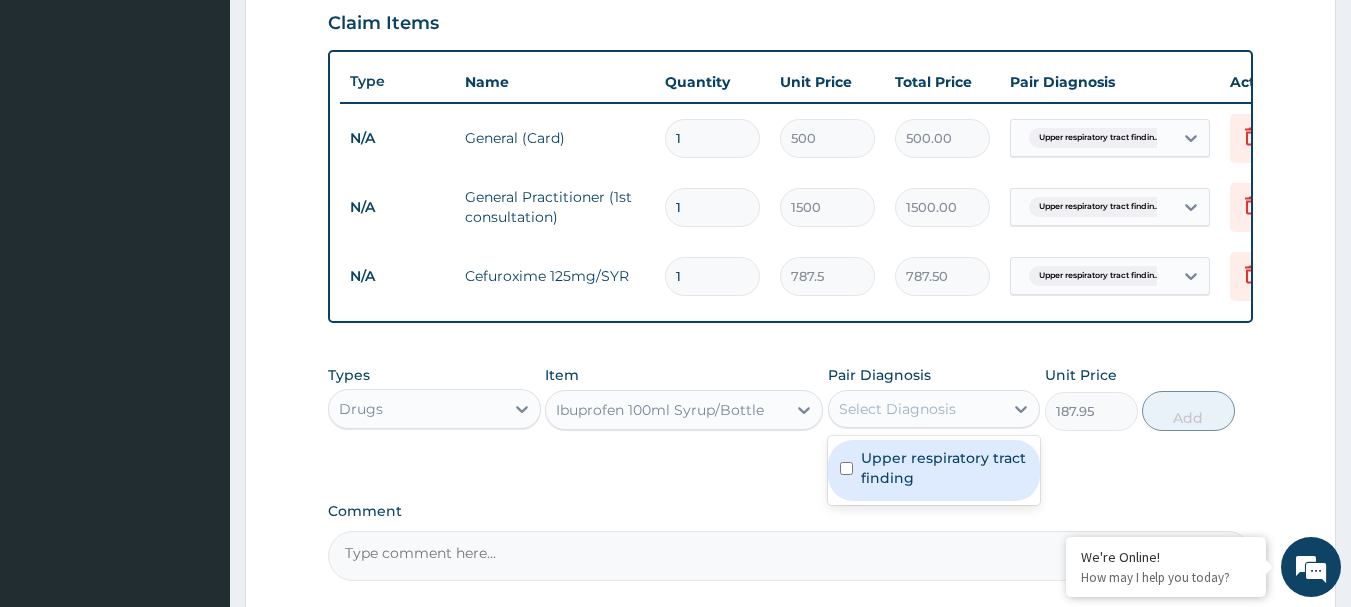 click on "Select Diagnosis" at bounding box center [897, 409] 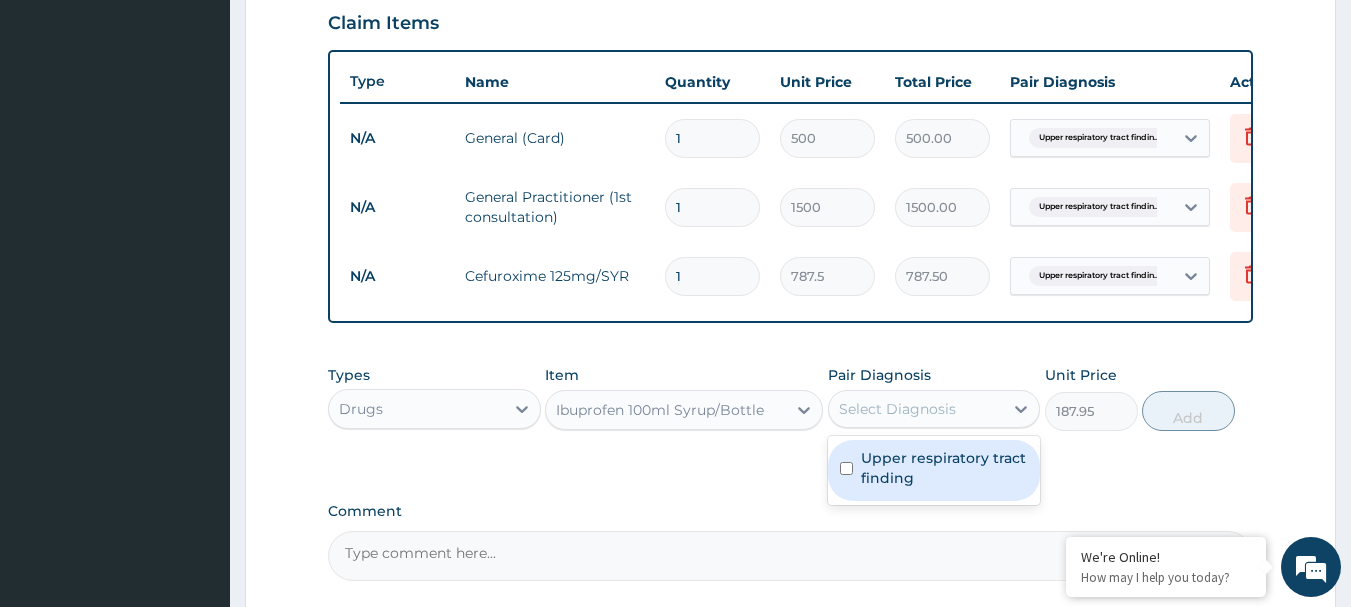 click at bounding box center (846, 468) 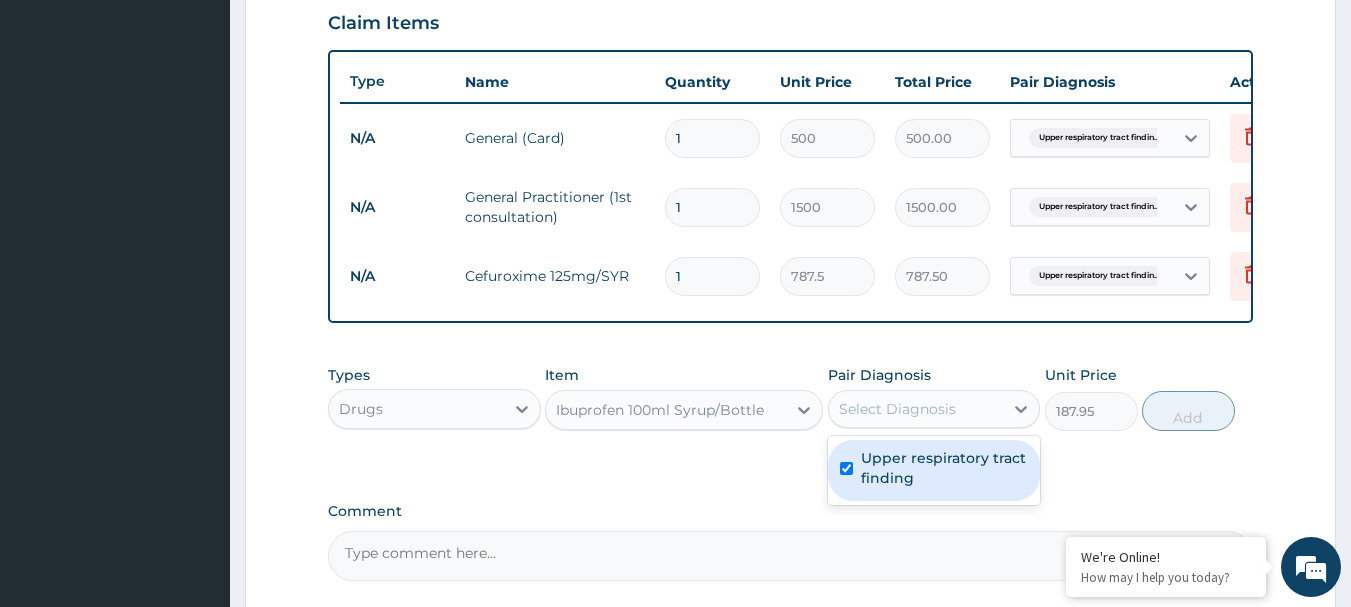checkbox on "true" 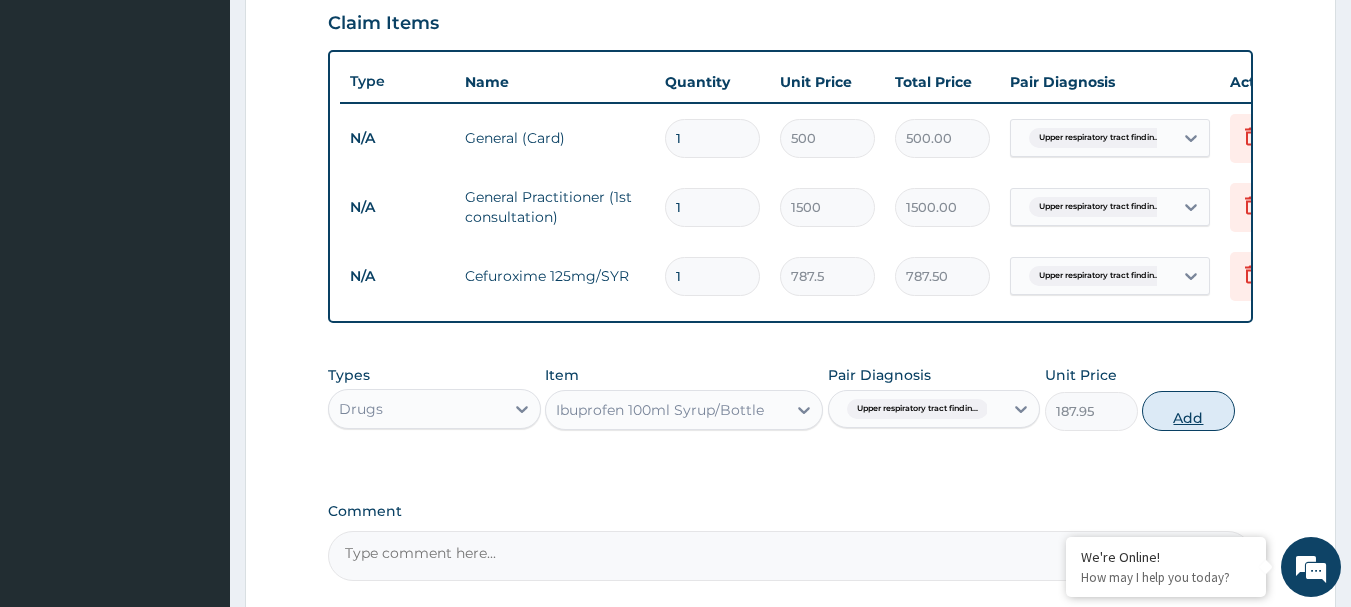 click on "Add" at bounding box center (1188, 411) 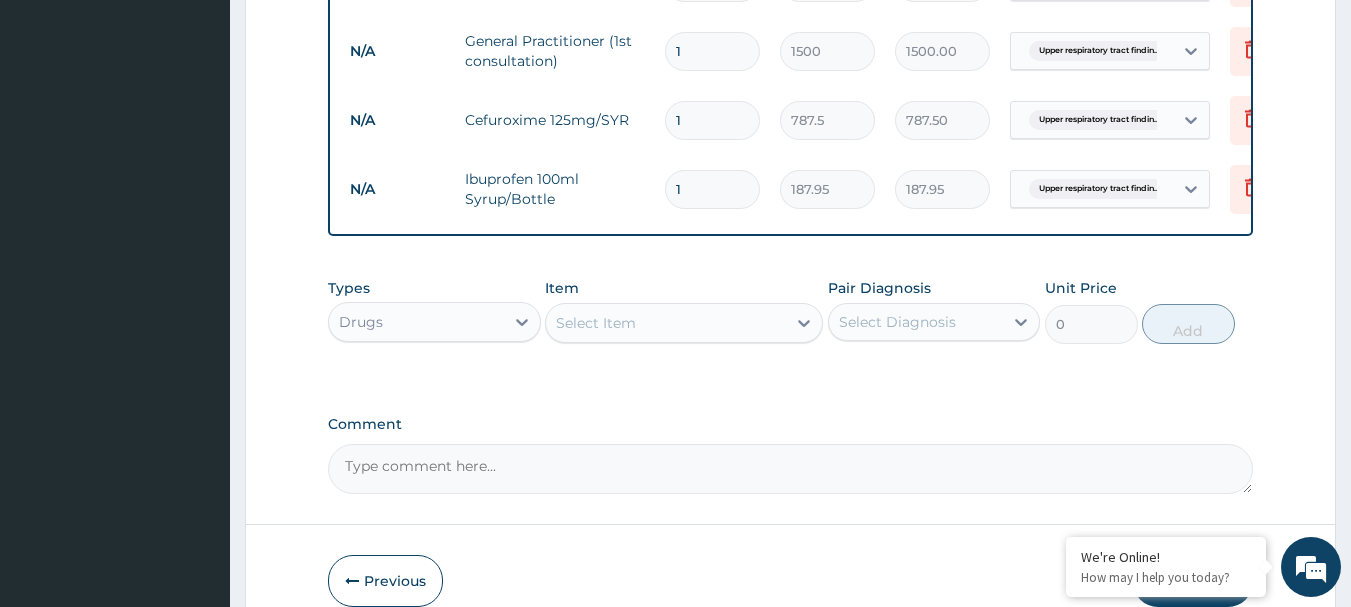 scroll, scrollTop: 856, scrollLeft: 0, axis: vertical 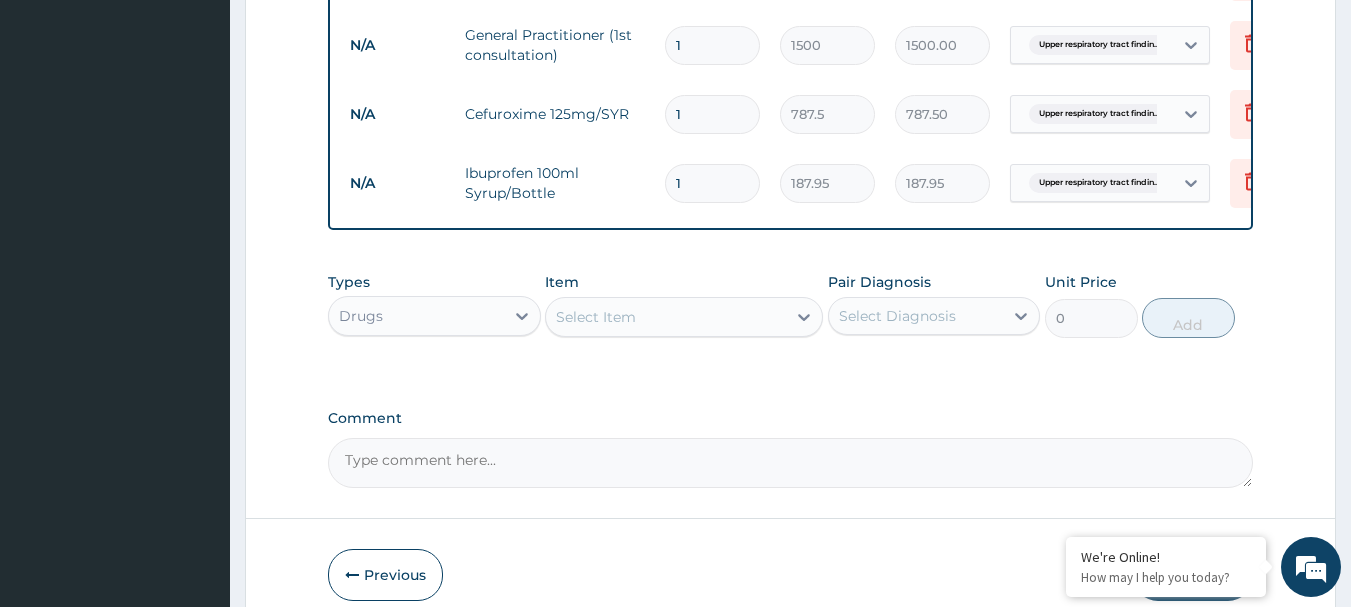 click on "Select Item" at bounding box center [666, 317] 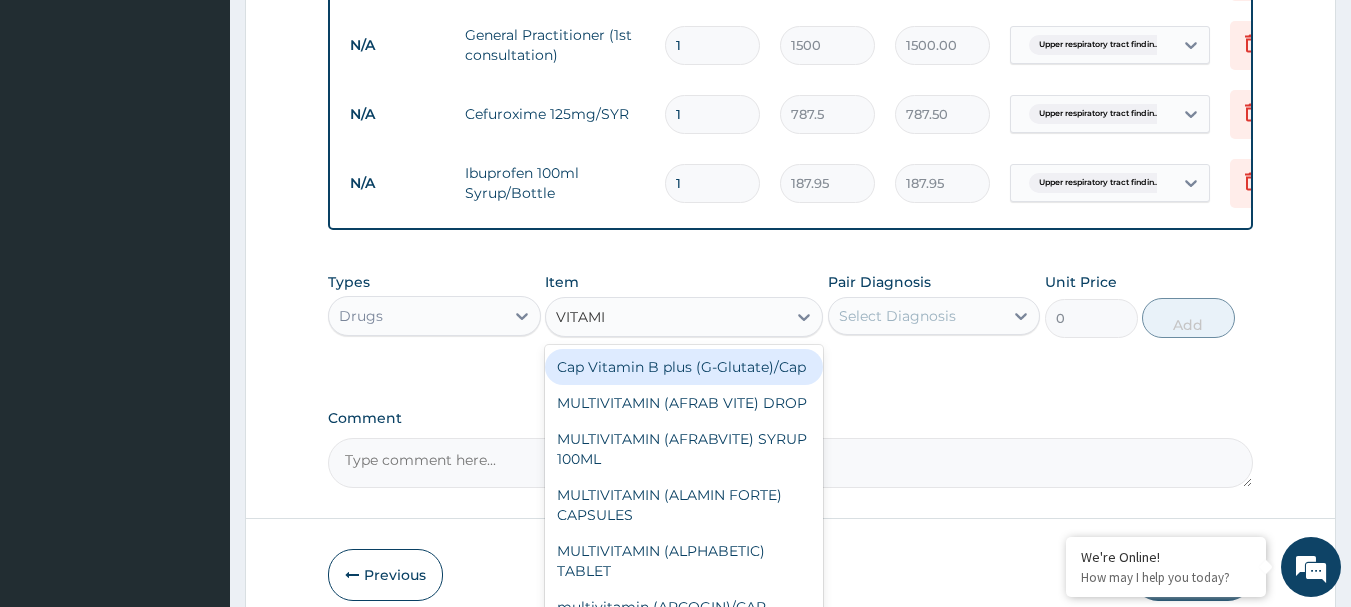 type on "VITAMIN" 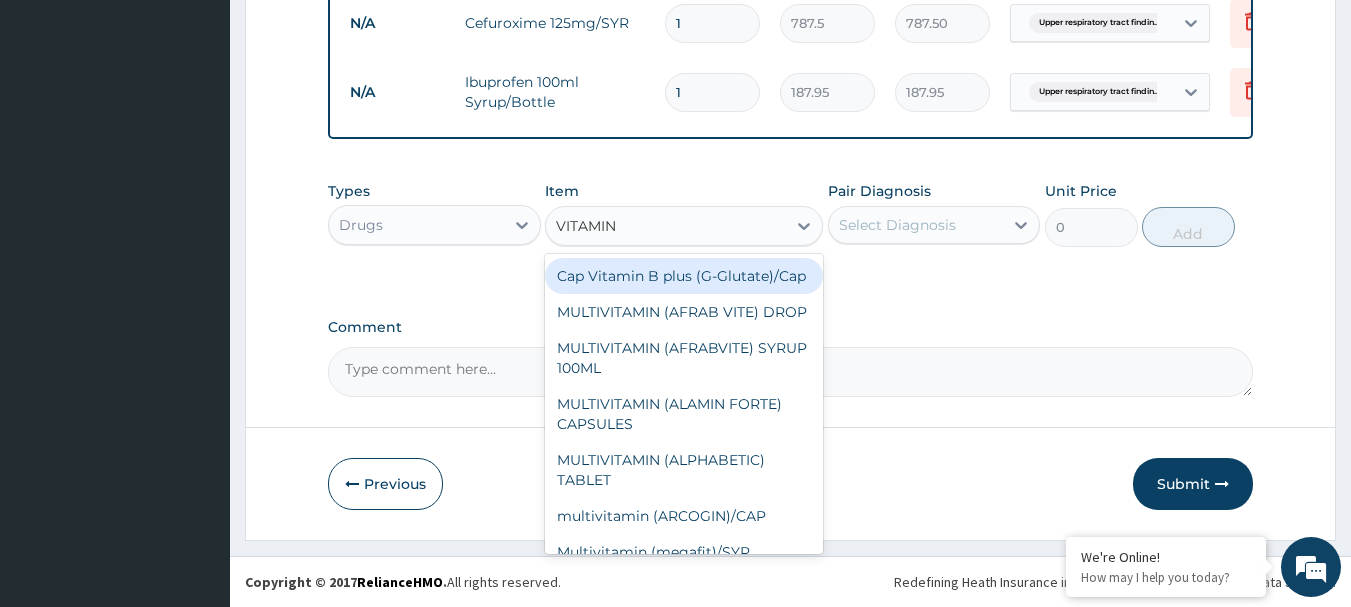 scroll, scrollTop: 962, scrollLeft: 0, axis: vertical 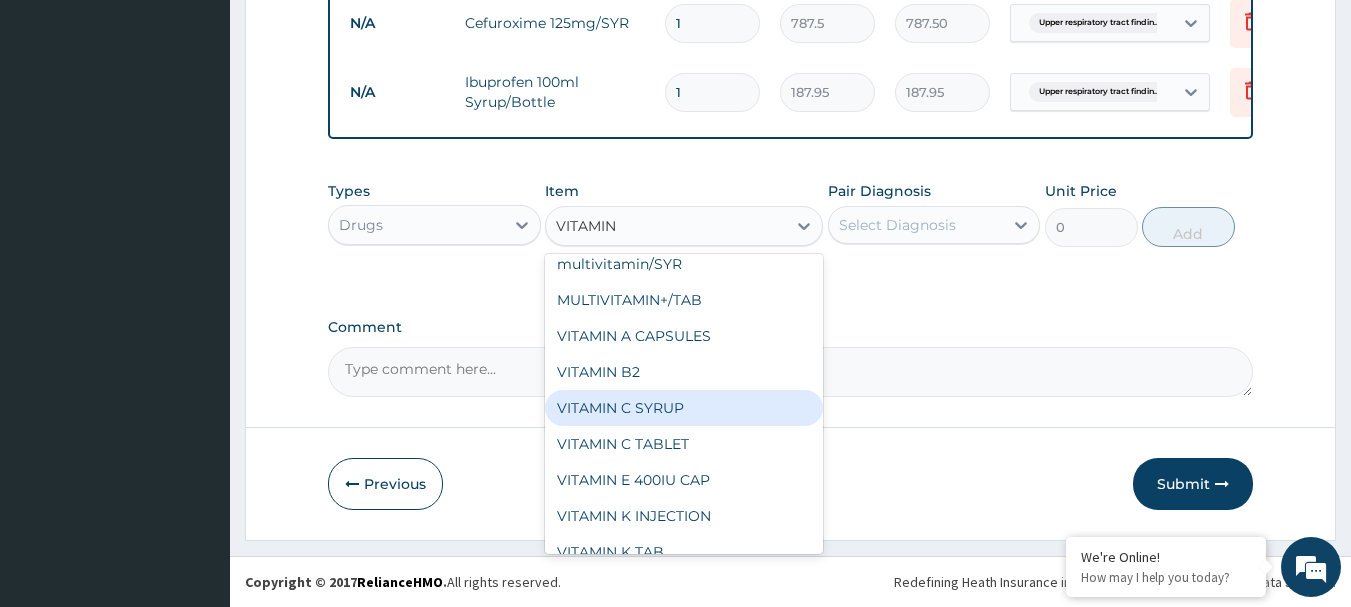 click on "VITAMIN C SYRUP" at bounding box center [684, 408] 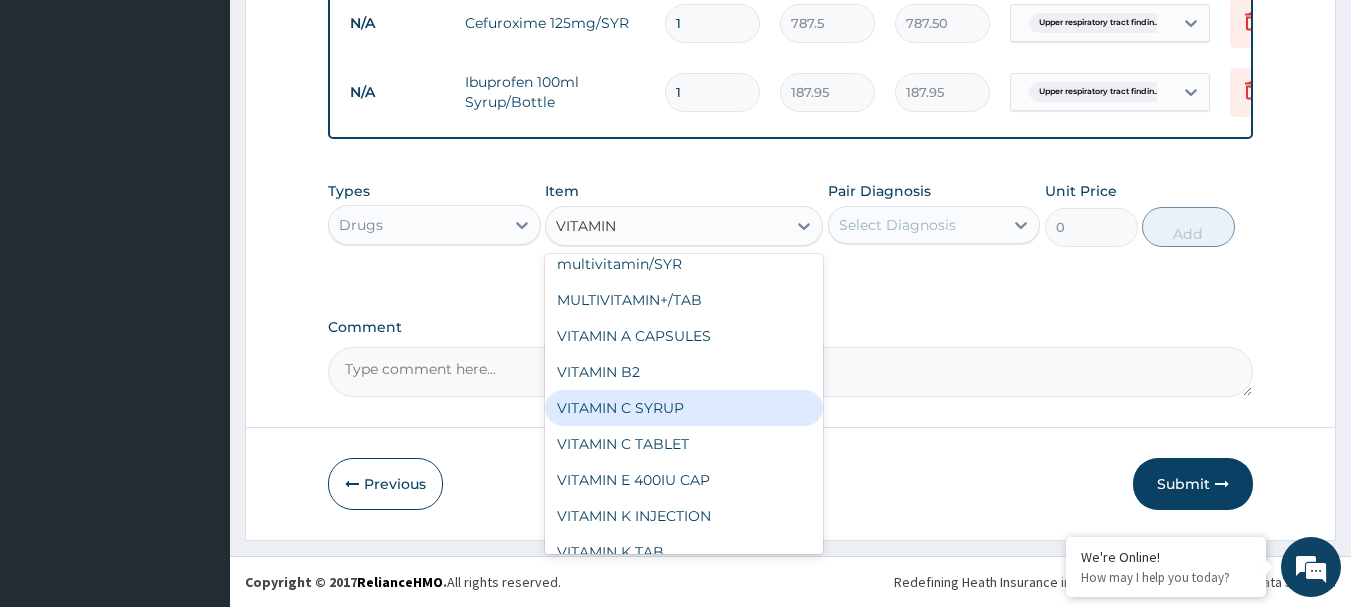 type 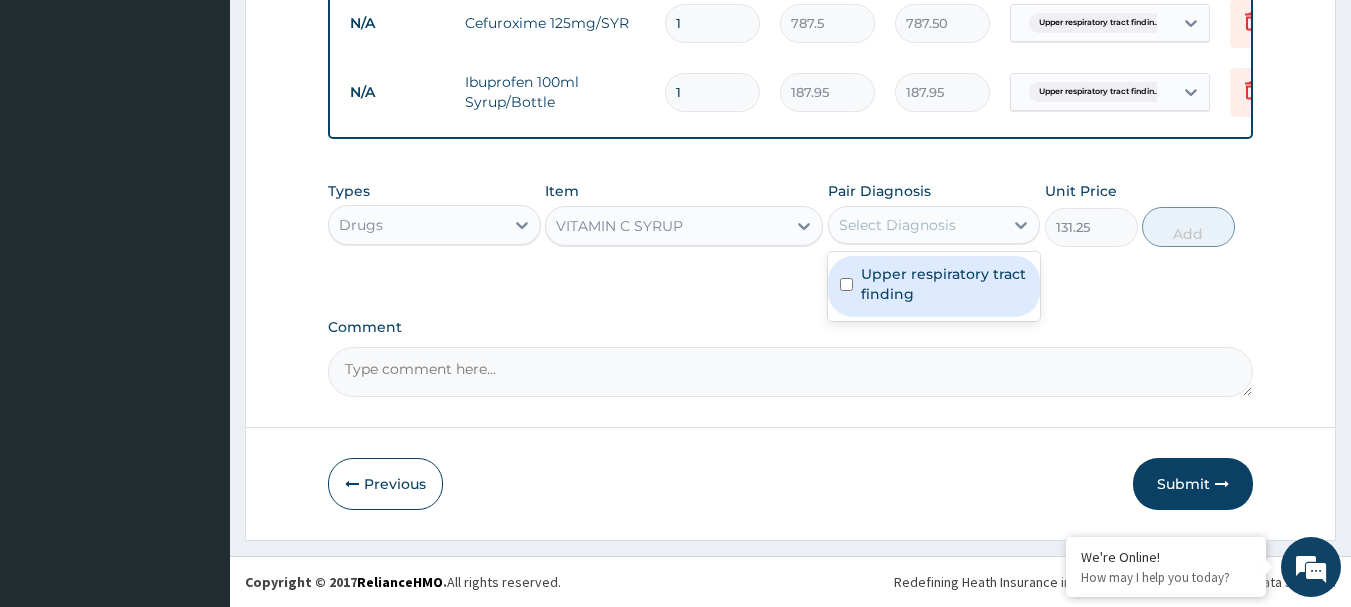 click on "Select Diagnosis" at bounding box center [897, 225] 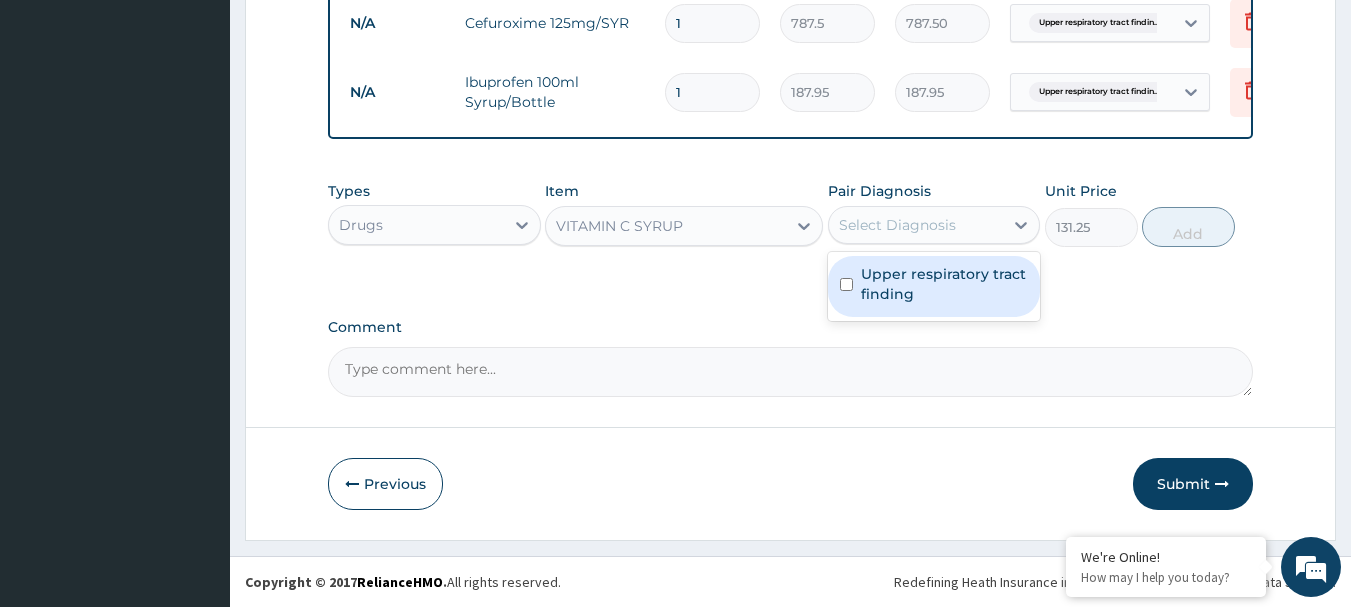 click at bounding box center (846, 284) 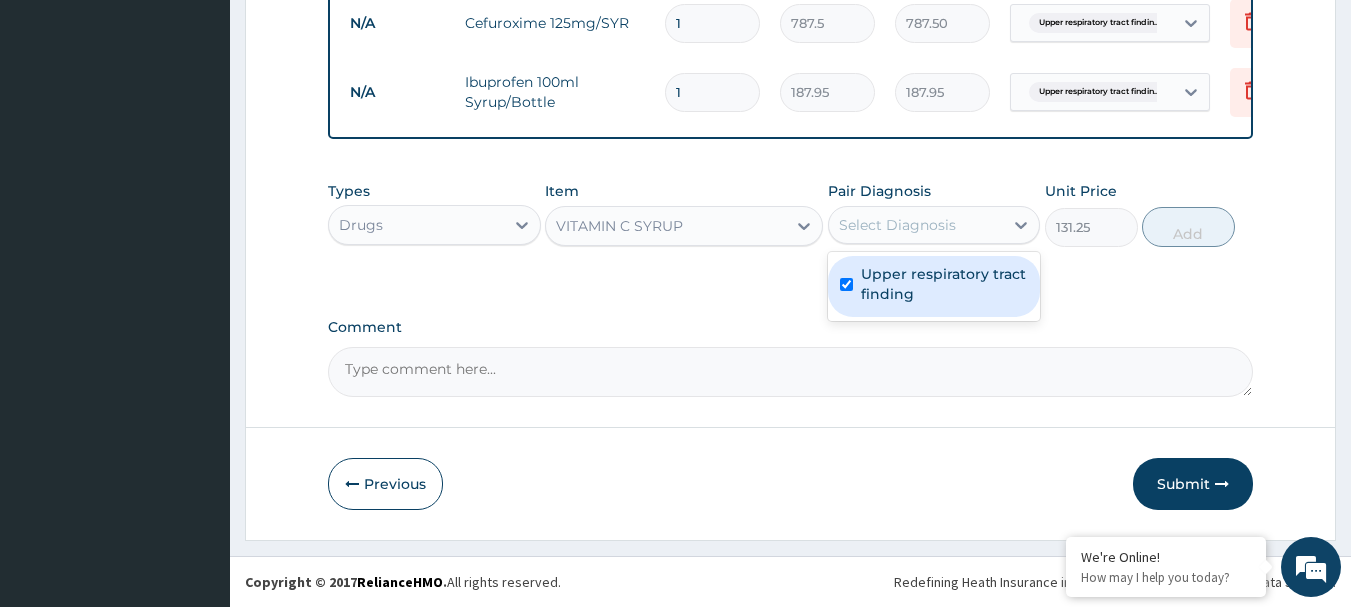 checkbox on "true" 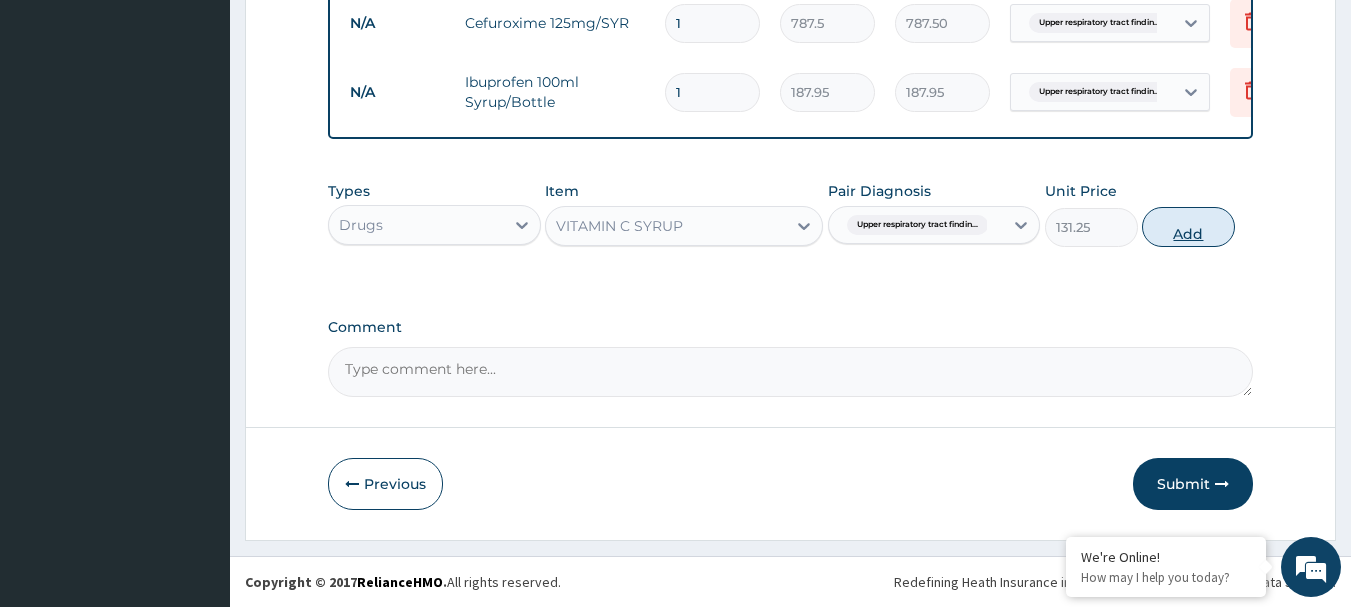 click on "Add" at bounding box center (1188, 227) 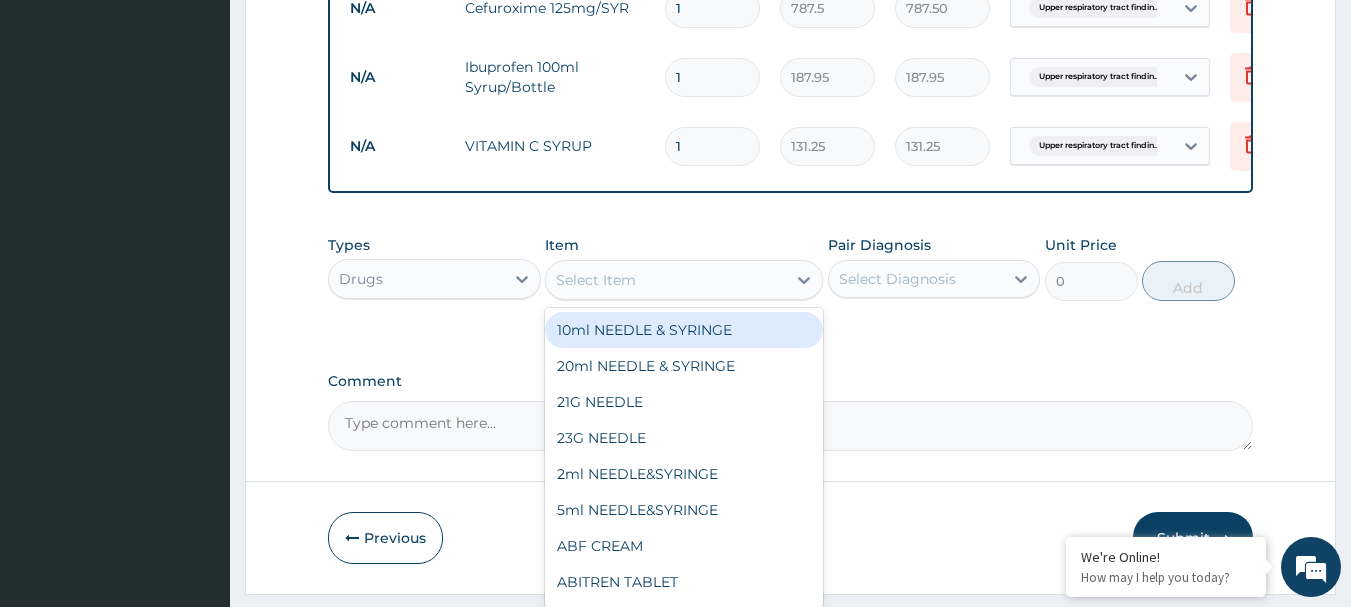 click on "Select Item" at bounding box center (666, 280) 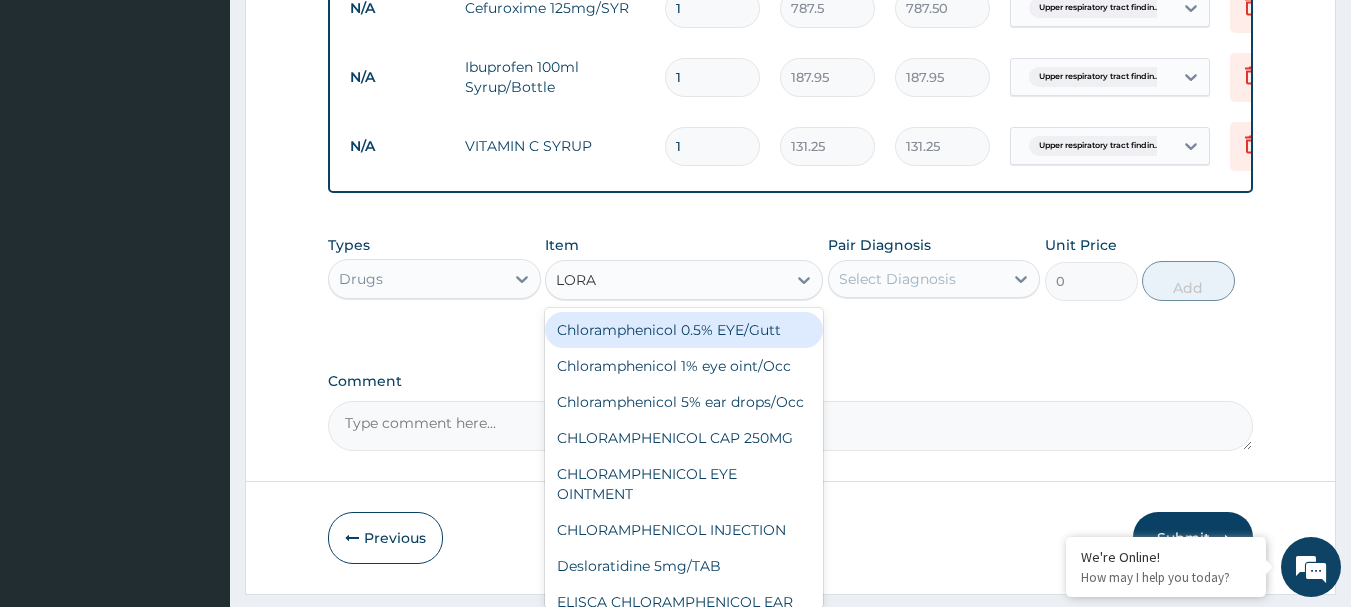 type on "LORAT" 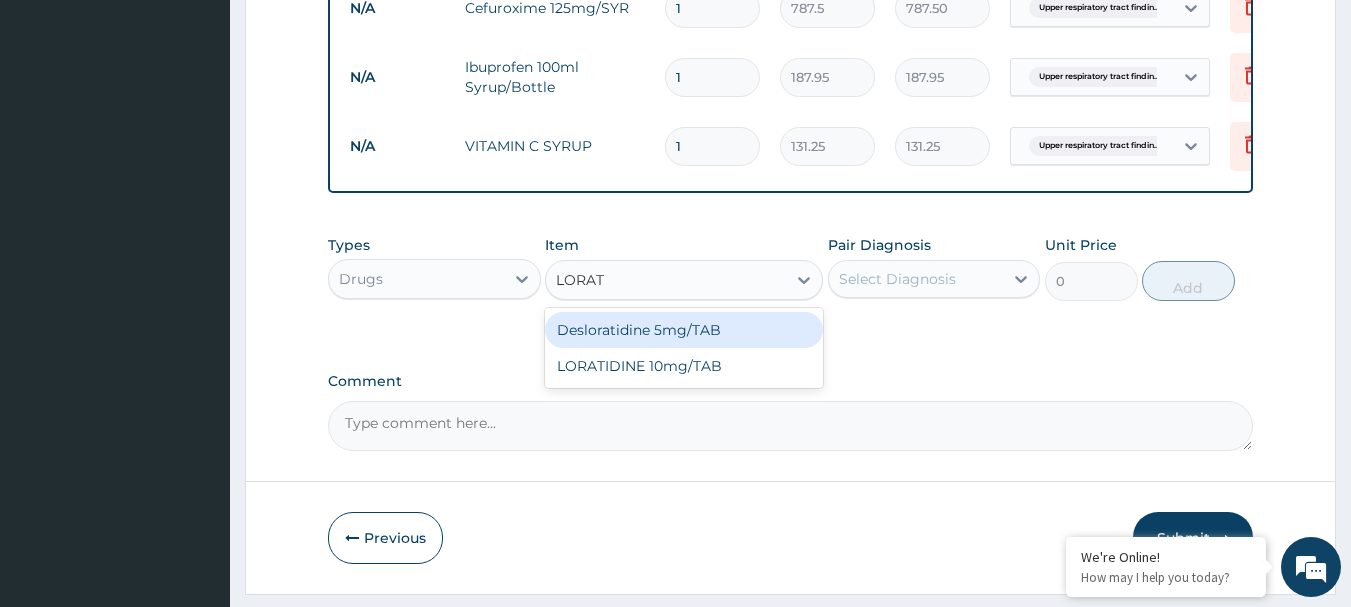 click on "Desloratidine 5mg/TAB" at bounding box center (684, 330) 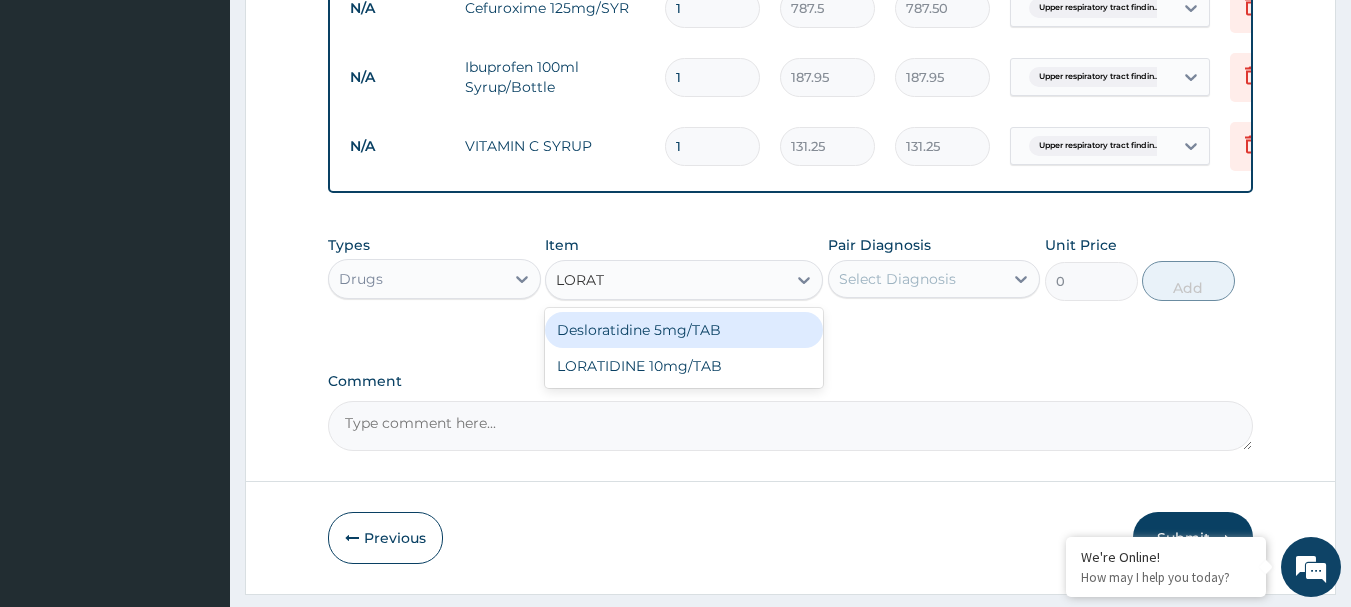 type 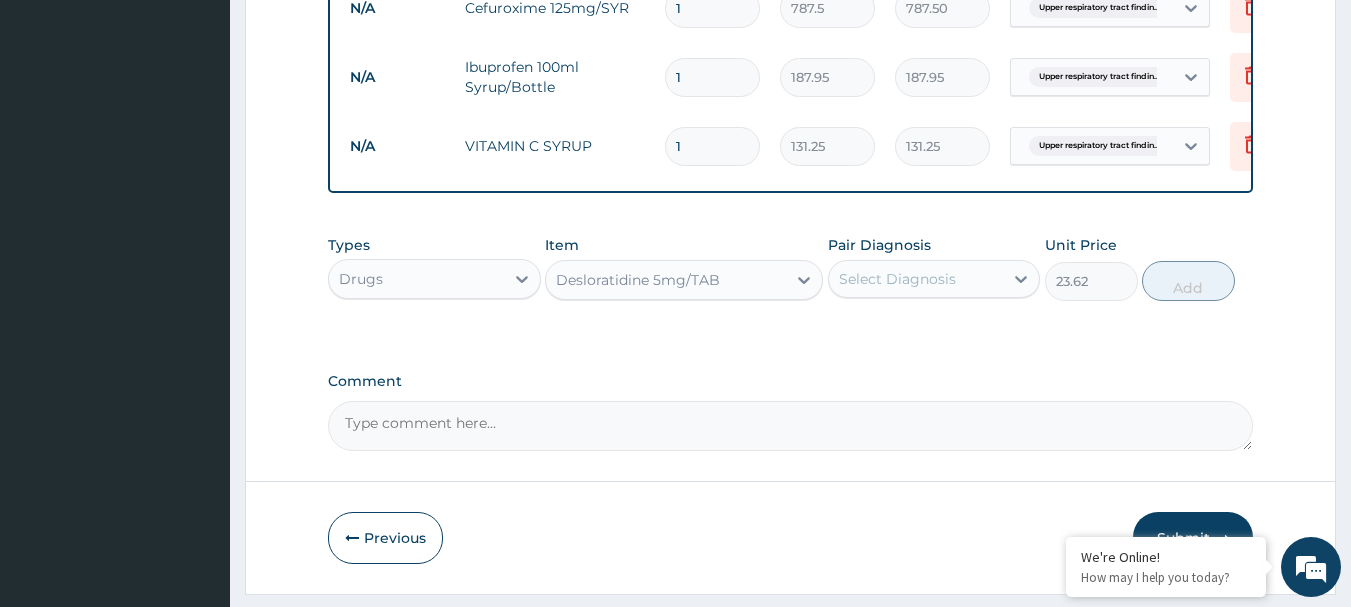 click on "Desloratidine 5mg/TAB" at bounding box center [638, 280] 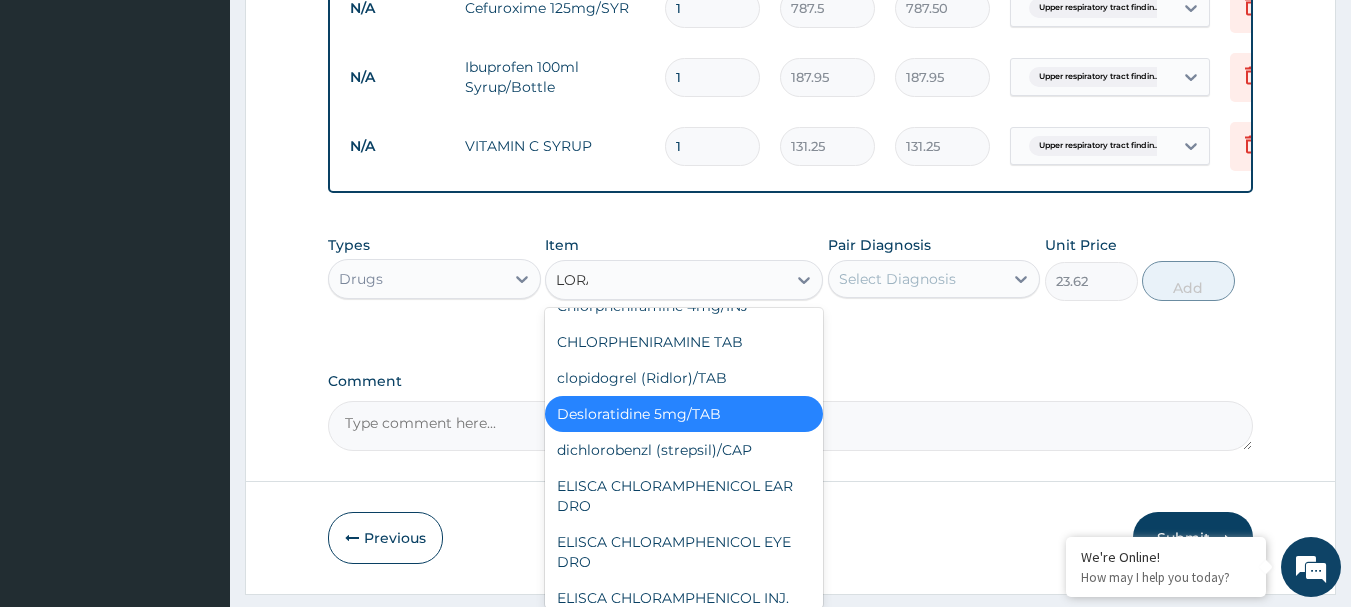 scroll, scrollTop: 152, scrollLeft: 0, axis: vertical 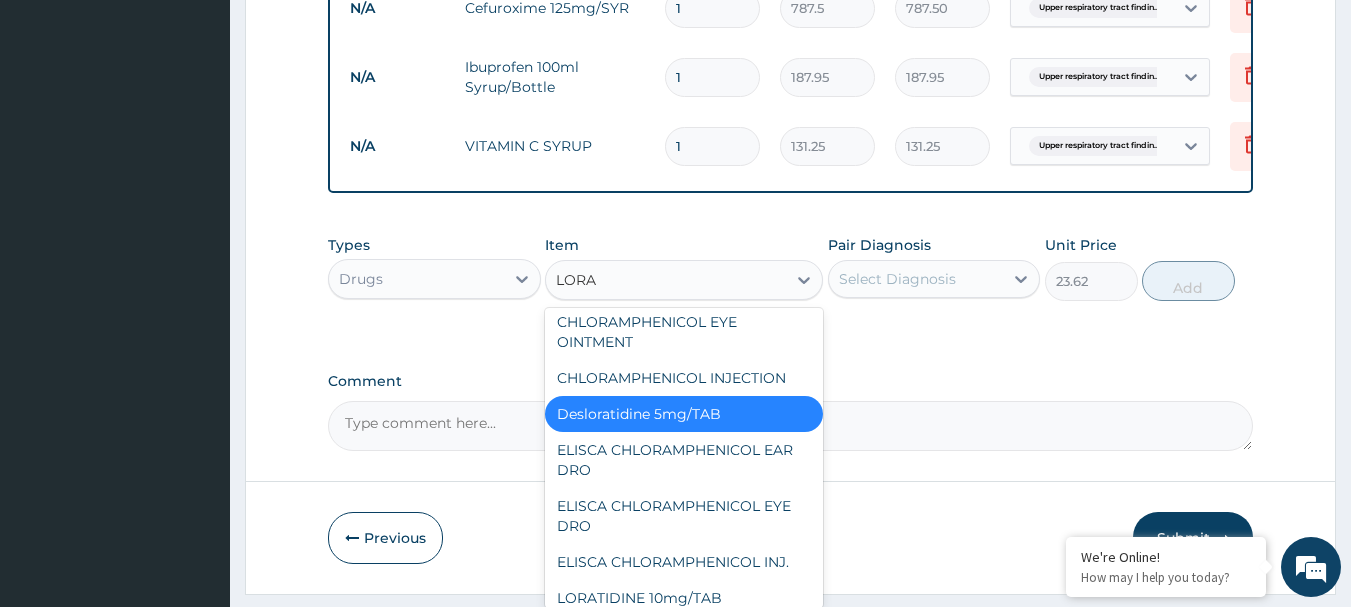 type on "LORAT" 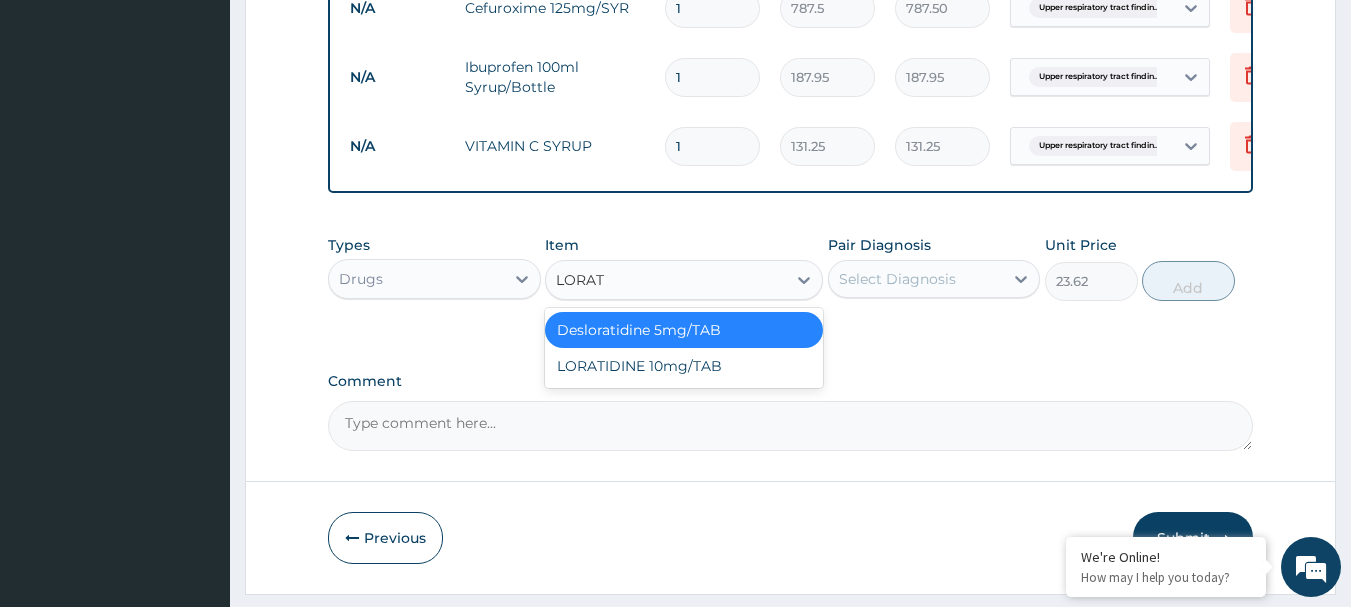 scroll, scrollTop: 0, scrollLeft: 0, axis: both 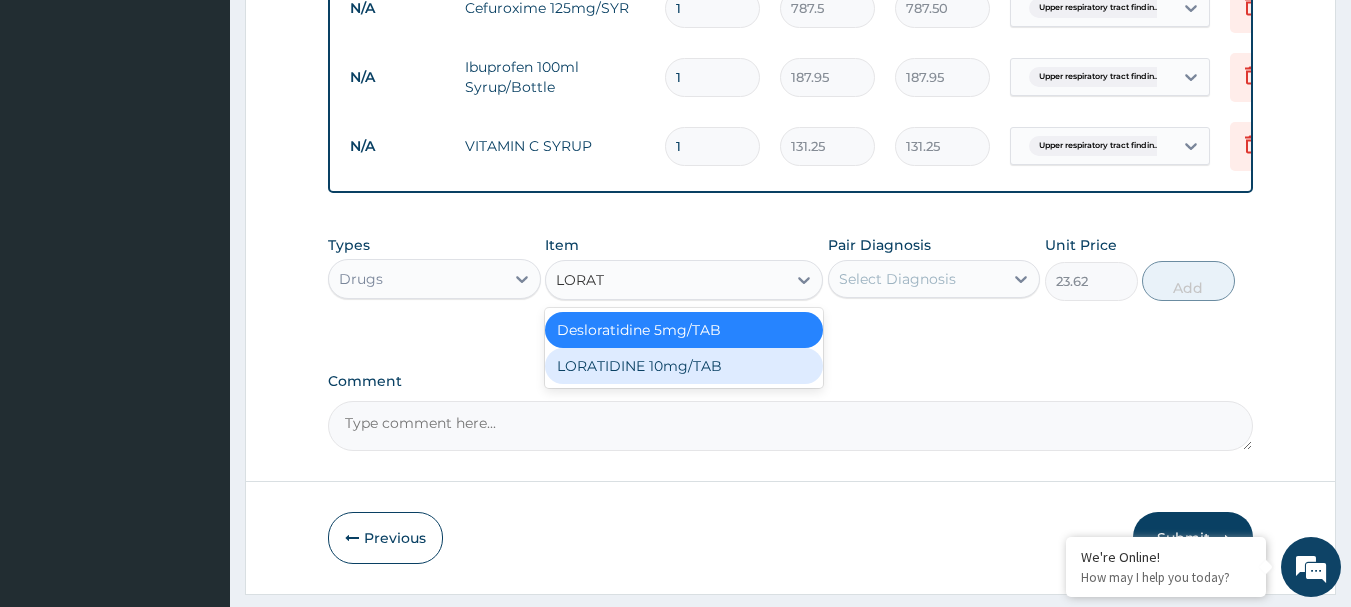 click on "LORATIDINE 10mg/TAB" at bounding box center (684, 366) 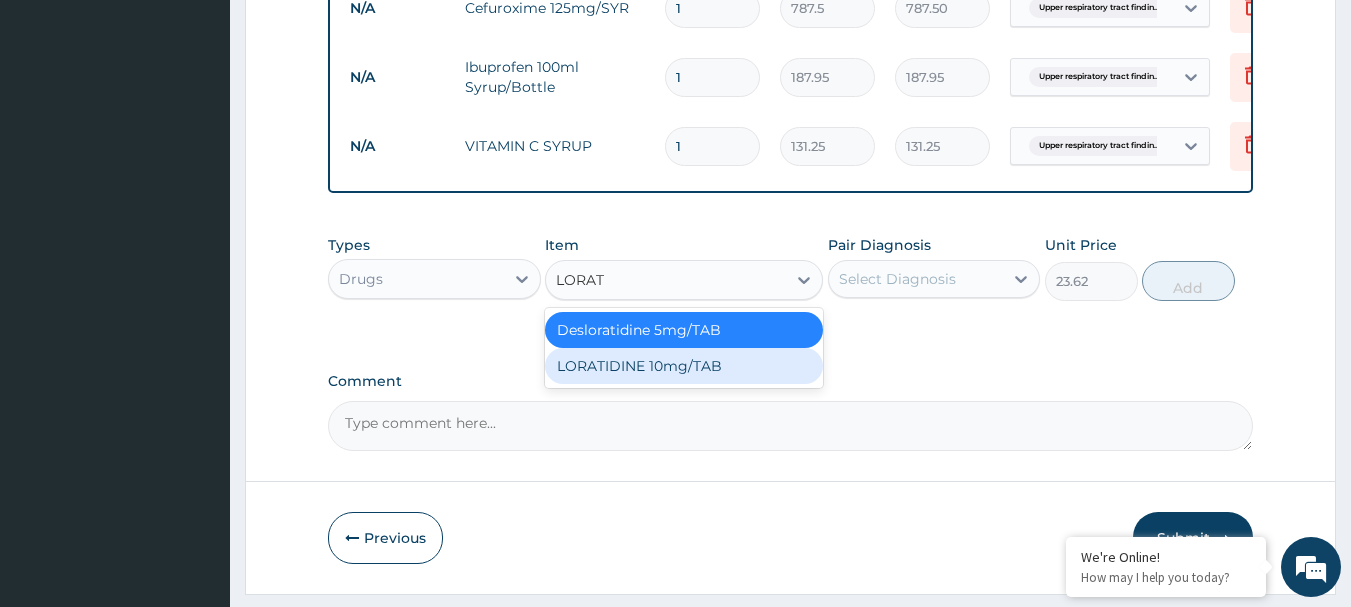 type 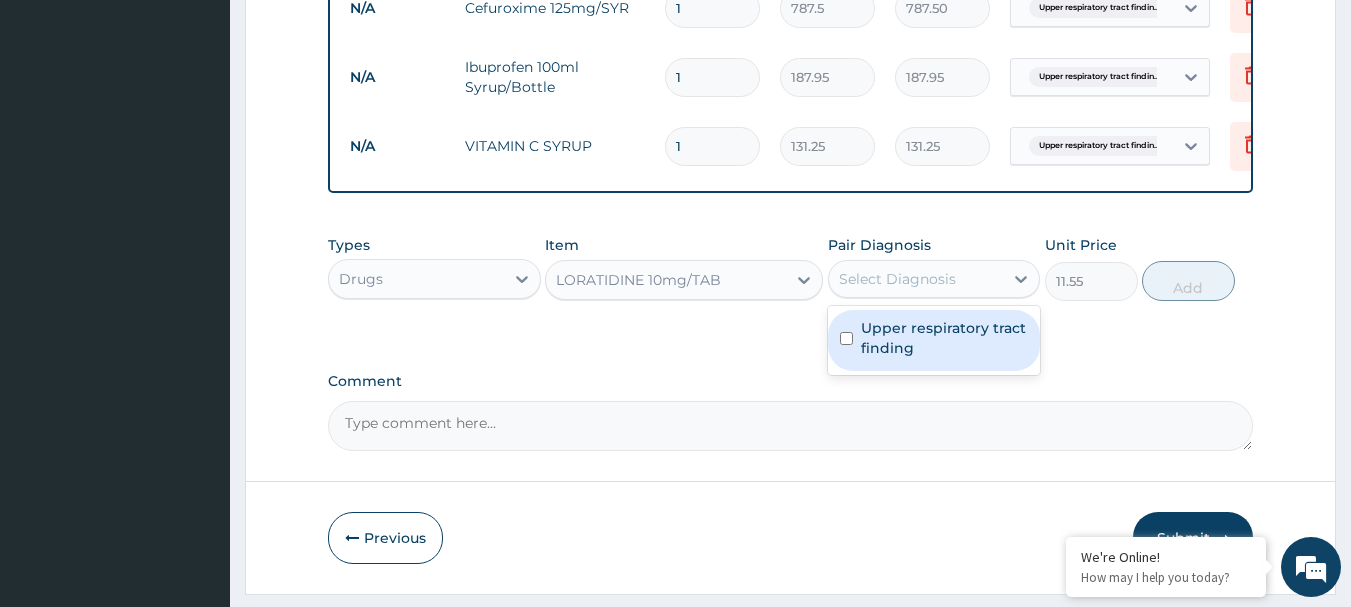 click on "Select Diagnosis" at bounding box center [916, 279] 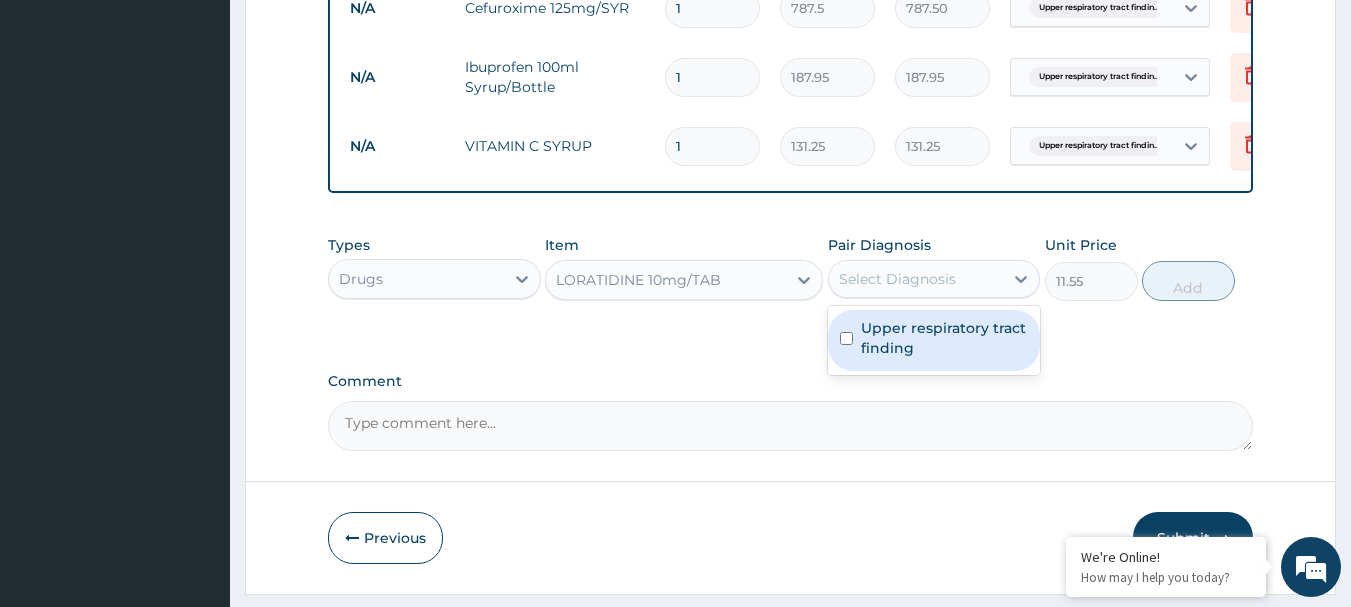 click at bounding box center [846, 338] 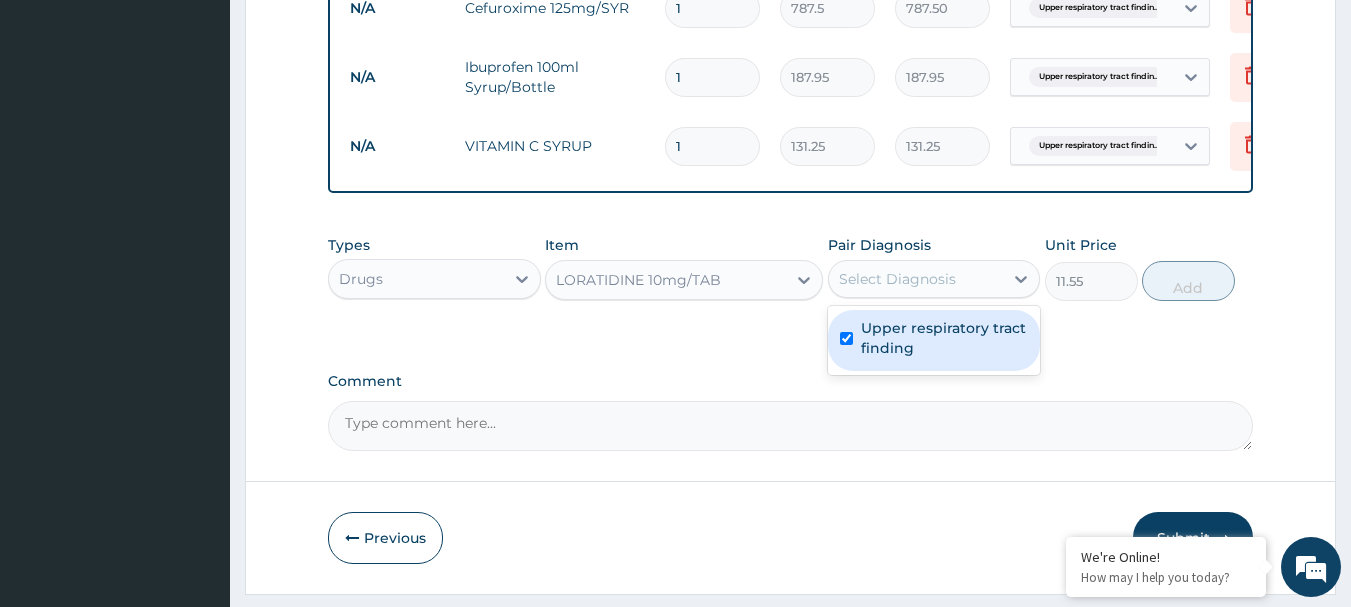 checkbox on "true" 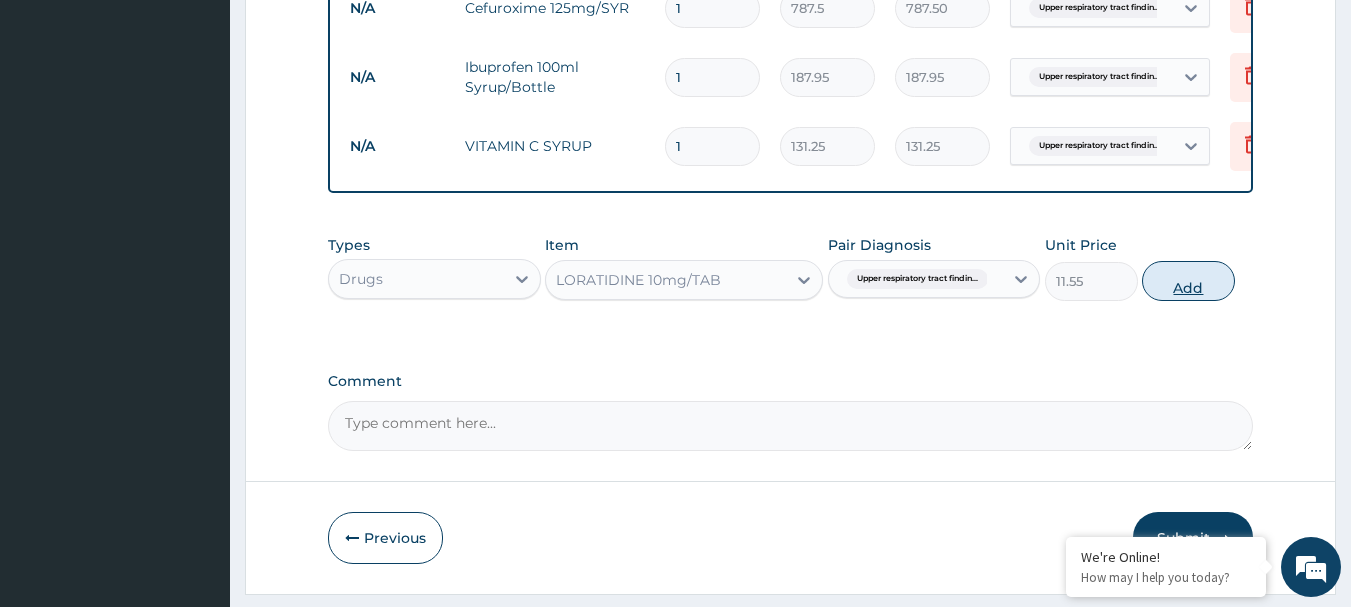 click on "Add" at bounding box center (1188, 281) 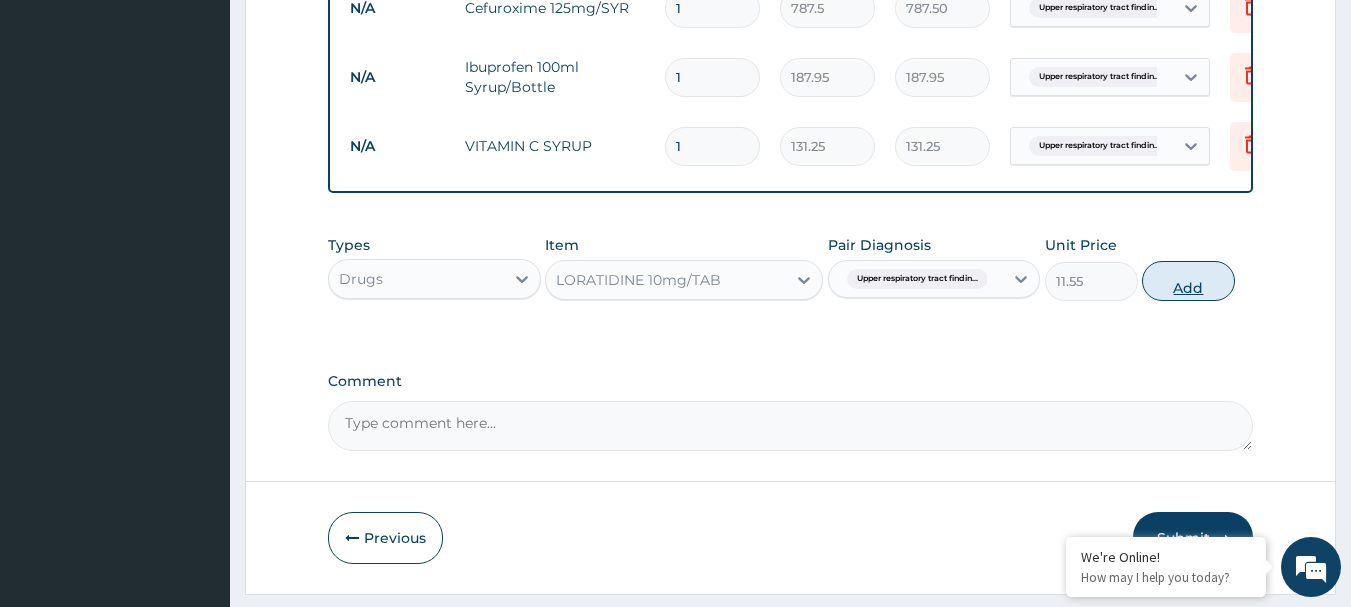type on "0" 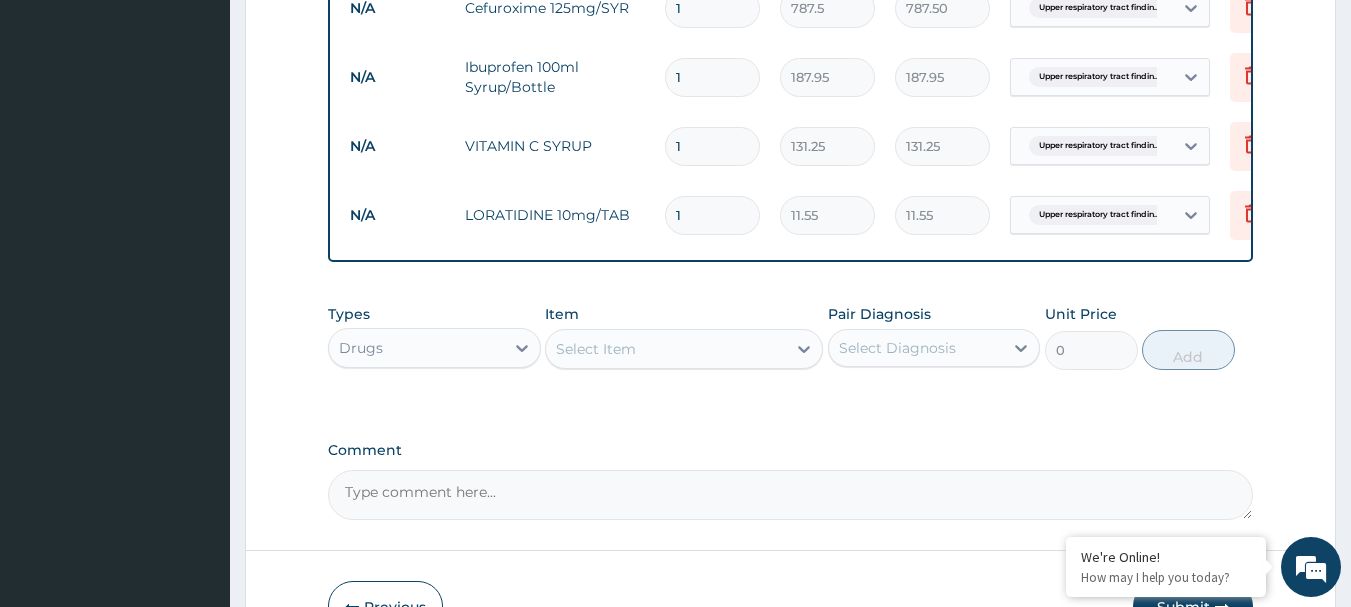 type 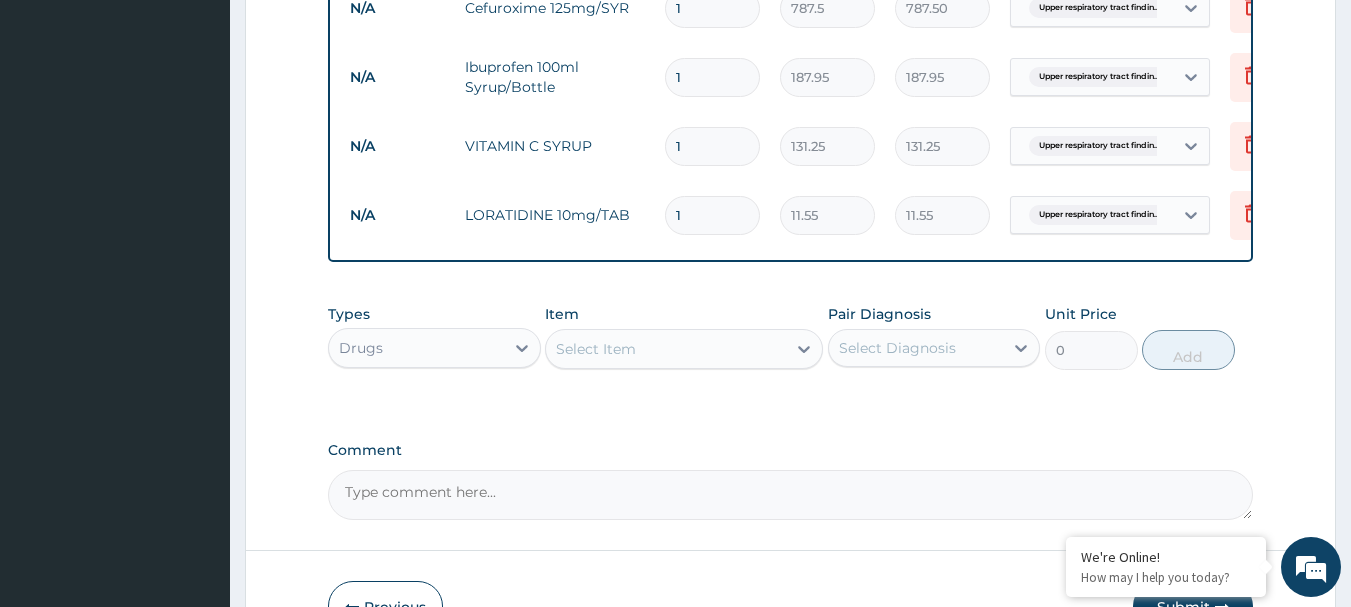 type on "0.00" 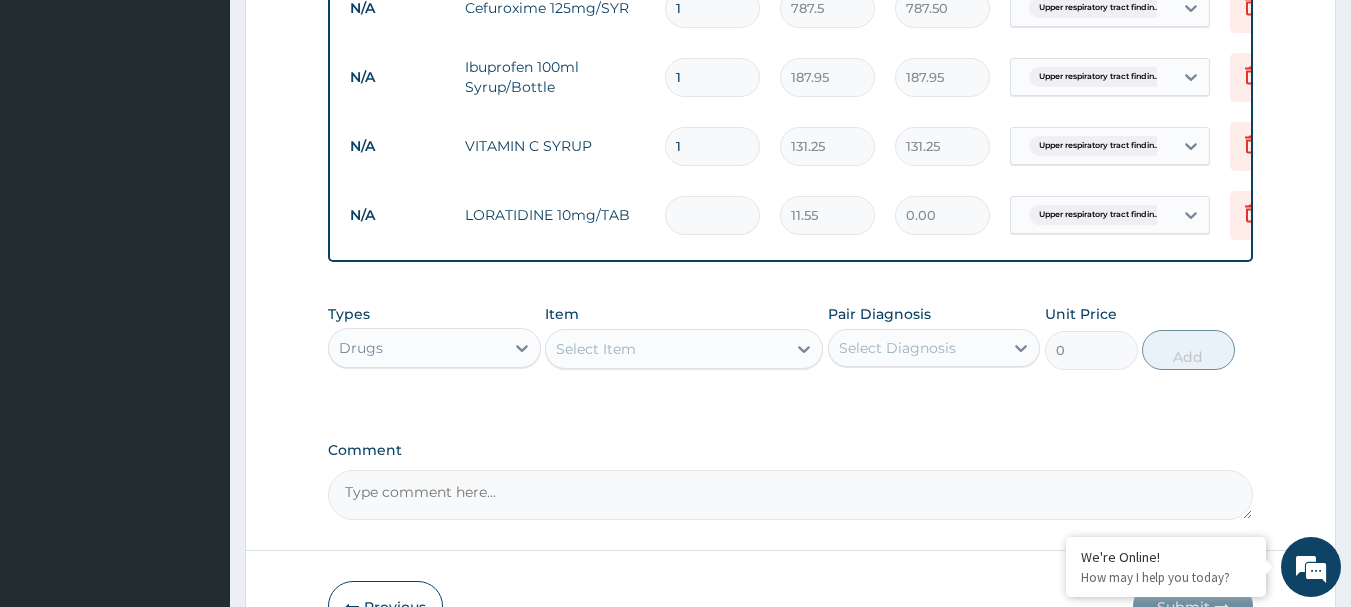 type on "1" 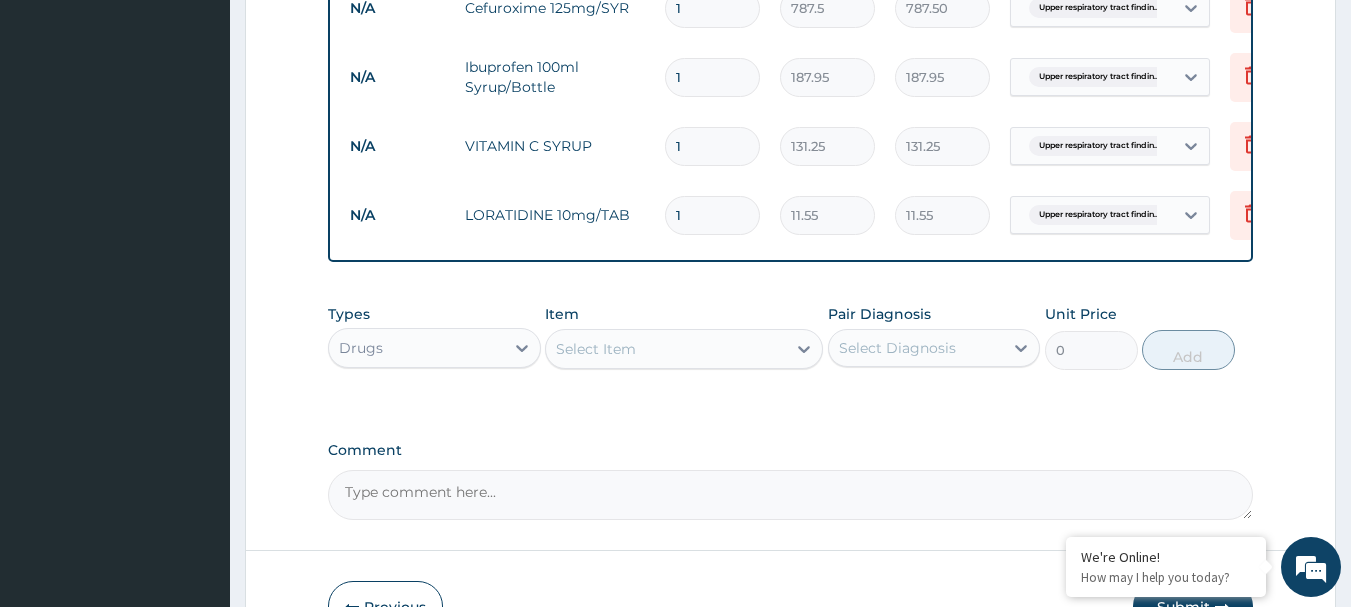 type on "10" 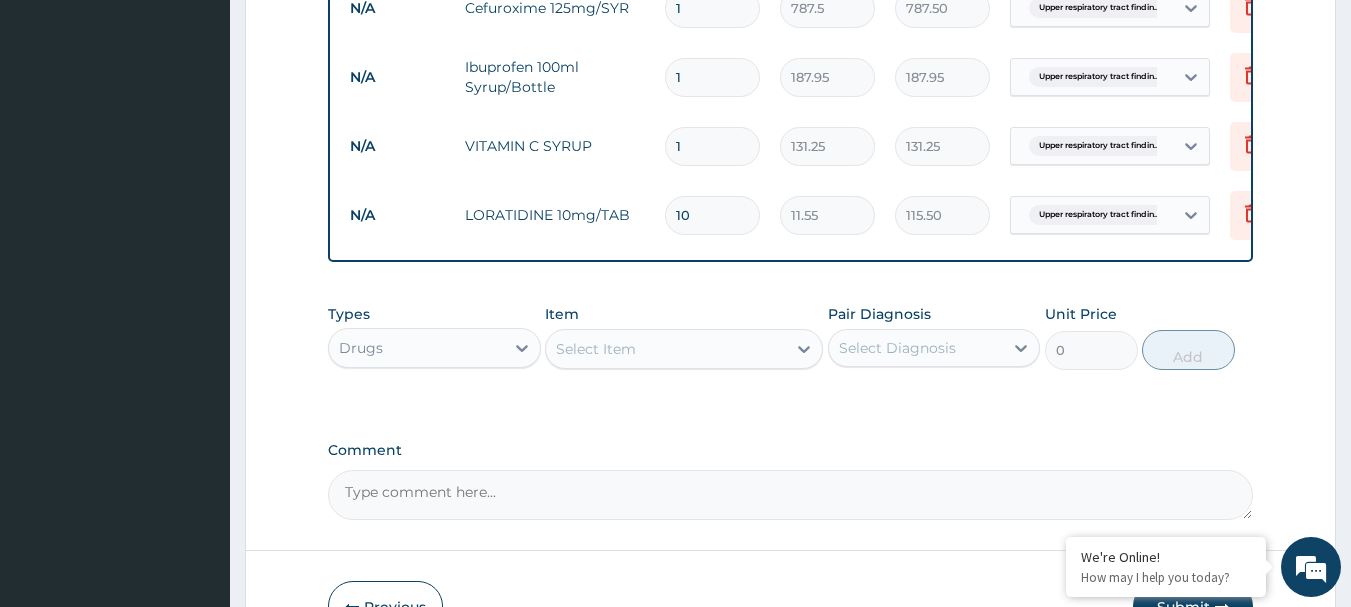 scroll, scrollTop: 1100, scrollLeft: 0, axis: vertical 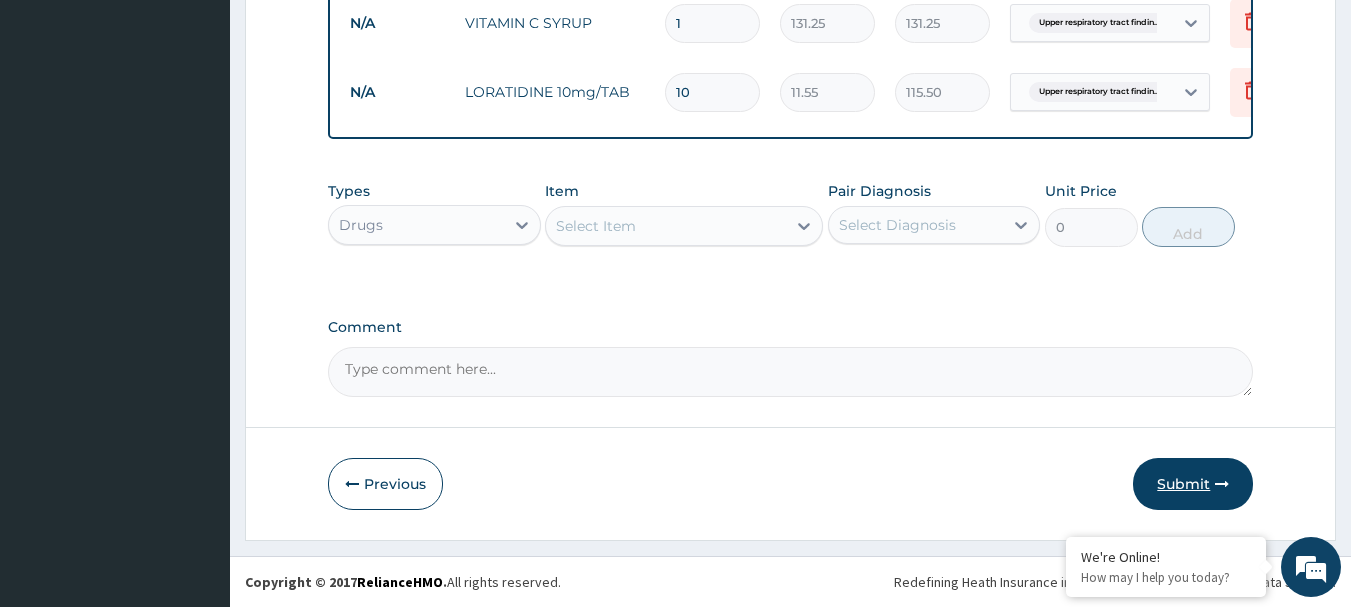 type on "10" 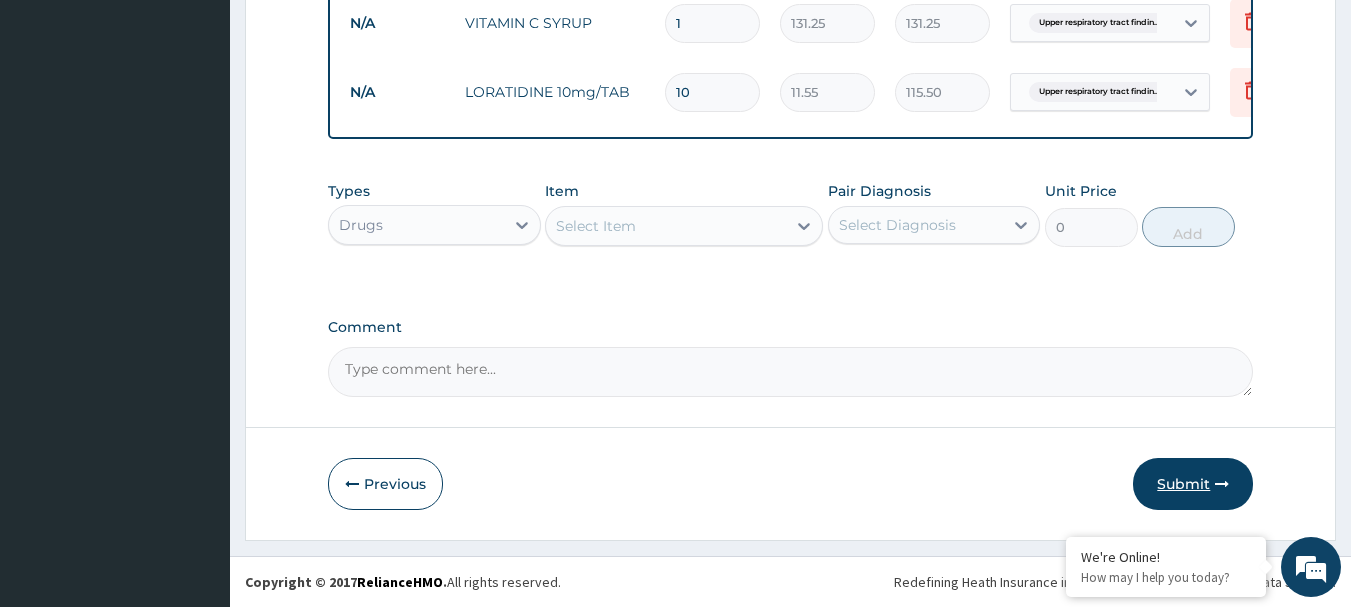 click on "Submit" at bounding box center (1193, 484) 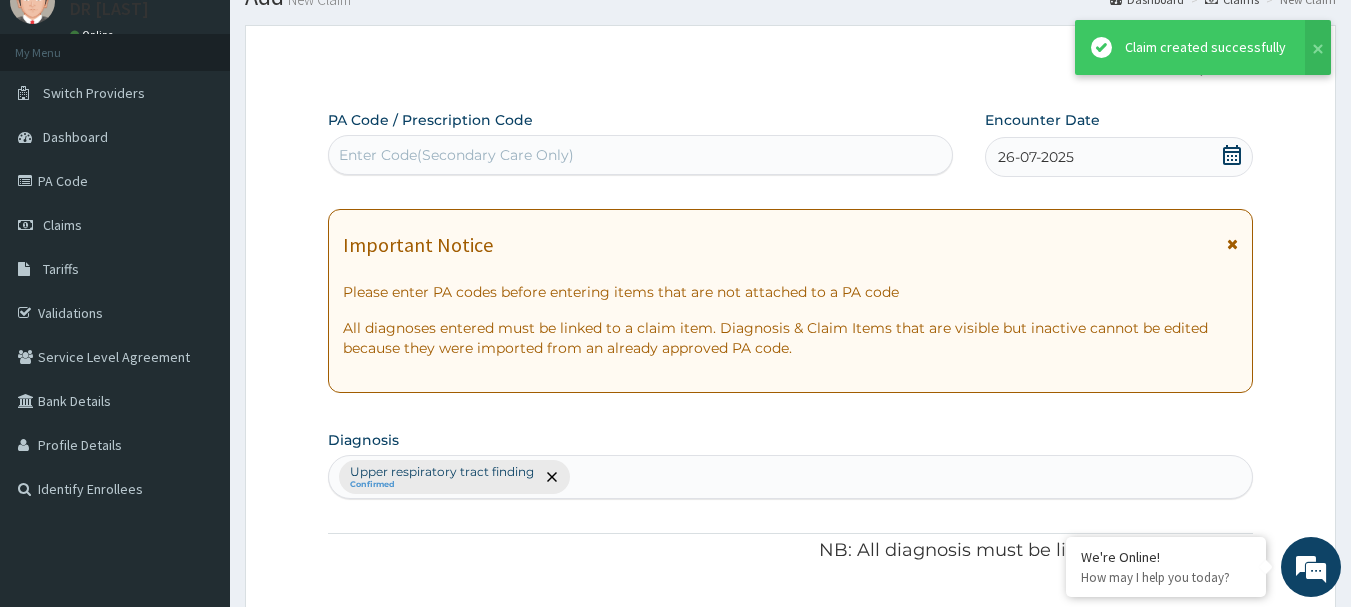 scroll, scrollTop: 1100, scrollLeft: 0, axis: vertical 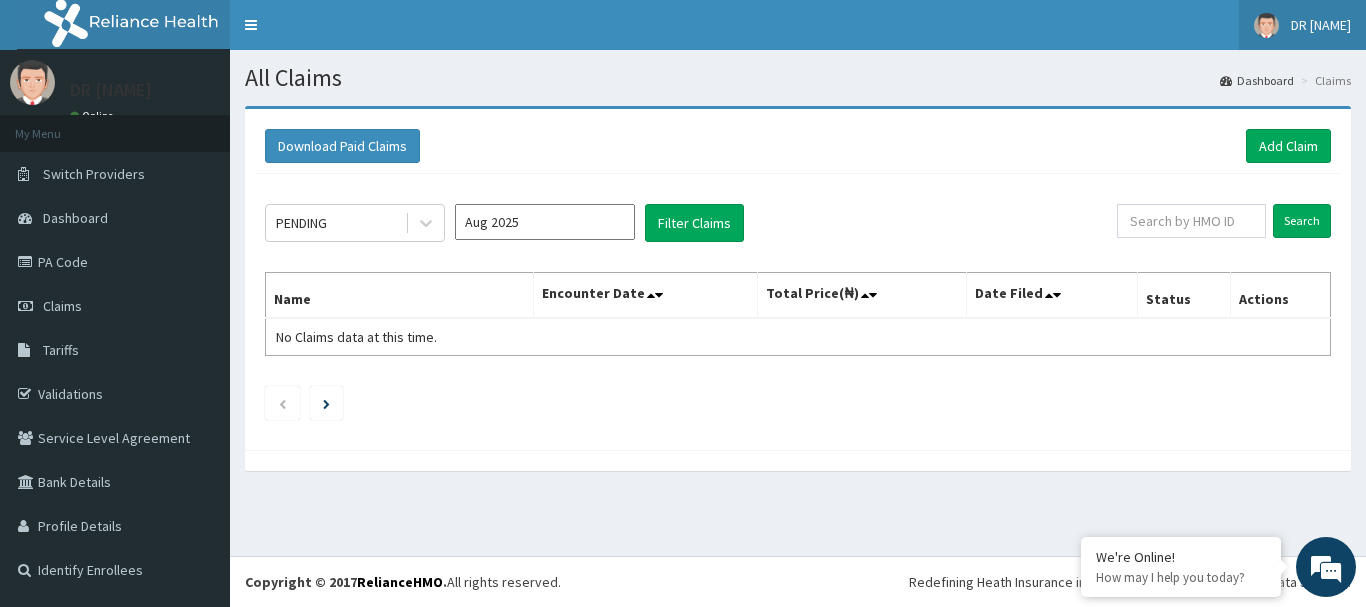 click on "DR [NAME]" at bounding box center (1321, 25) 